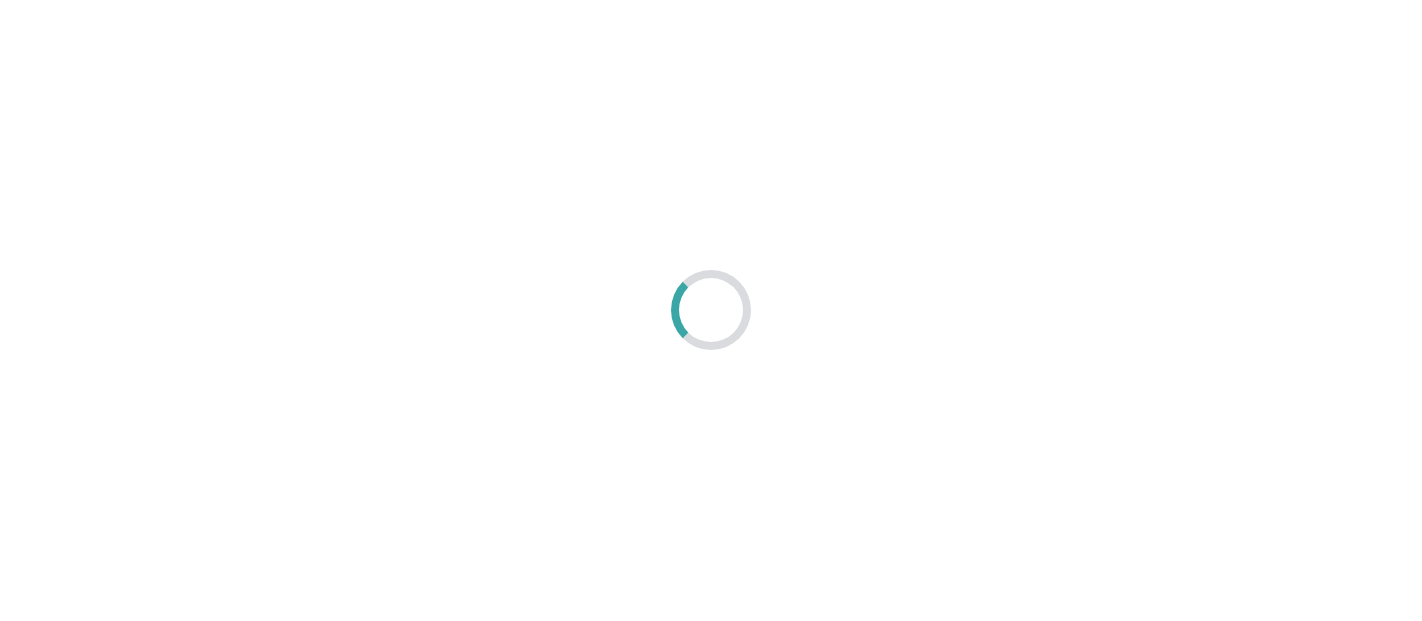 scroll, scrollTop: 0, scrollLeft: 0, axis: both 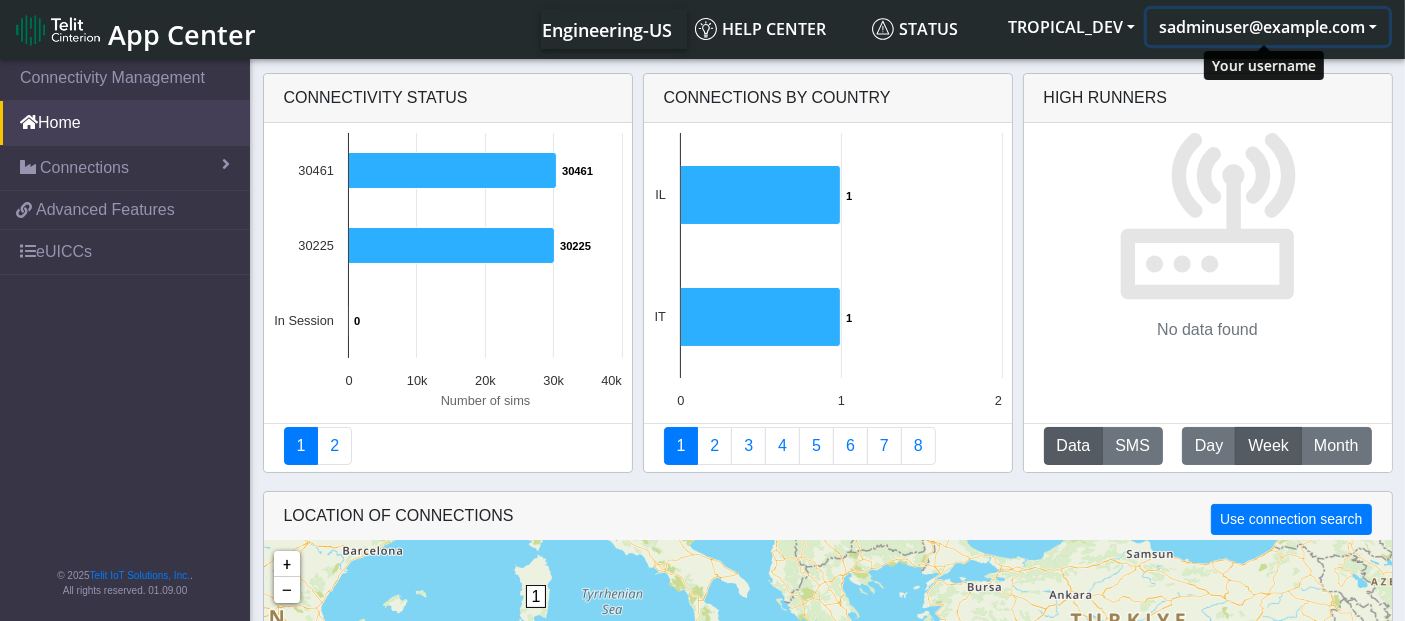 click on "sadminuser@example.com" at bounding box center (1268, 27) 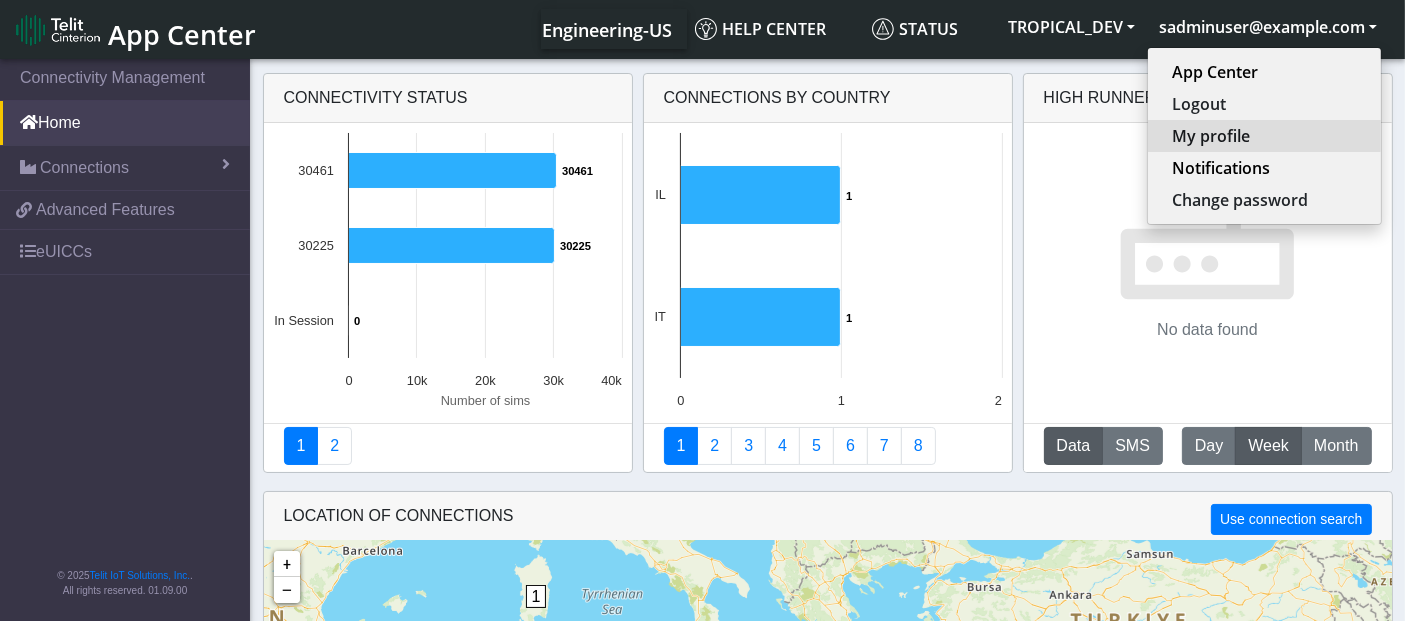 click on "My profile" at bounding box center (1264, 136) 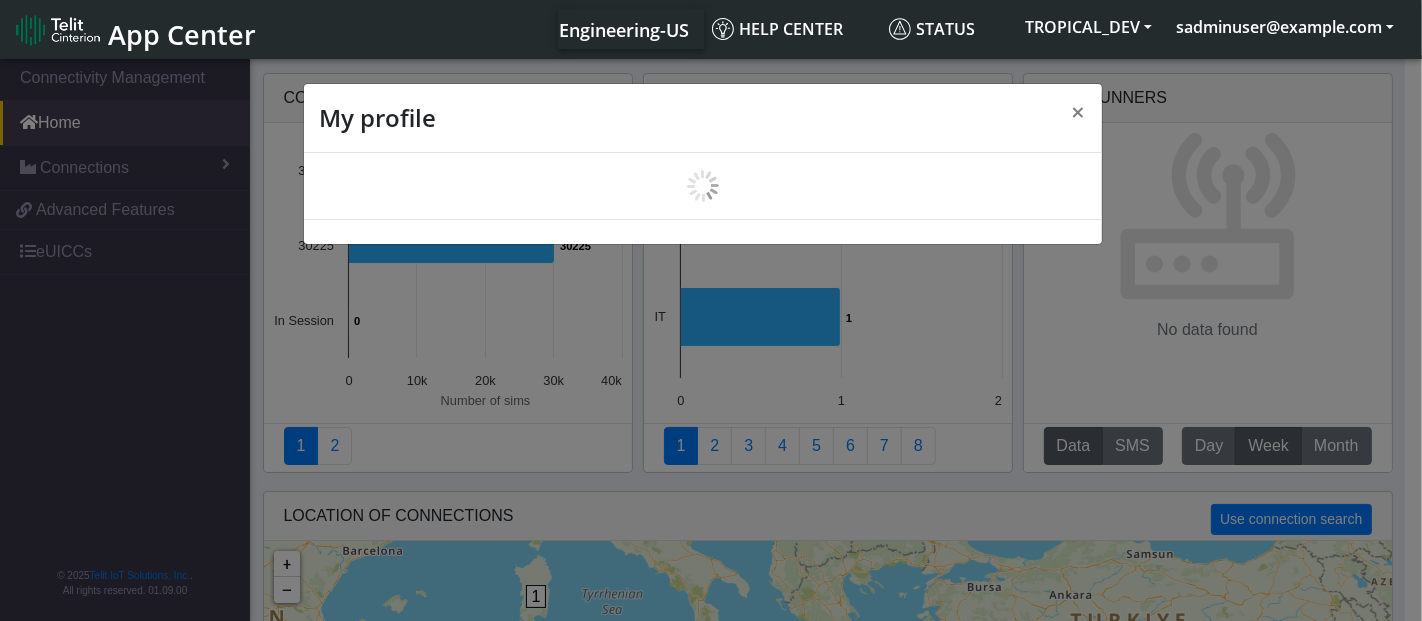 scroll, scrollTop: 6, scrollLeft: 0, axis: vertical 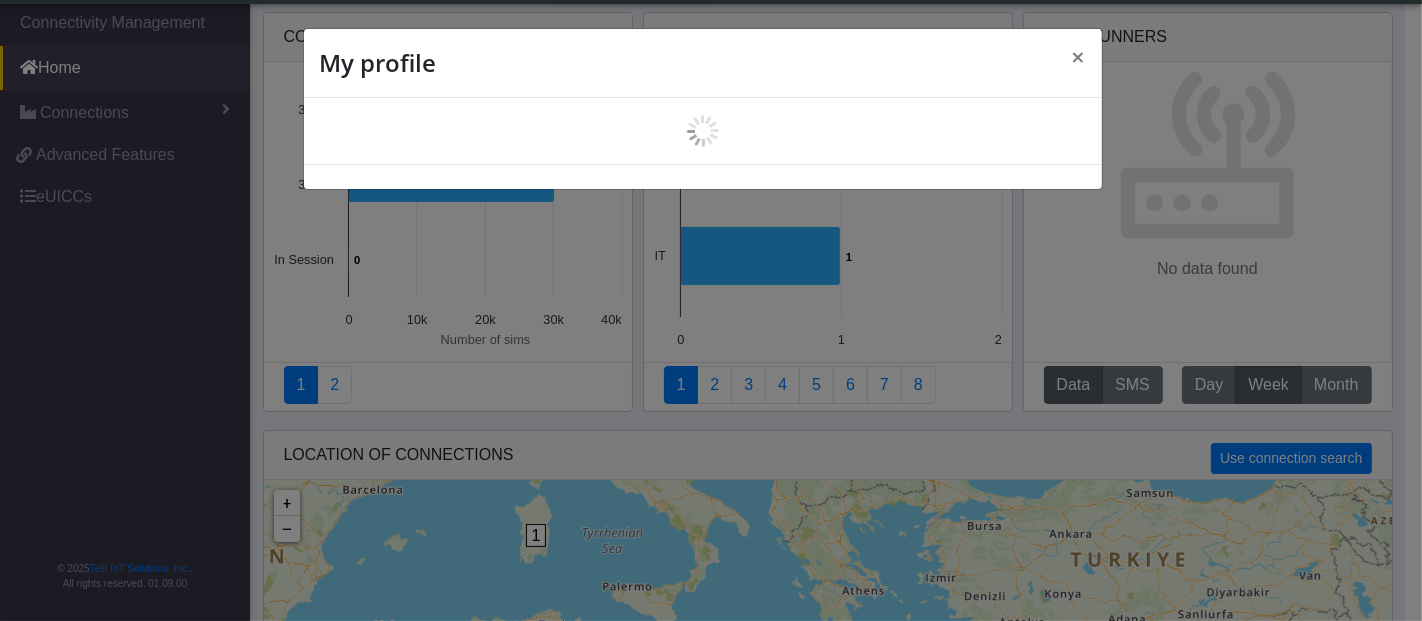 select on "en_US" 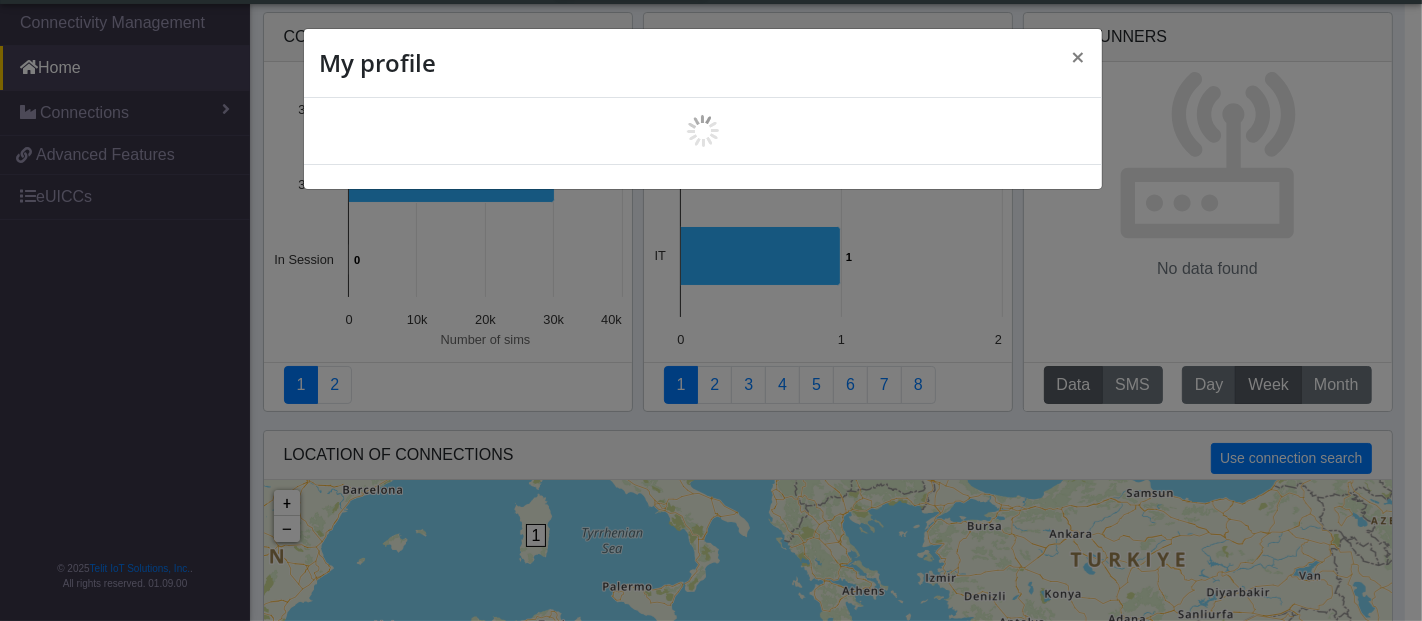 select on "6239bc9bfe2a1324a343634d" 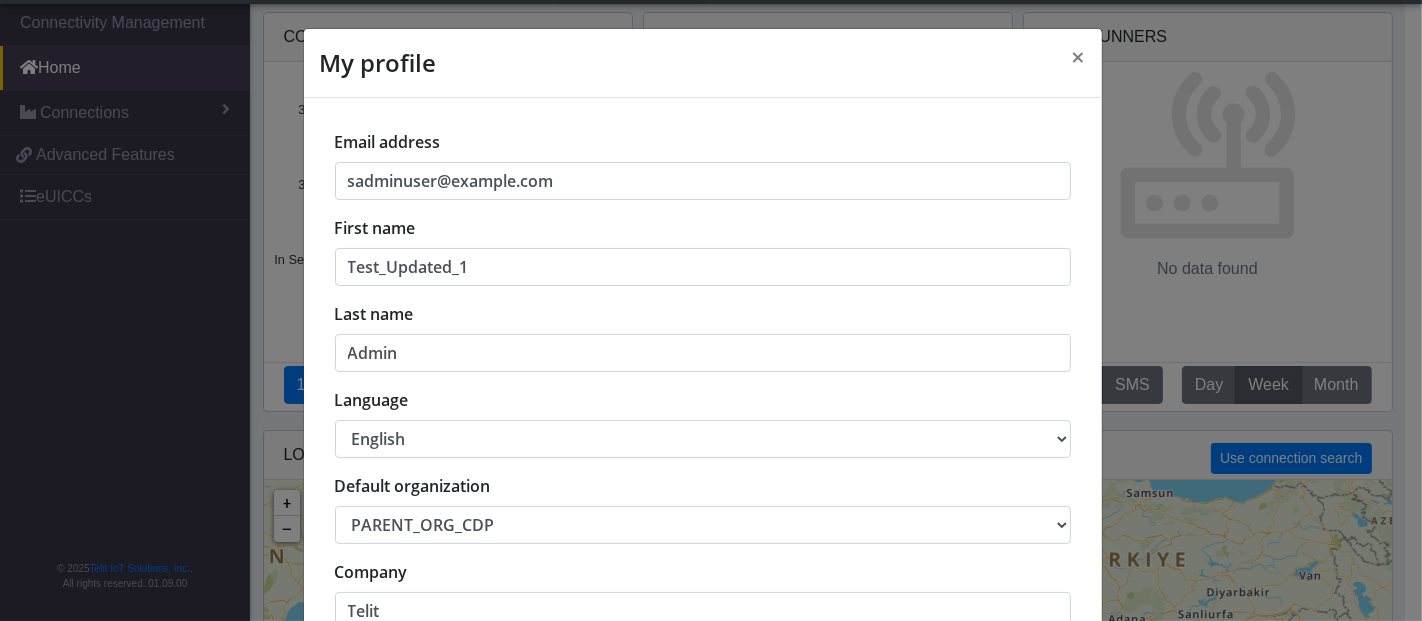 click on "中文
English
Español" at bounding box center (703, 439) 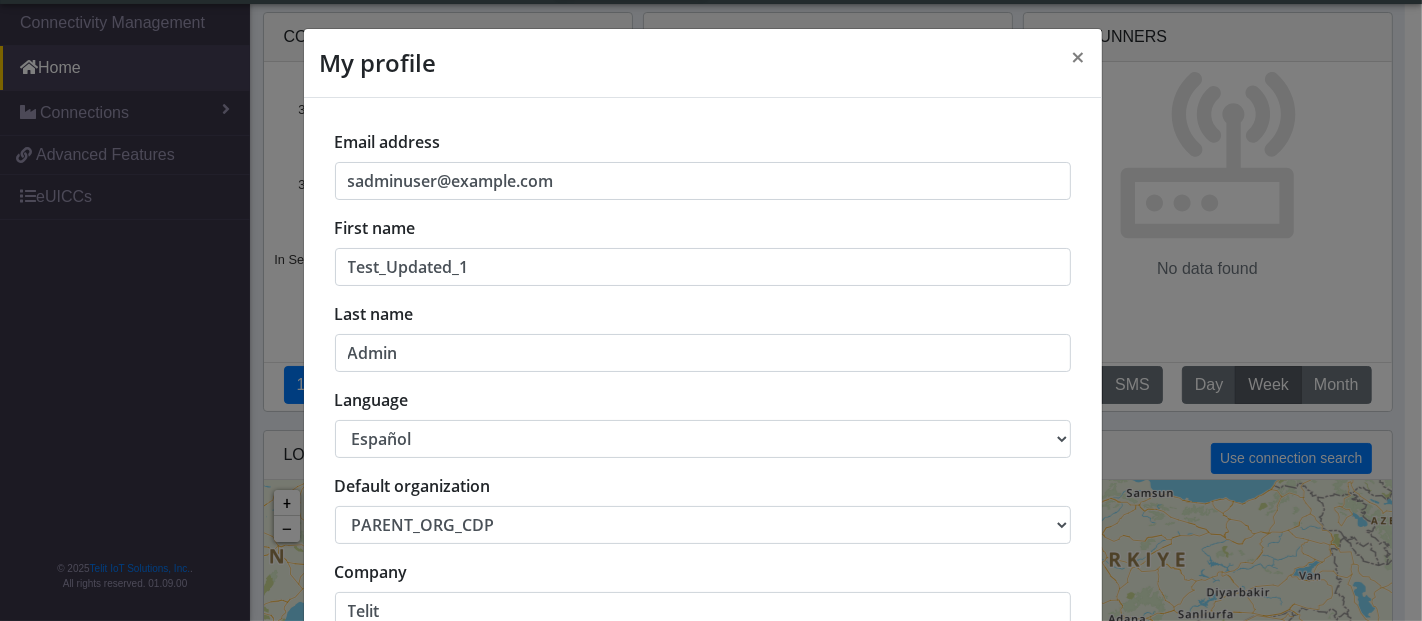click on "中文
English
Español" at bounding box center [703, 439] 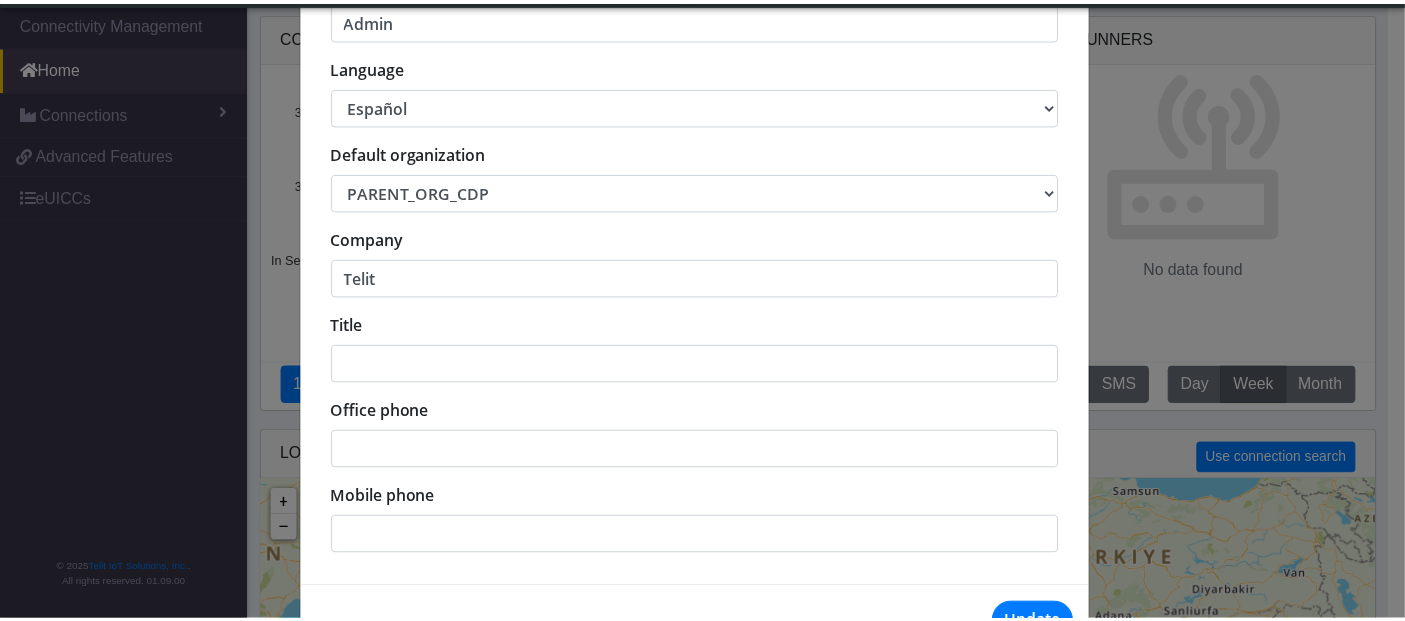 scroll, scrollTop: 389, scrollLeft: 0, axis: vertical 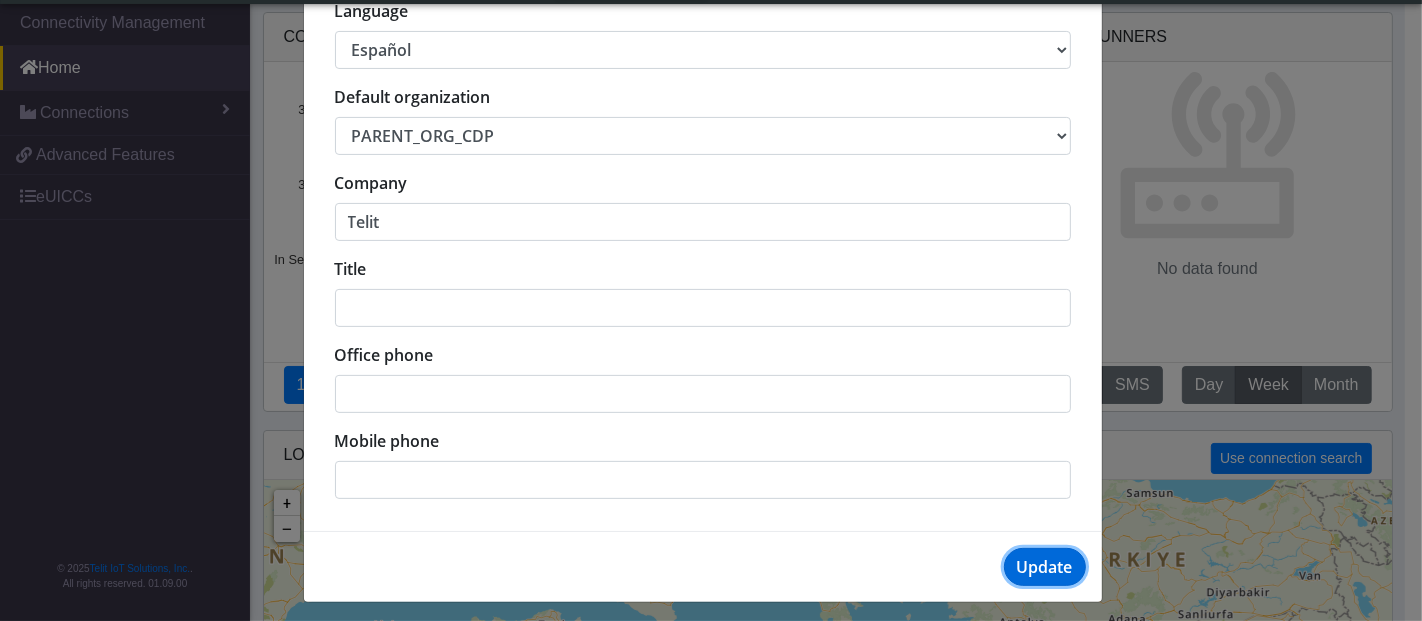 click on "Update" at bounding box center [1045, 567] 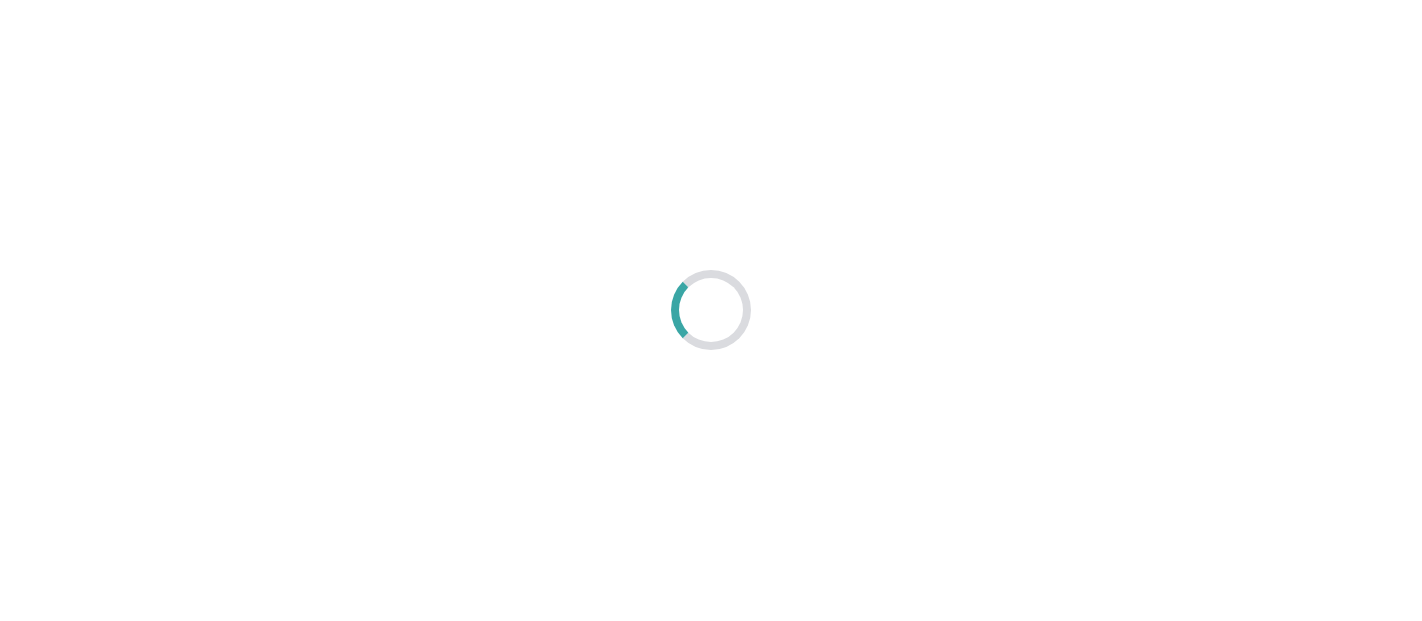scroll, scrollTop: 0, scrollLeft: 0, axis: both 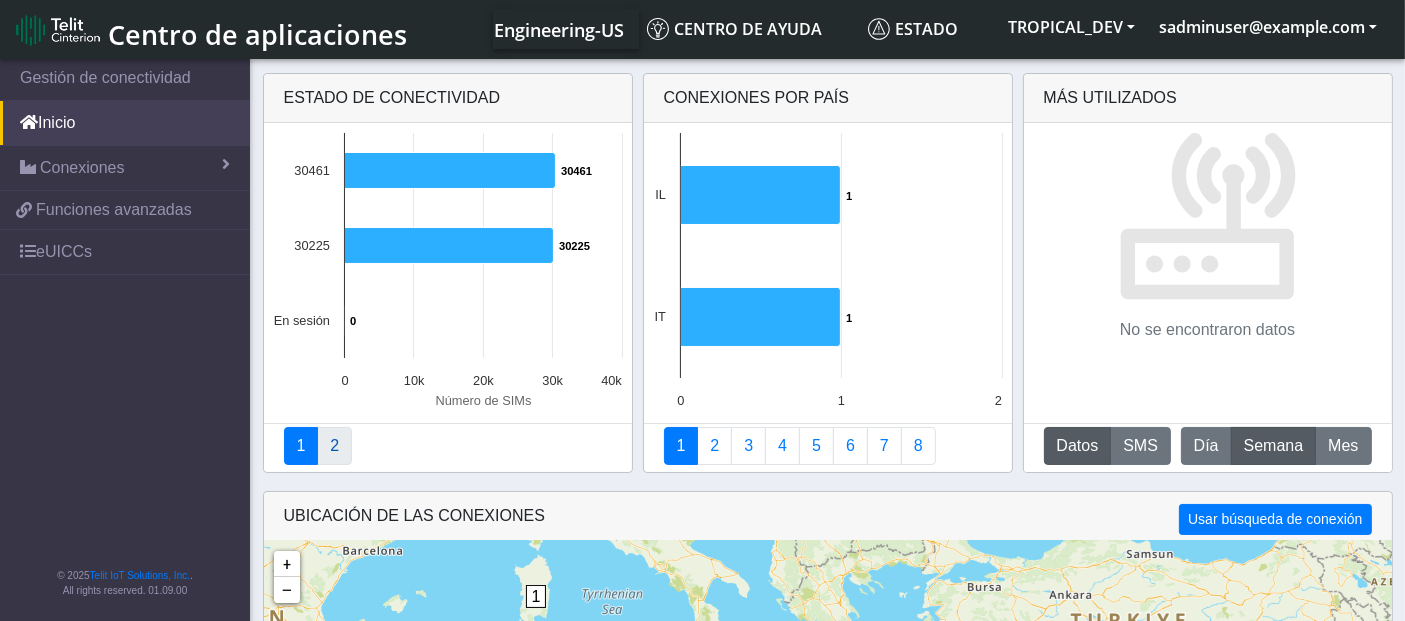 click on "2" 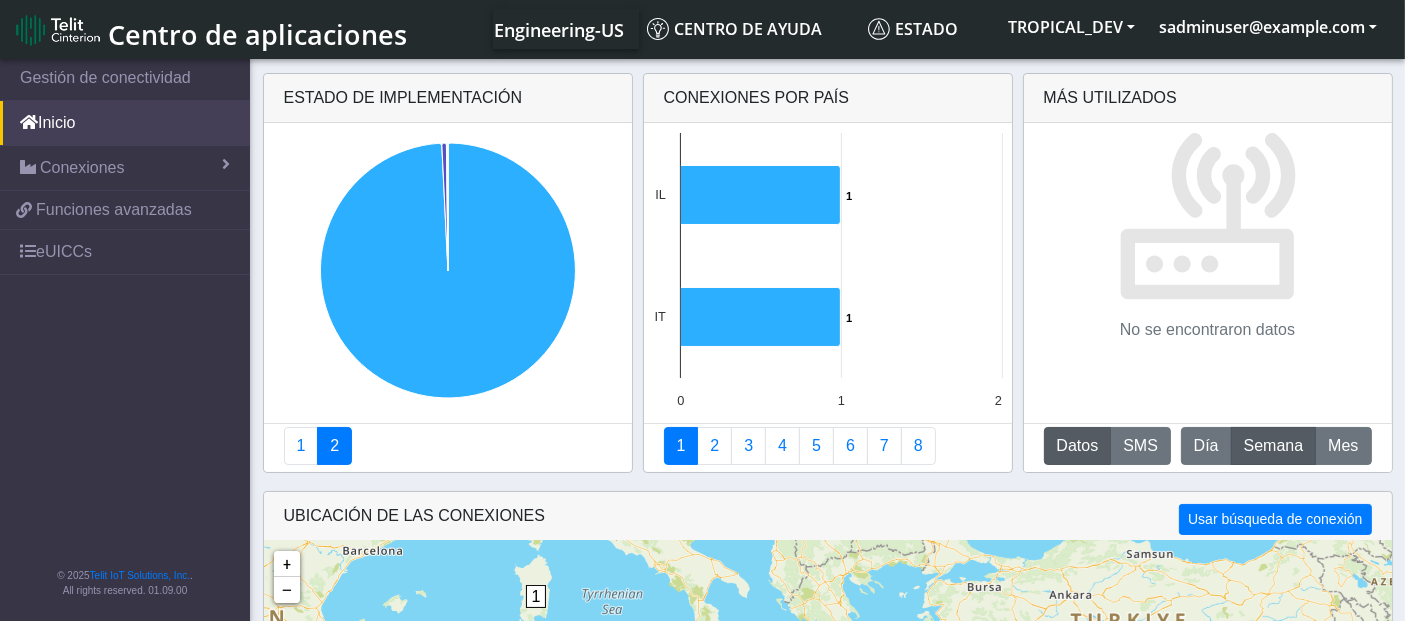drag, startPoint x: 832, startPoint y: 90, endPoint x: 665, endPoint y: 113, distance: 168.57639 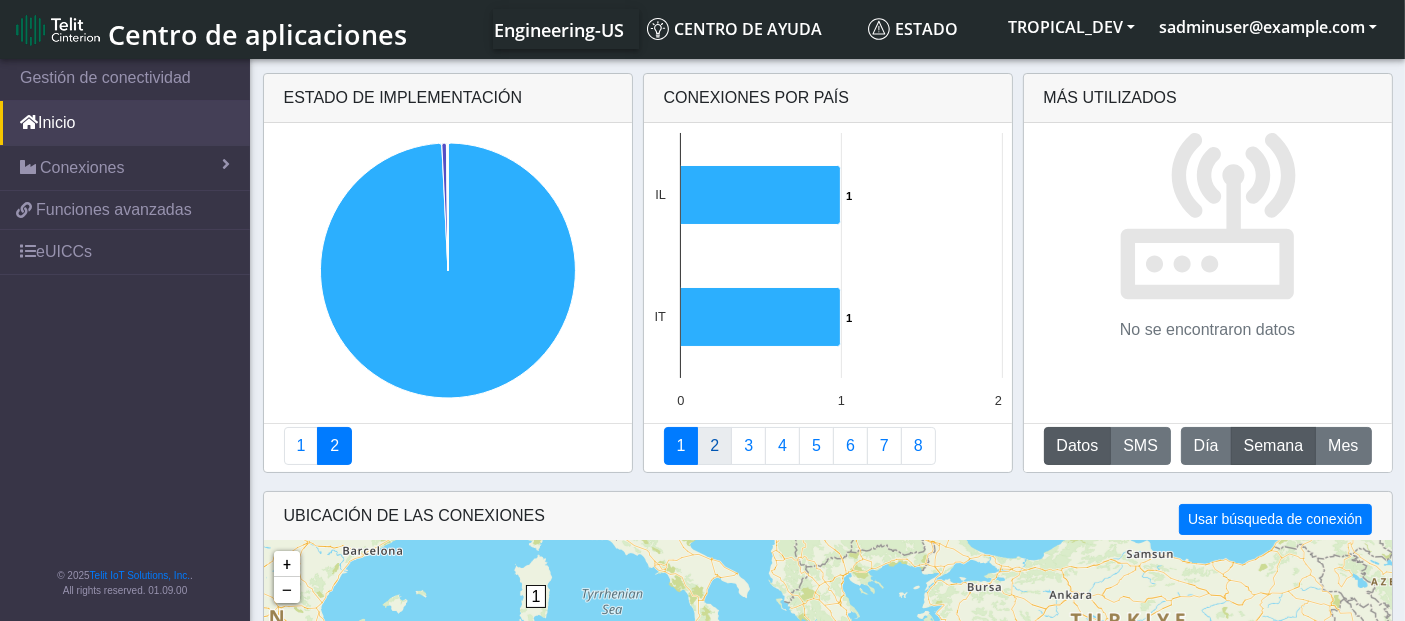 click on "2" 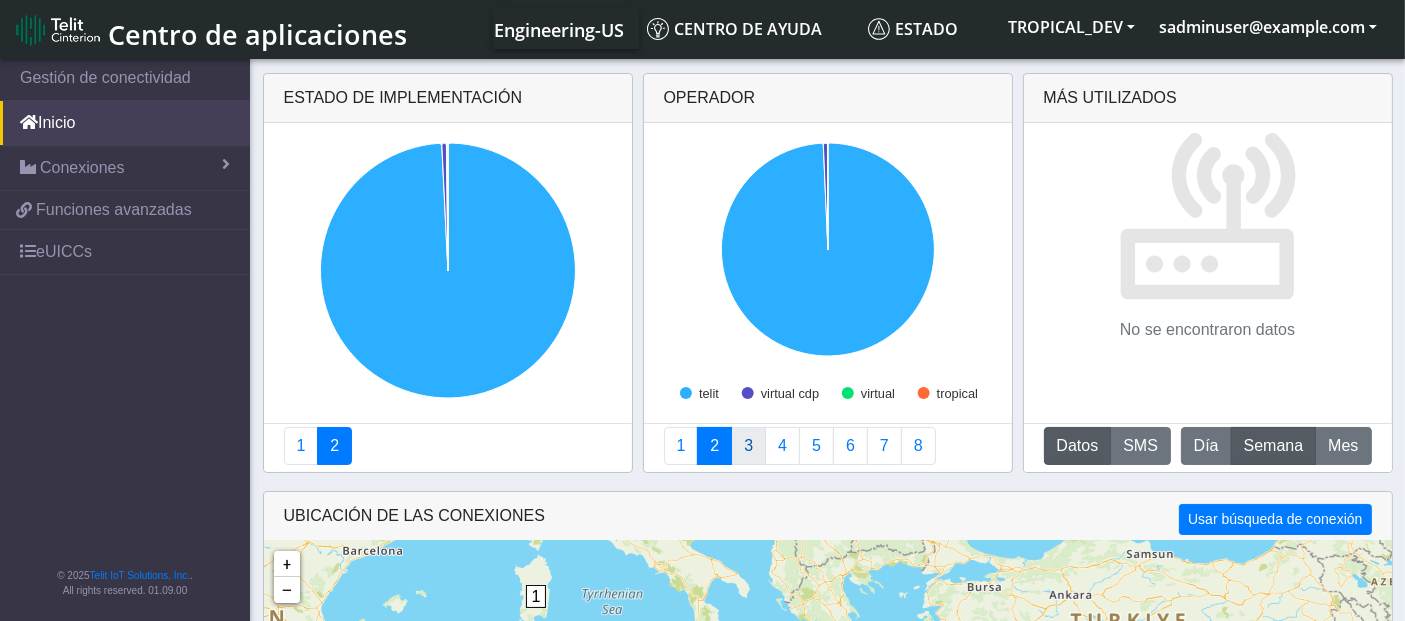 click on "3" 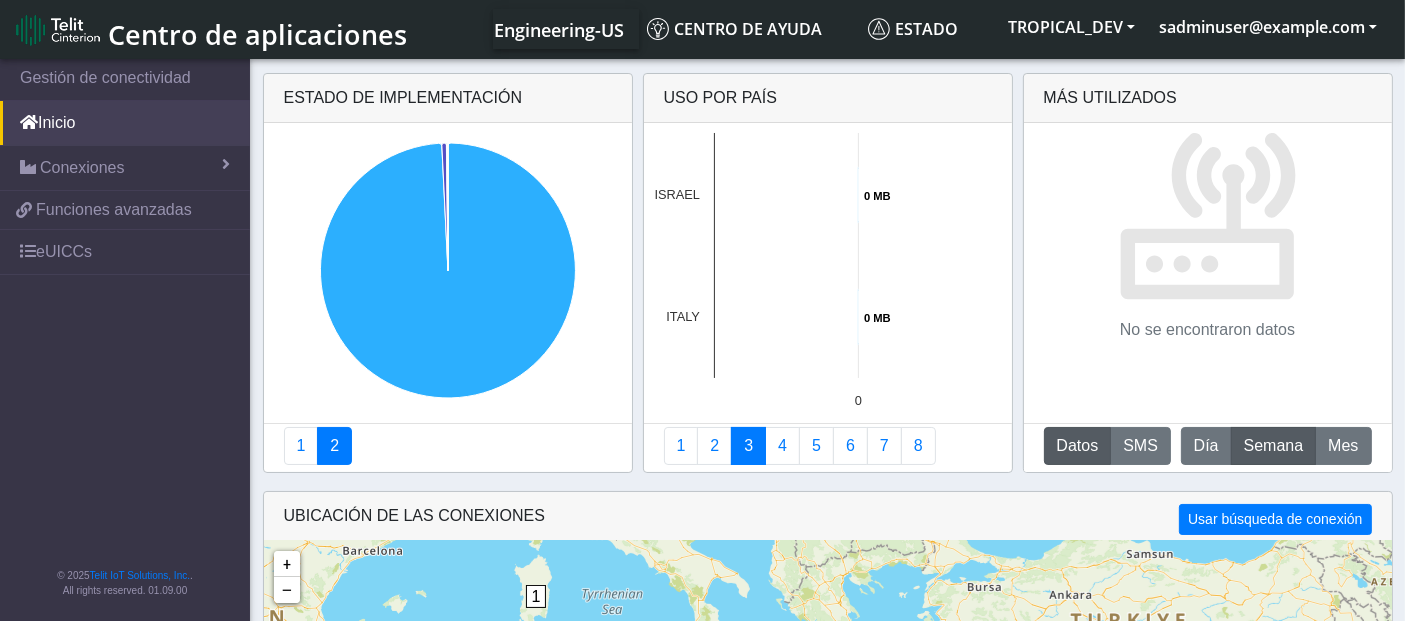drag, startPoint x: 775, startPoint y: 94, endPoint x: 660, endPoint y: 111, distance: 116.24973 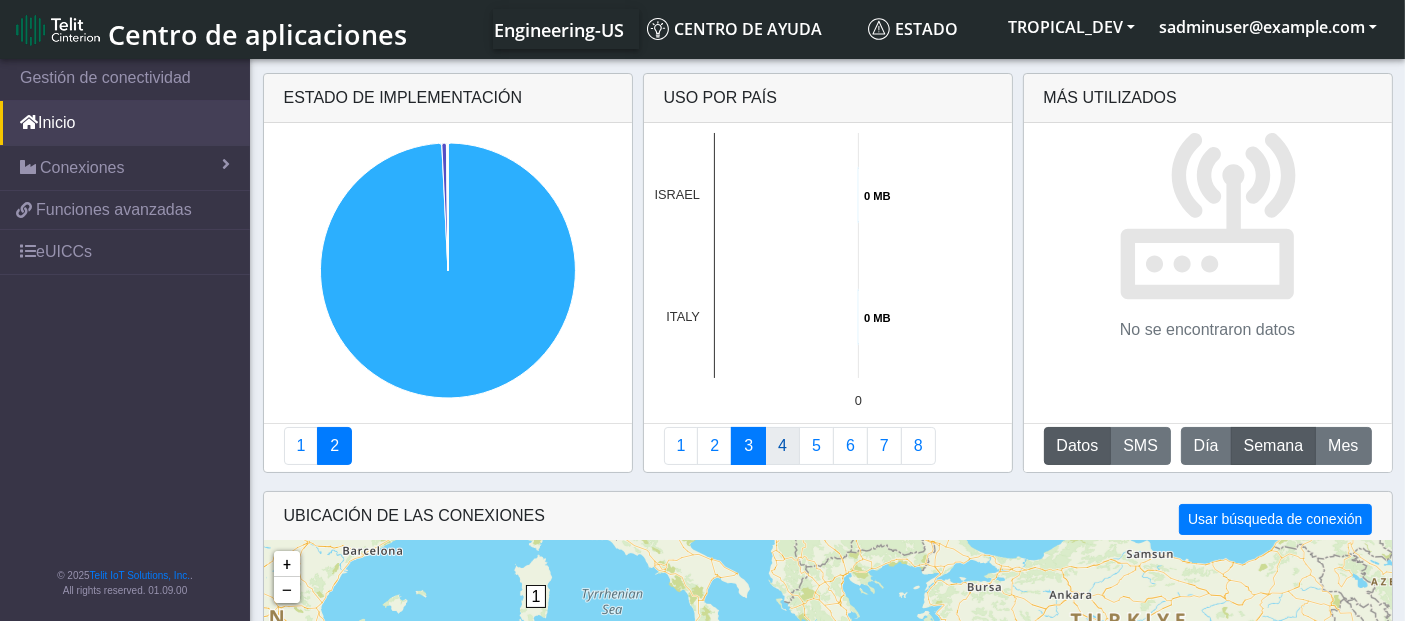 click on "4" 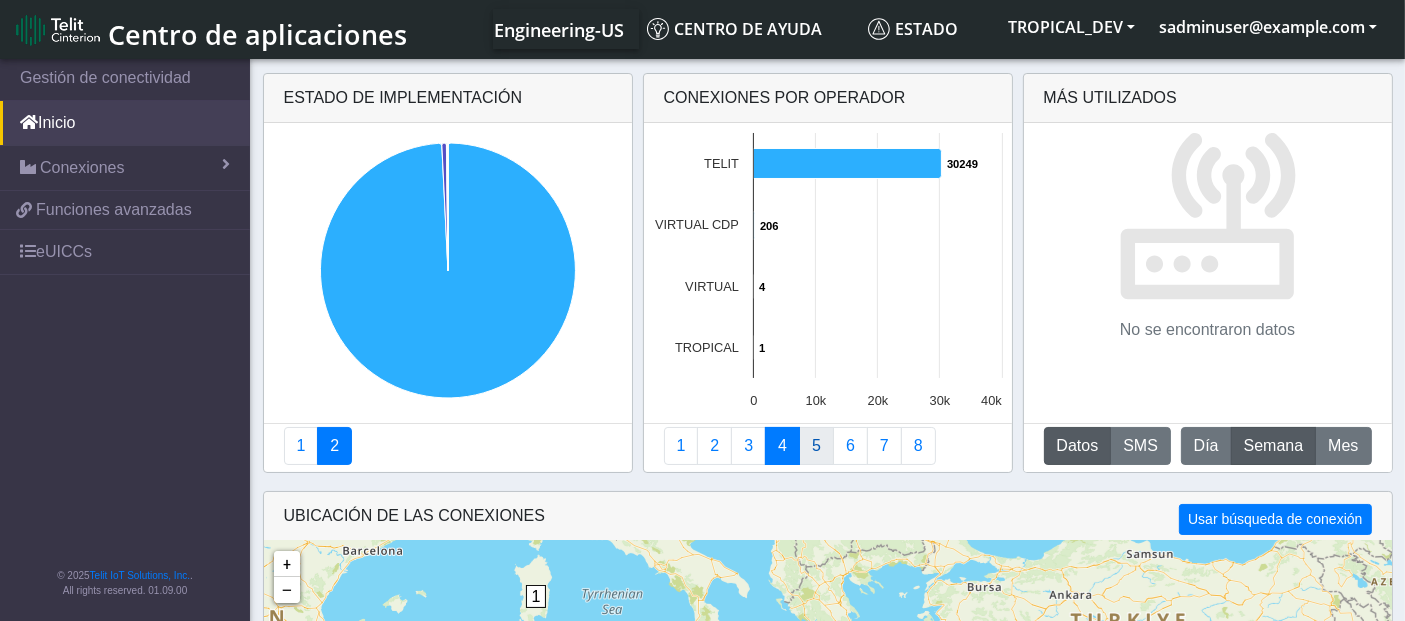 click on "5" 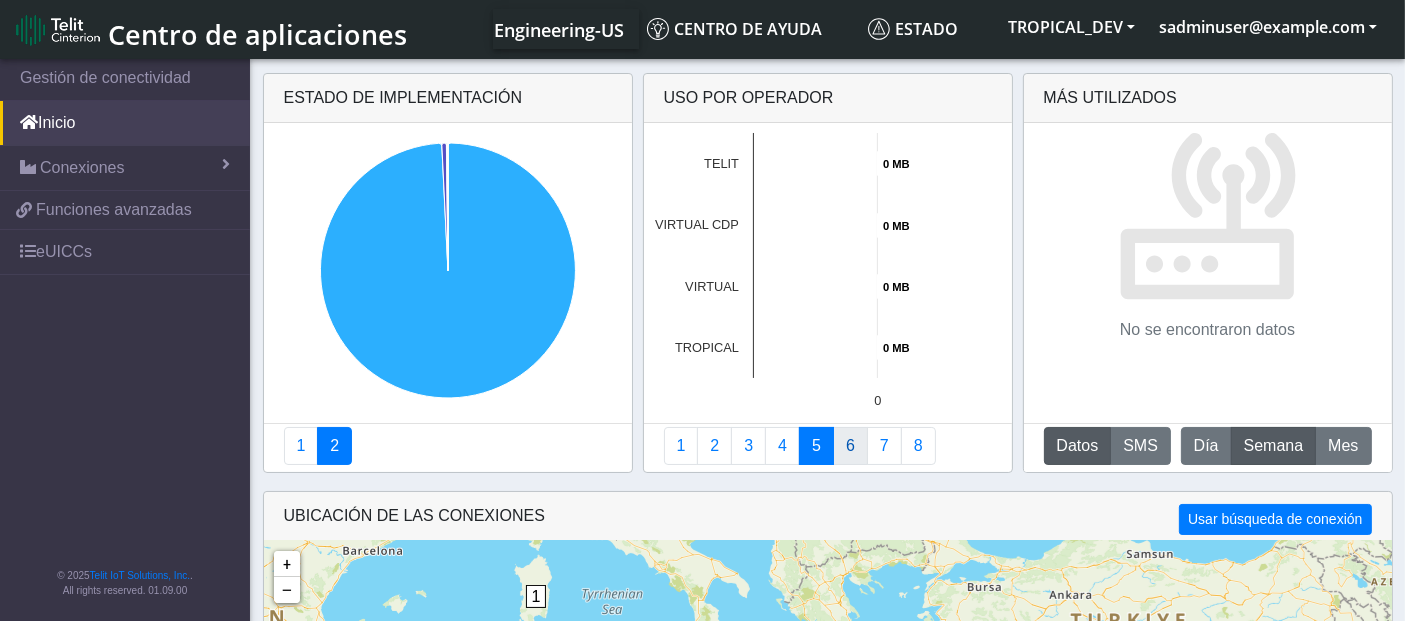 click on "6" 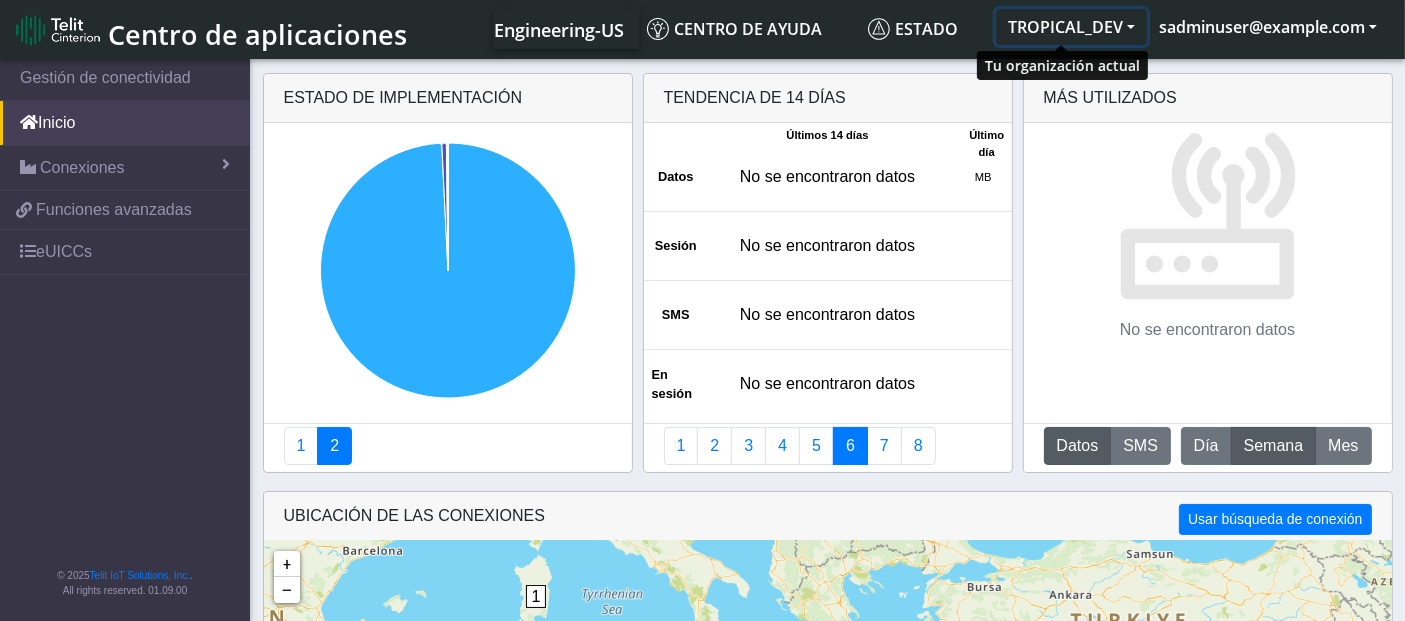 click on "TROPICAL_DEV" at bounding box center [1071, 27] 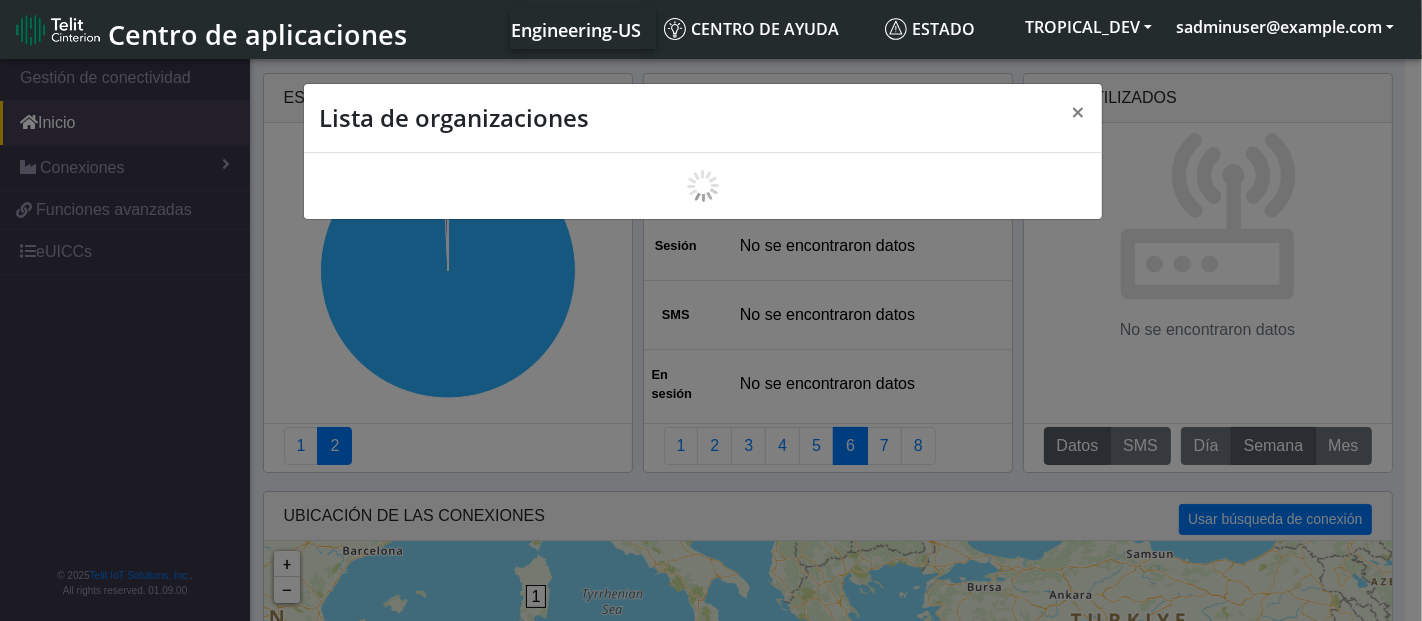 scroll, scrollTop: 6, scrollLeft: 0, axis: vertical 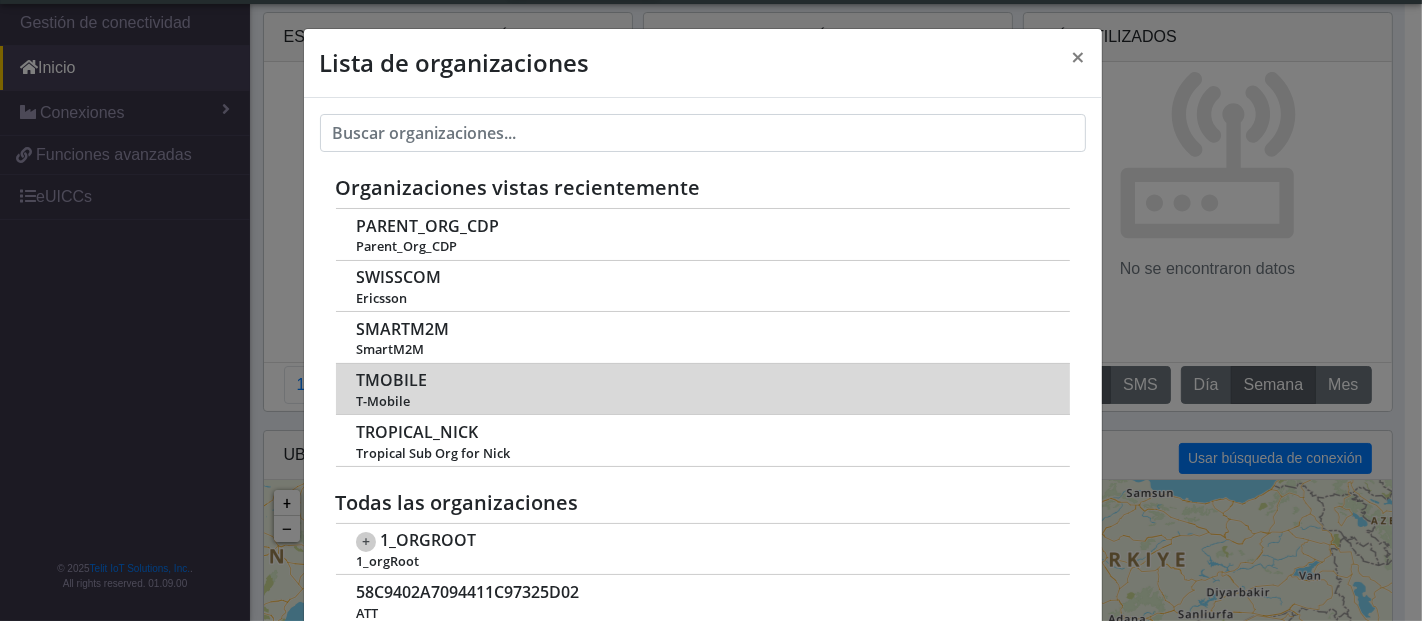 click on "TMOBILE" at bounding box center [391, 380] 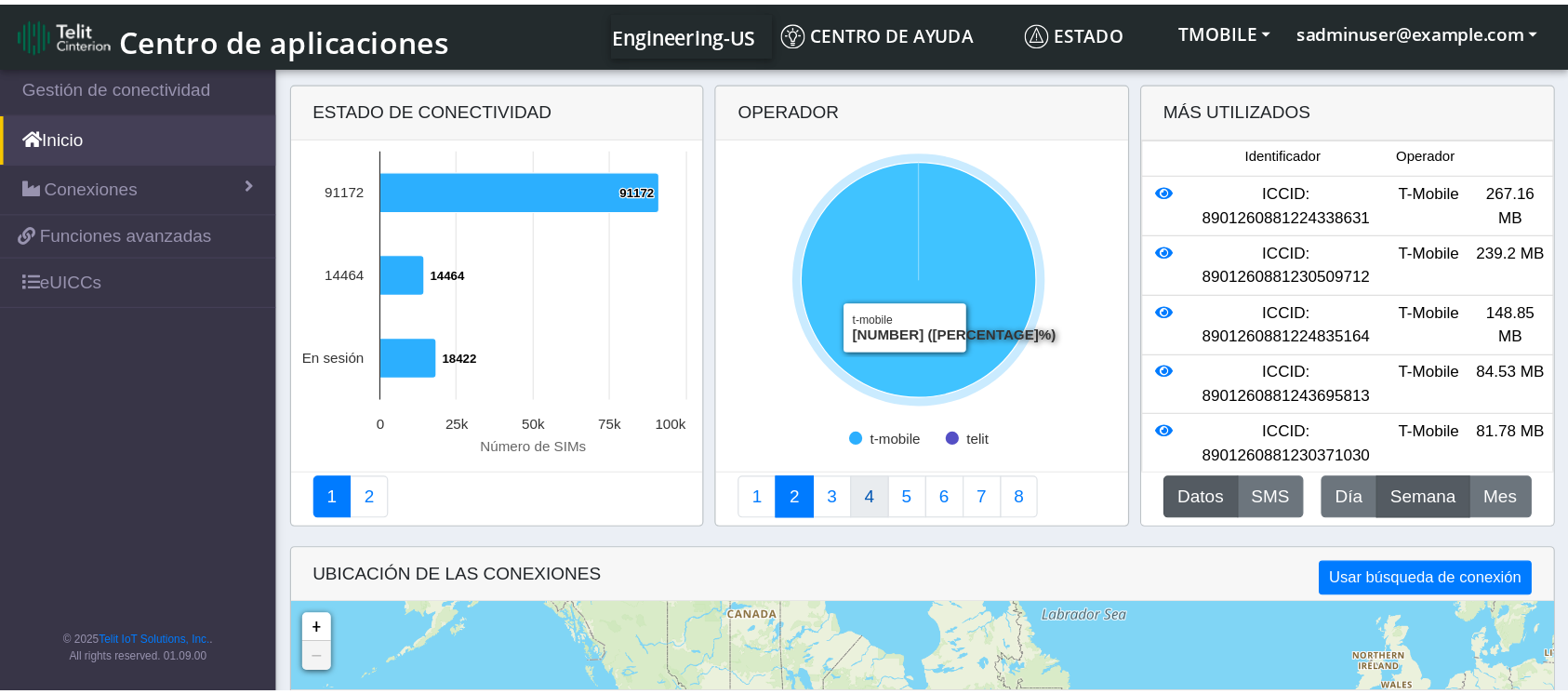 scroll, scrollTop: 0, scrollLeft: 0, axis: both 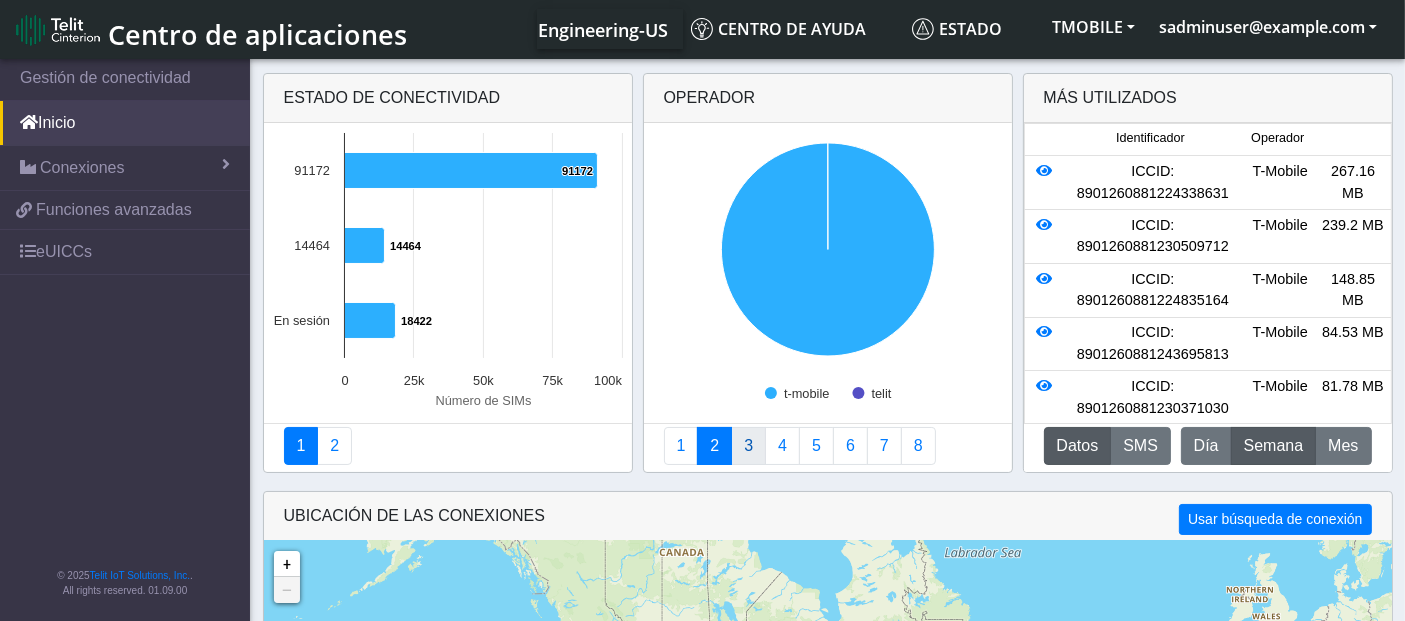 click on "3" 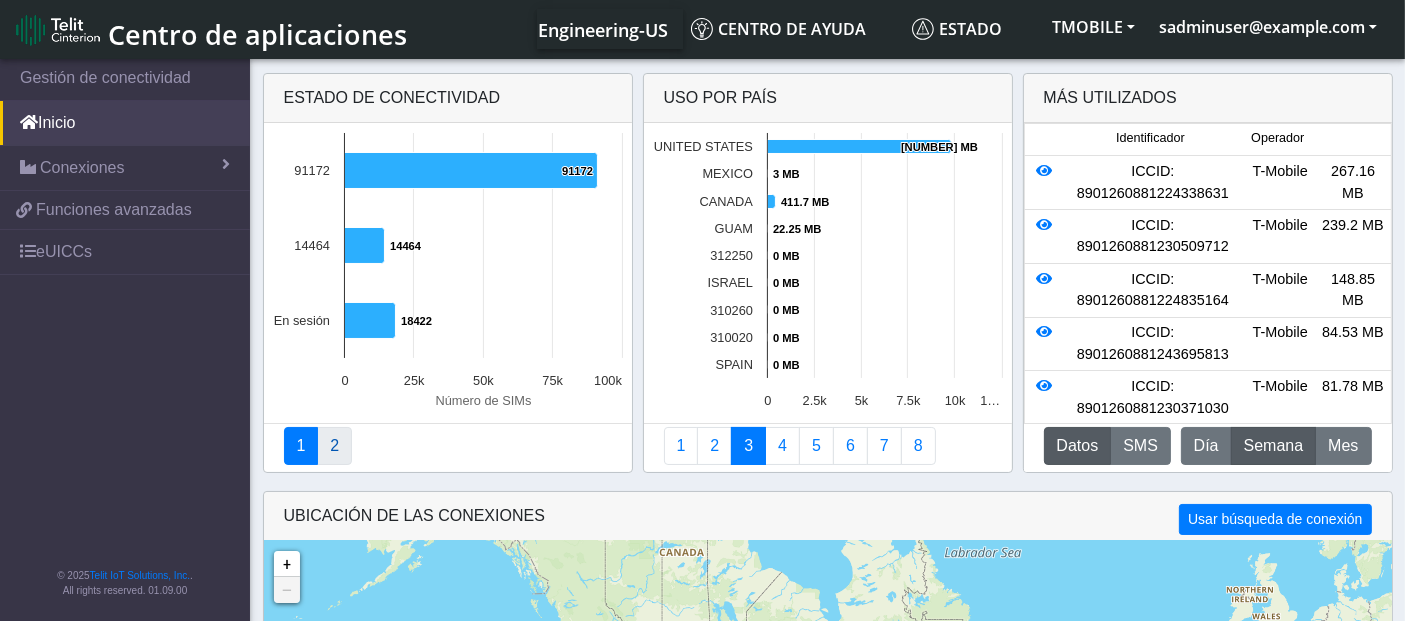 click on "2" 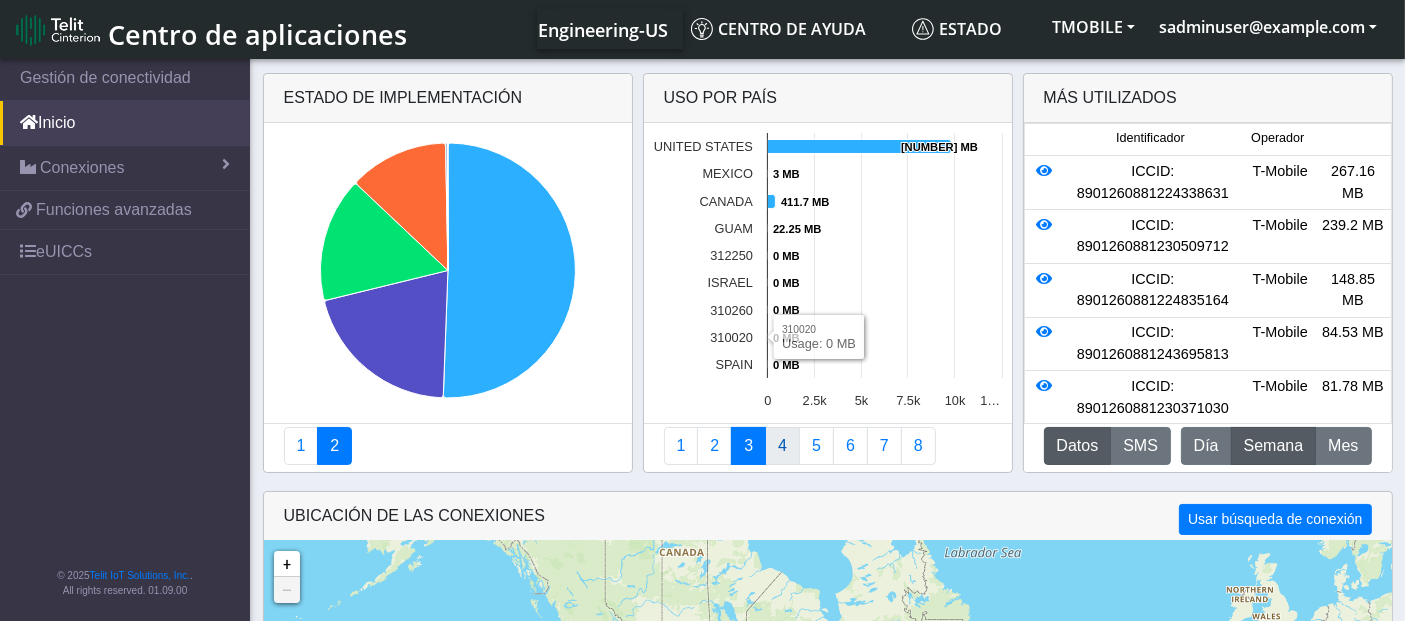 click on "4" 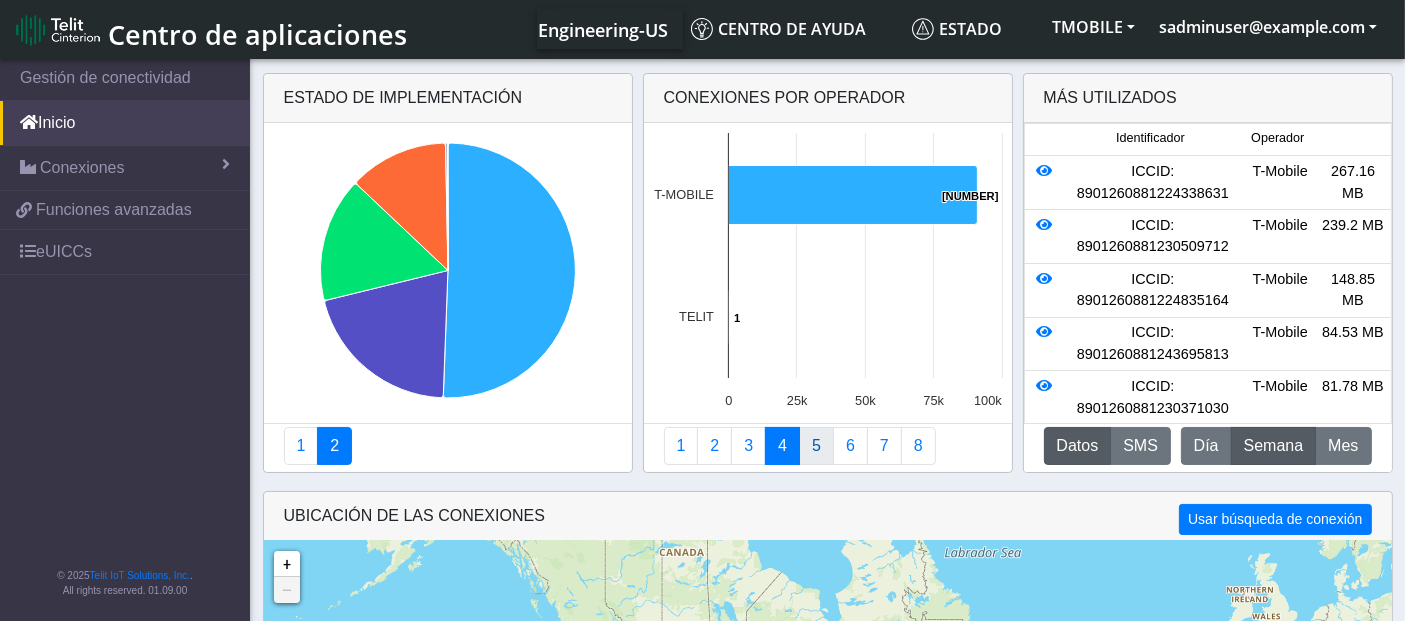 click on "5" 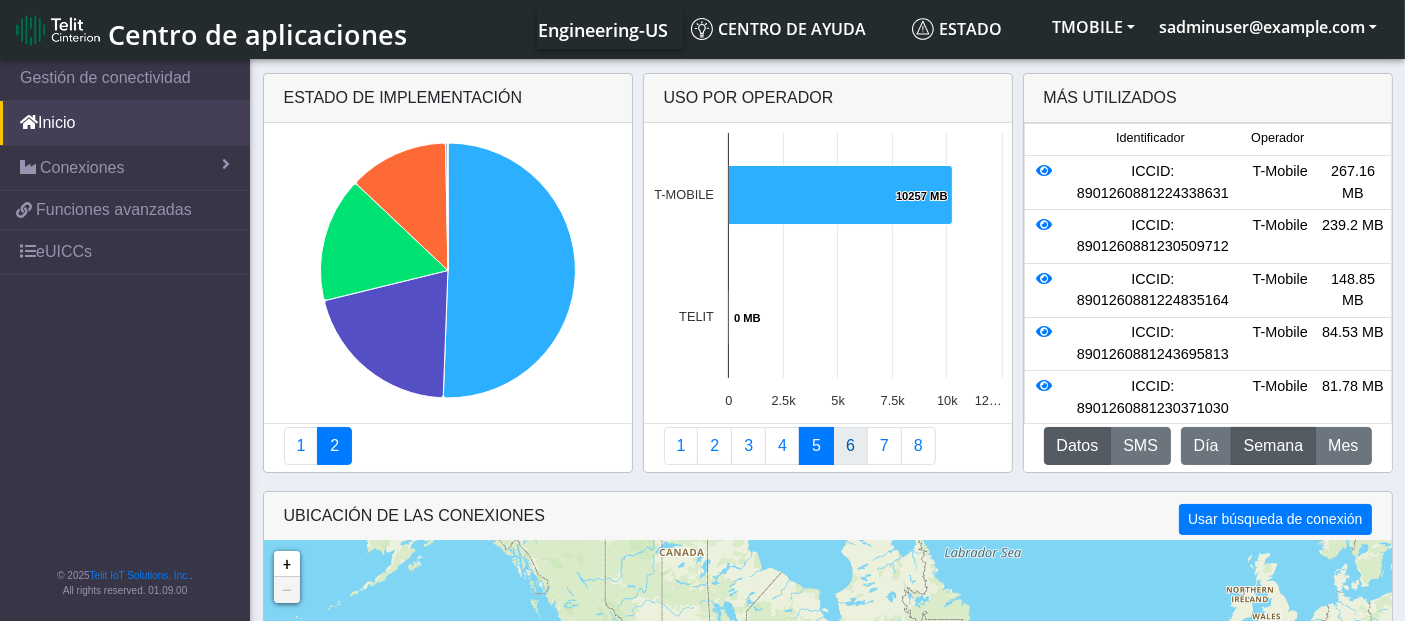 click on "6" 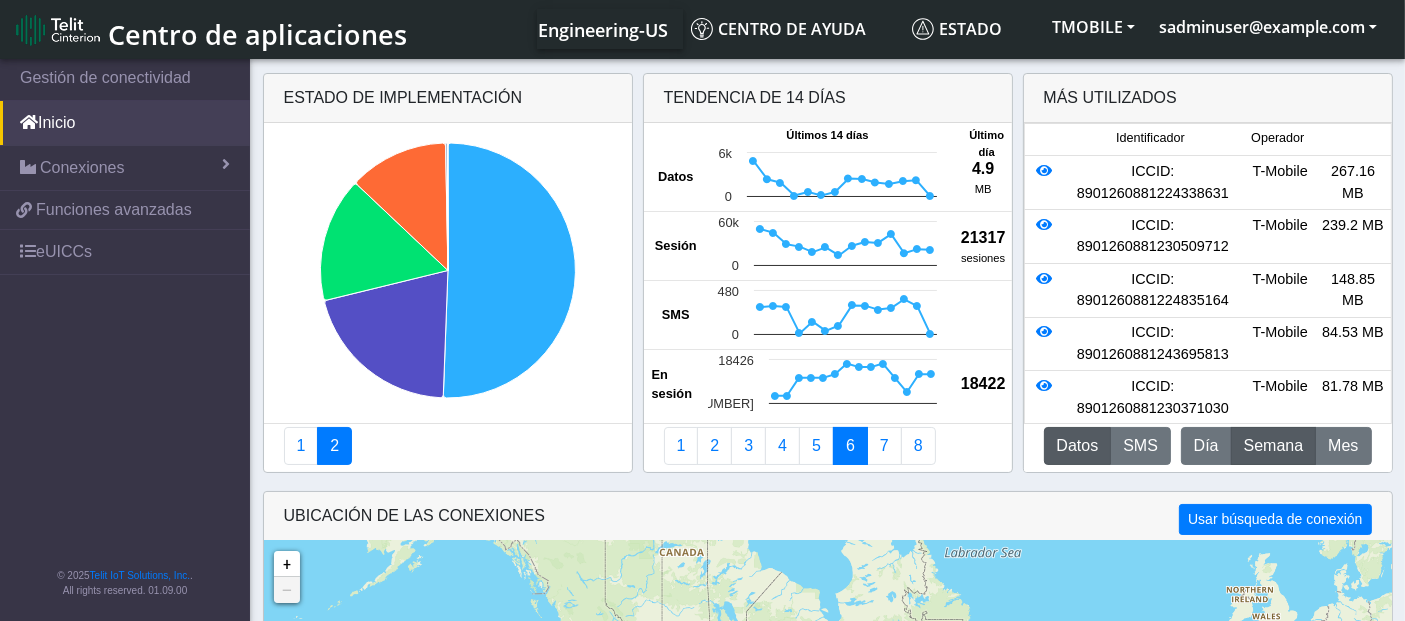 drag, startPoint x: 835, startPoint y: 95, endPoint x: 642, endPoint y: 112, distance: 193.74725 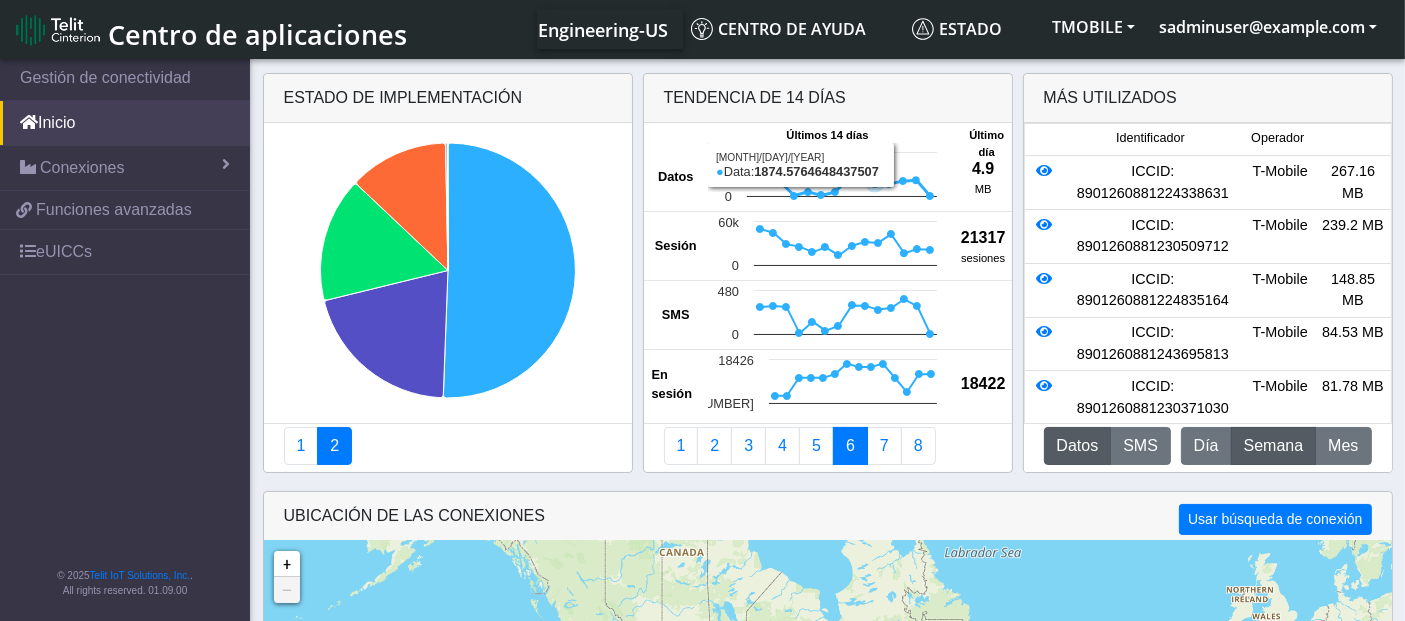copy on "Tendencia de 14 días" 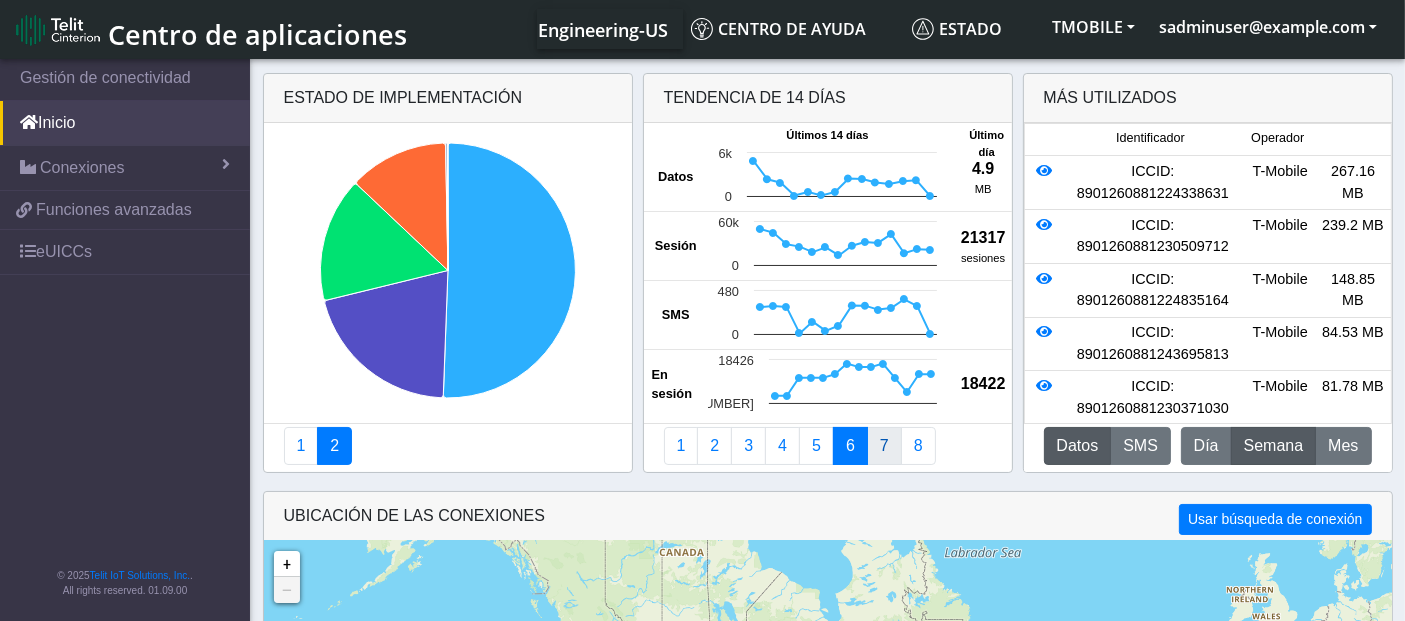 click on "7" 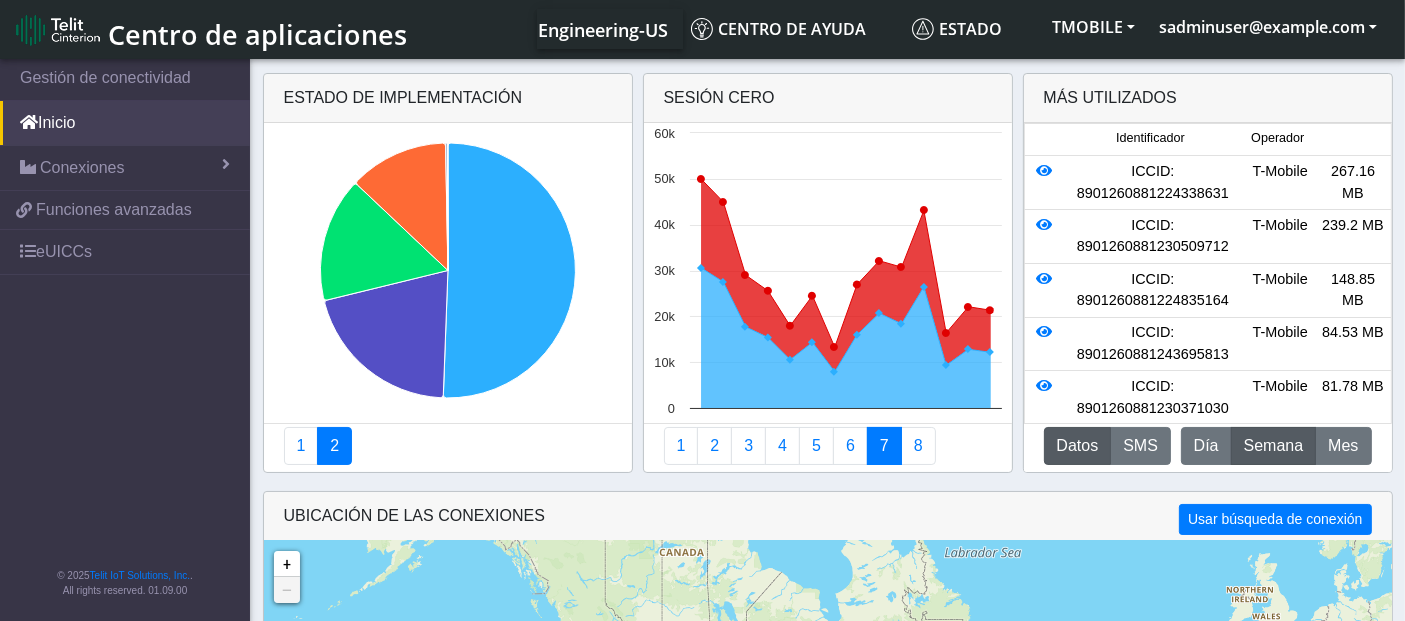 drag, startPoint x: 763, startPoint y: 92, endPoint x: 647, endPoint y: 93, distance: 116.00431 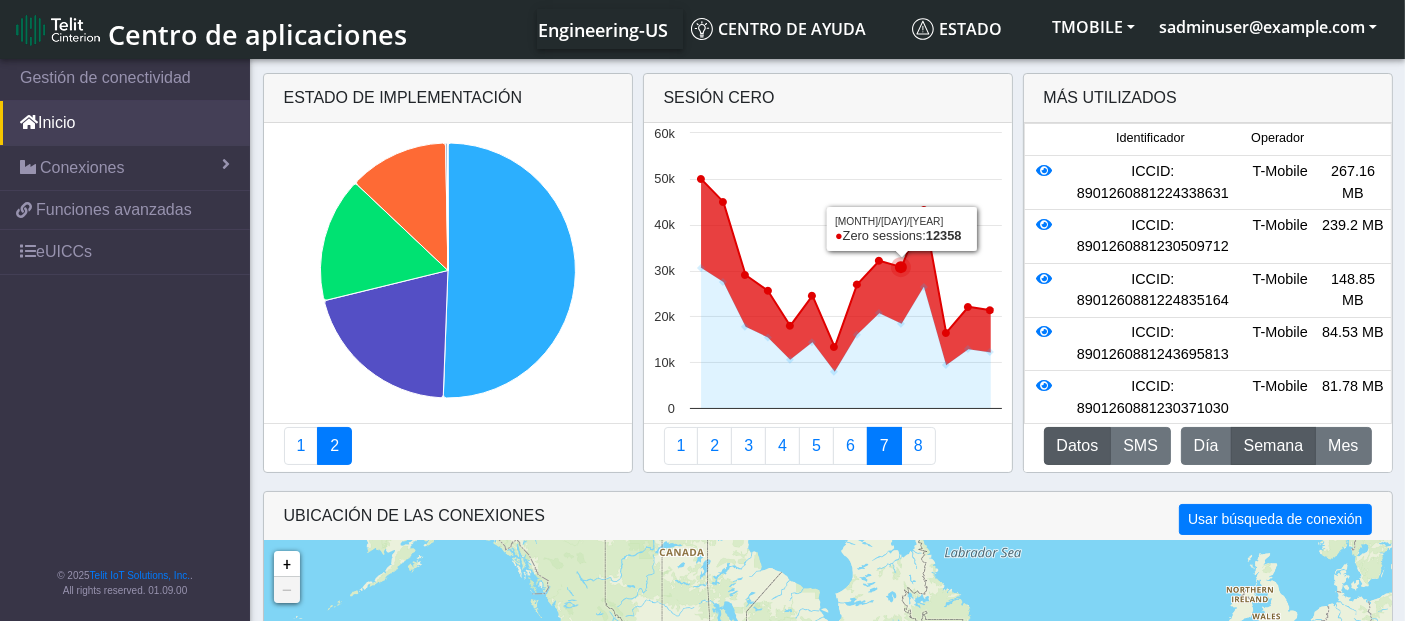 copy on "Sesión cero" 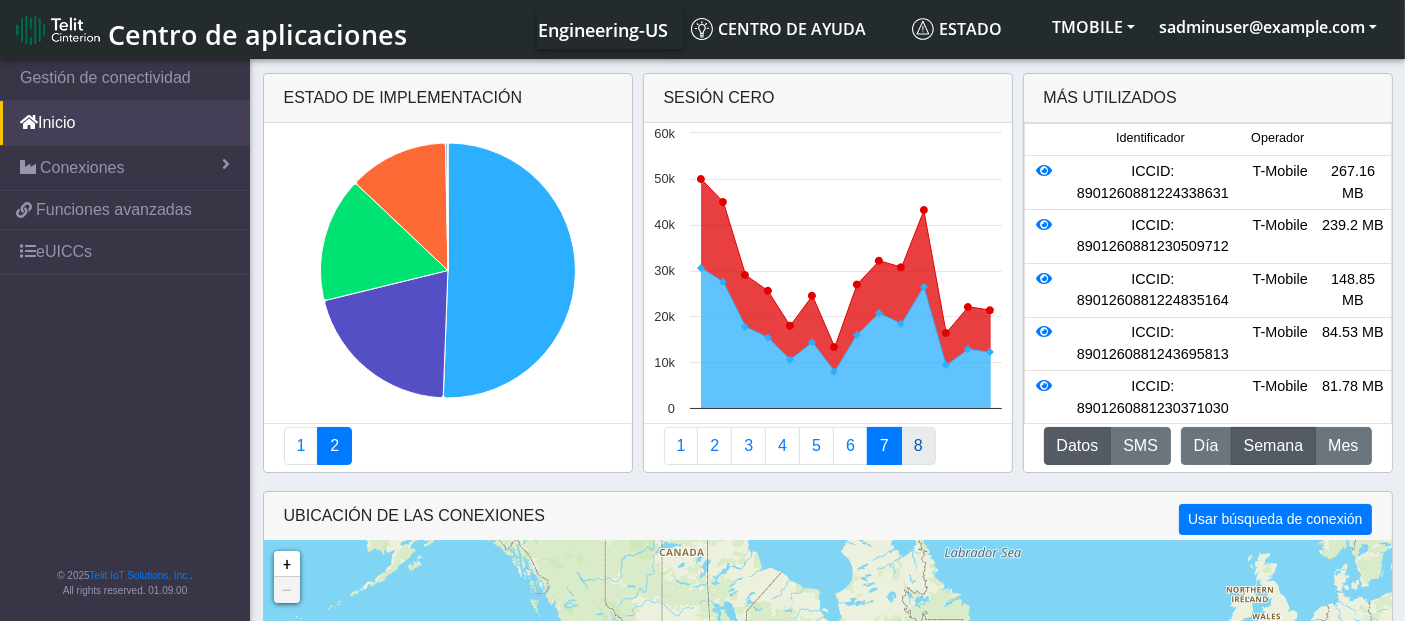 click on "8" 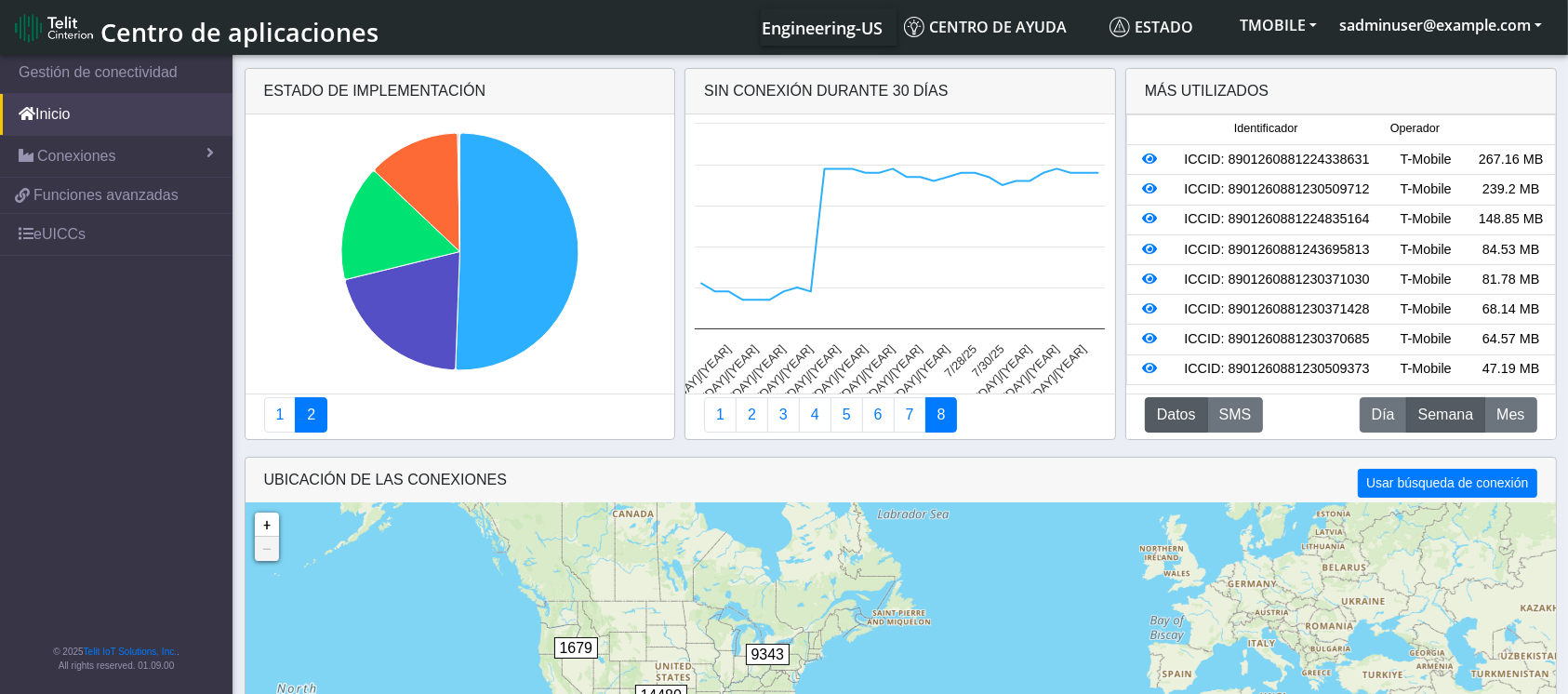 drag, startPoint x: 1322, startPoint y: 1, endPoint x: 1133, endPoint y: 367, distance: 411.91868 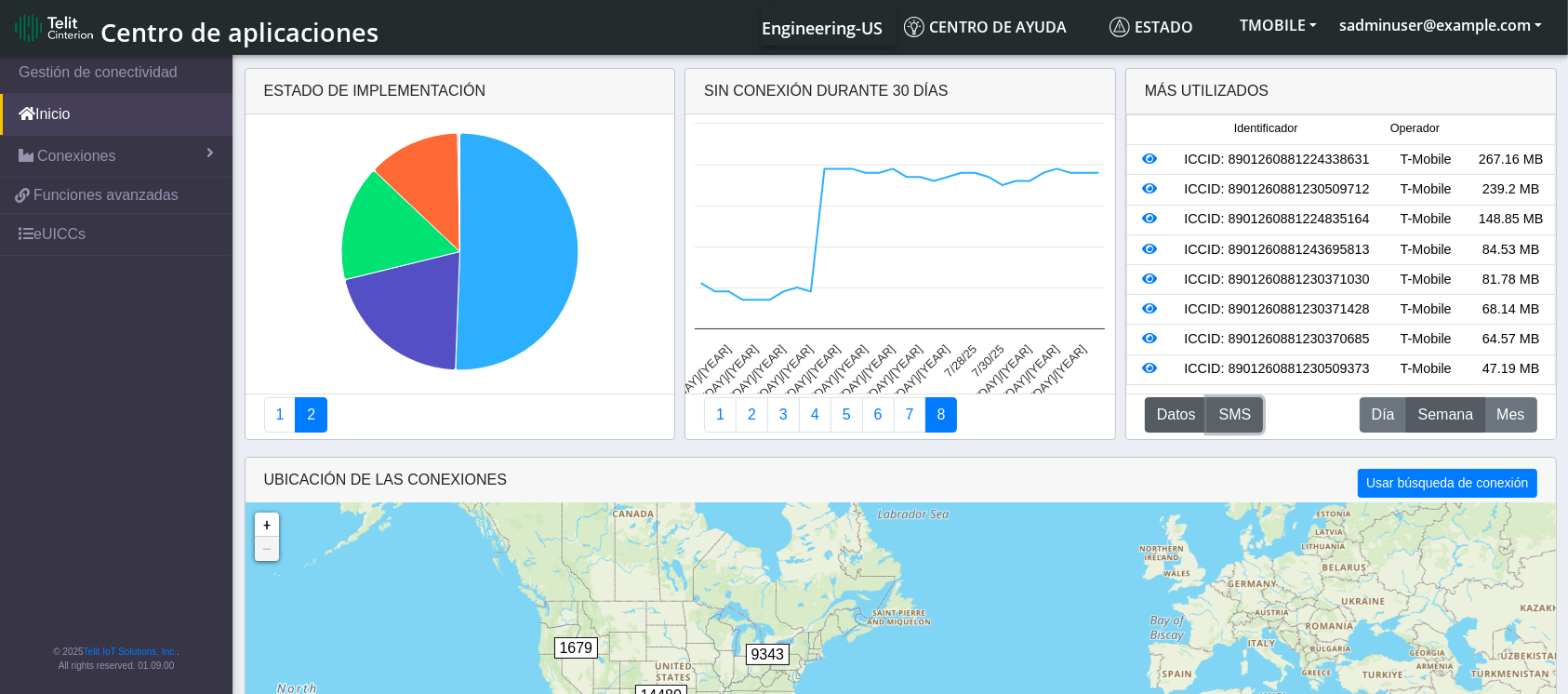 click on "SMS" 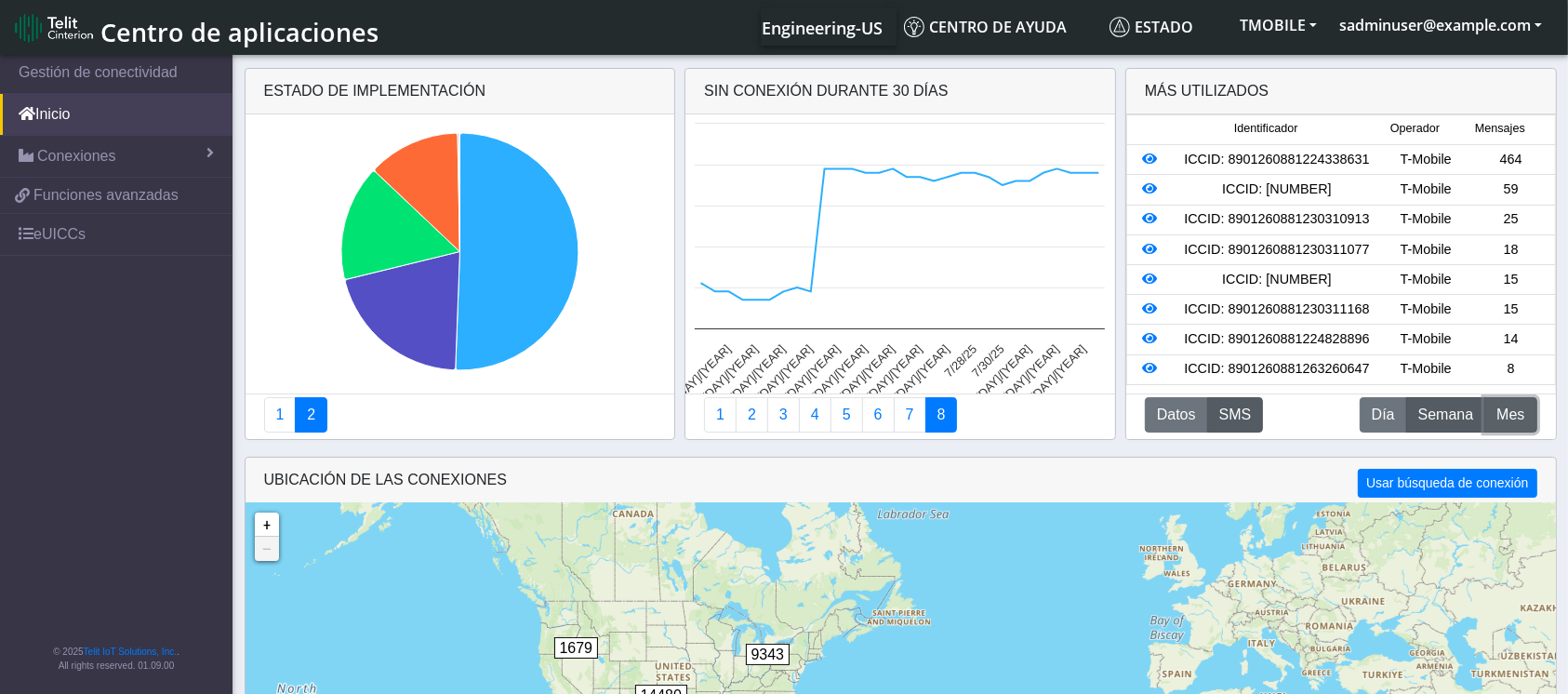 click on "Mes" 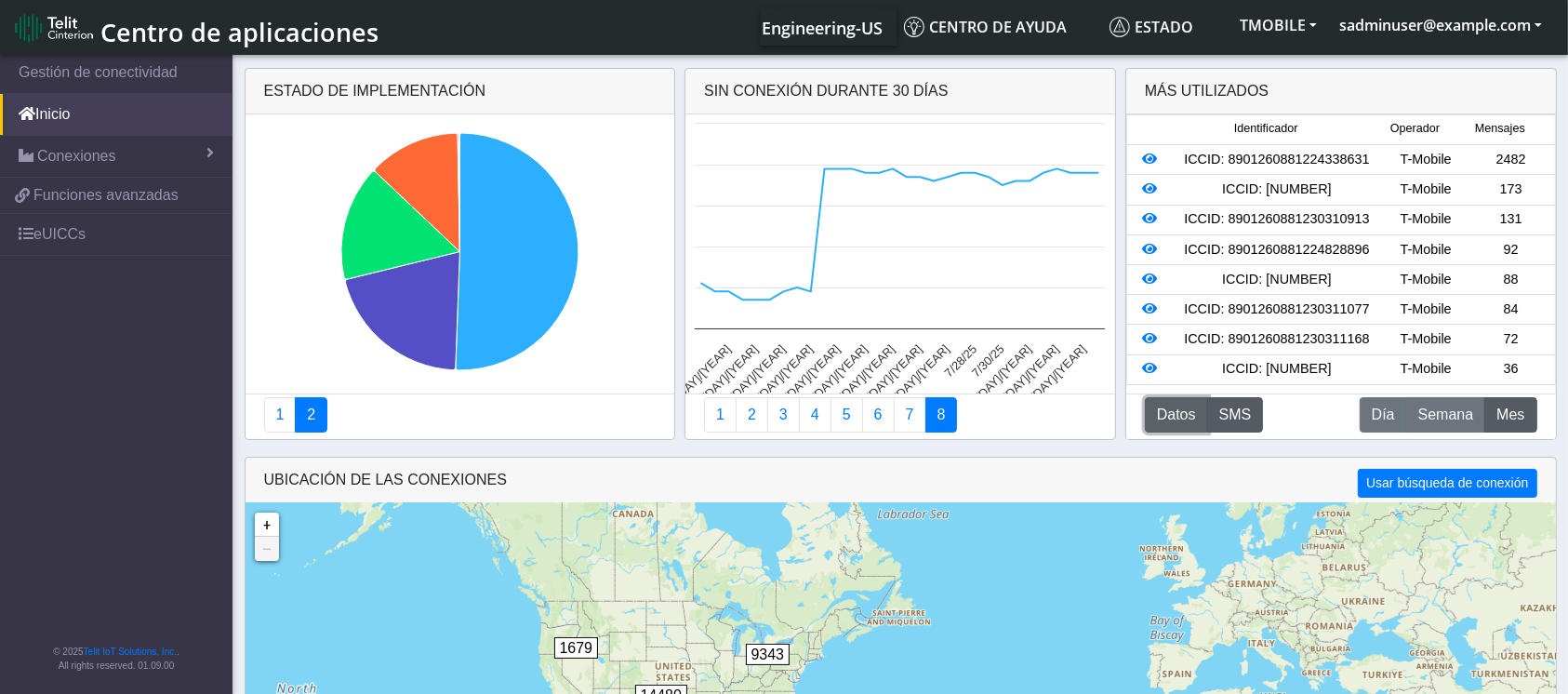 click on "Datos" 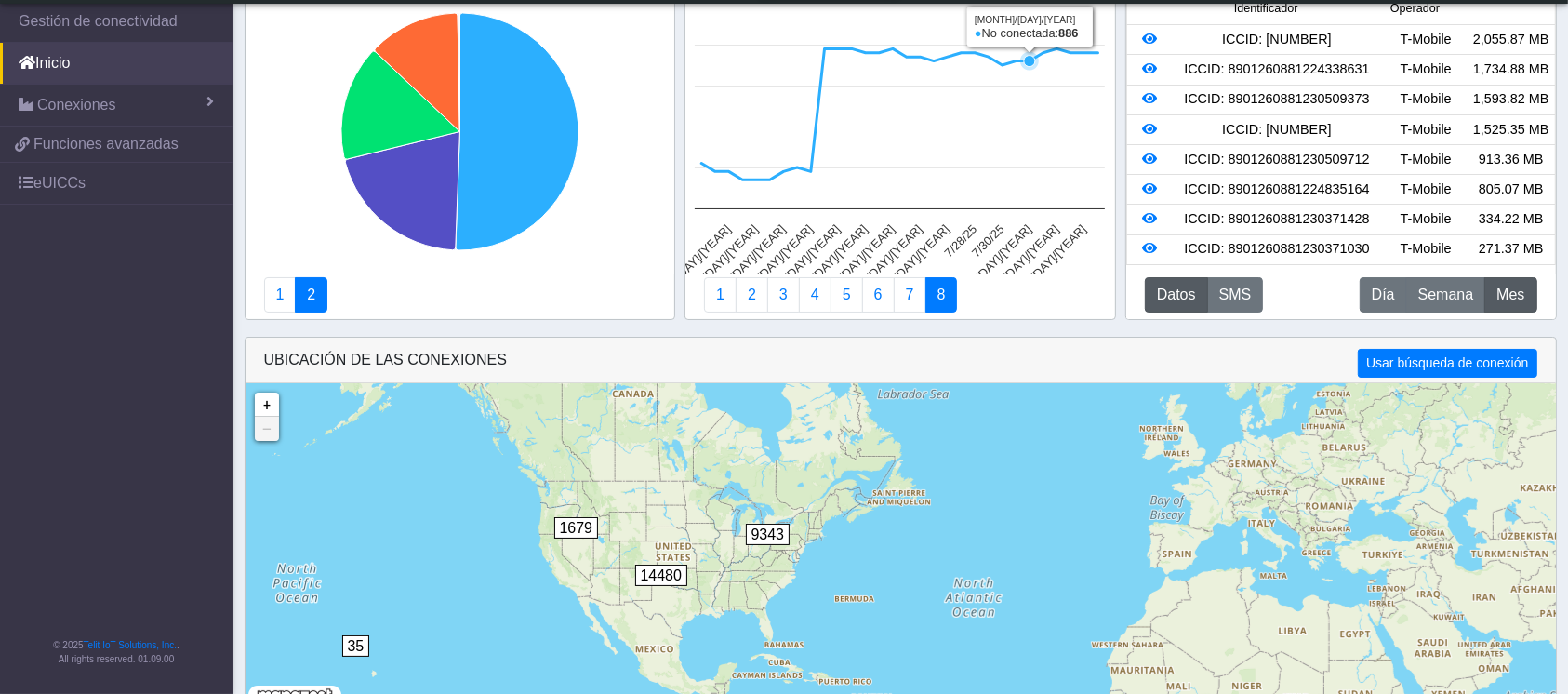 scroll, scrollTop: 93, scrollLeft: 0, axis: vertical 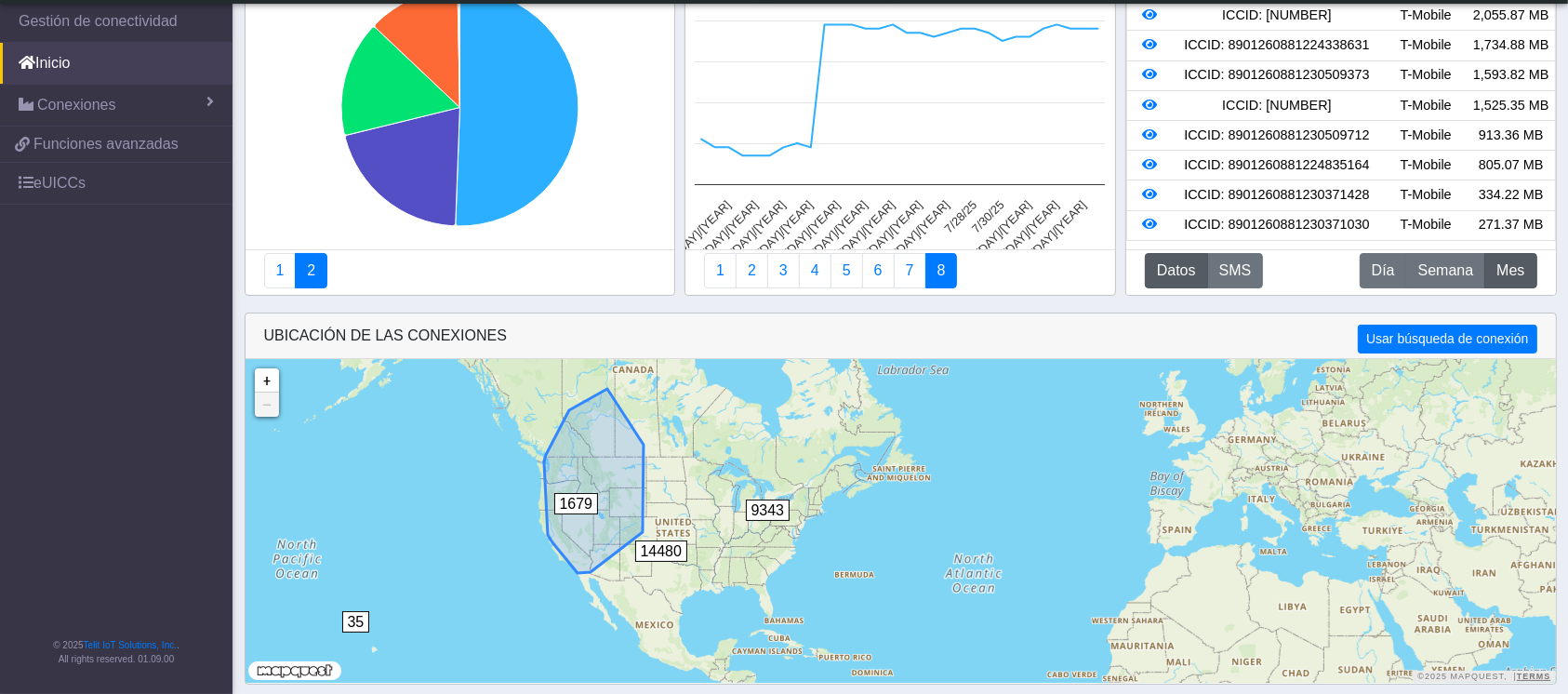 click on "1679" at bounding box center (577, 503) 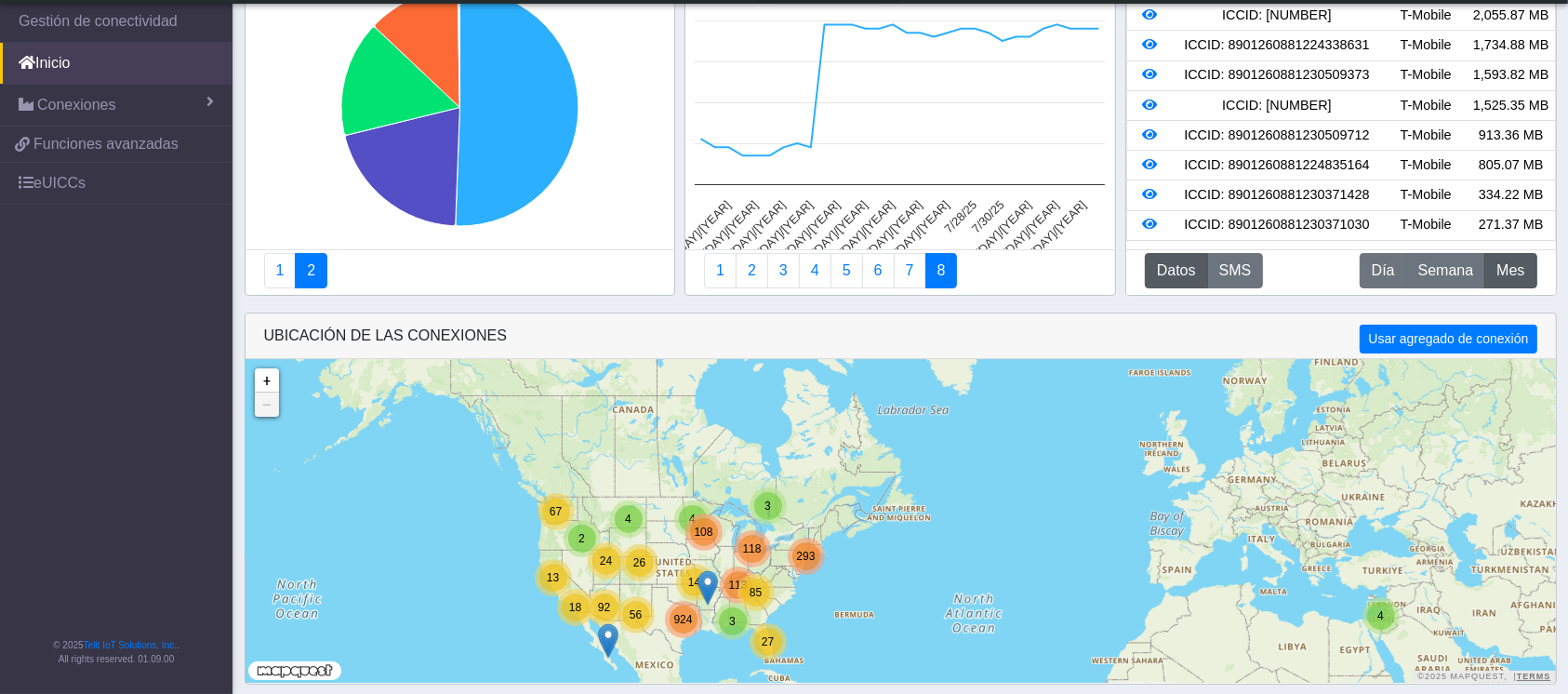 click on "3" at bounding box center [768, 506] 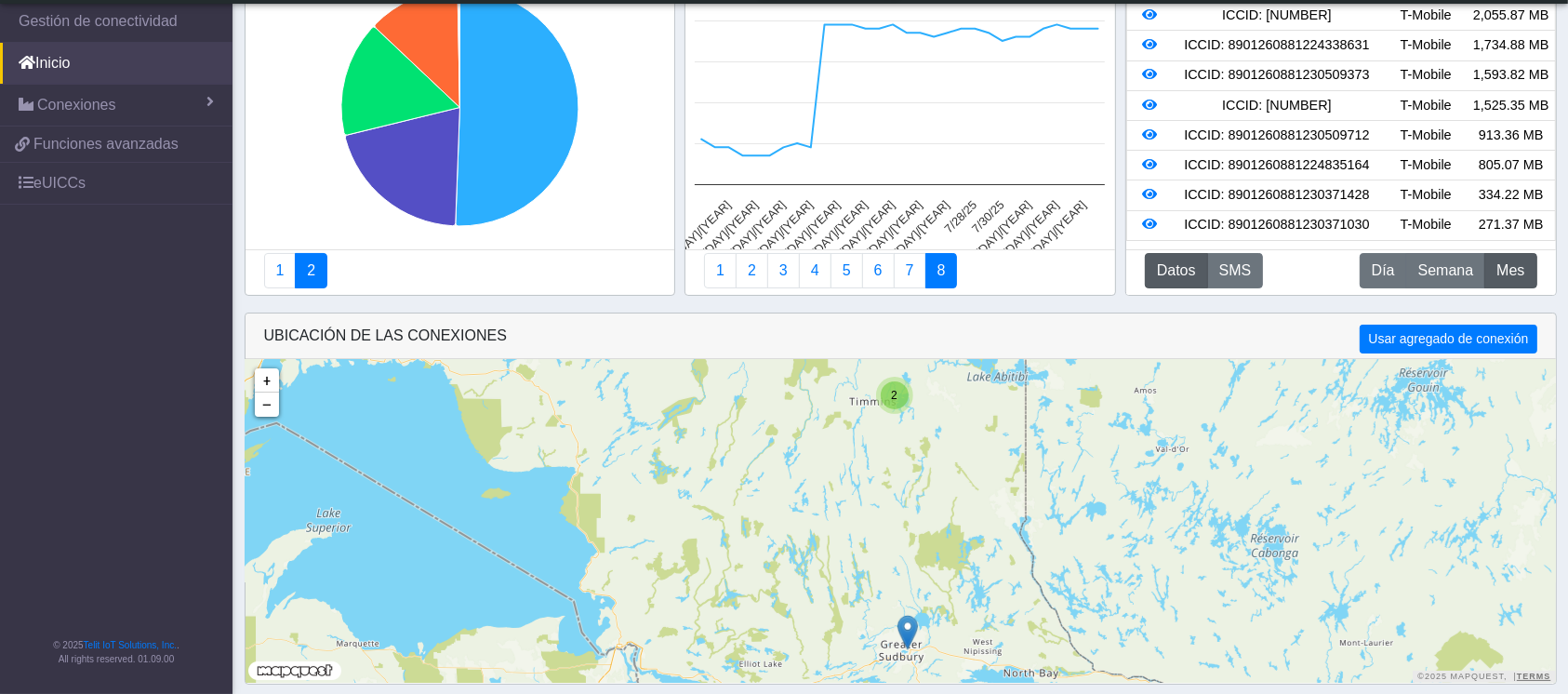 click at bounding box center (908, 633) 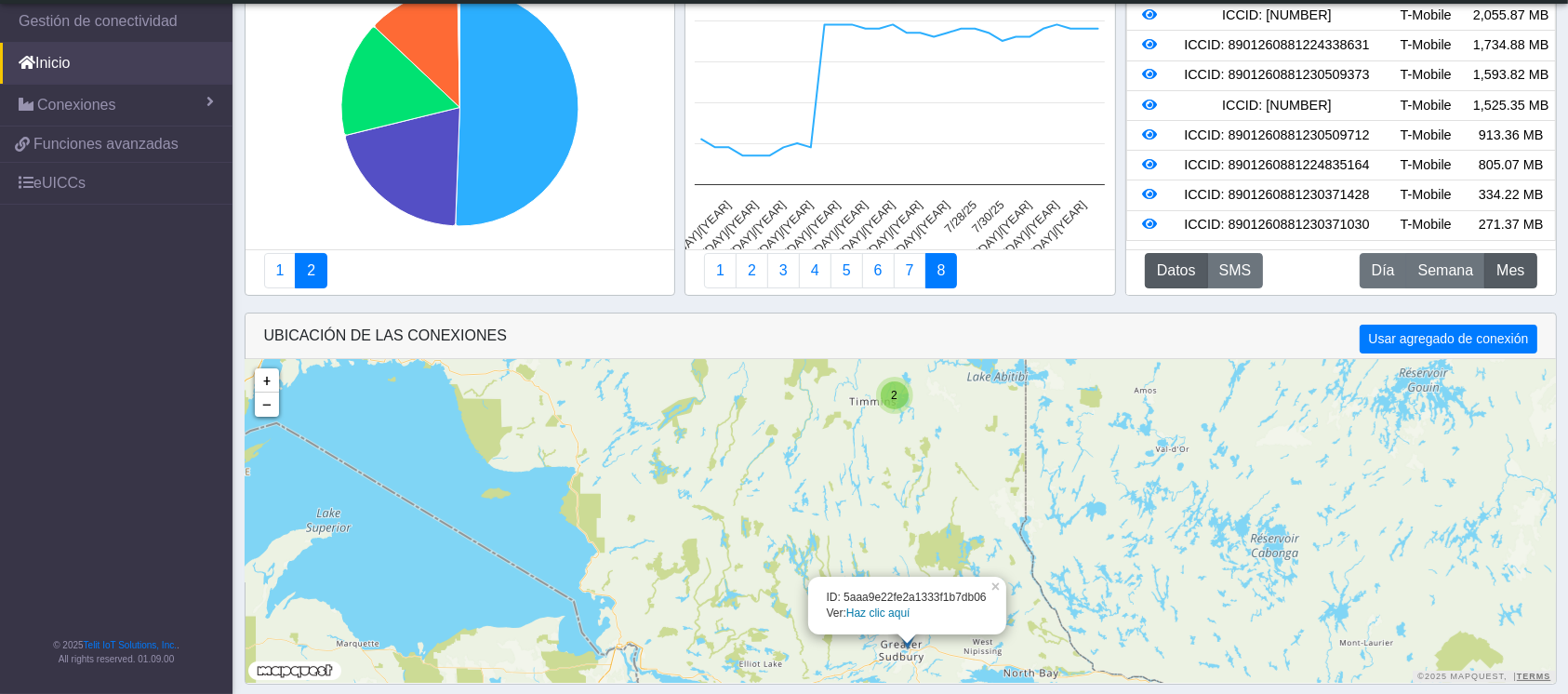 click on "2" at bounding box center [895, 395] 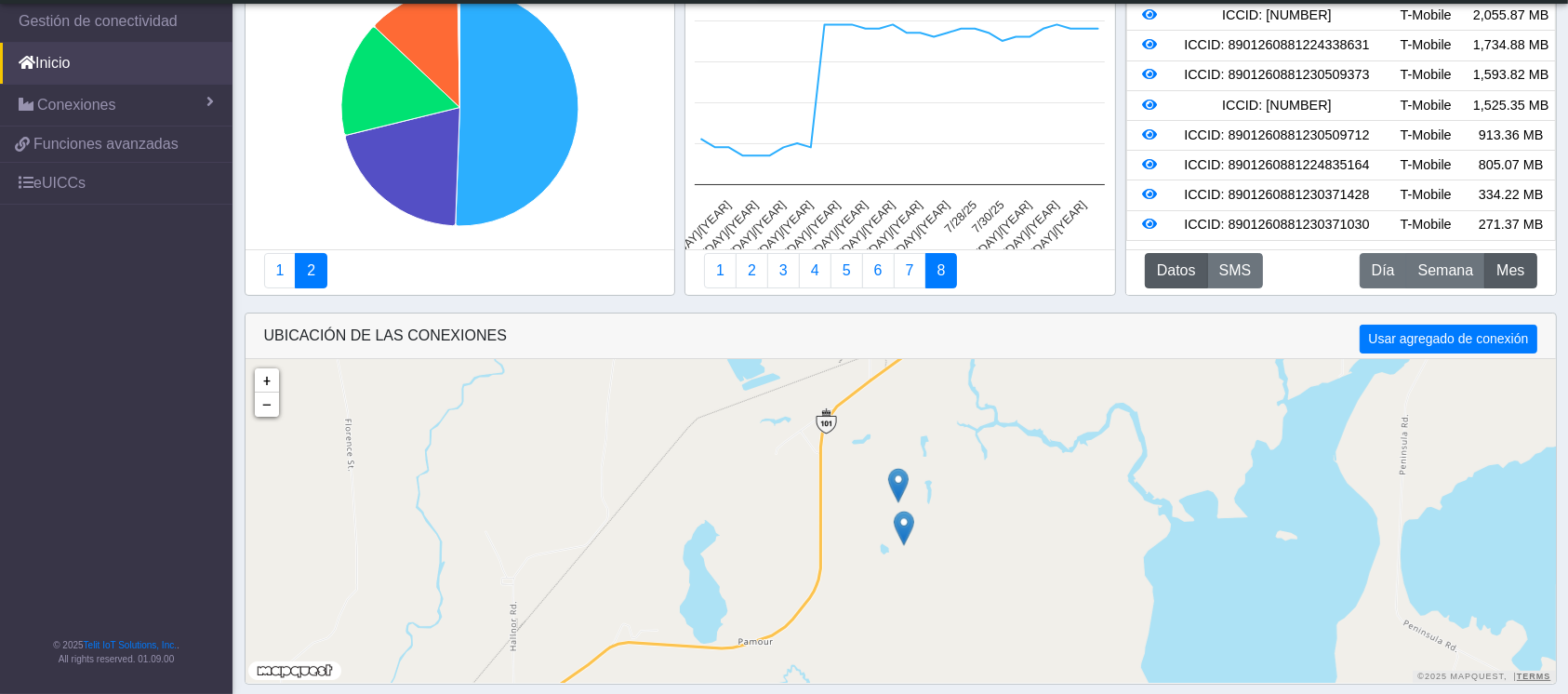 click at bounding box center (898, 486) 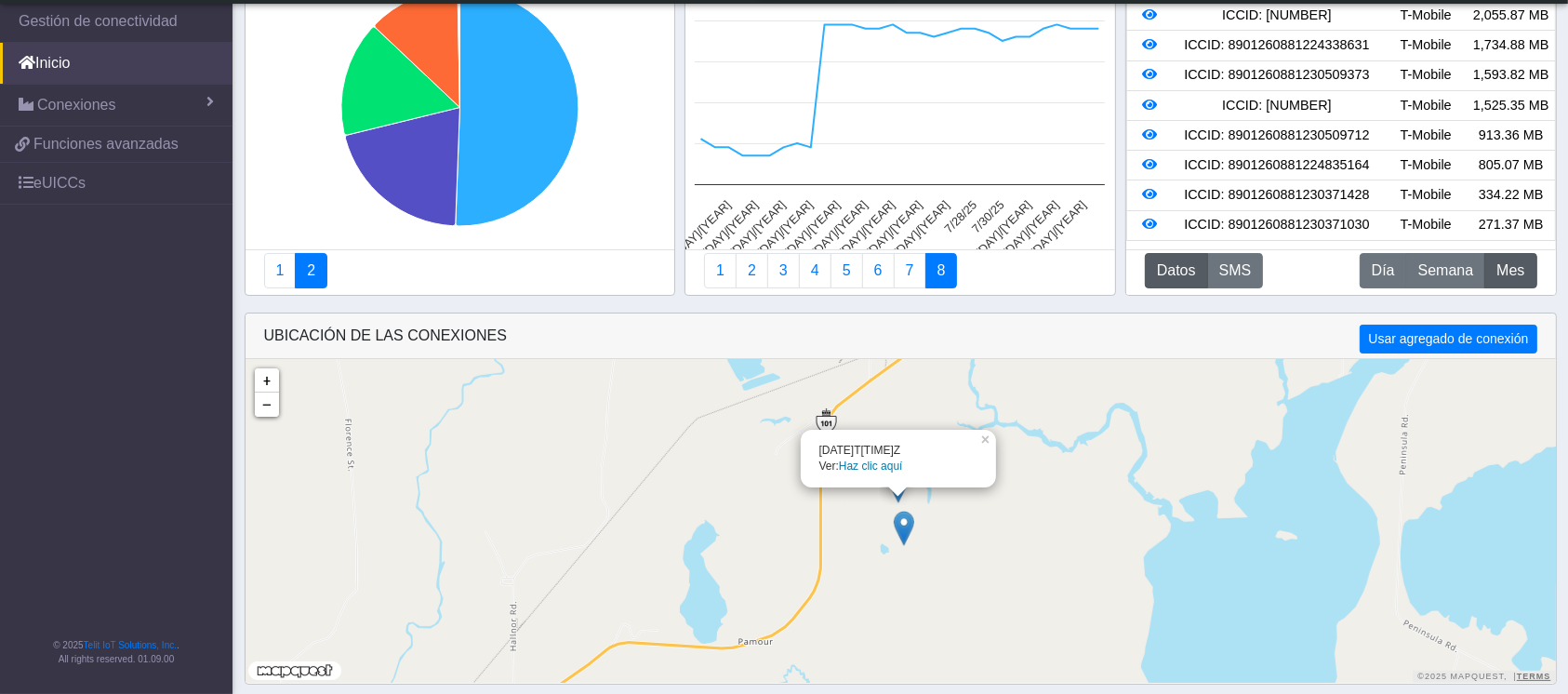 click at bounding box center (904, 528) 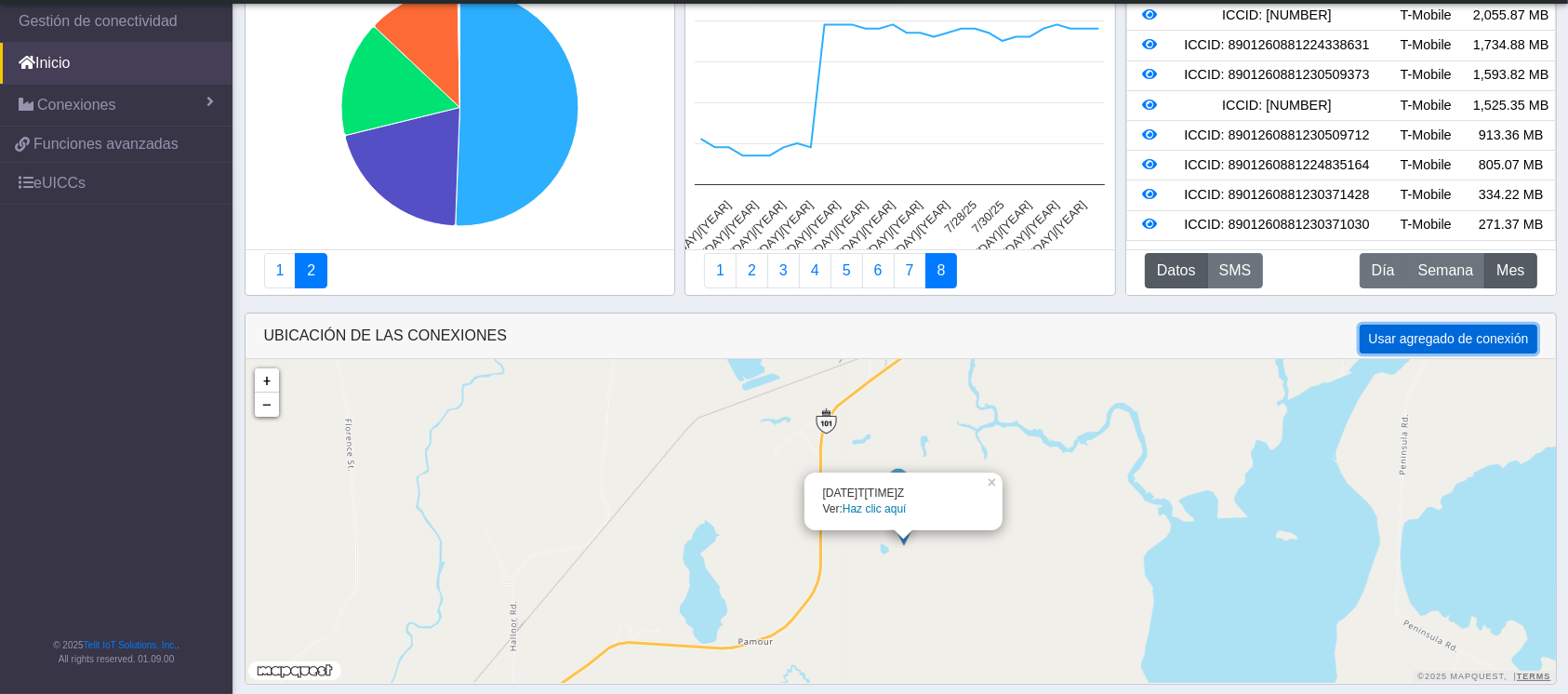 click on "Usar agregado de conexión" 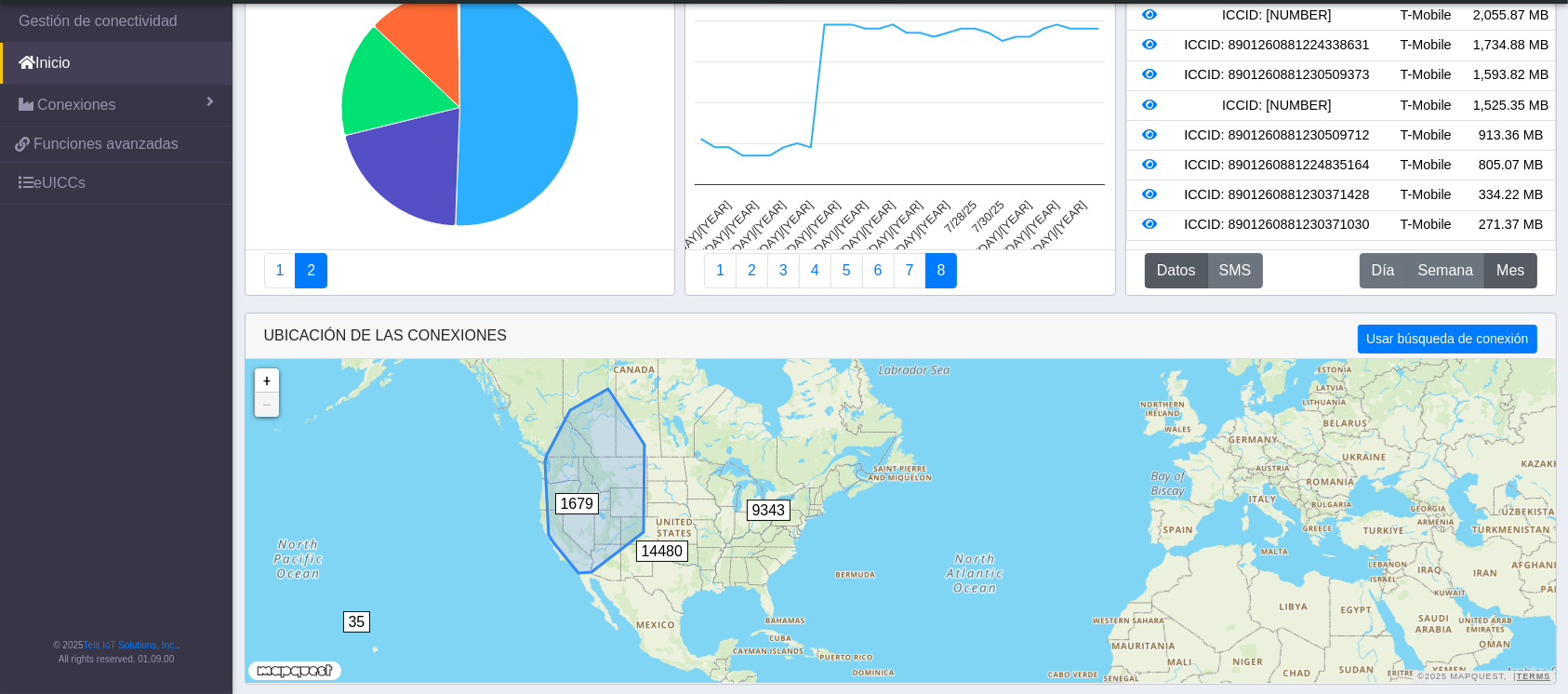 click on "1679" at bounding box center [578, 503] 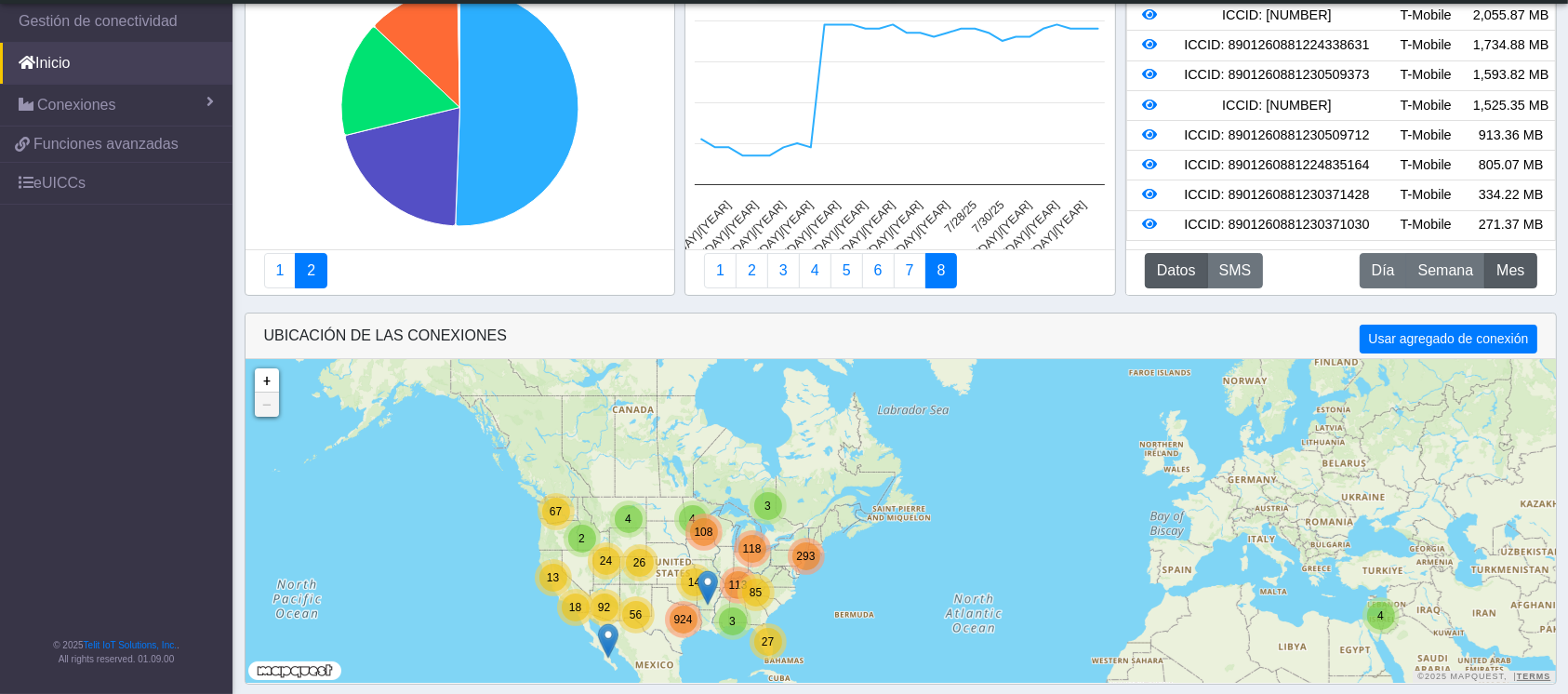 click on "4" at bounding box center [629, 519] 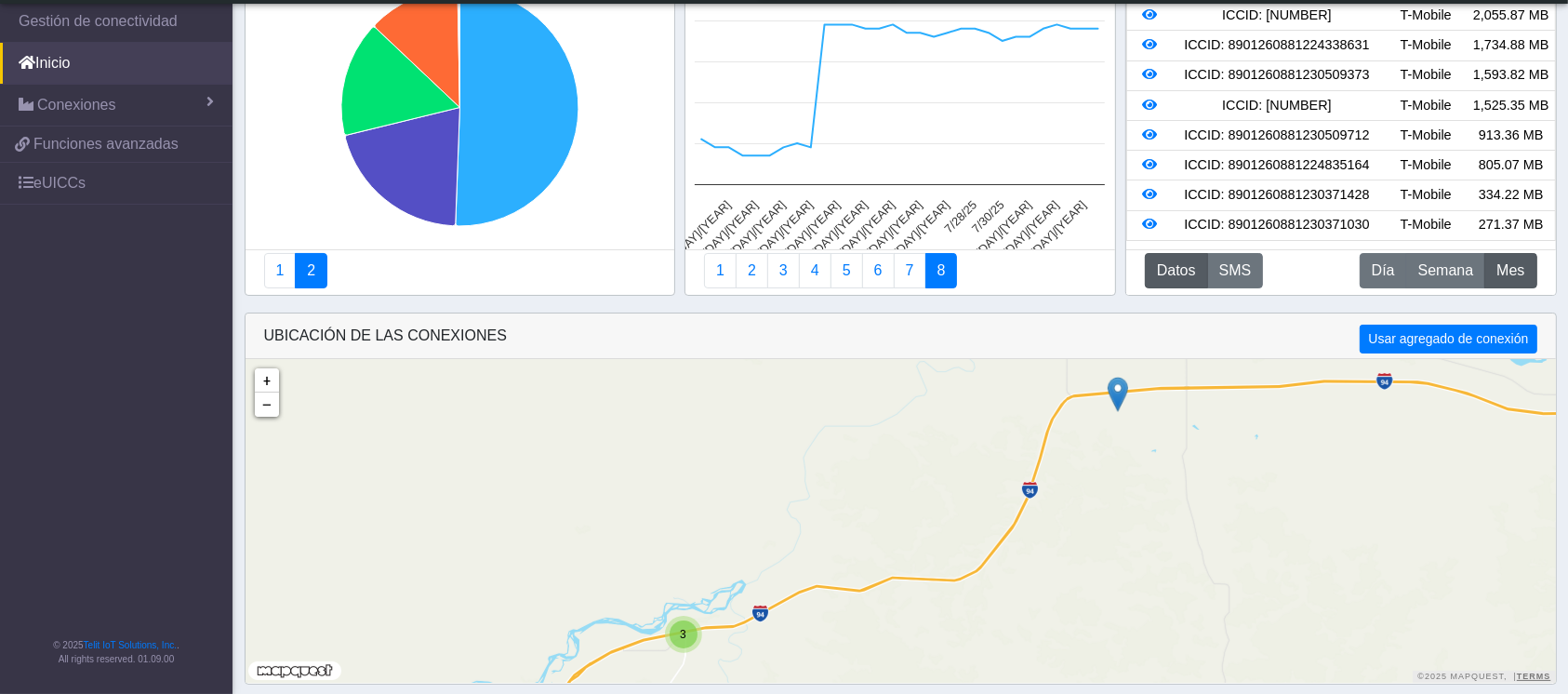 click at bounding box center (1118, 394) 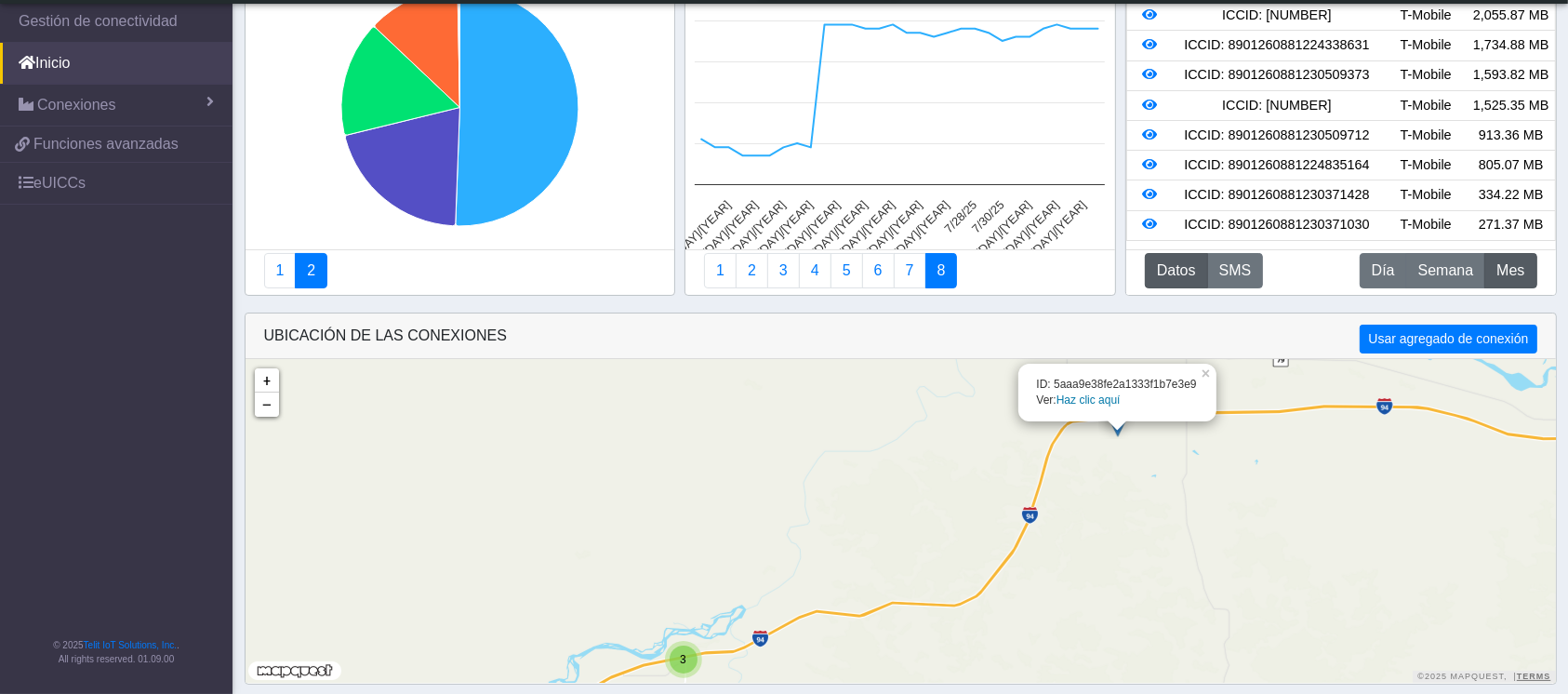 click on "3" at bounding box center (684, 660) 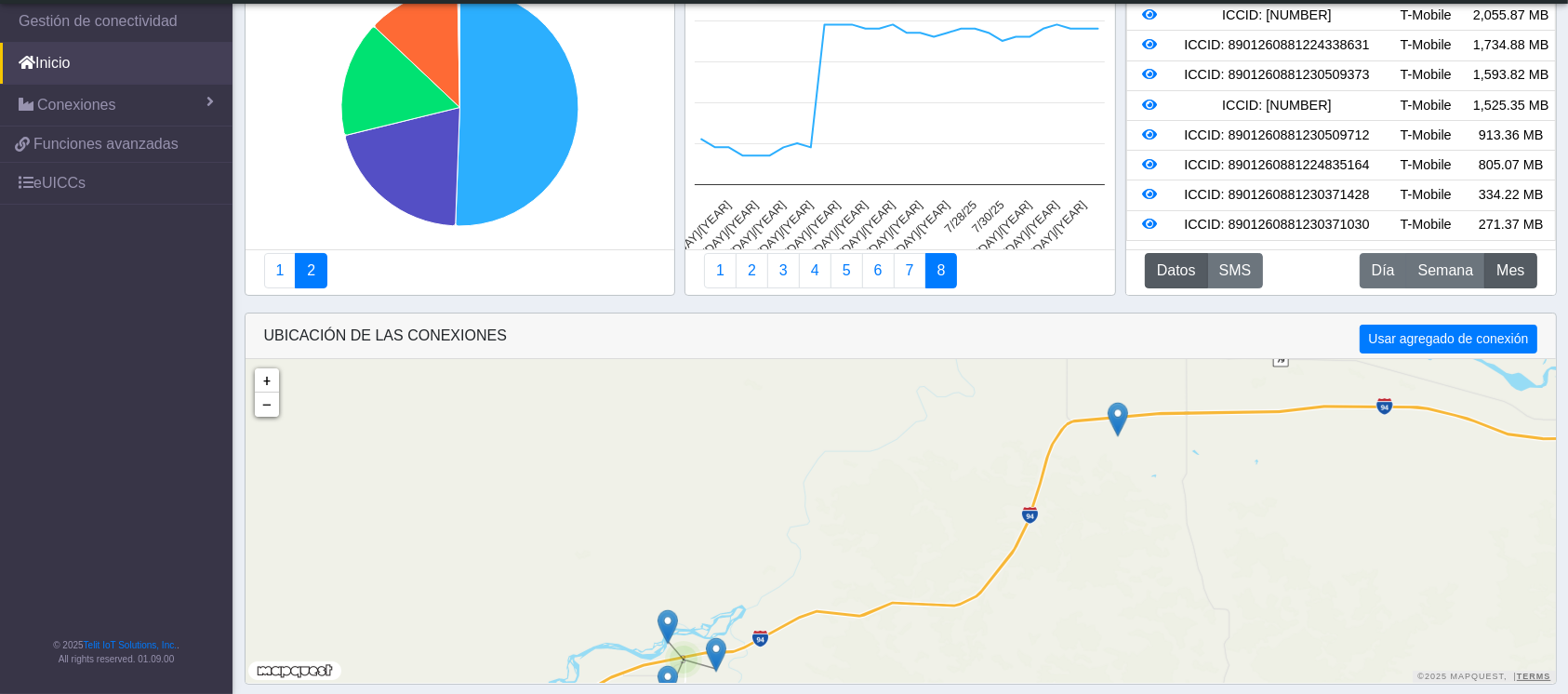 click at bounding box center [668, 627] 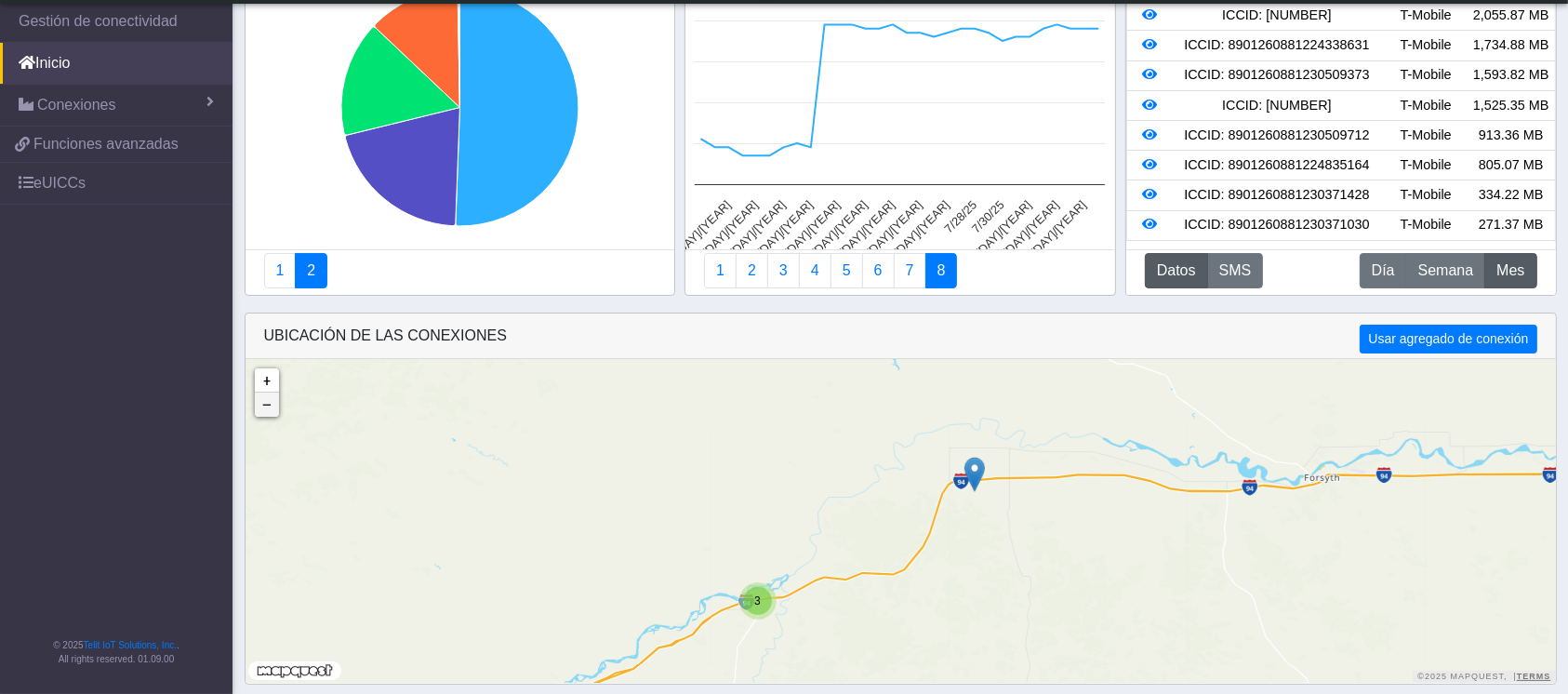 click on "−" at bounding box center [267, 405] 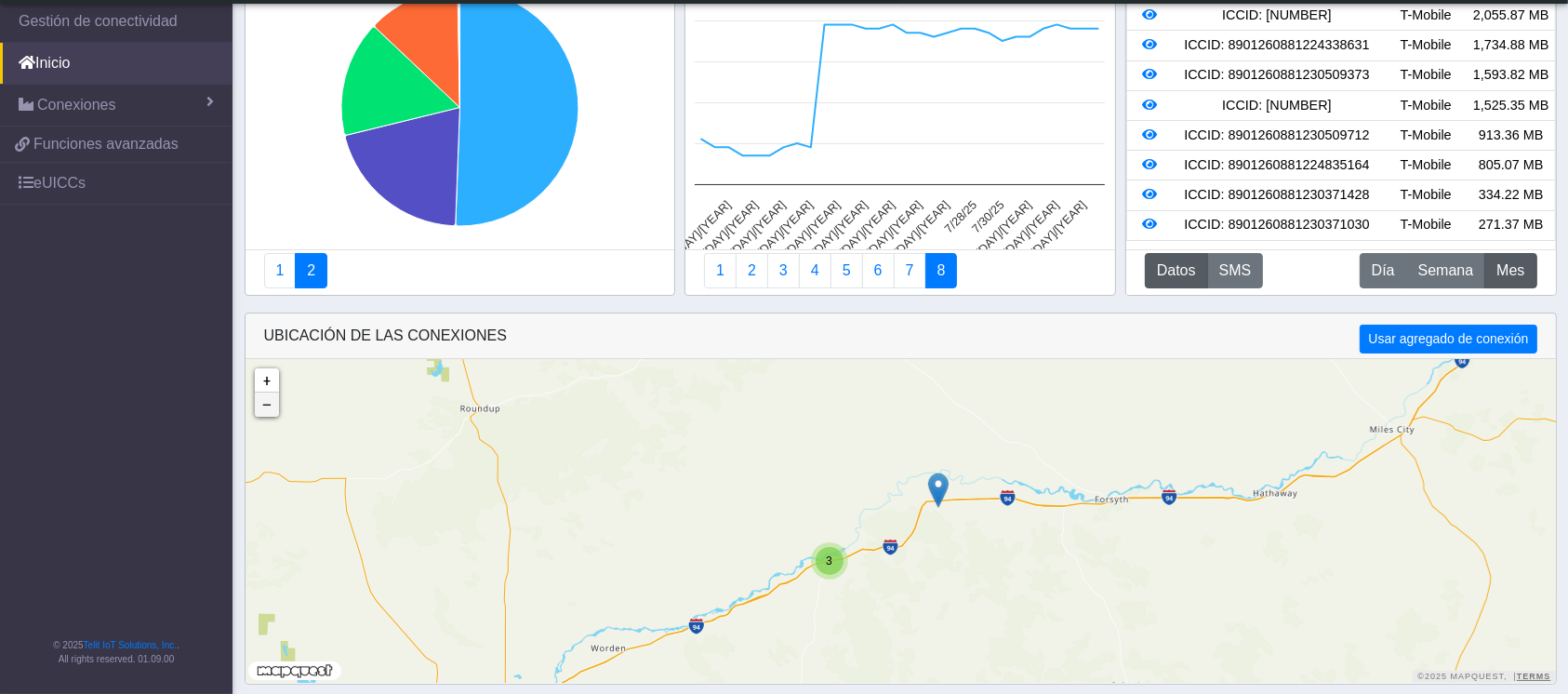 click on "−" at bounding box center (267, 405) 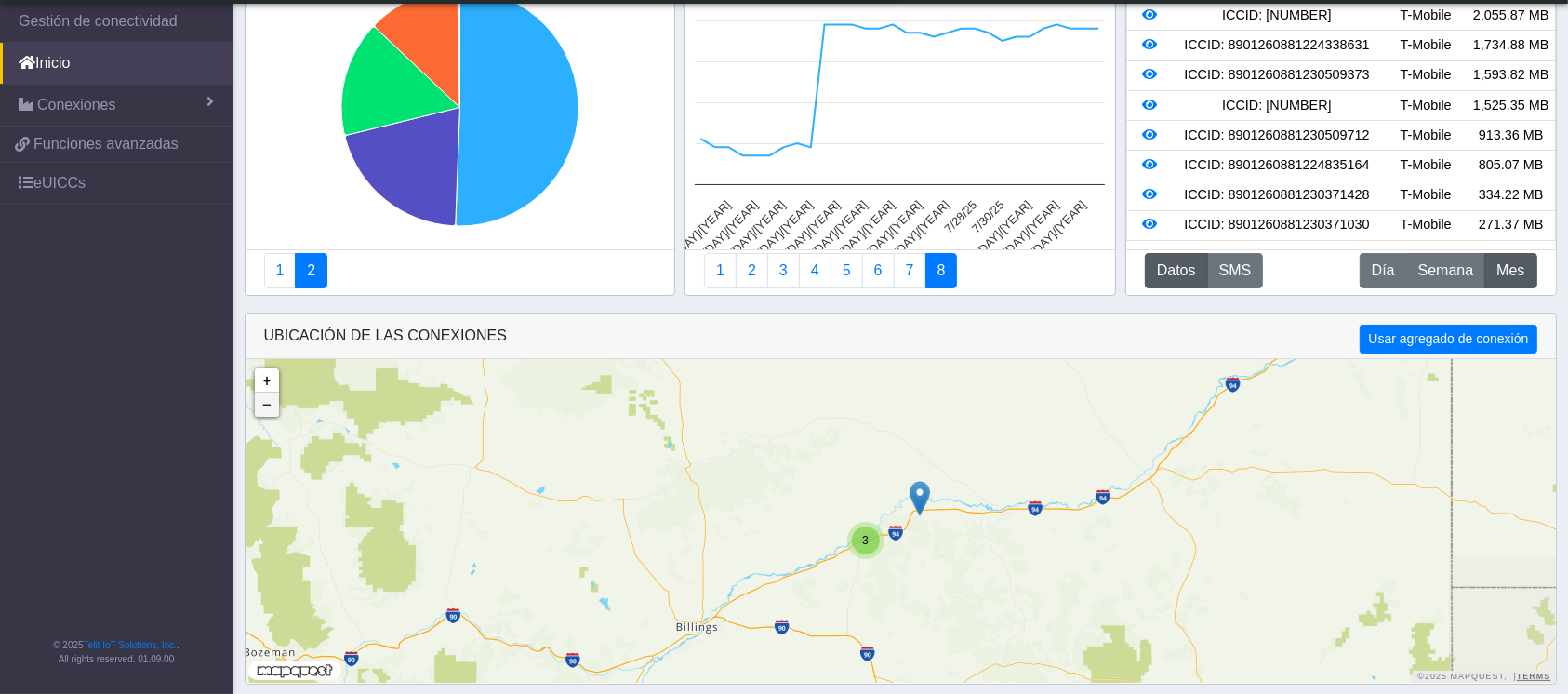 click on "−" at bounding box center [267, 405] 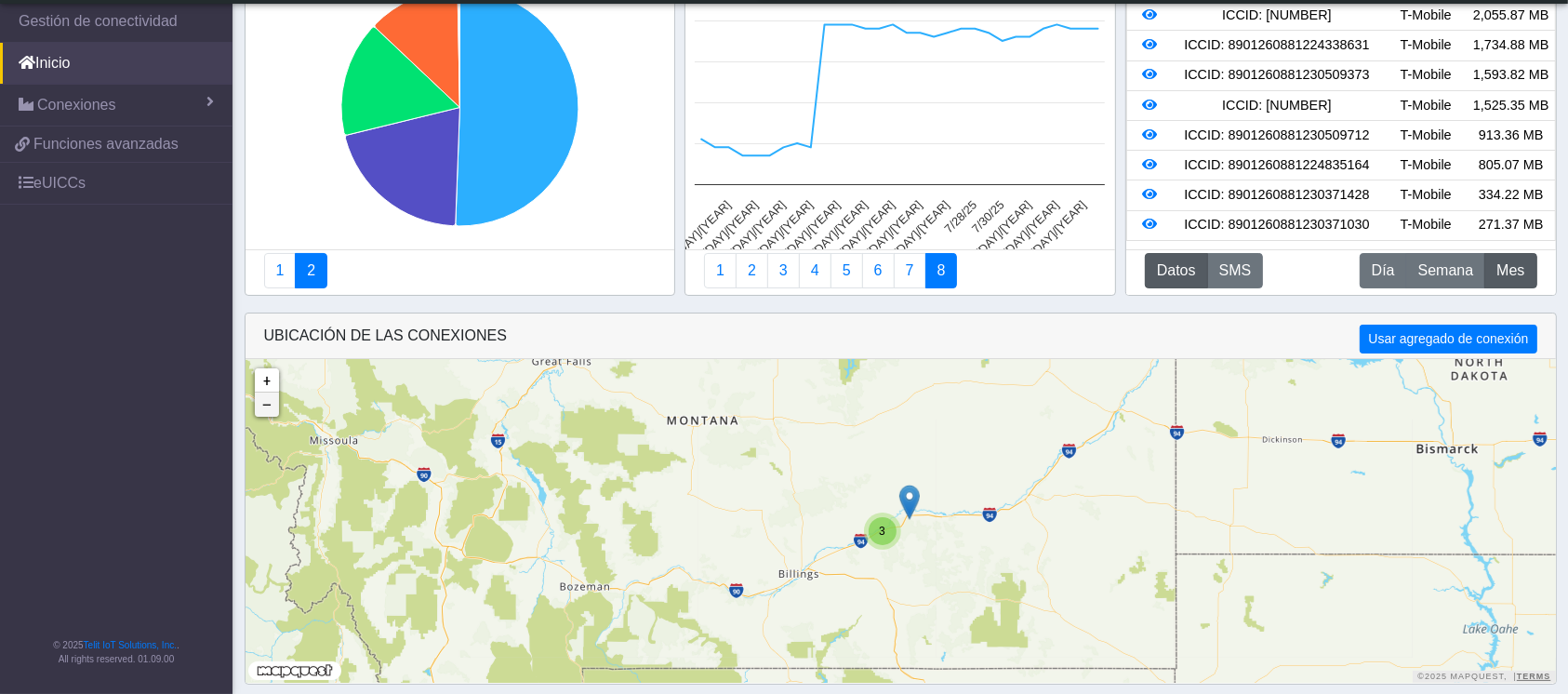 click on "−" at bounding box center [267, 405] 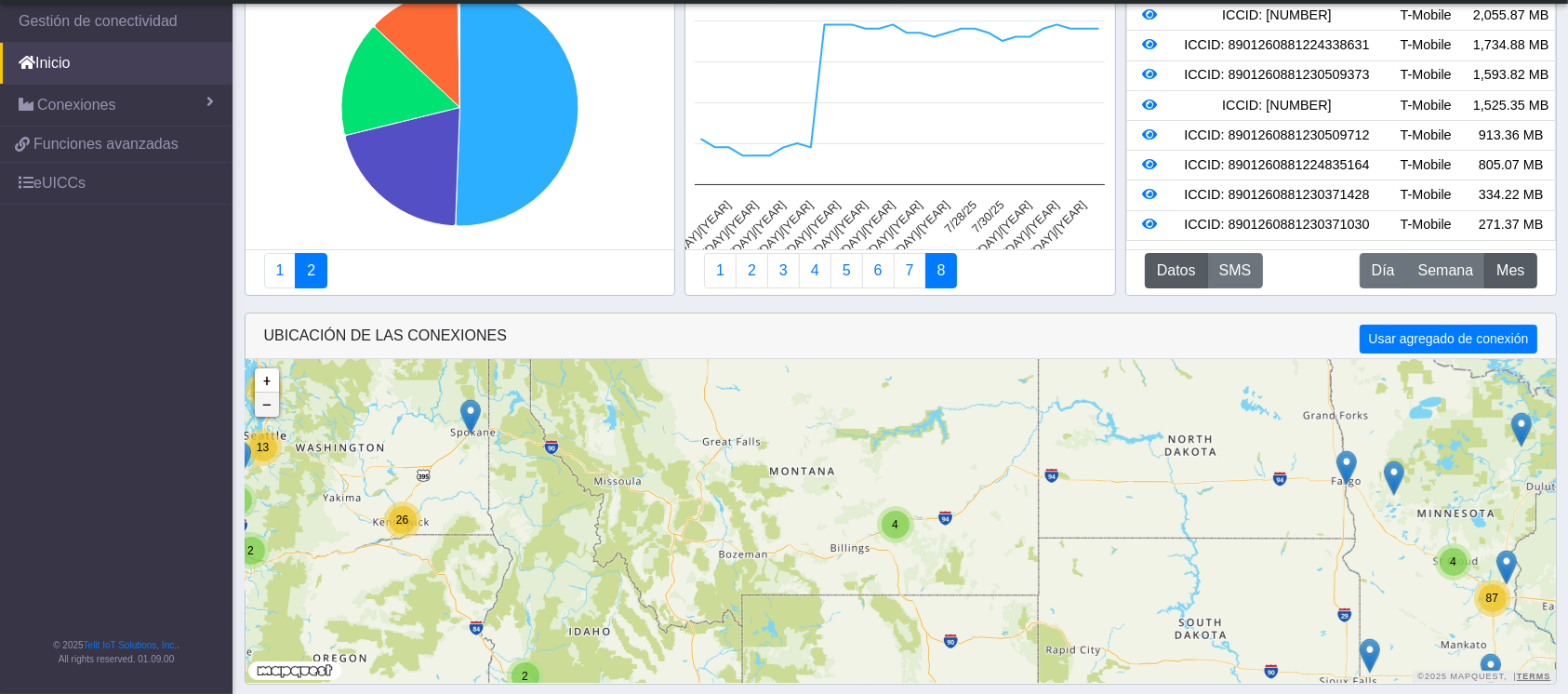 click on "−" at bounding box center (267, 405) 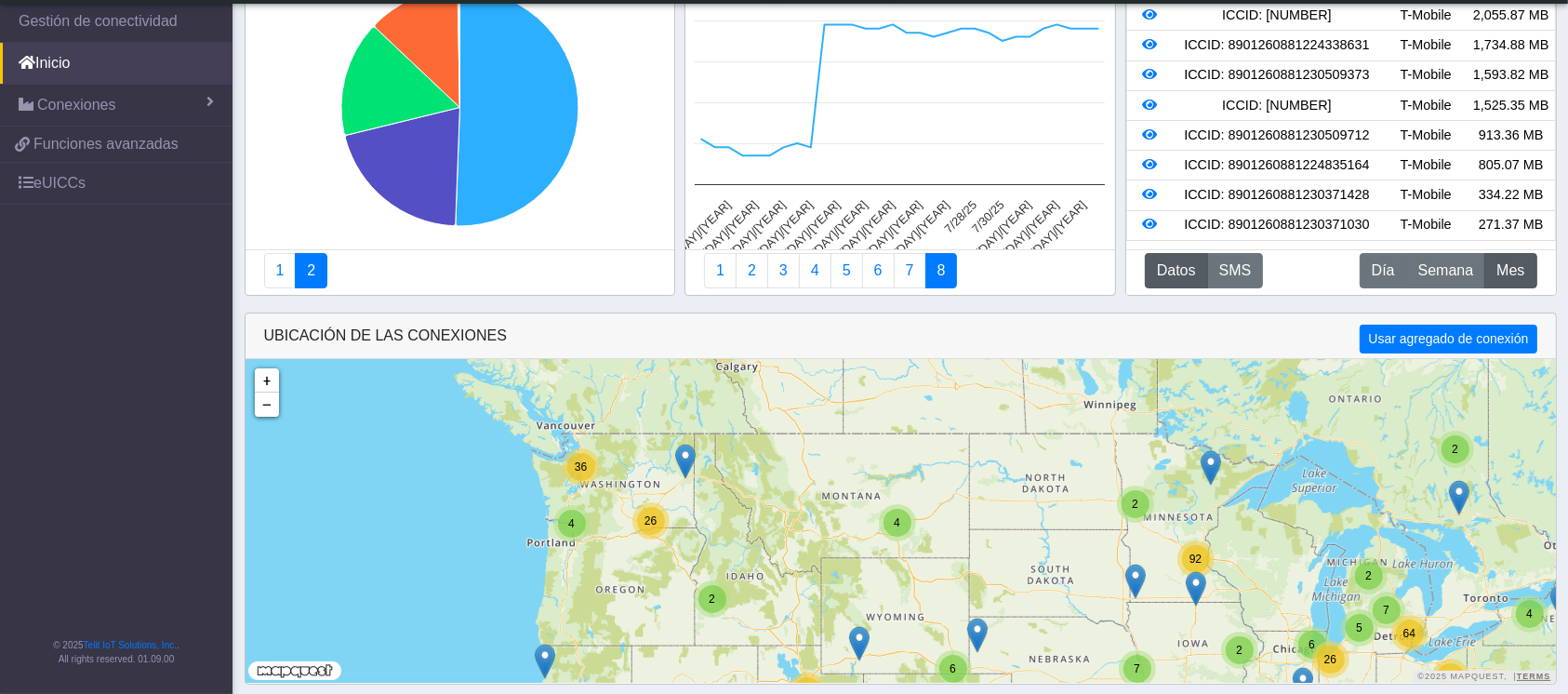click at bounding box center (685, 461) 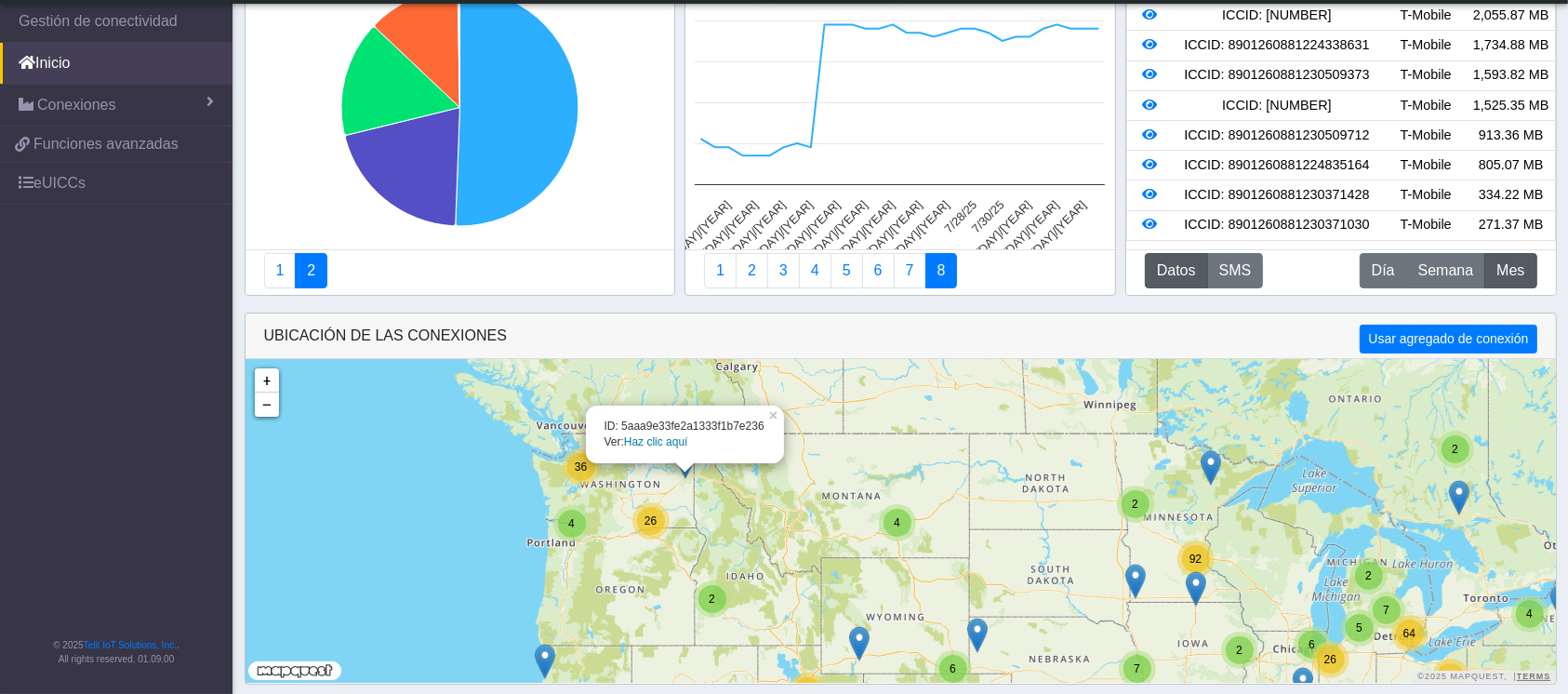 click at bounding box center (545, 661) 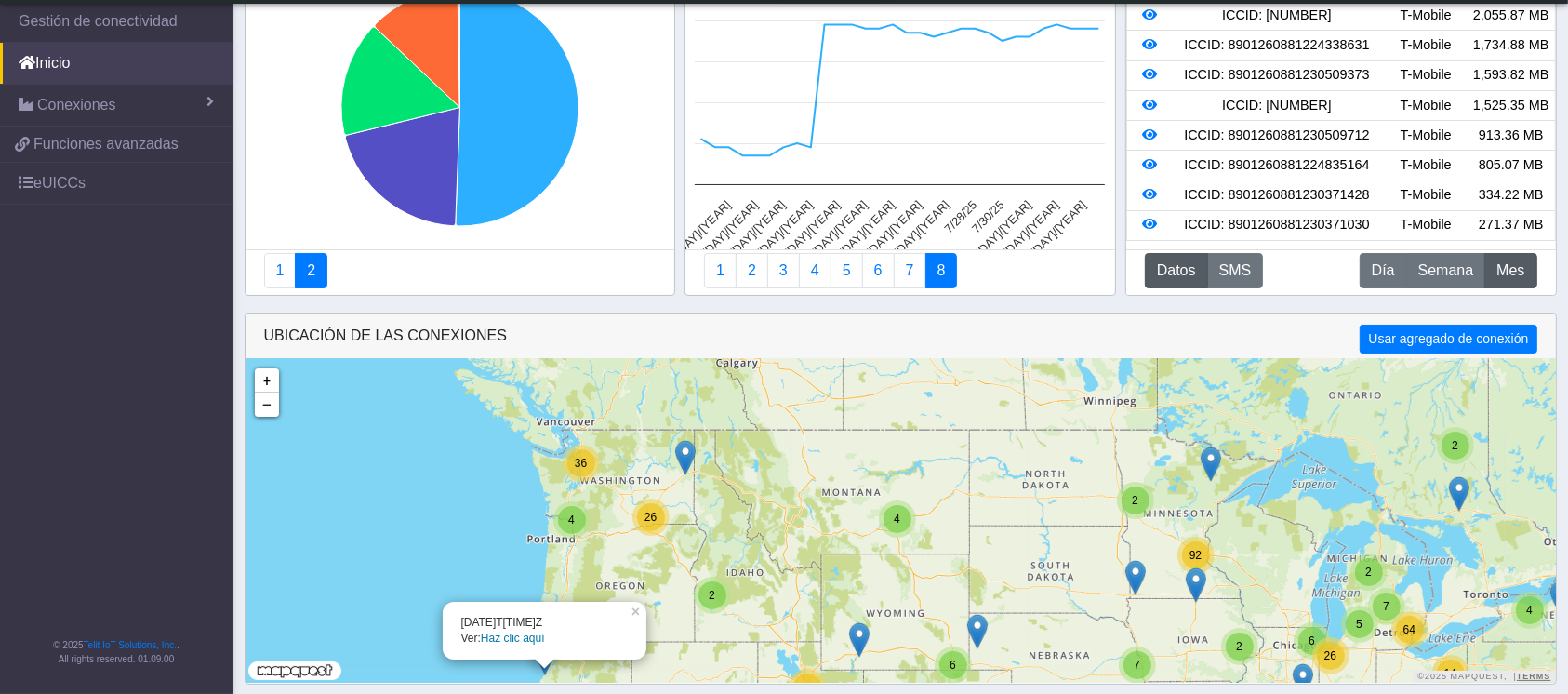 click at bounding box center [859, 640] 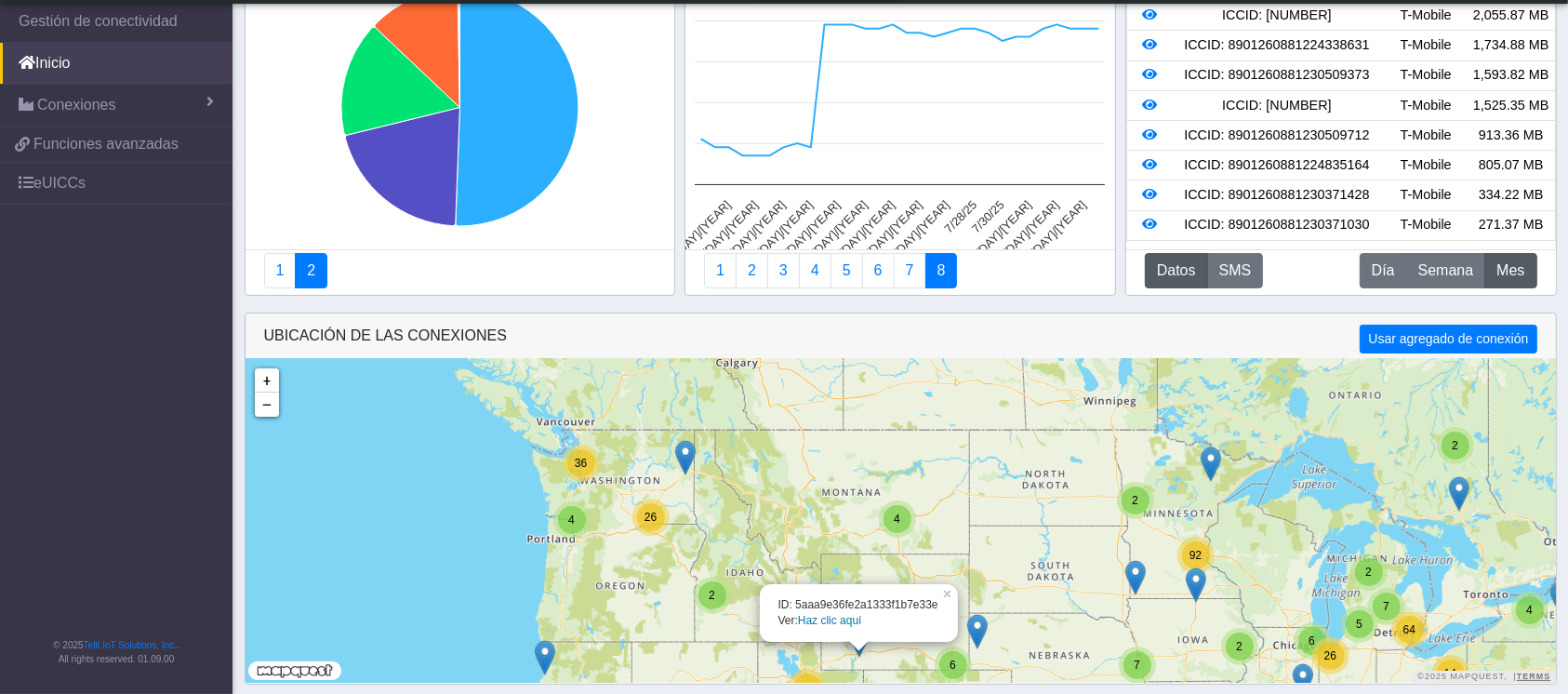 click at bounding box center (977, 632) 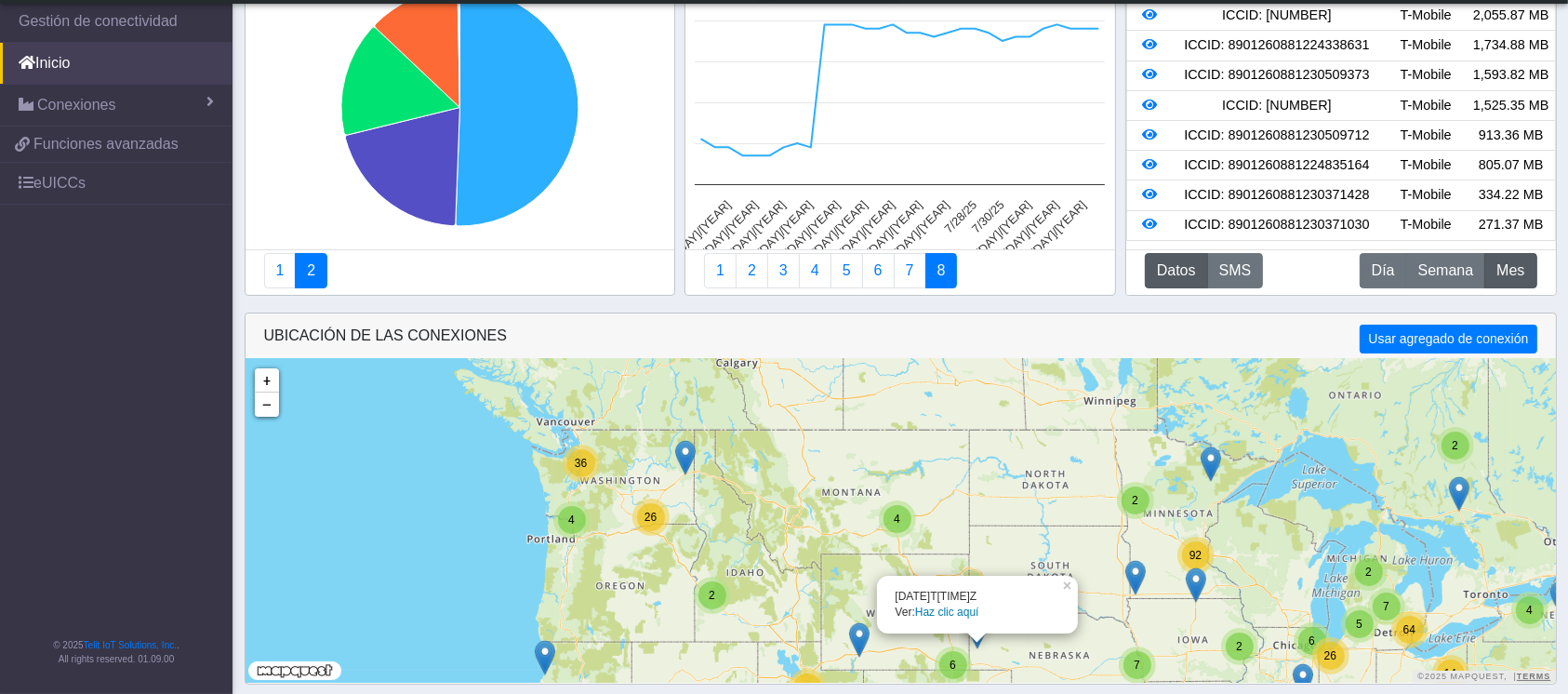 click at bounding box center (1196, 585) 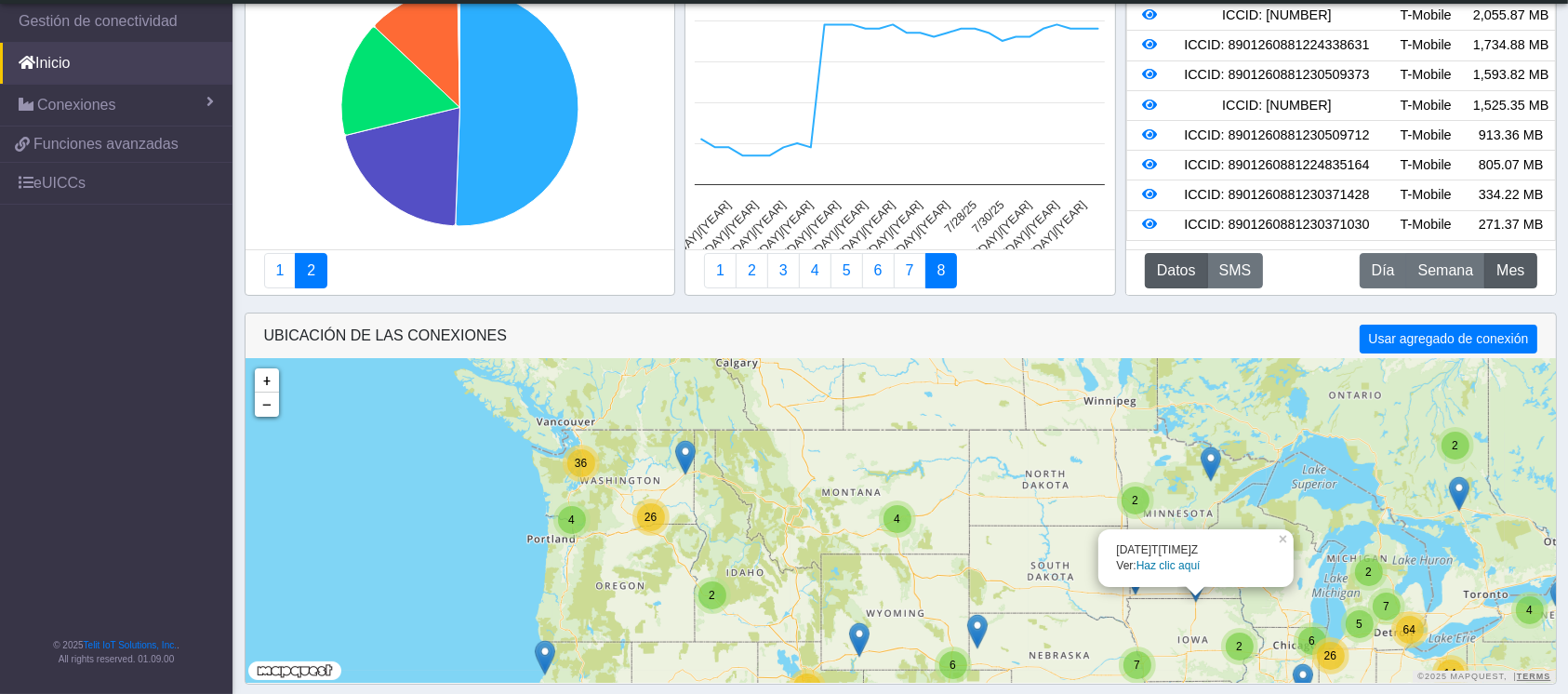 click at bounding box center [1459, 494] 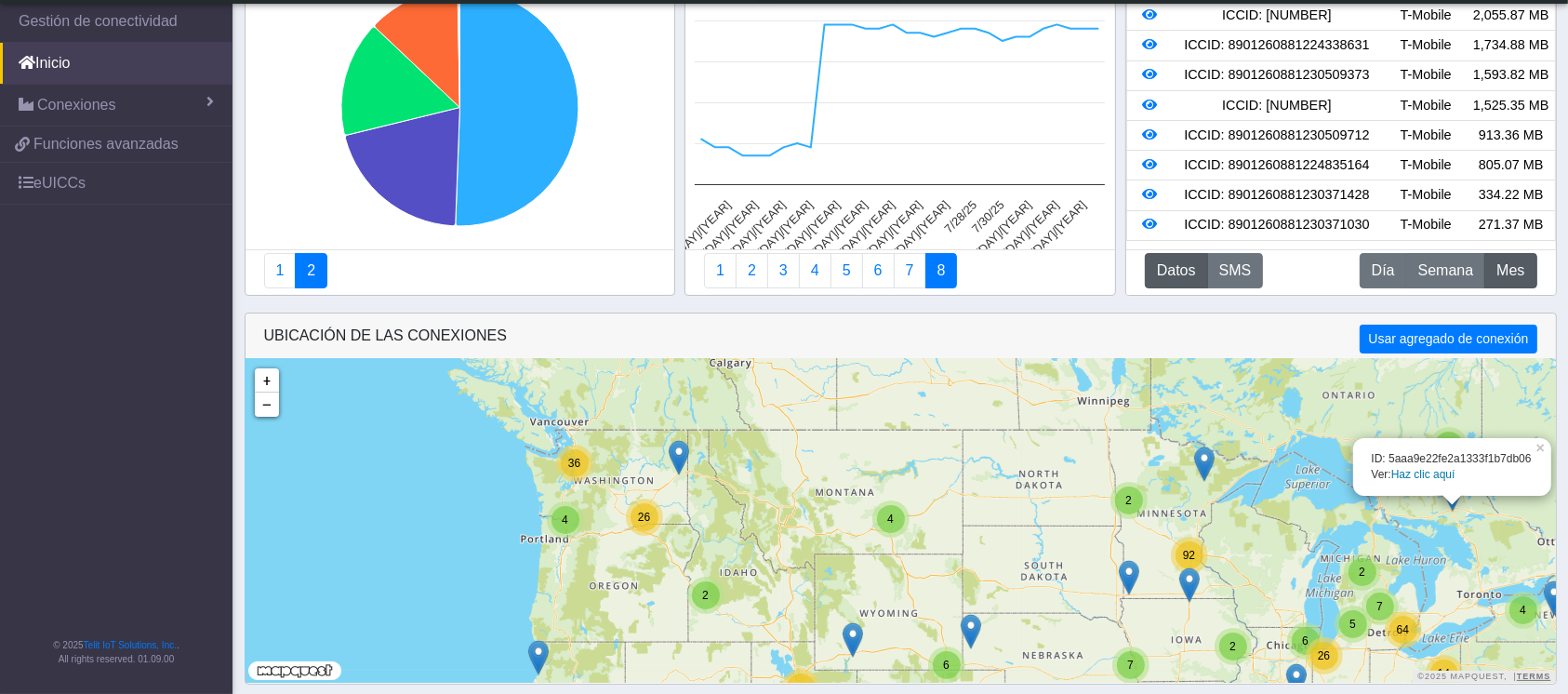 click at bounding box center (1204, 464) 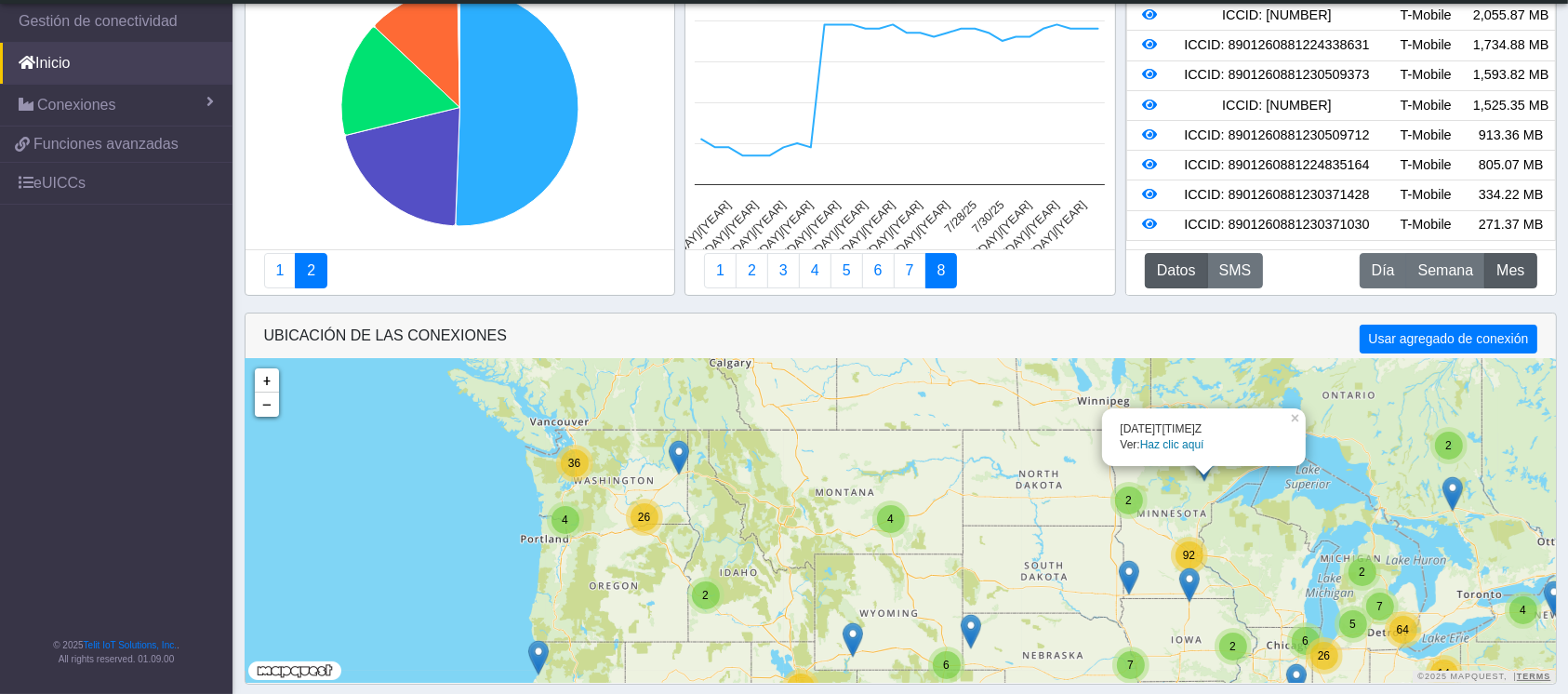 click at bounding box center (1296, 681) 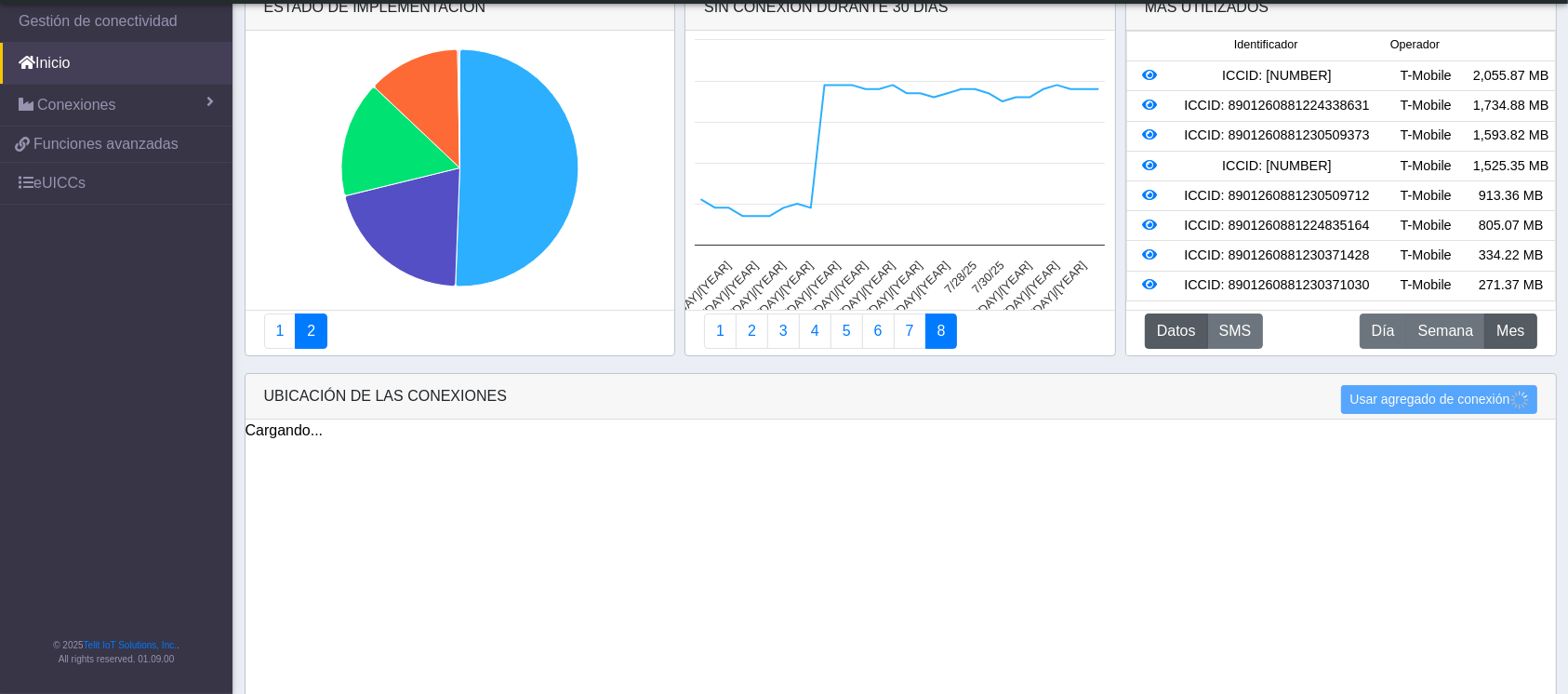 scroll, scrollTop: 0, scrollLeft: 0, axis: both 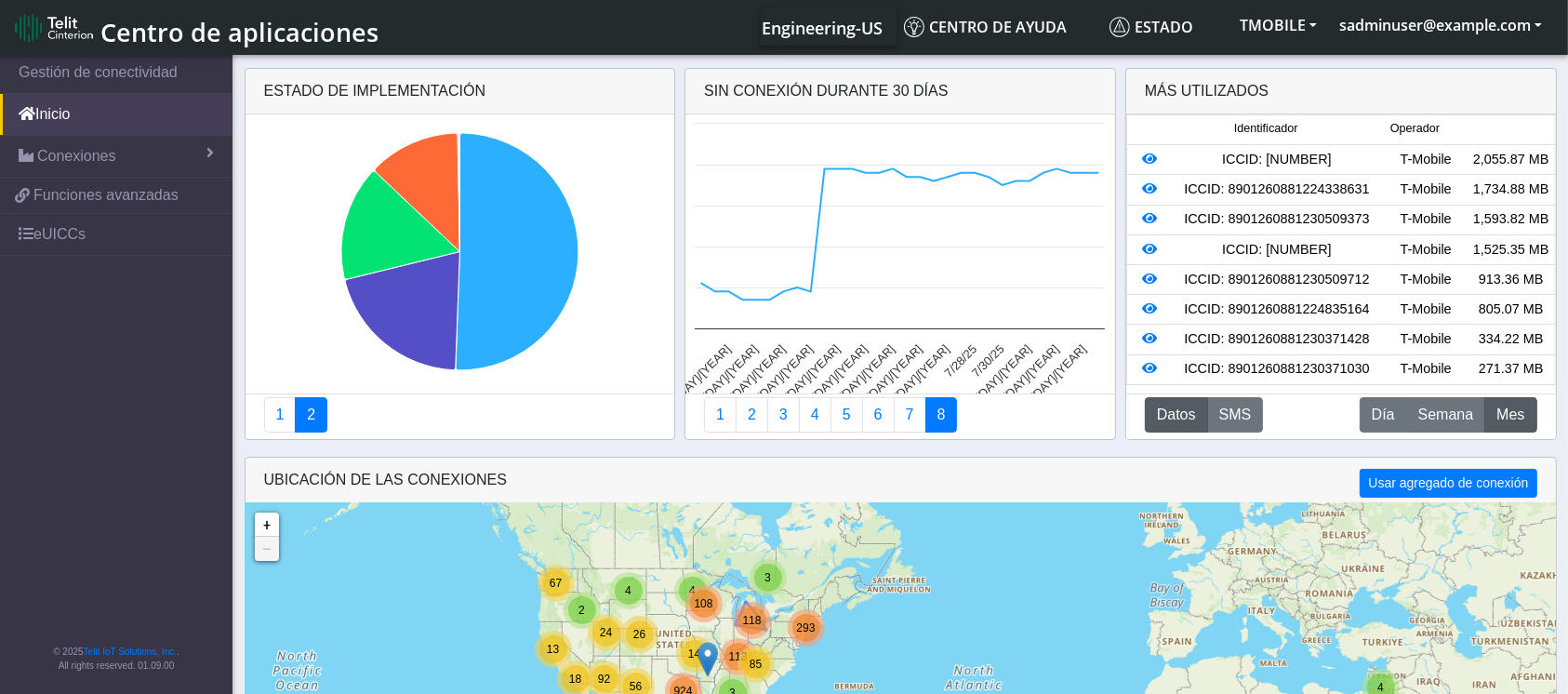 click on "118" at bounding box center (751, 621) 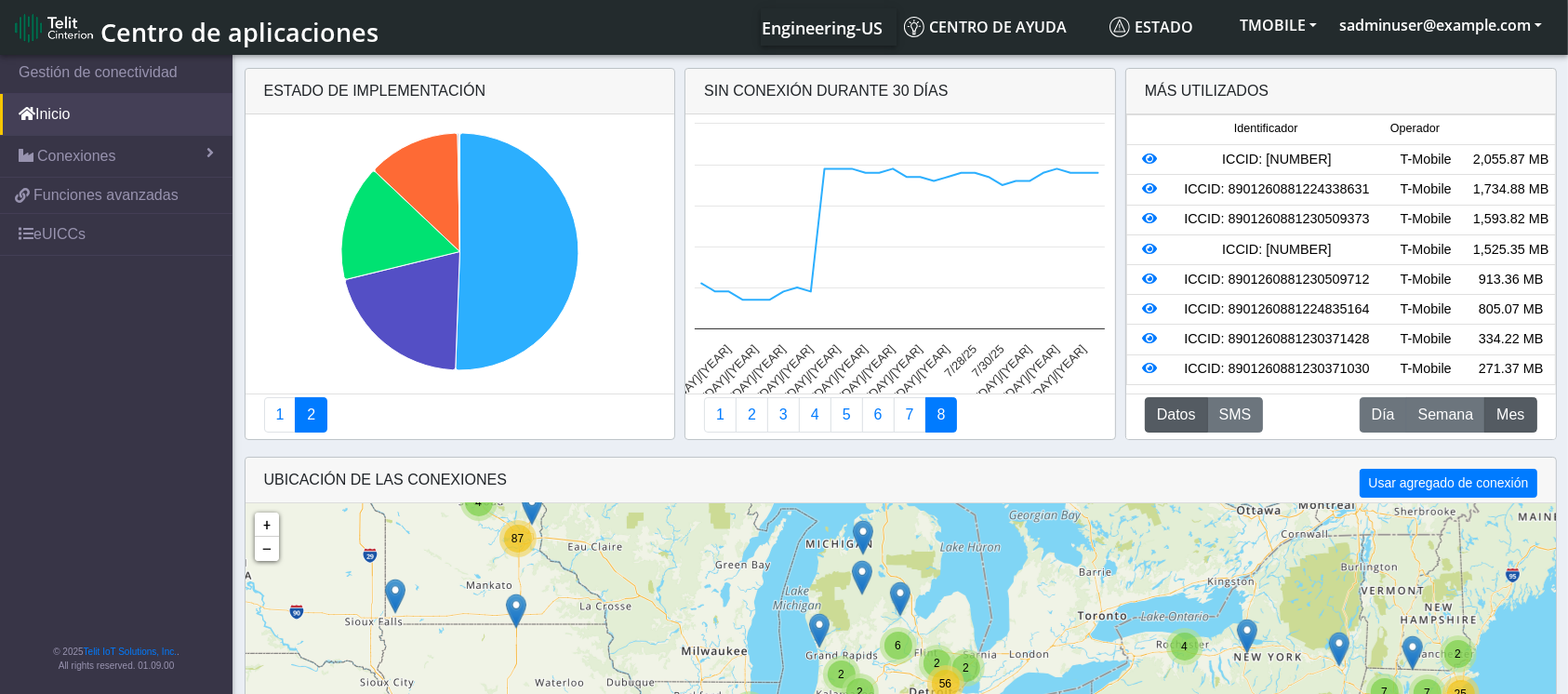 click at bounding box center [863, 538] 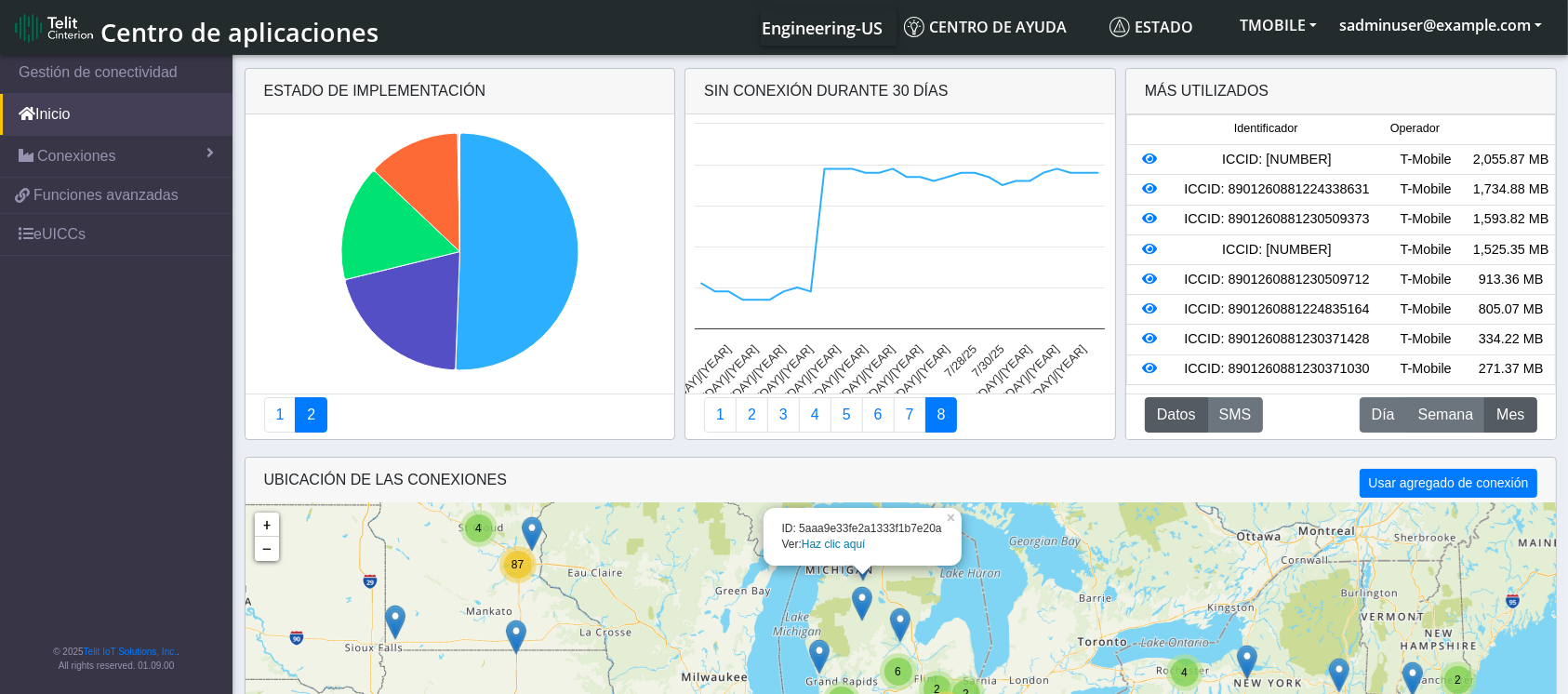 click at bounding box center (862, 604) 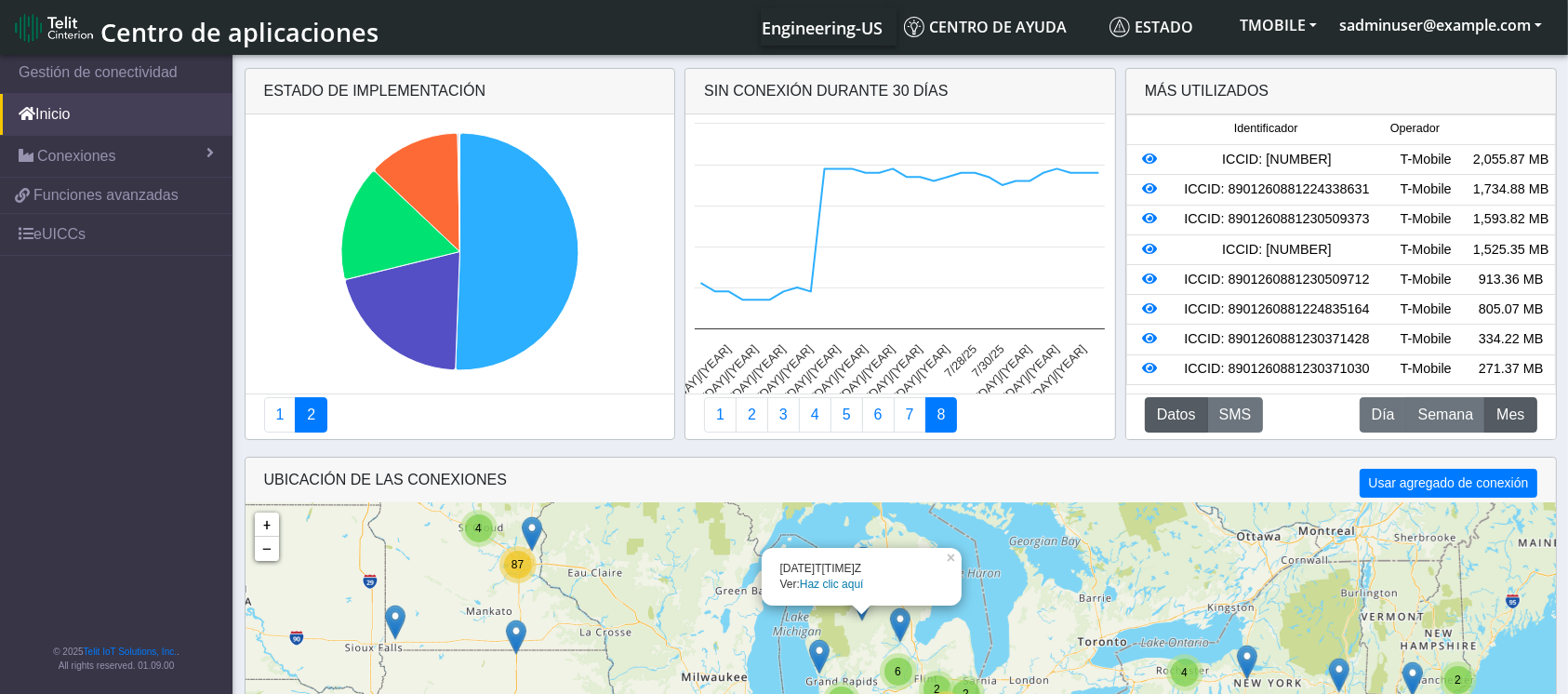 click at bounding box center [900, 625] 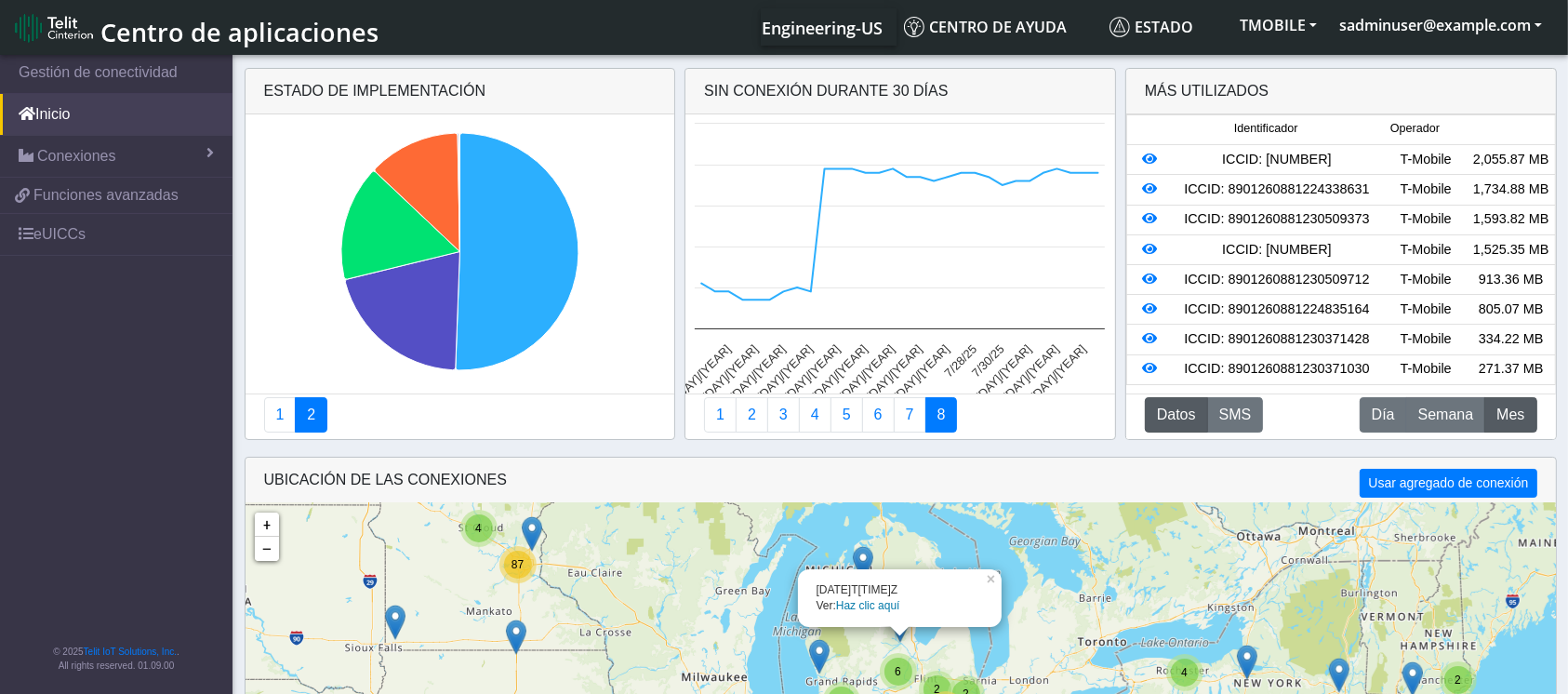 click at bounding box center (819, 657) 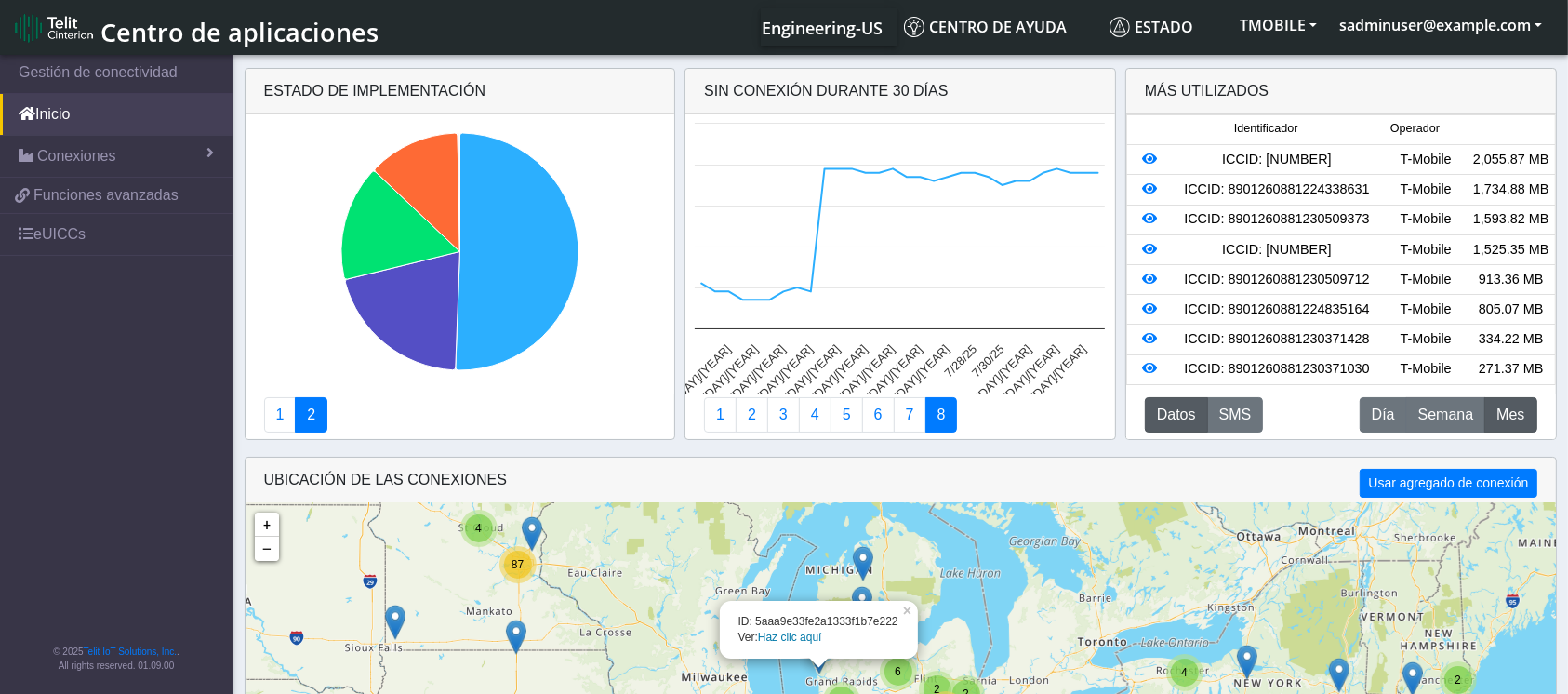 click at bounding box center [516, 637] 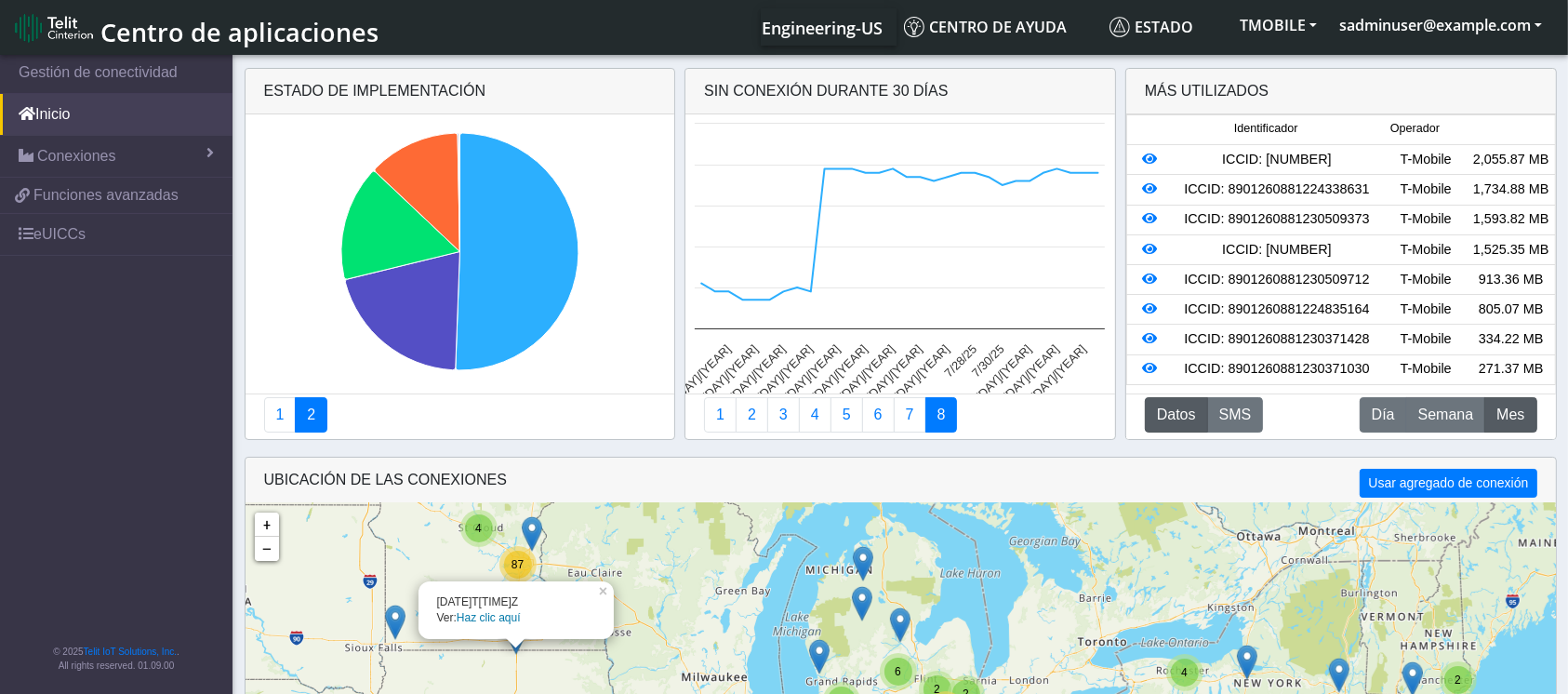 click on "Haz clic aquí" at bounding box center (488, 618) 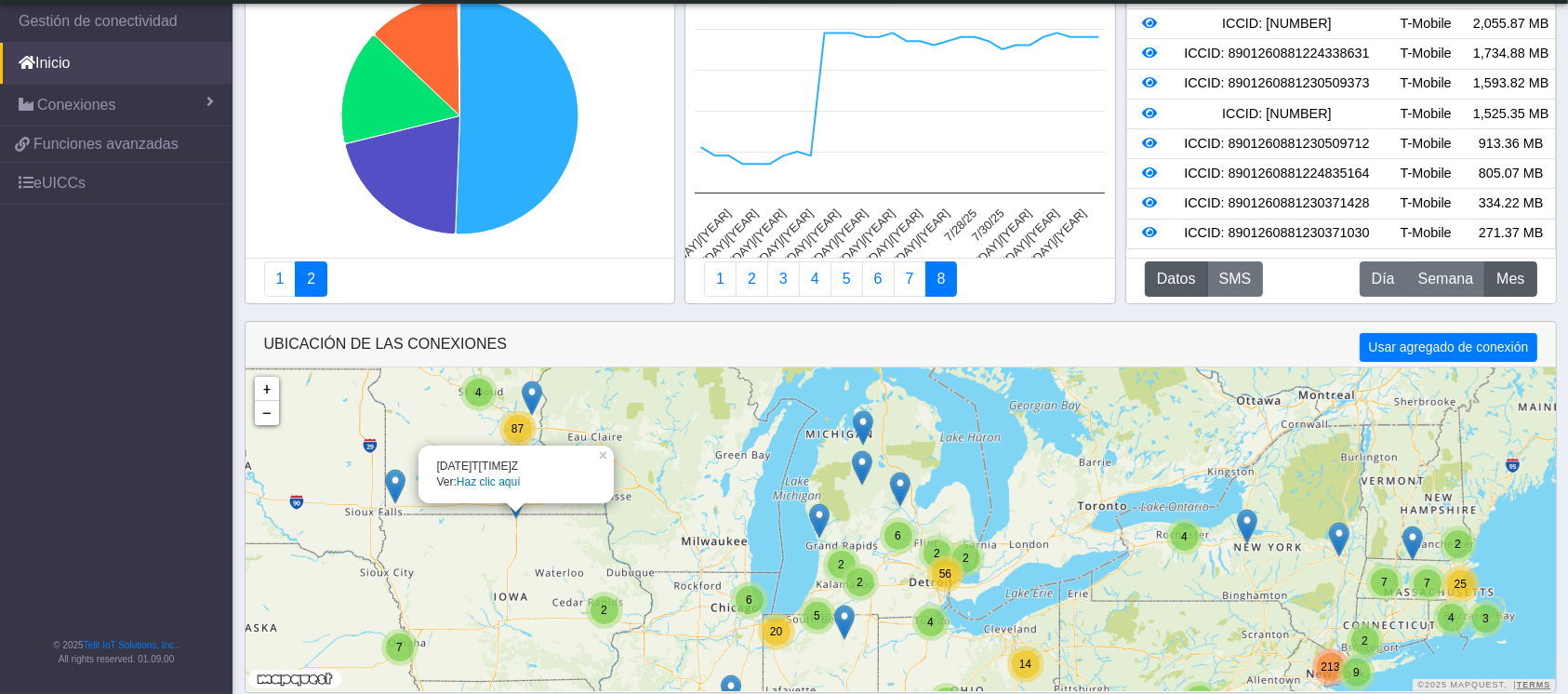 scroll, scrollTop: 93, scrollLeft: 0, axis: vertical 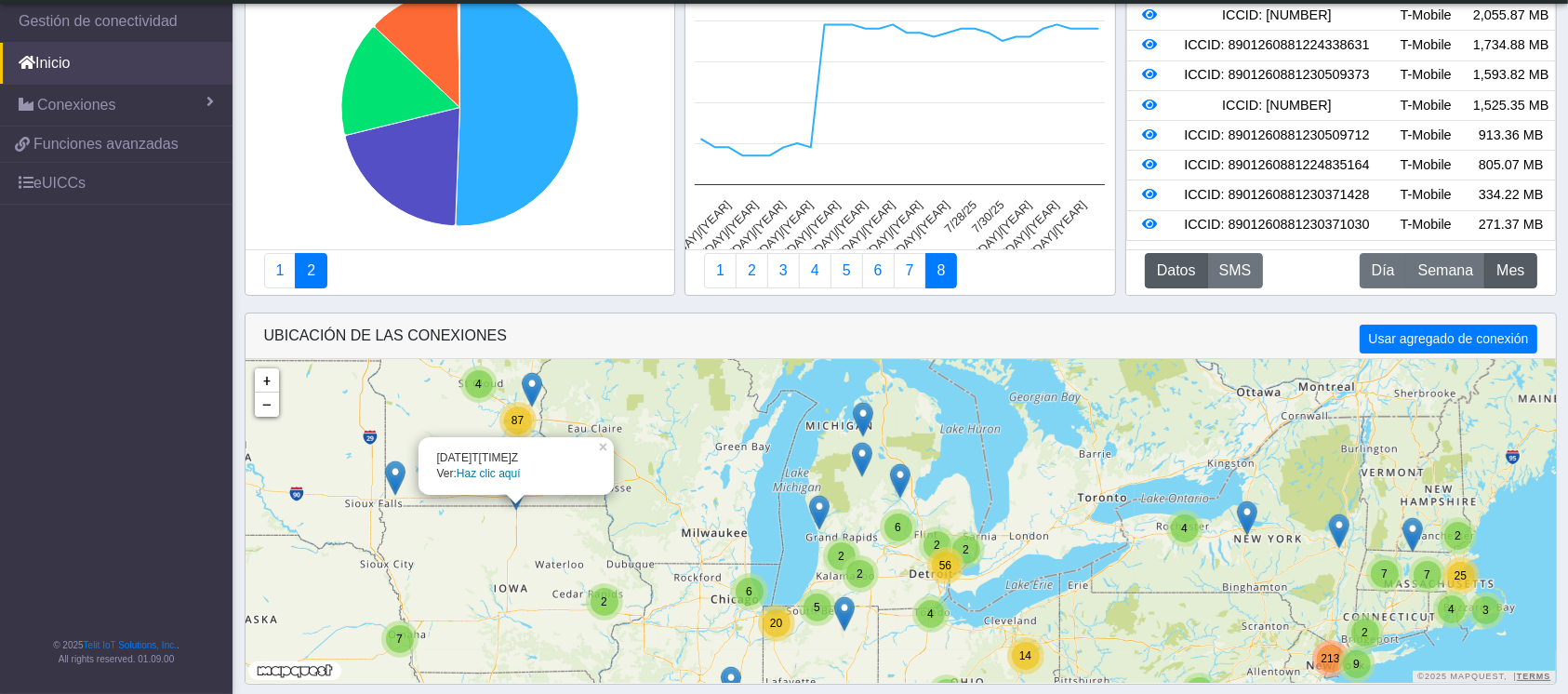 click at bounding box center (844, 614) 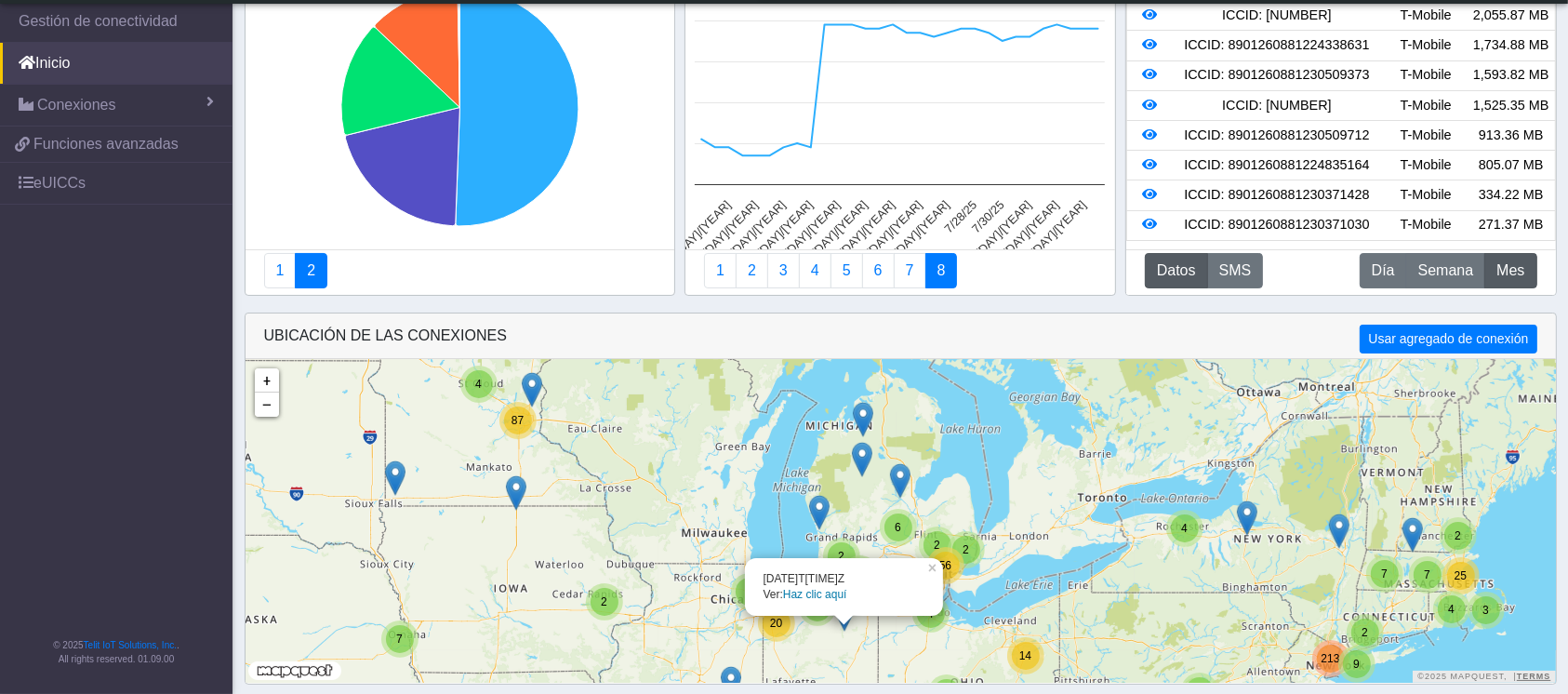 click on "2" at bounding box center [841, 556] 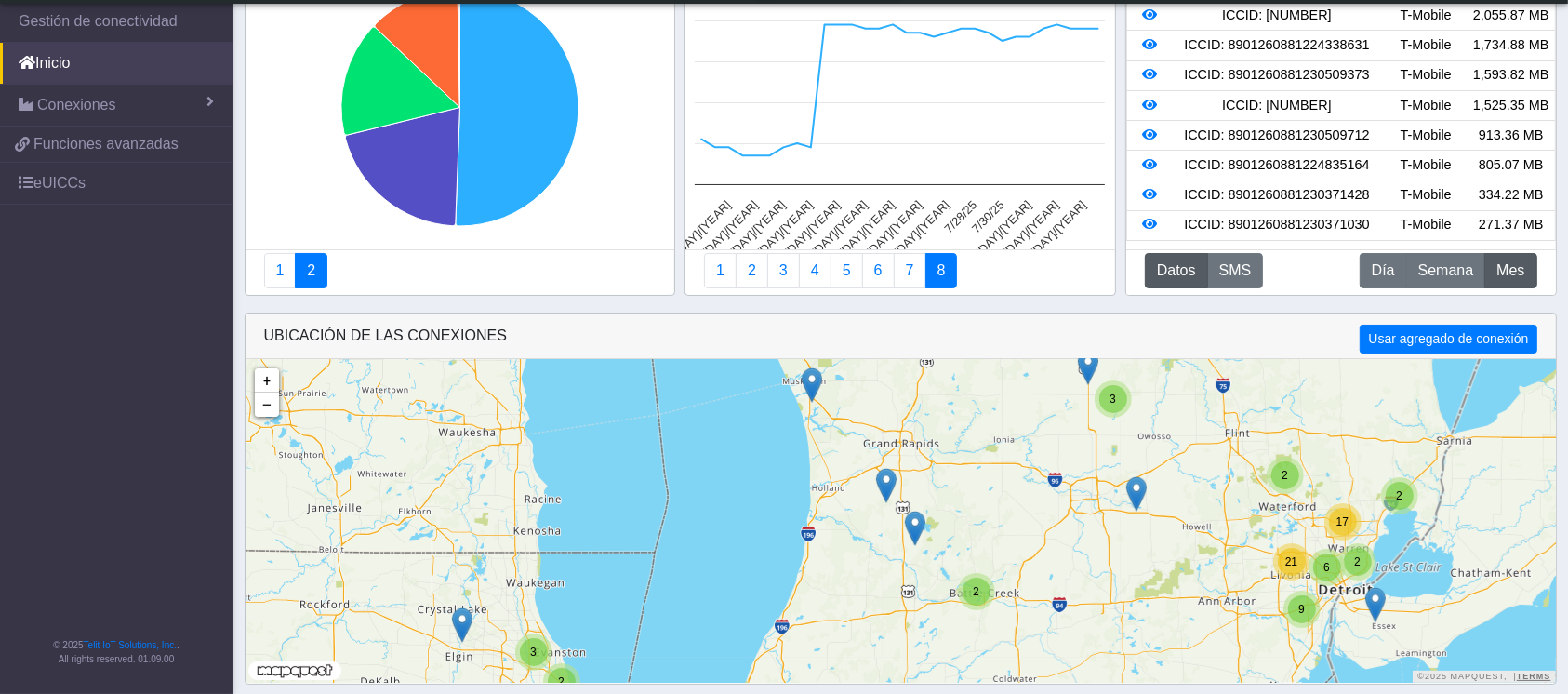 click at bounding box center [915, 528] 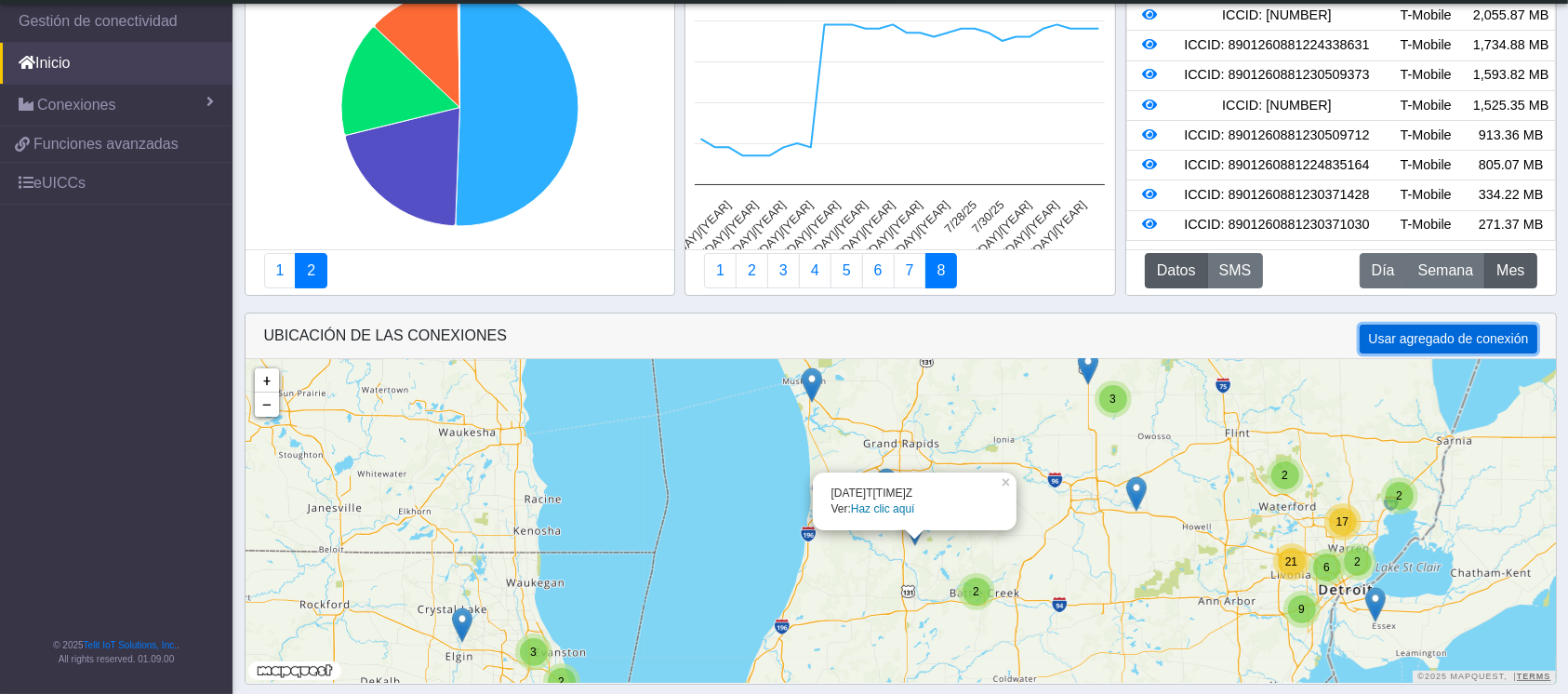 click on "Usar agregado de conexión" 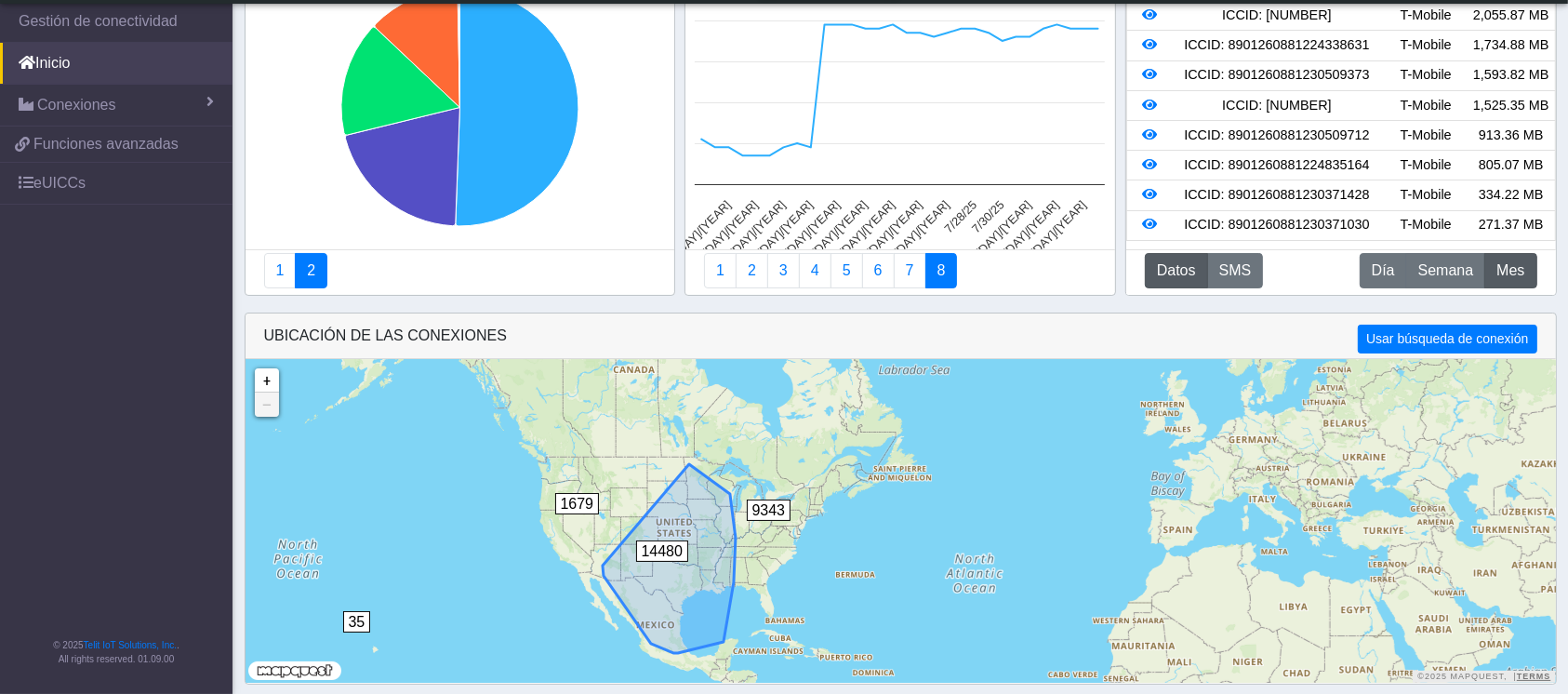 click on "14480" at bounding box center (662, 551) 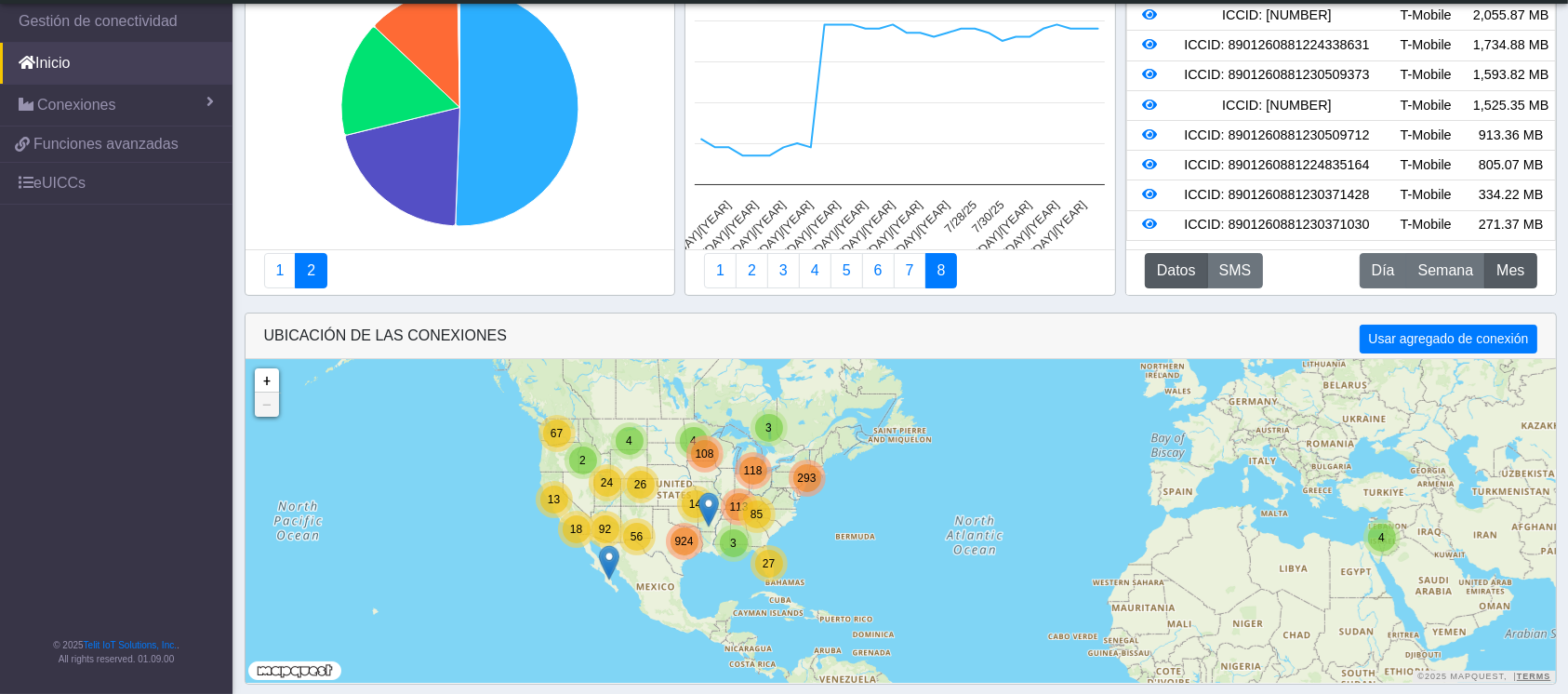 click on "3" at bounding box center [768, 428] 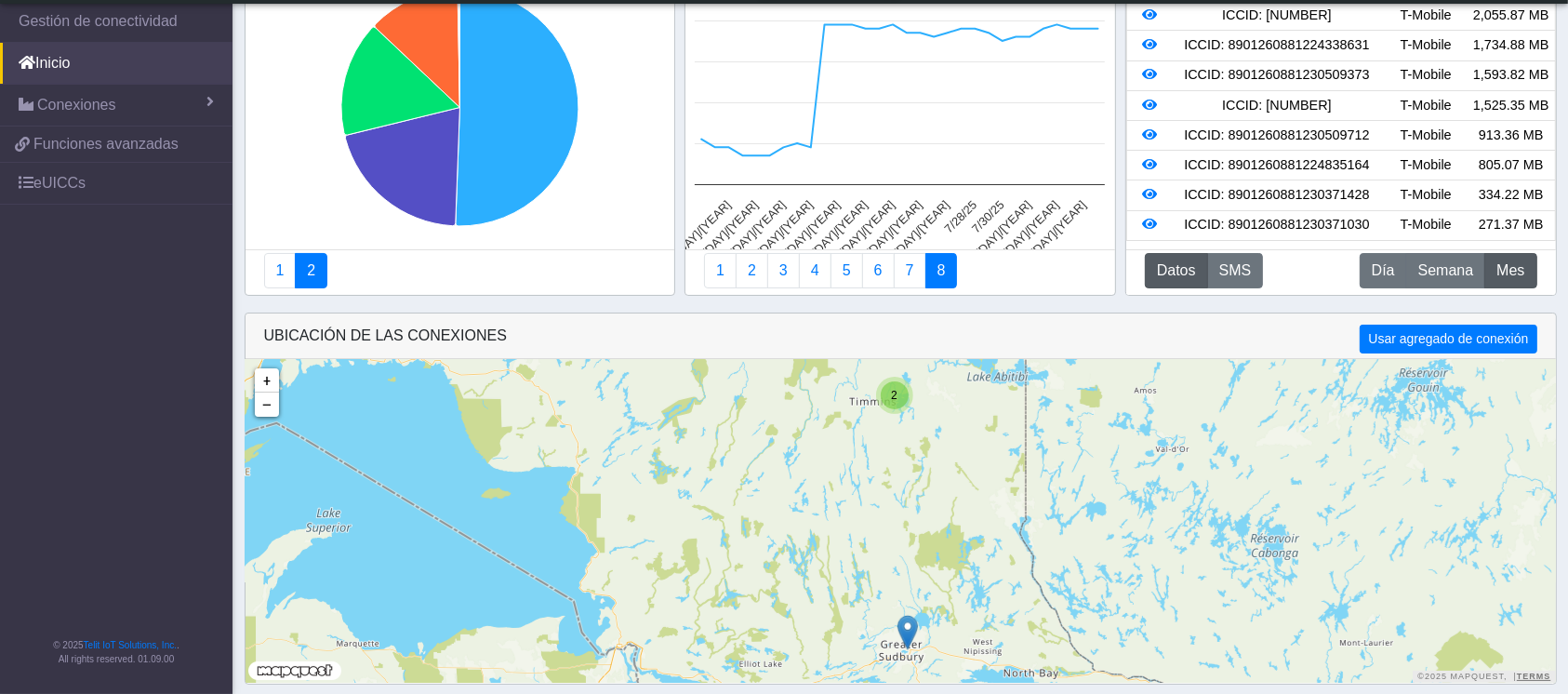 click at bounding box center (908, 633) 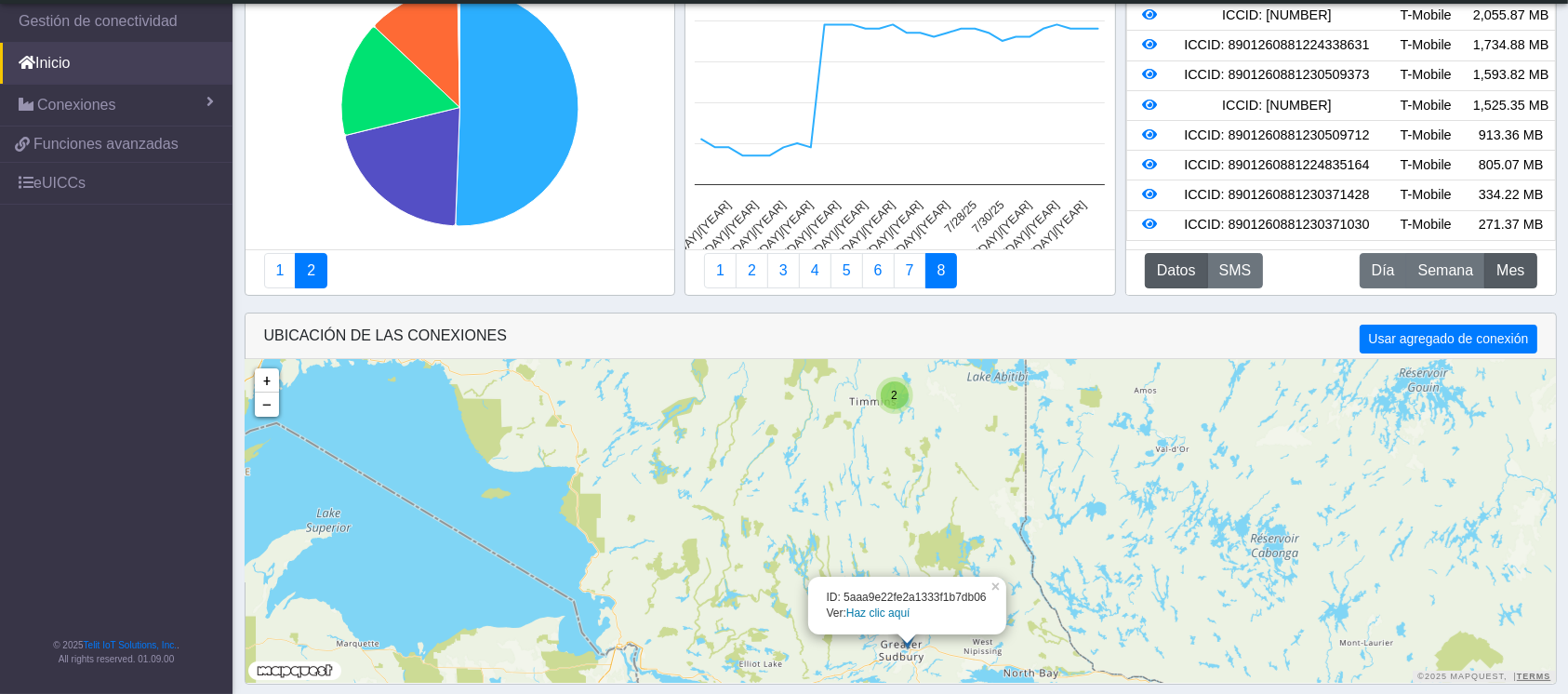 click on "Haz clic aquí" at bounding box center [878, 613] 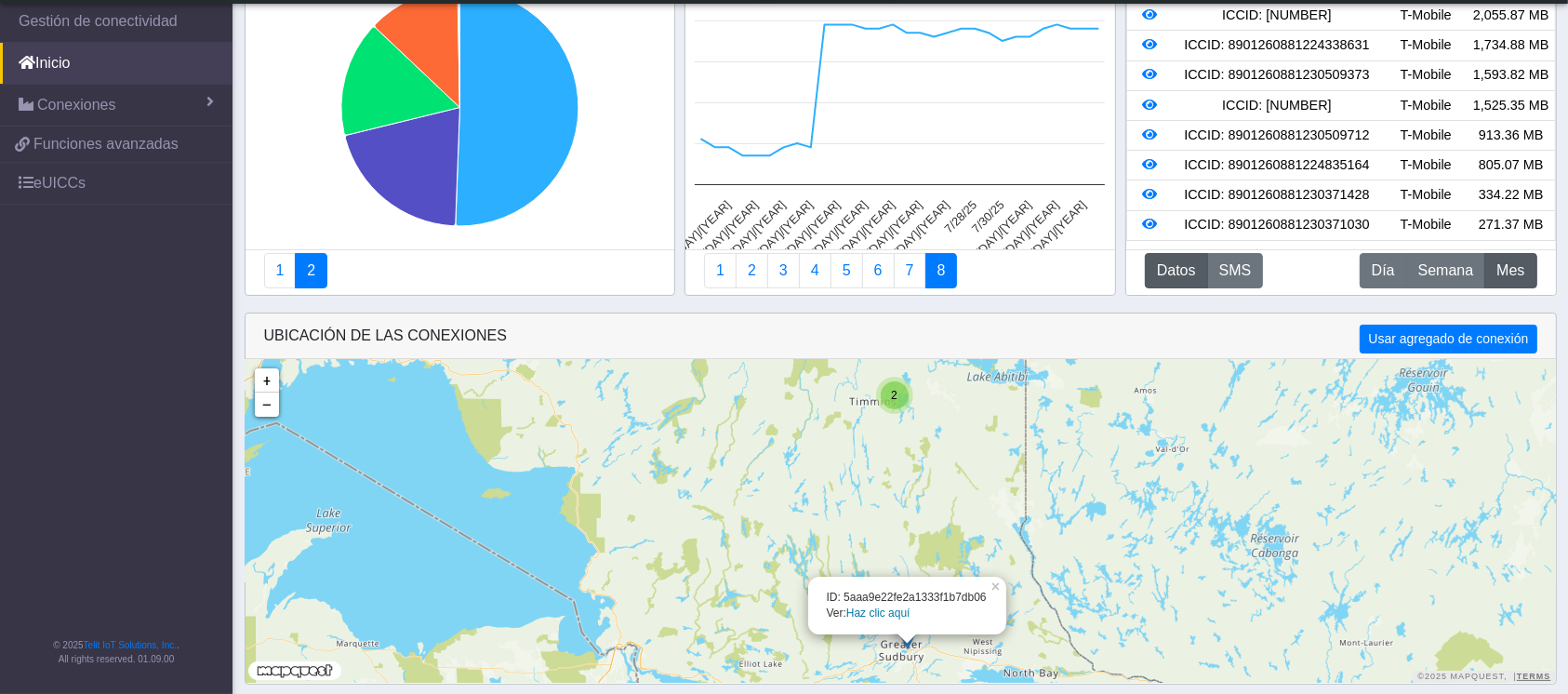 click on "Haz clic aquí" at bounding box center (878, 613) 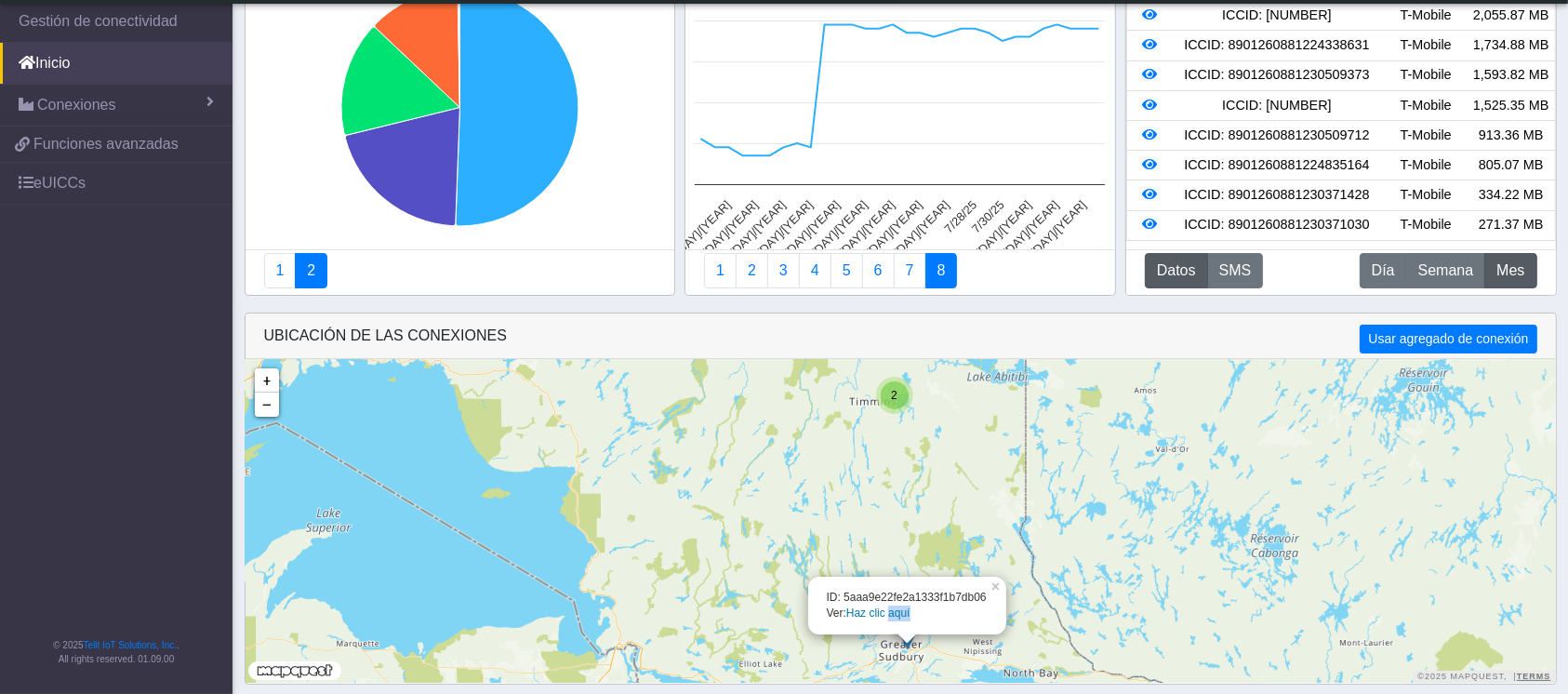 click on "Haz clic aquí" at bounding box center [878, 613] 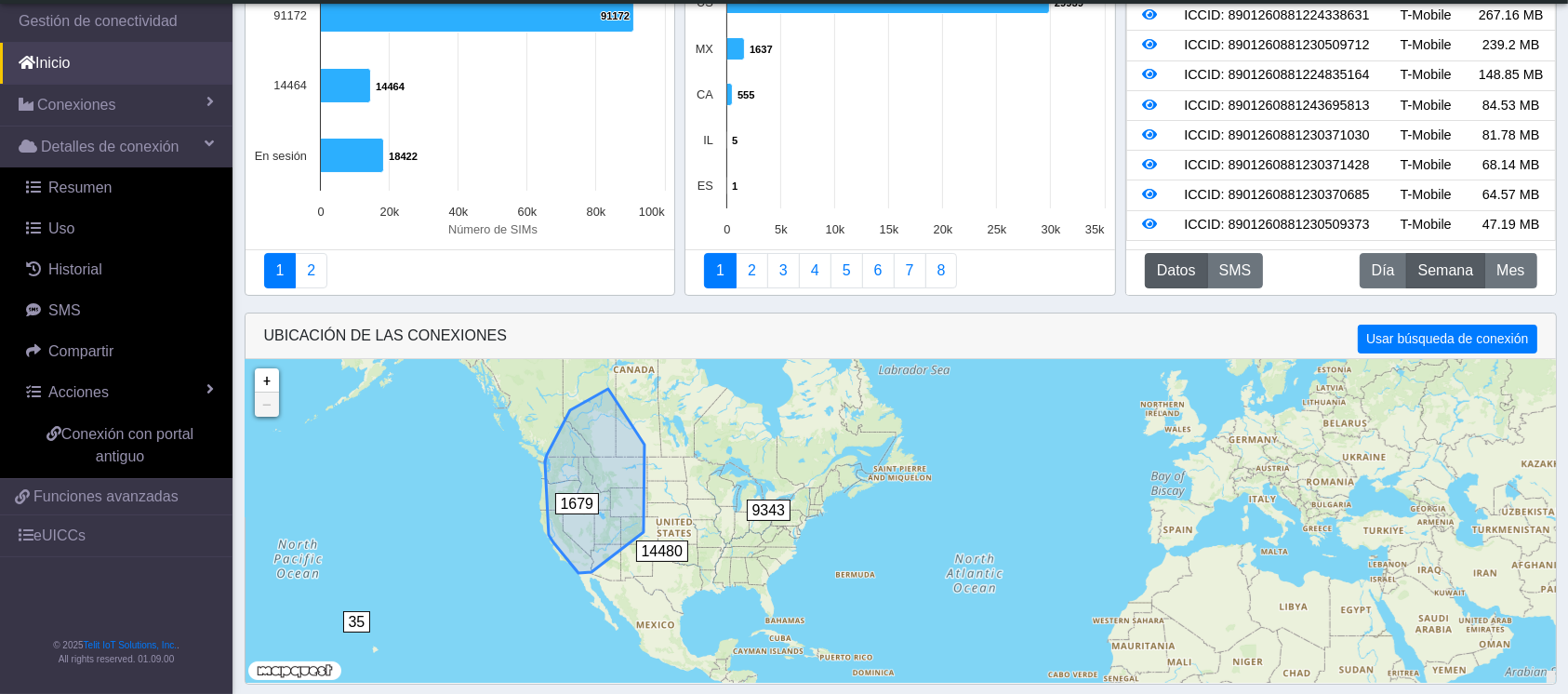click on "1679" at bounding box center (578, 503) 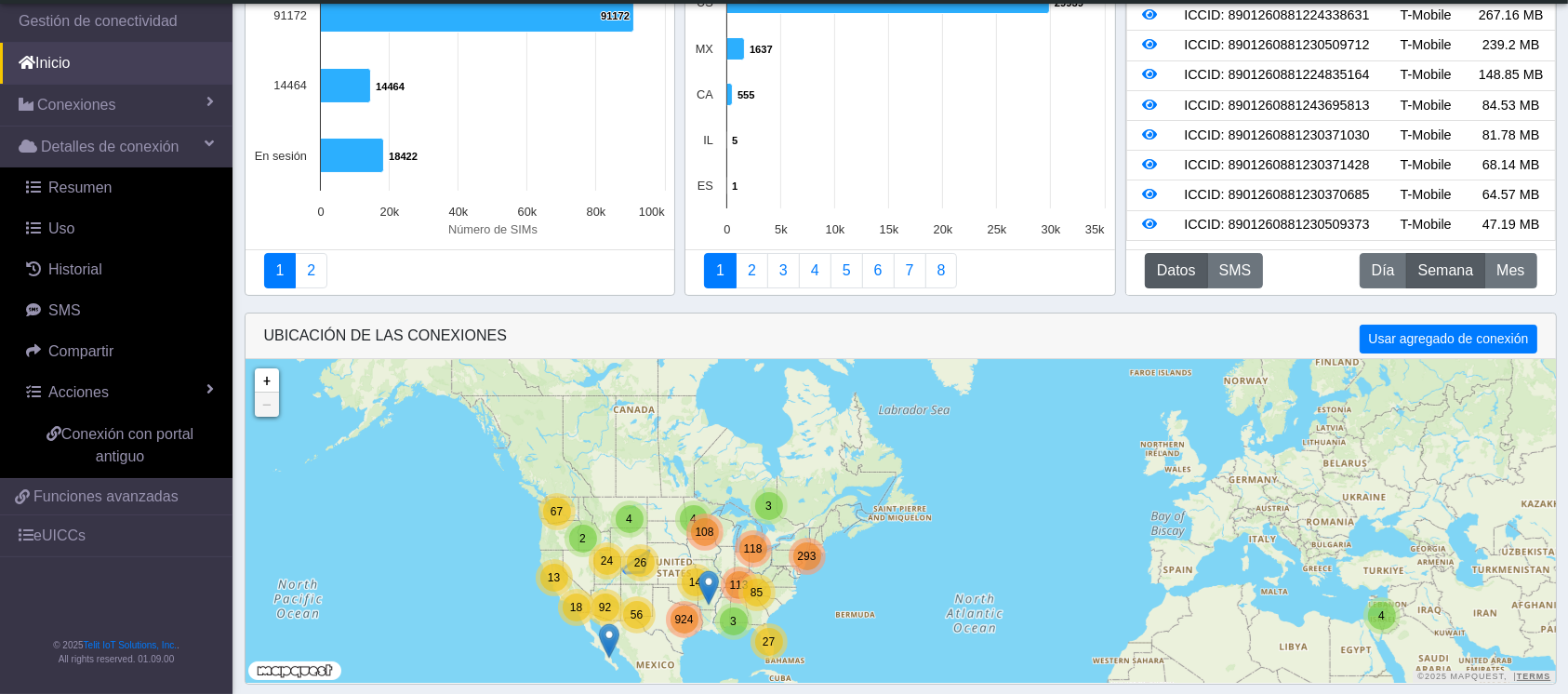 click on "26" at bounding box center [640, 563] 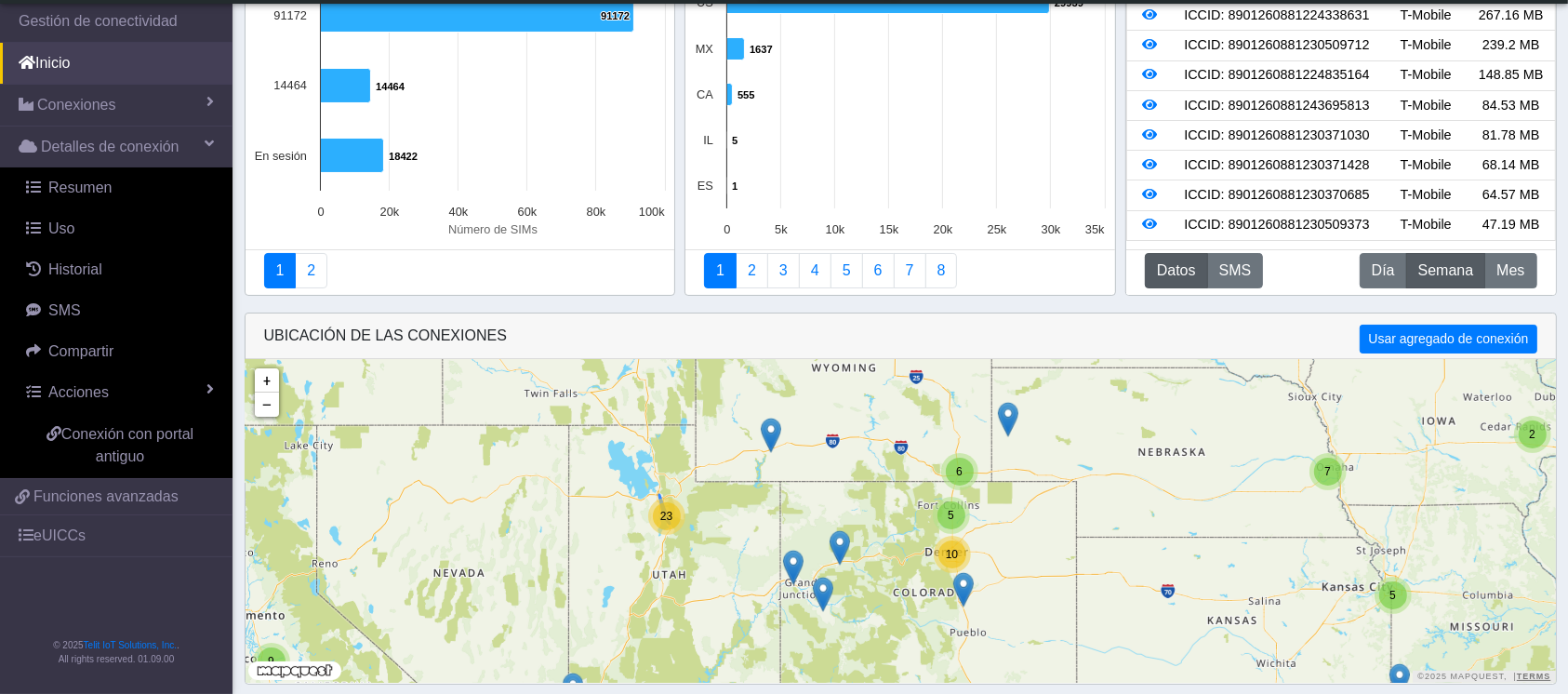 click on "23" at bounding box center [667, 516] 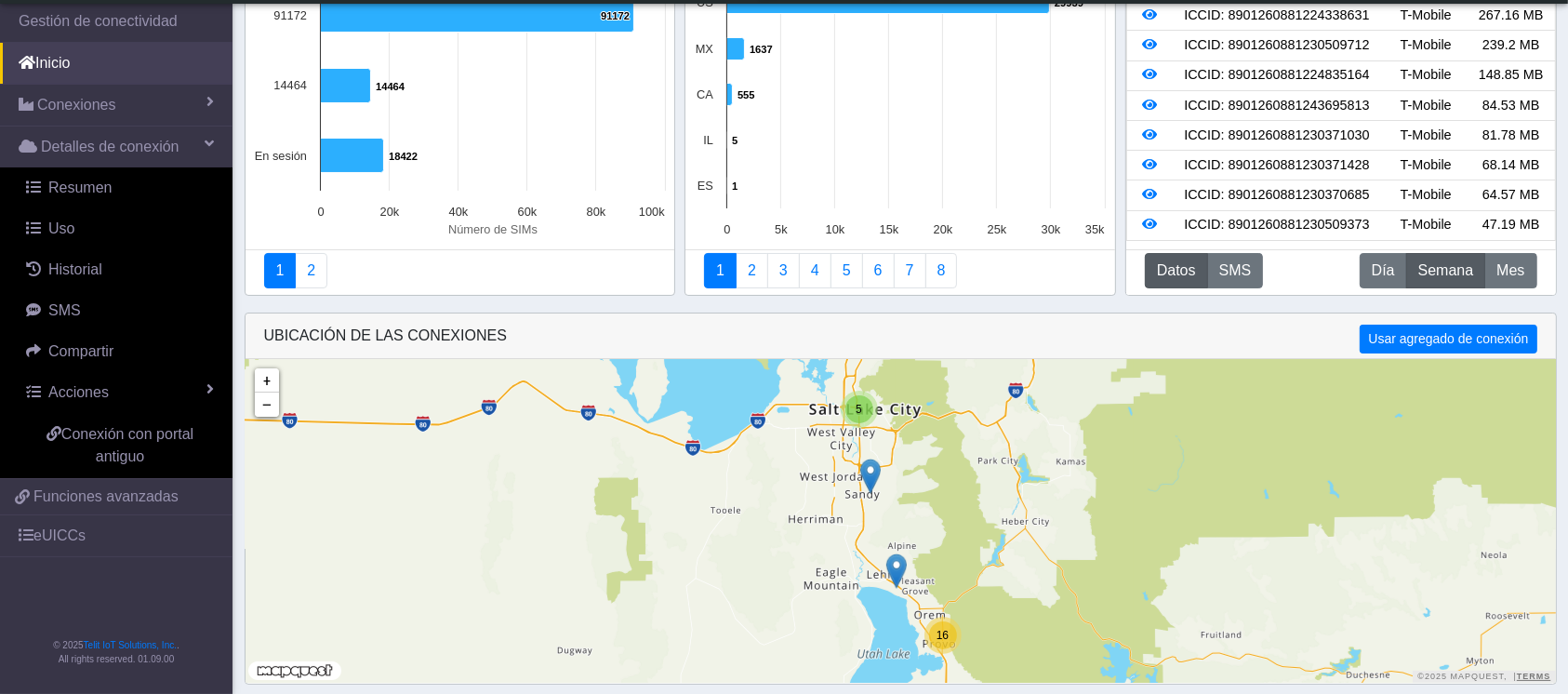 click at bounding box center [870, 476] 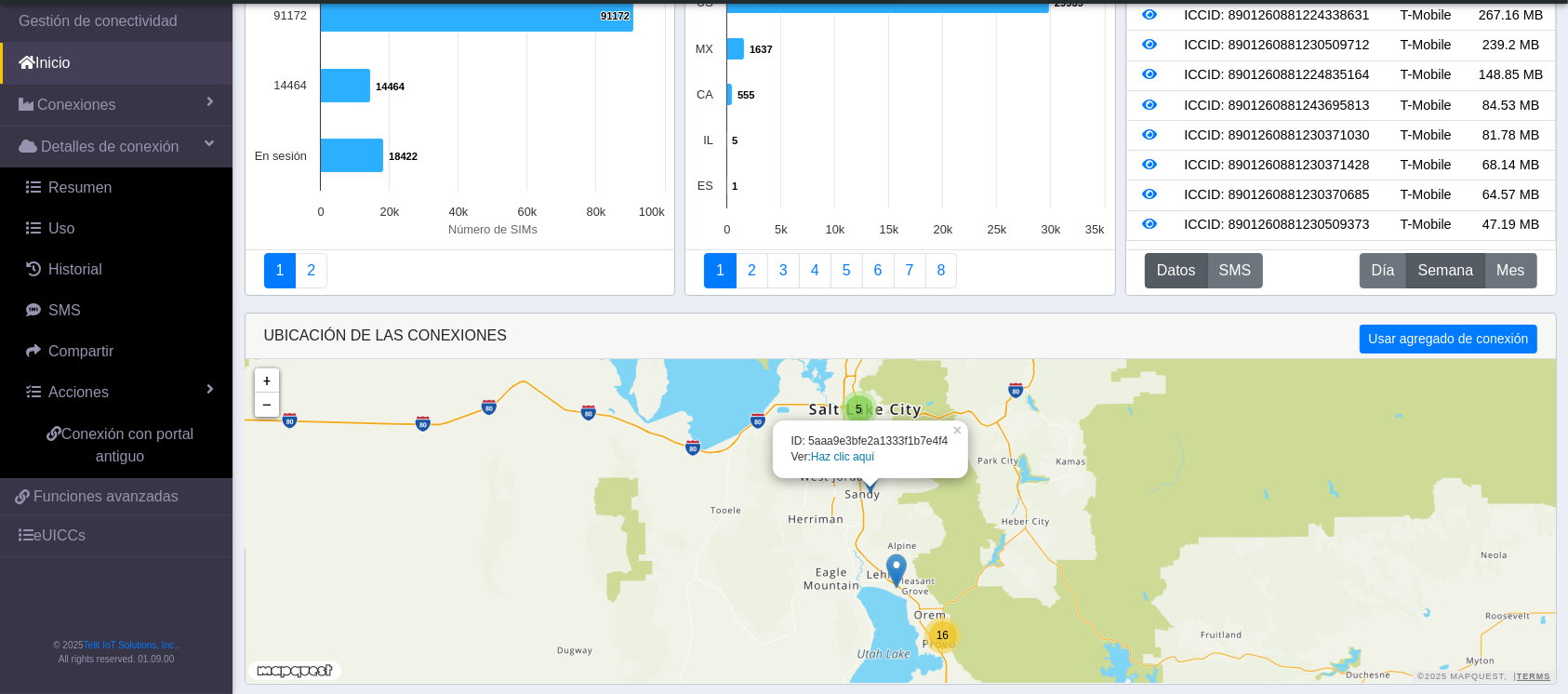 click at bounding box center [897, 571] 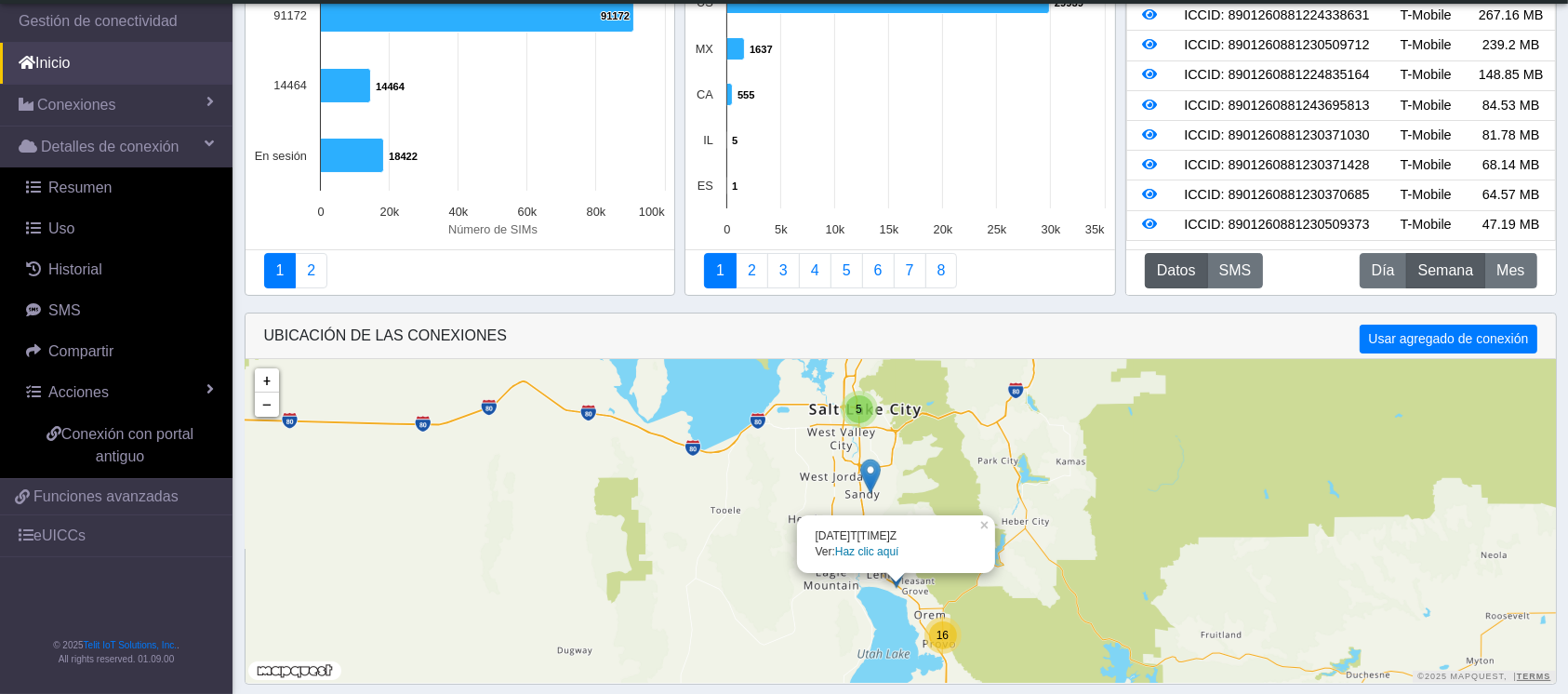 click on "5" at bounding box center (858, 409) 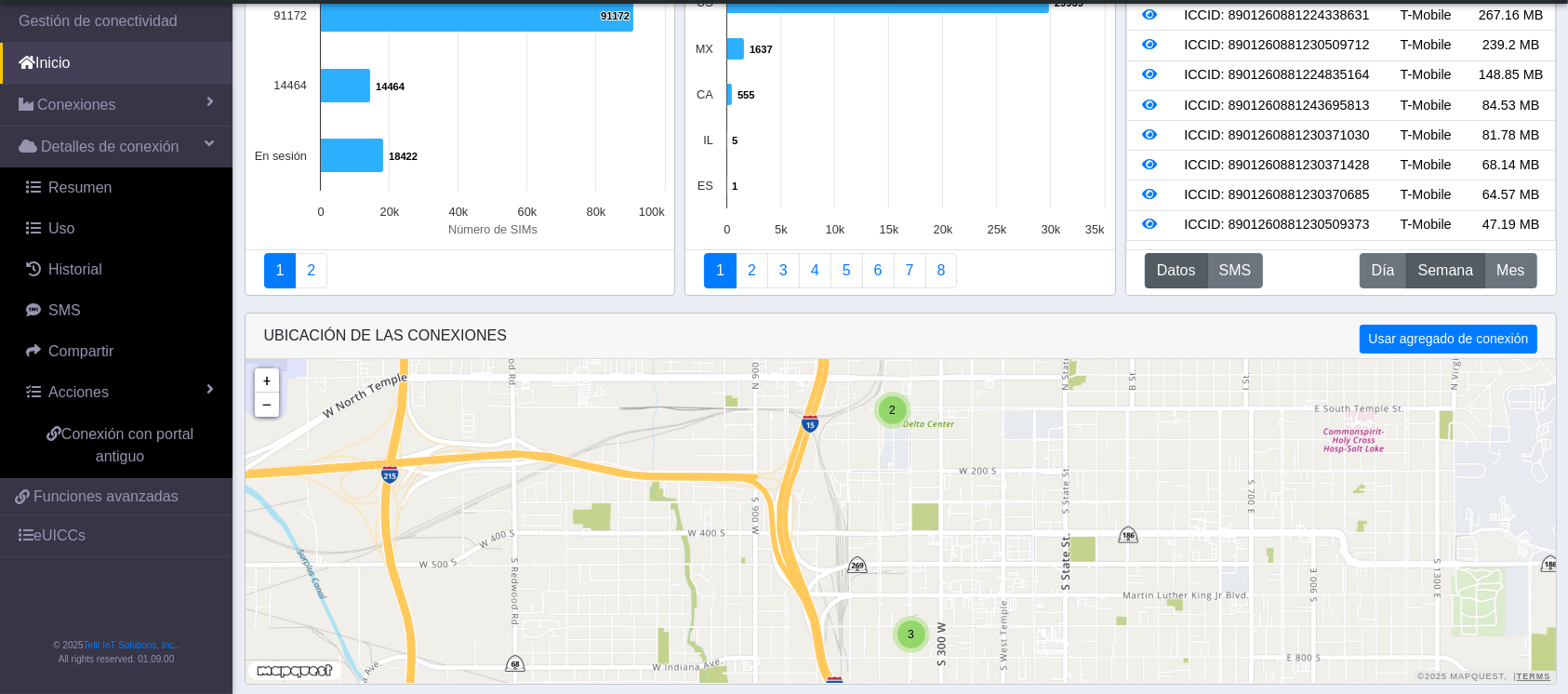 click on "2" at bounding box center [892, 410] 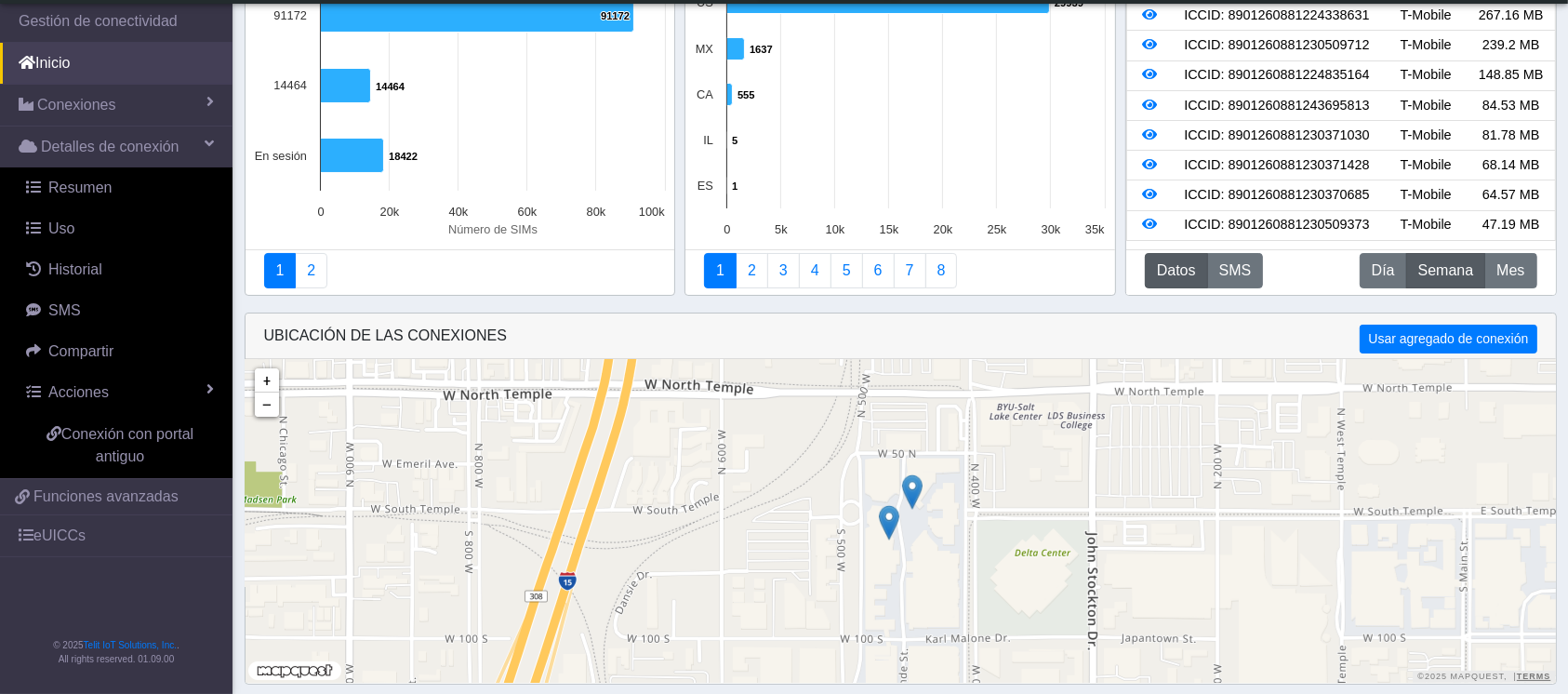 click at bounding box center (889, 523) 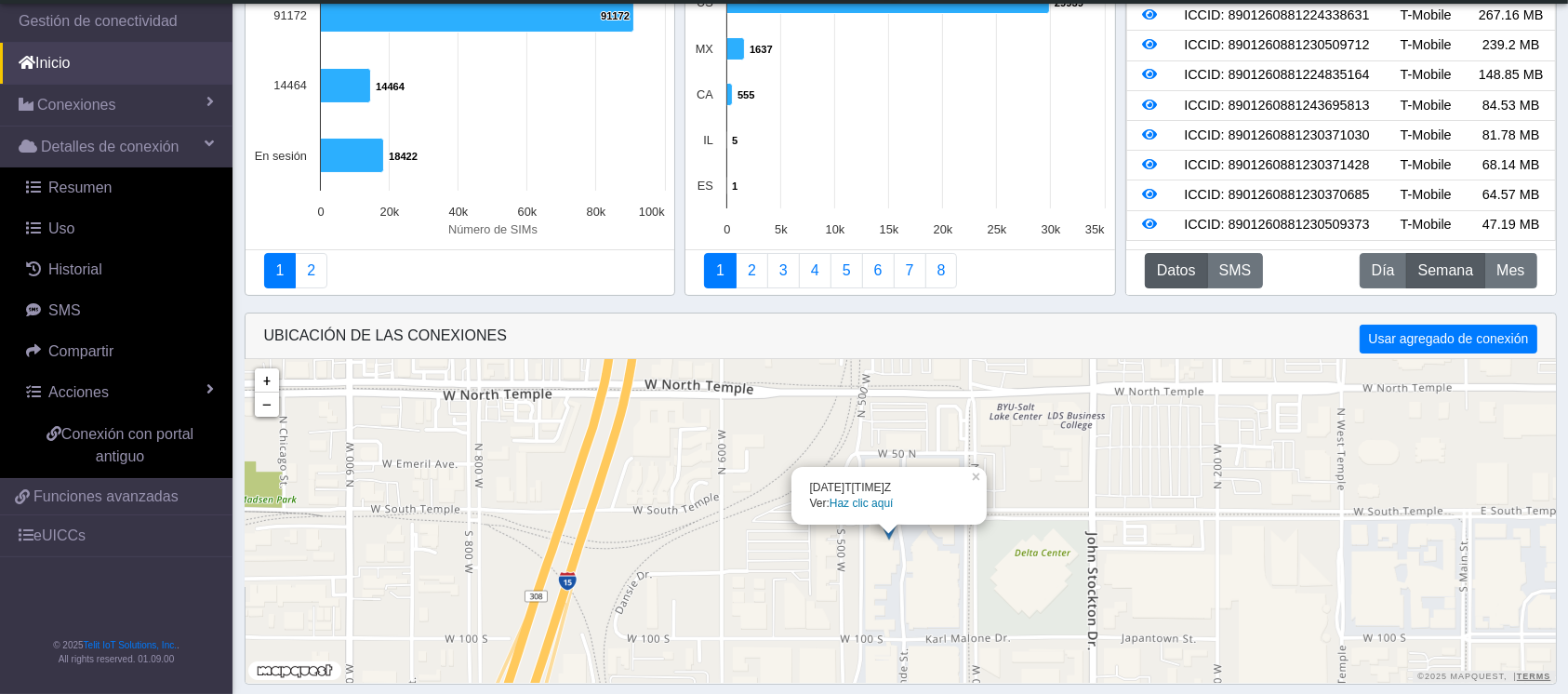 click on "Haz clic aquí" at bounding box center (861, 503) 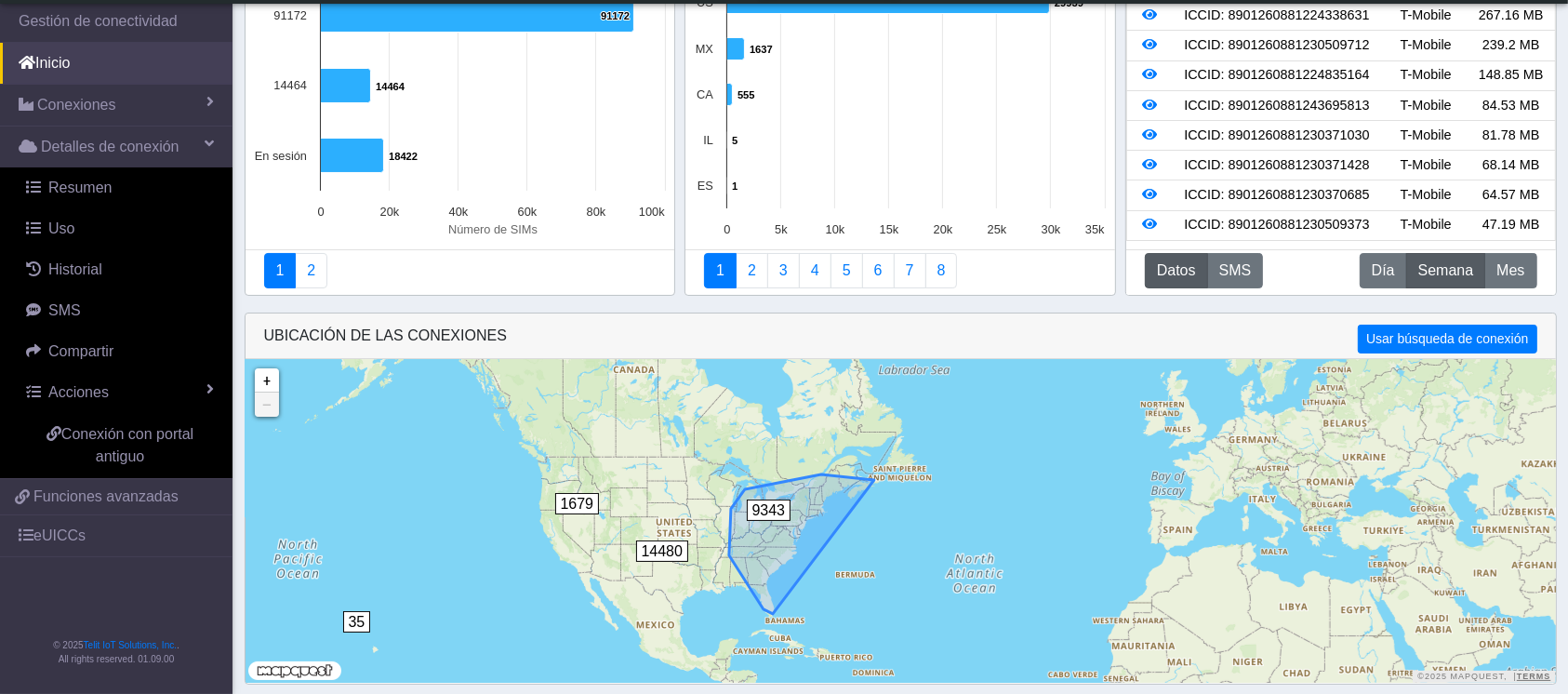 click on "9343" at bounding box center [769, 510] 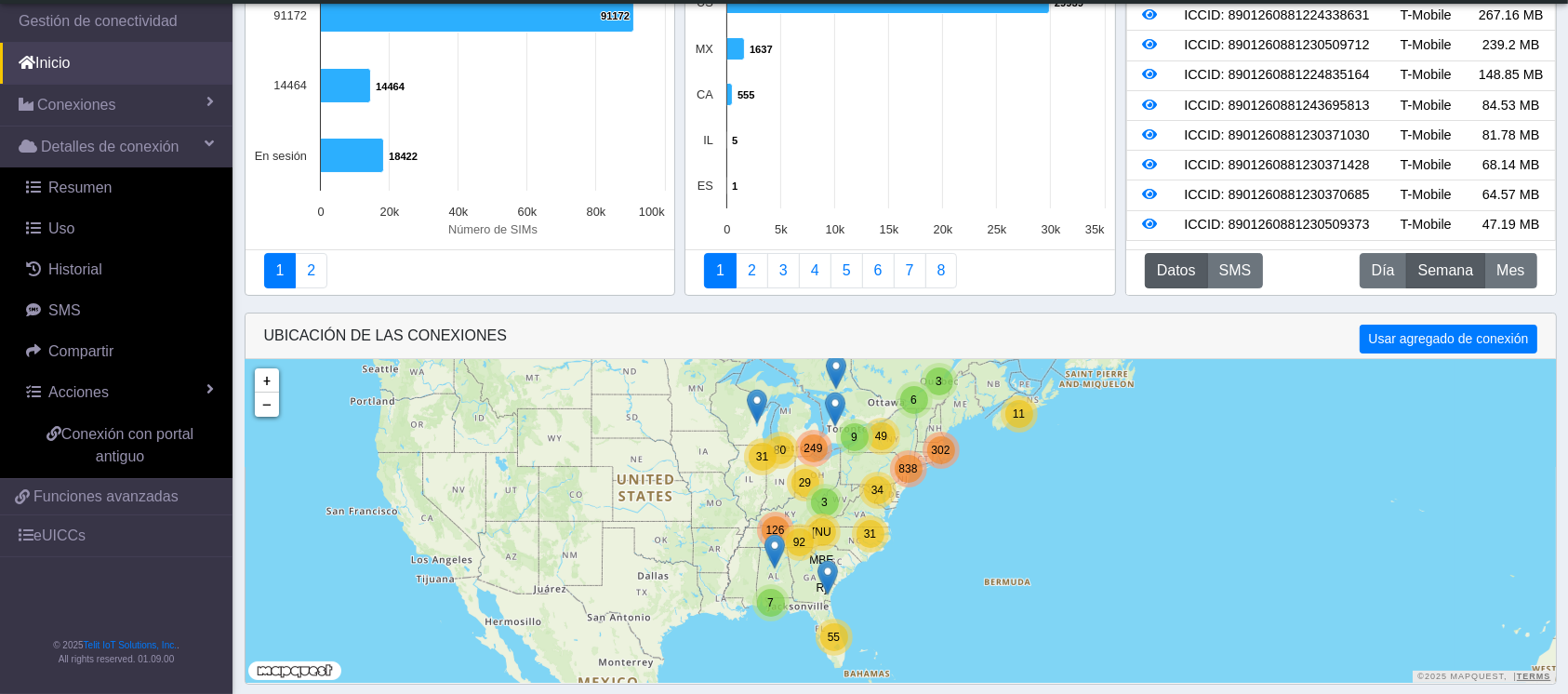 click at bounding box center [775, 552] 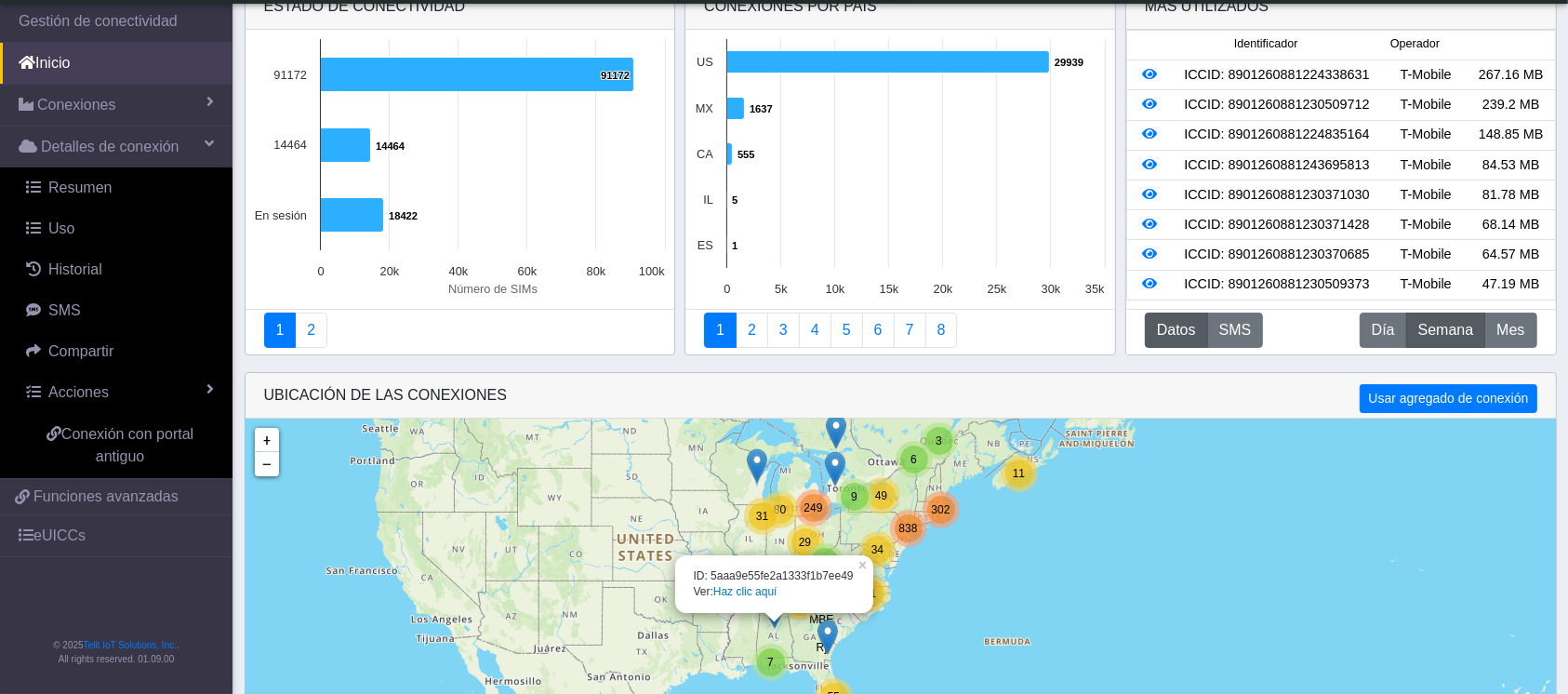 scroll, scrollTop: 0, scrollLeft: 0, axis: both 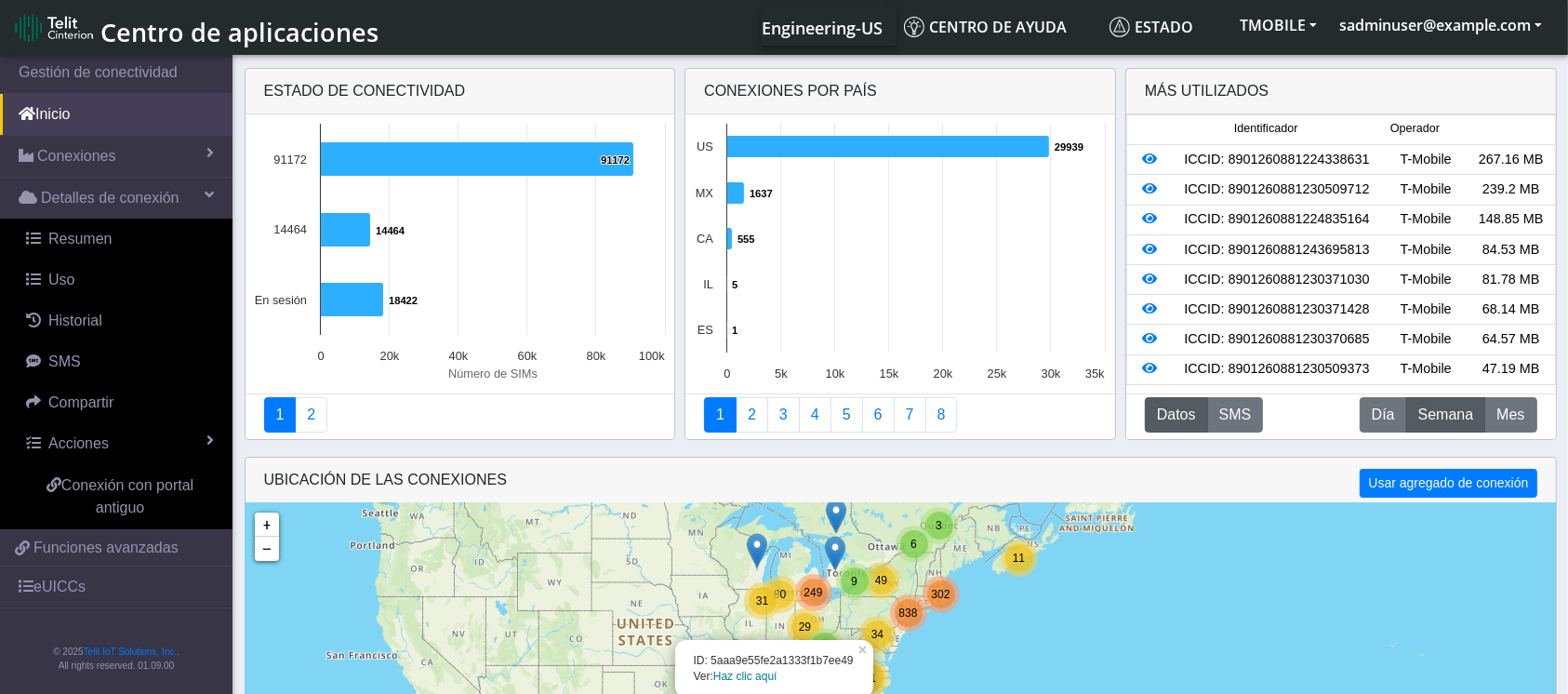 click at bounding box center (836, 516) 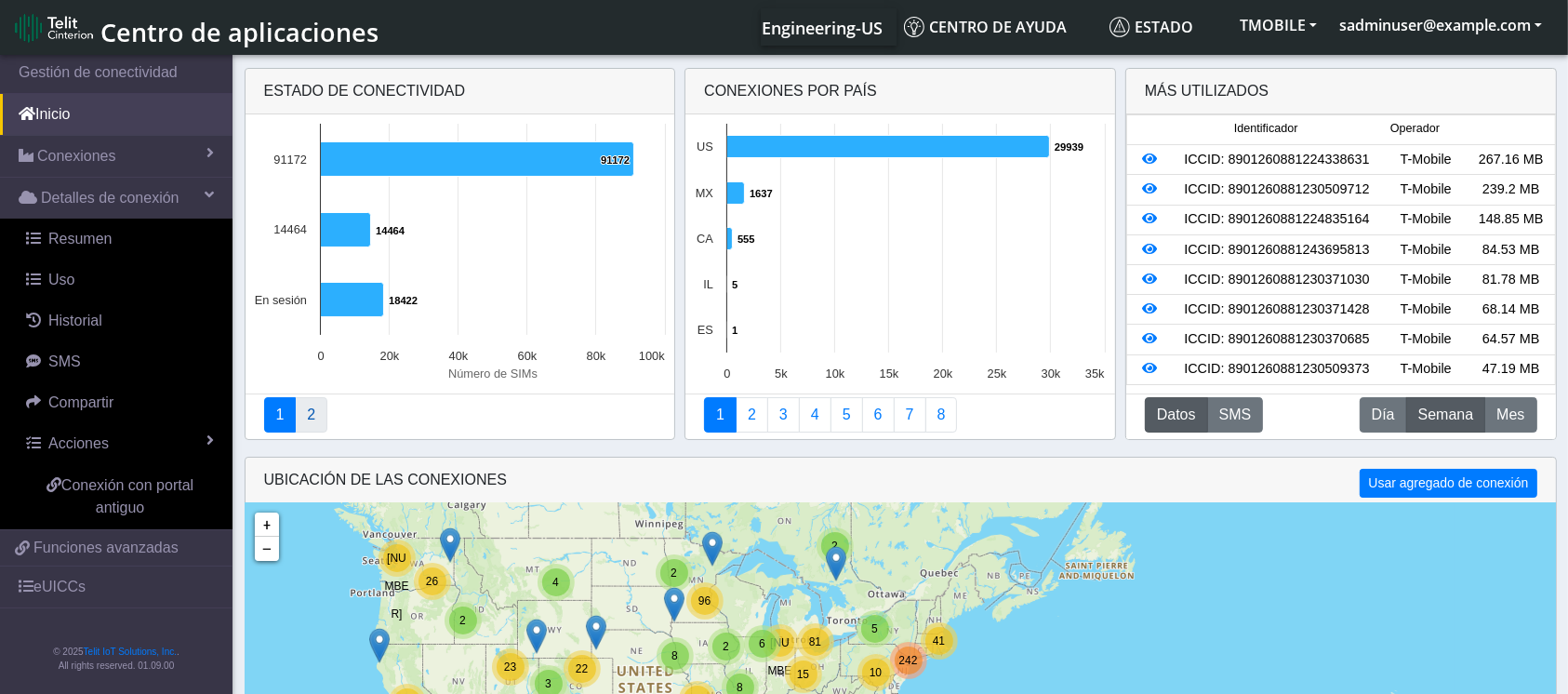 click on "2" 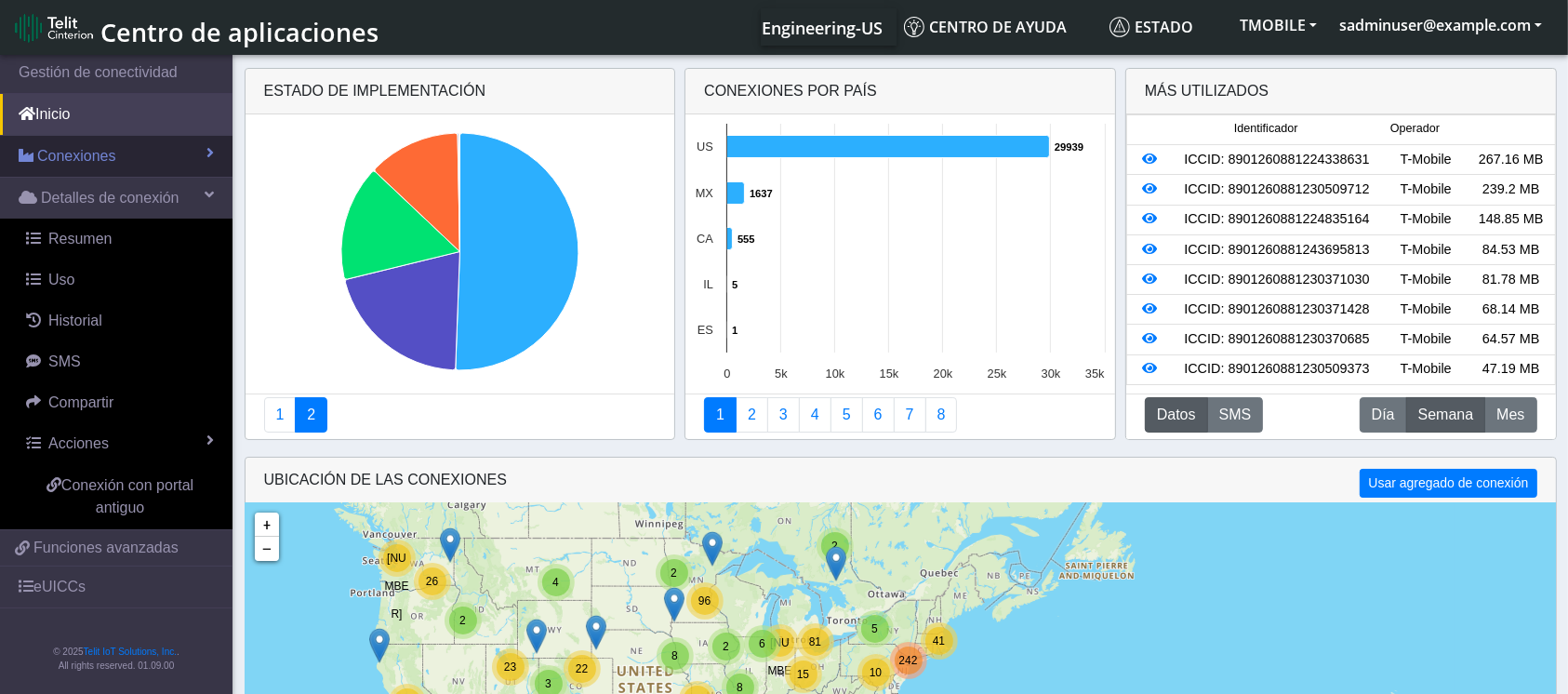 click on "Conexiones" at bounding box center (116, 156) 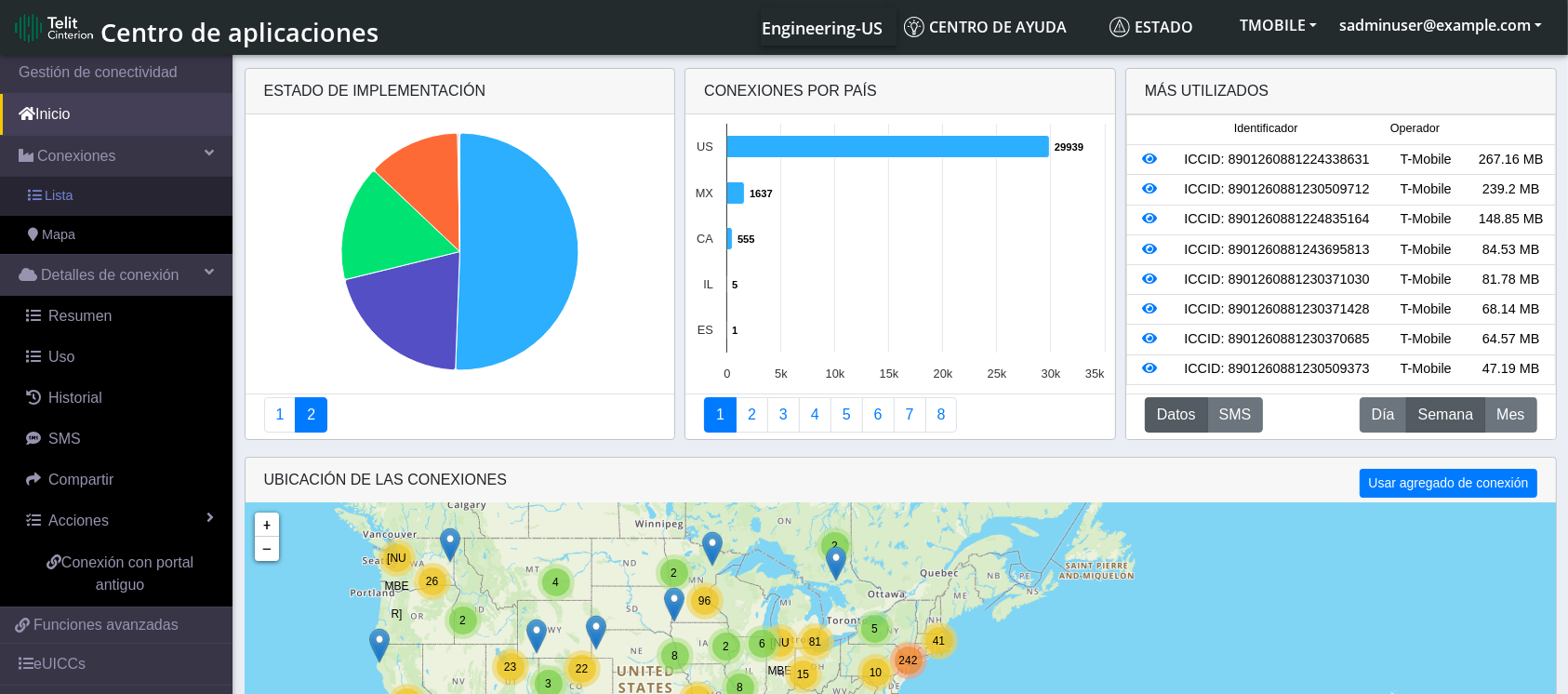 click on "Lista" at bounding box center [116, 196] 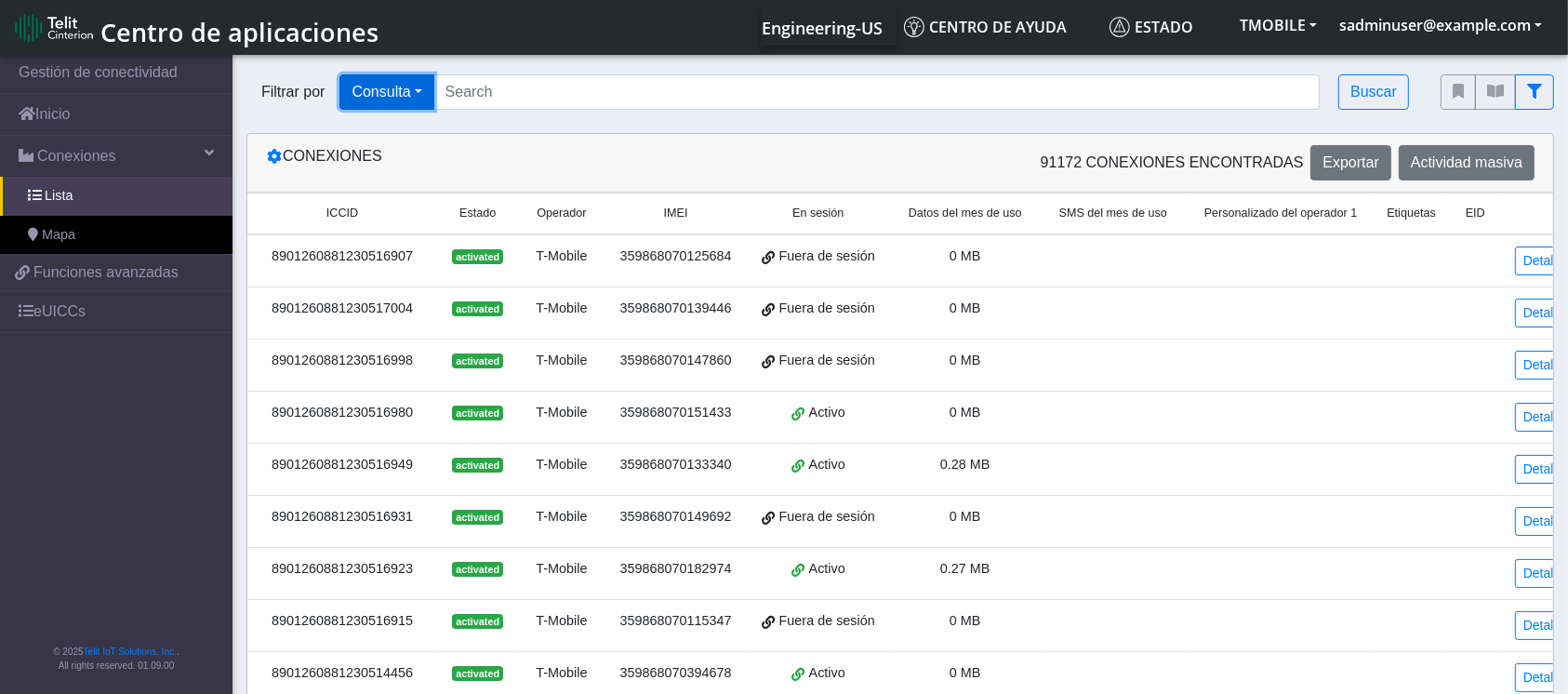 click on "Consulta" at bounding box center (386, 92) 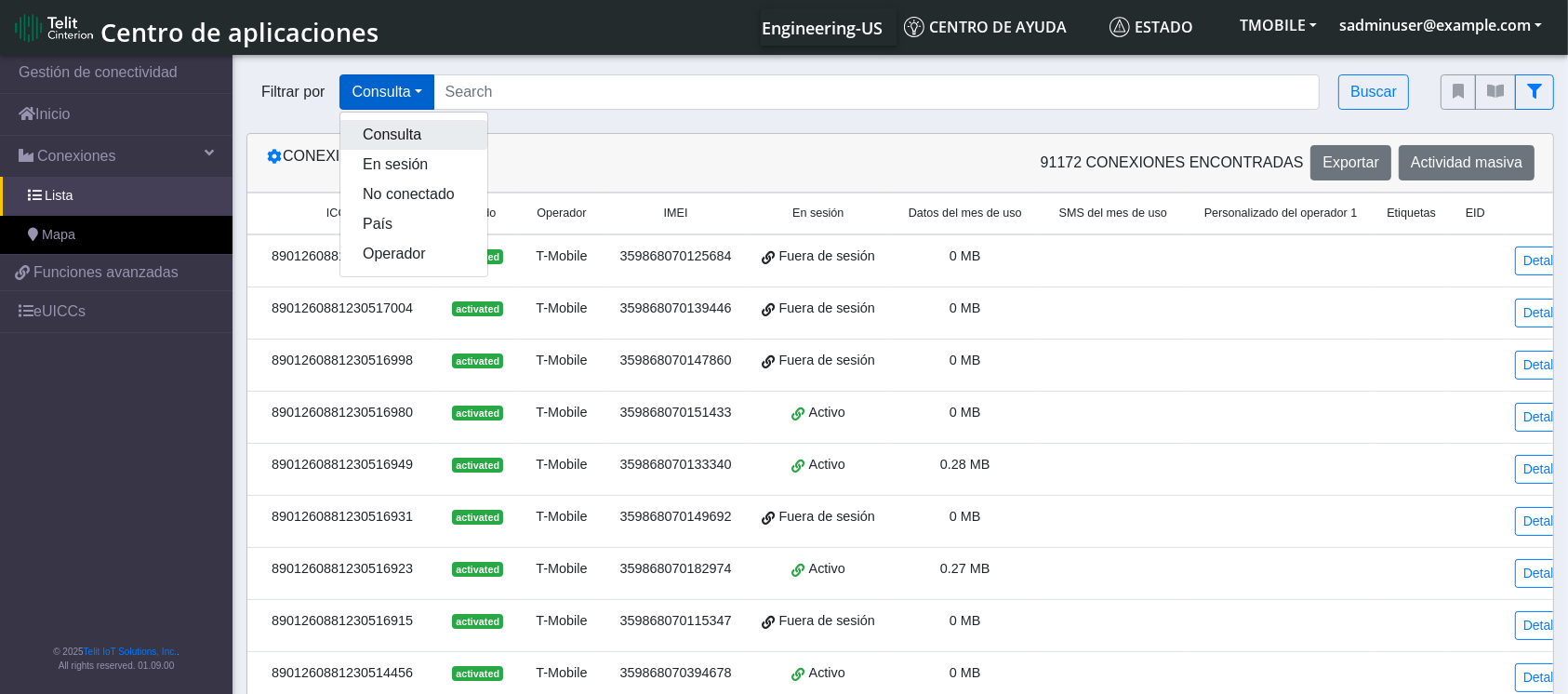 click on "Consulta" 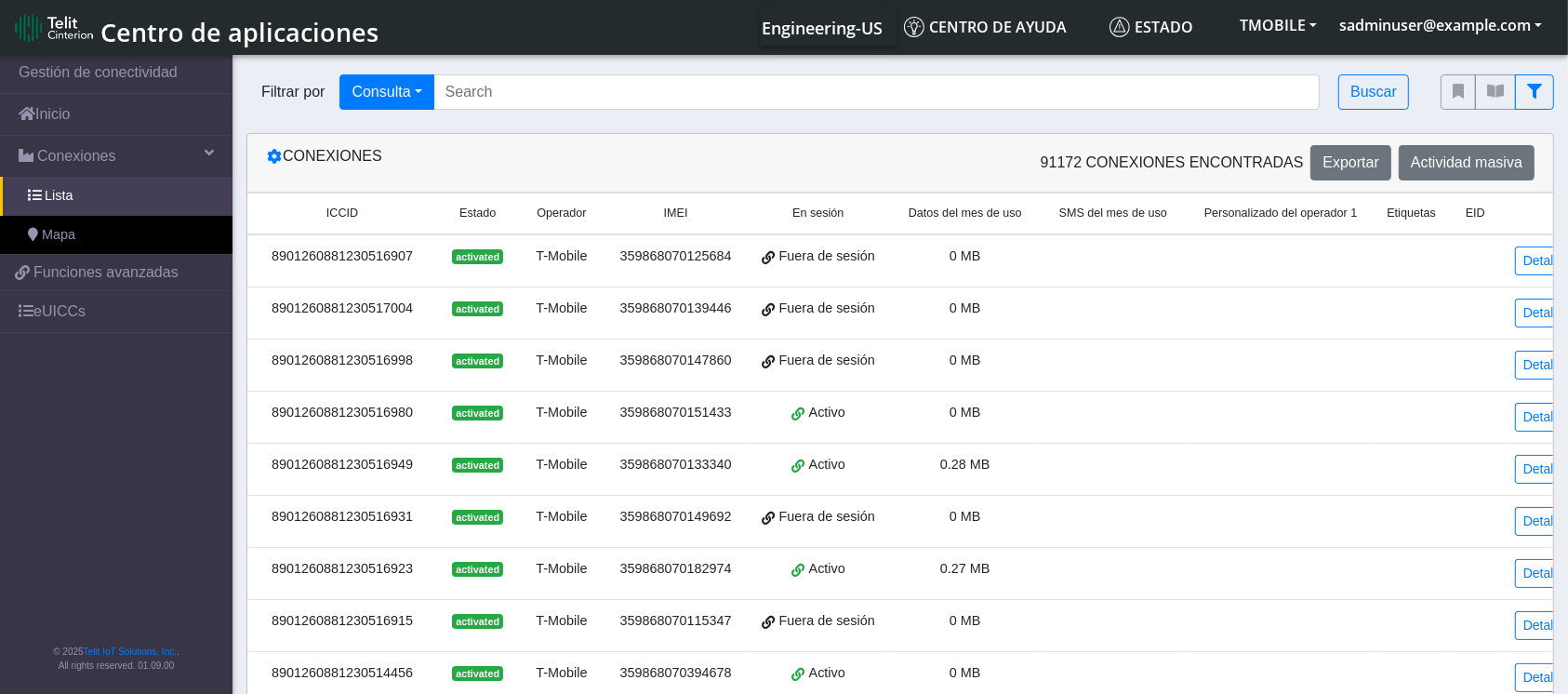 click on "8901260881230516907" at bounding box center (342, 257) 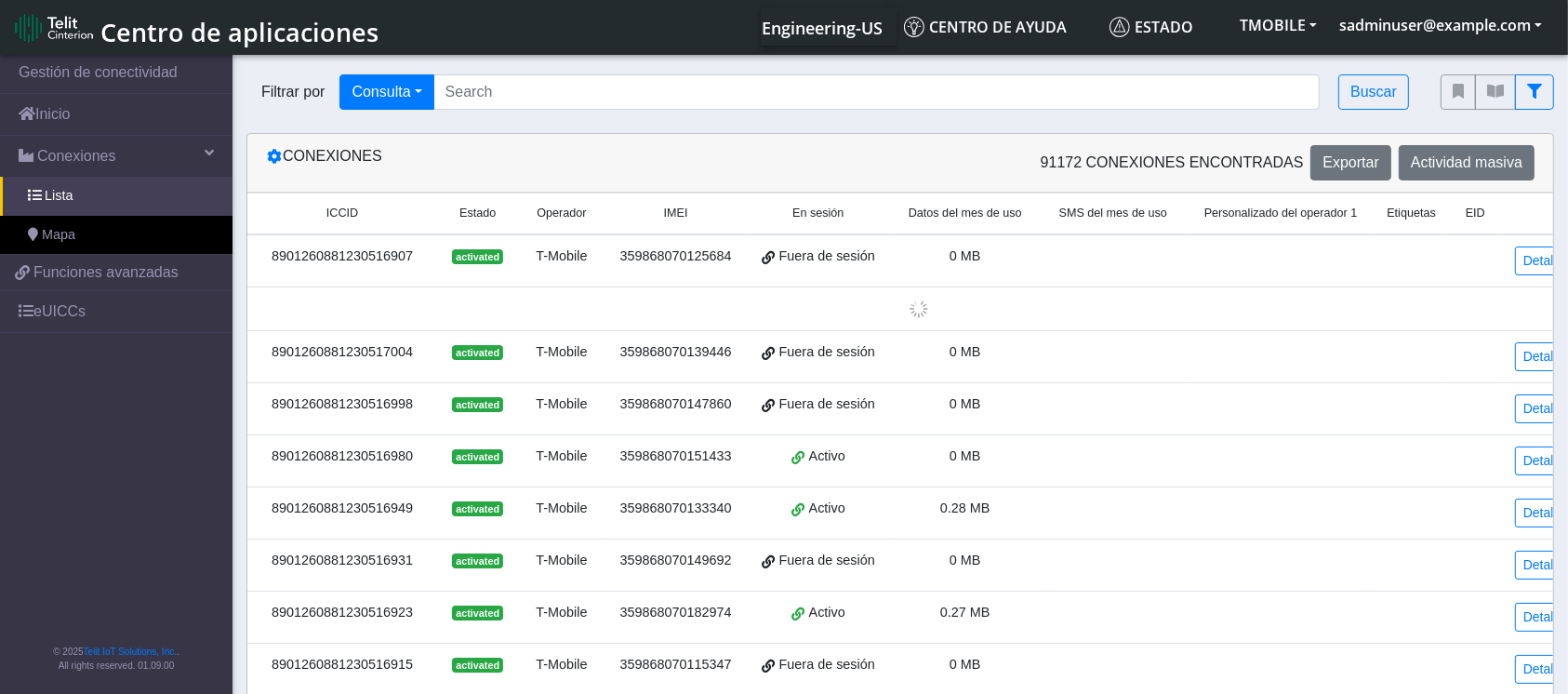 click on "8901260881230516907" at bounding box center (342, 257) 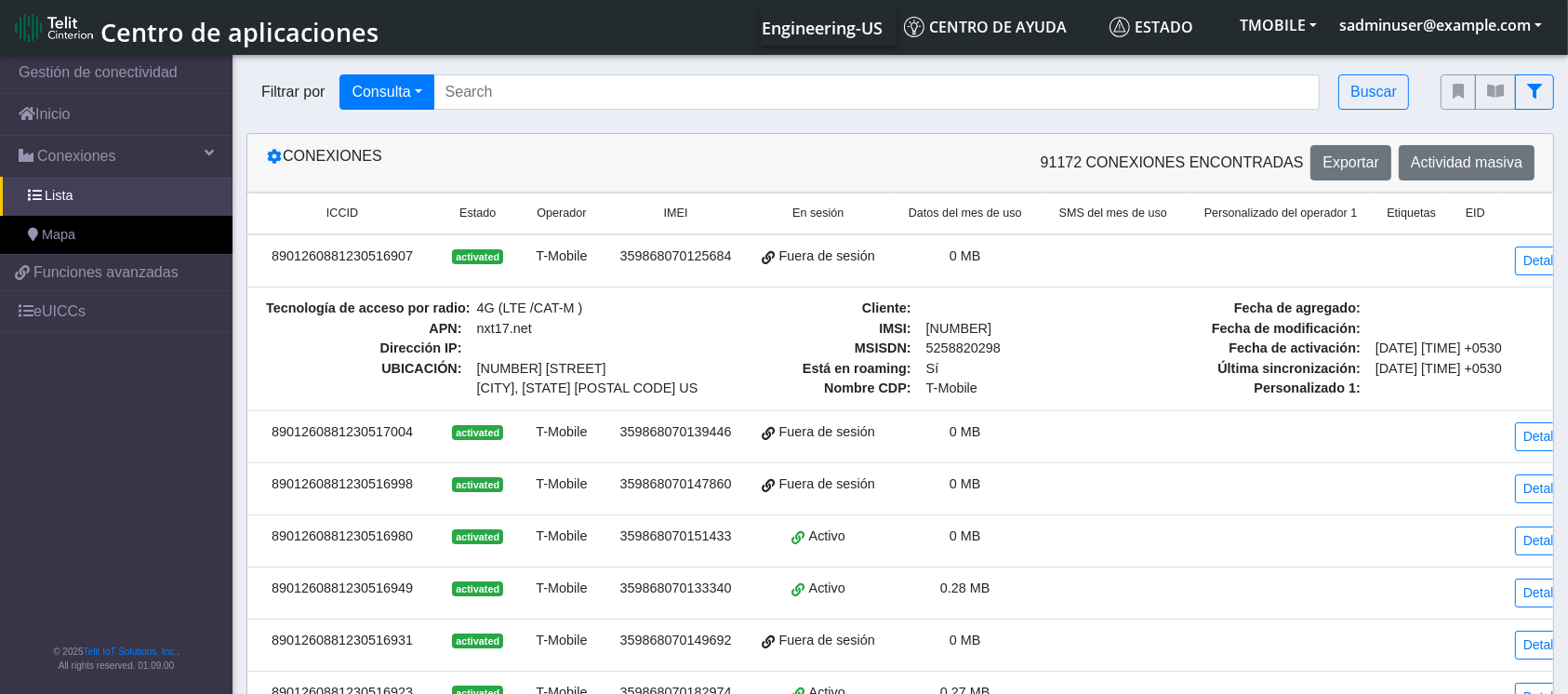 copy on "8901260881230516907" 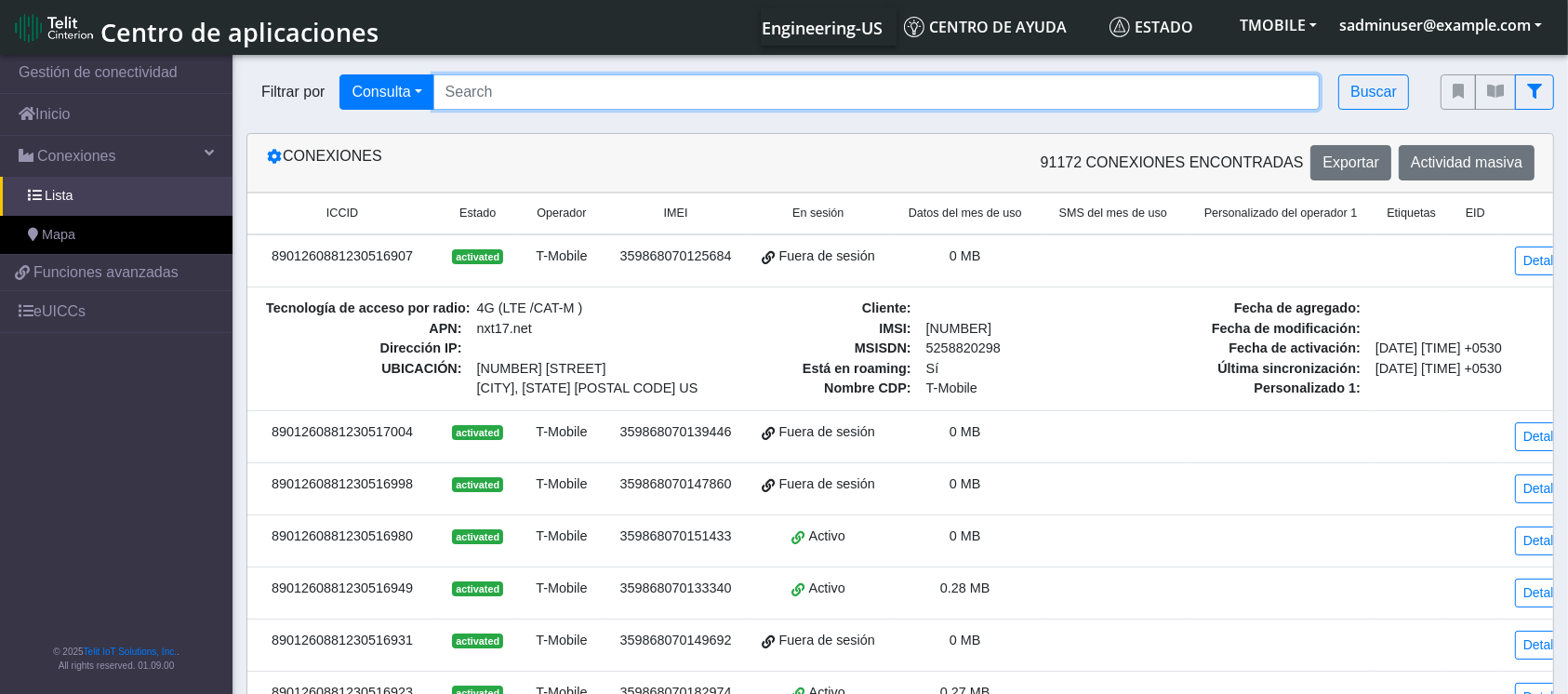 click at bounding box center [877, 92] 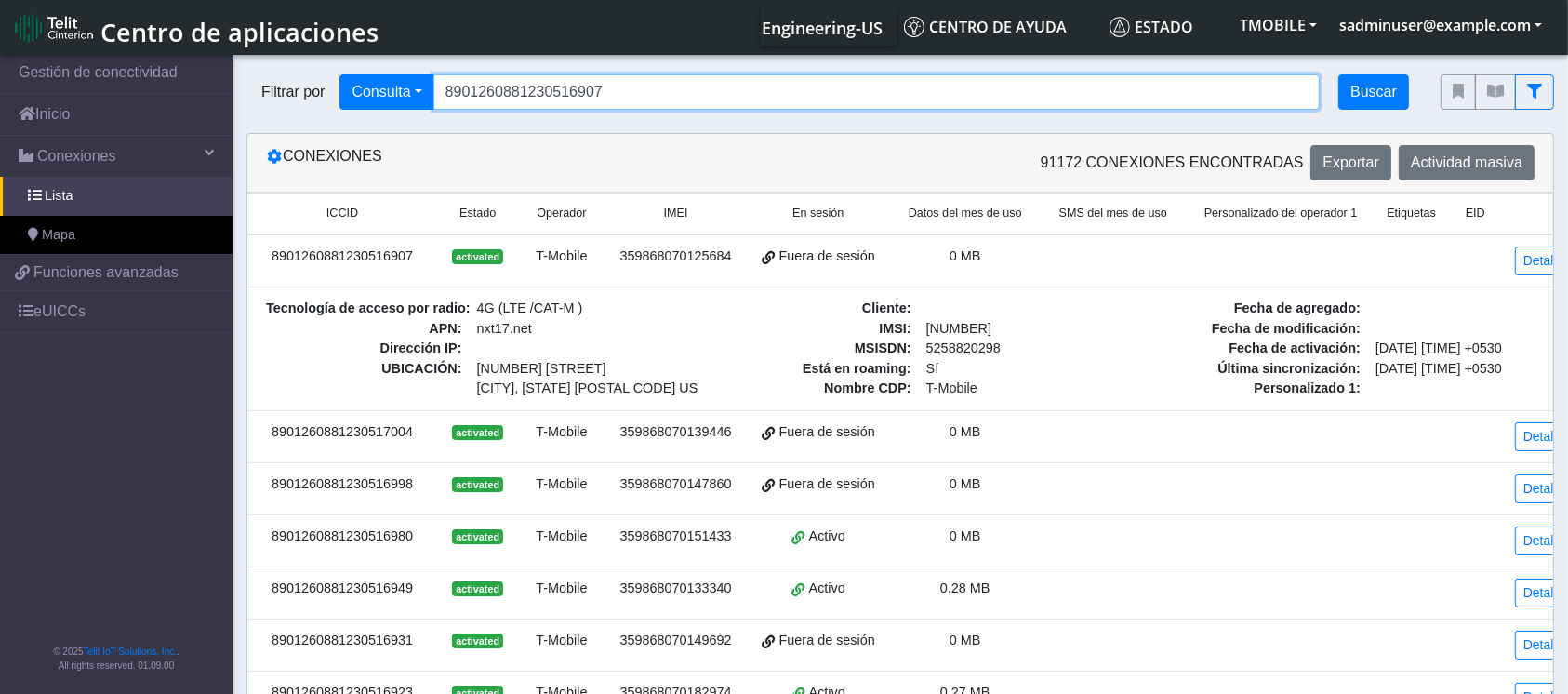 type on "8901260881230516907" 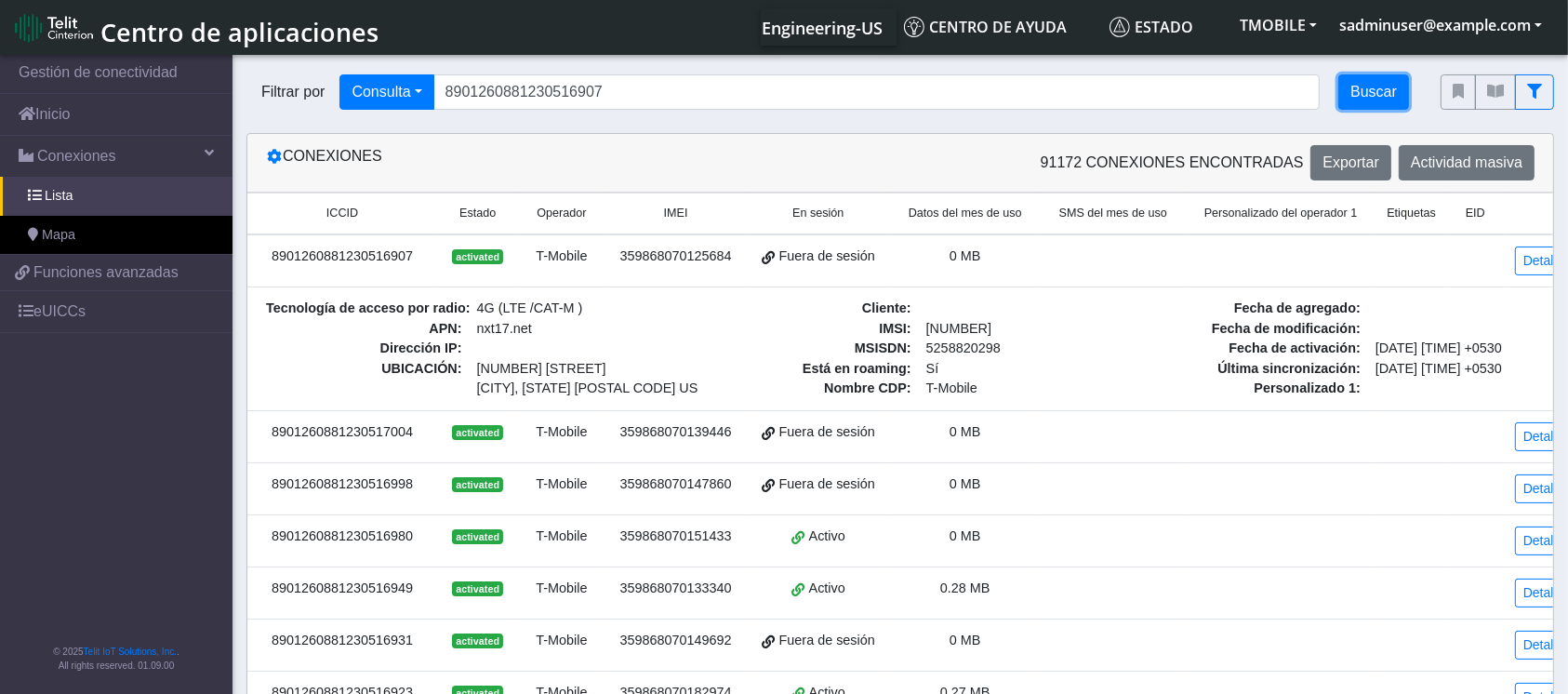 click on "Buscar" 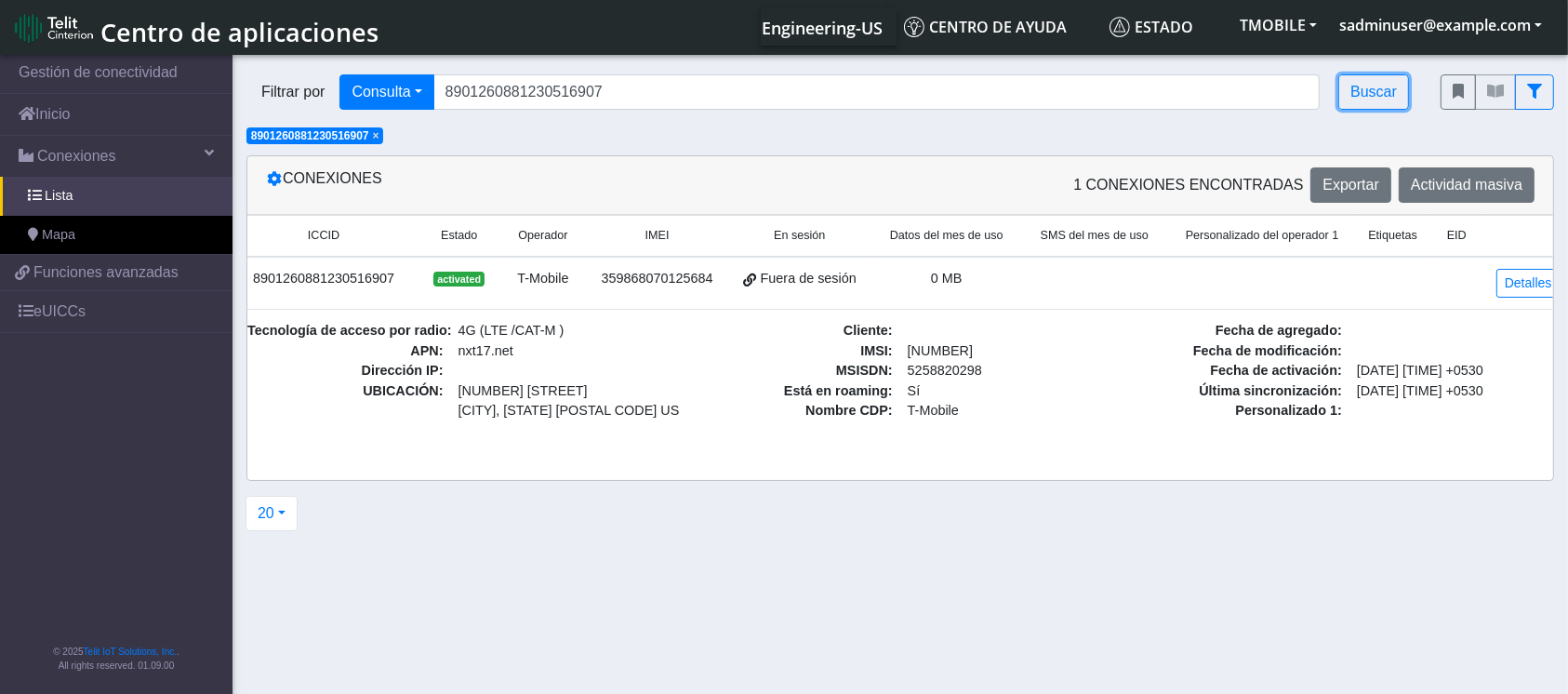 scroll, scrollTop: 0, scrollLeft: 0, axis: both 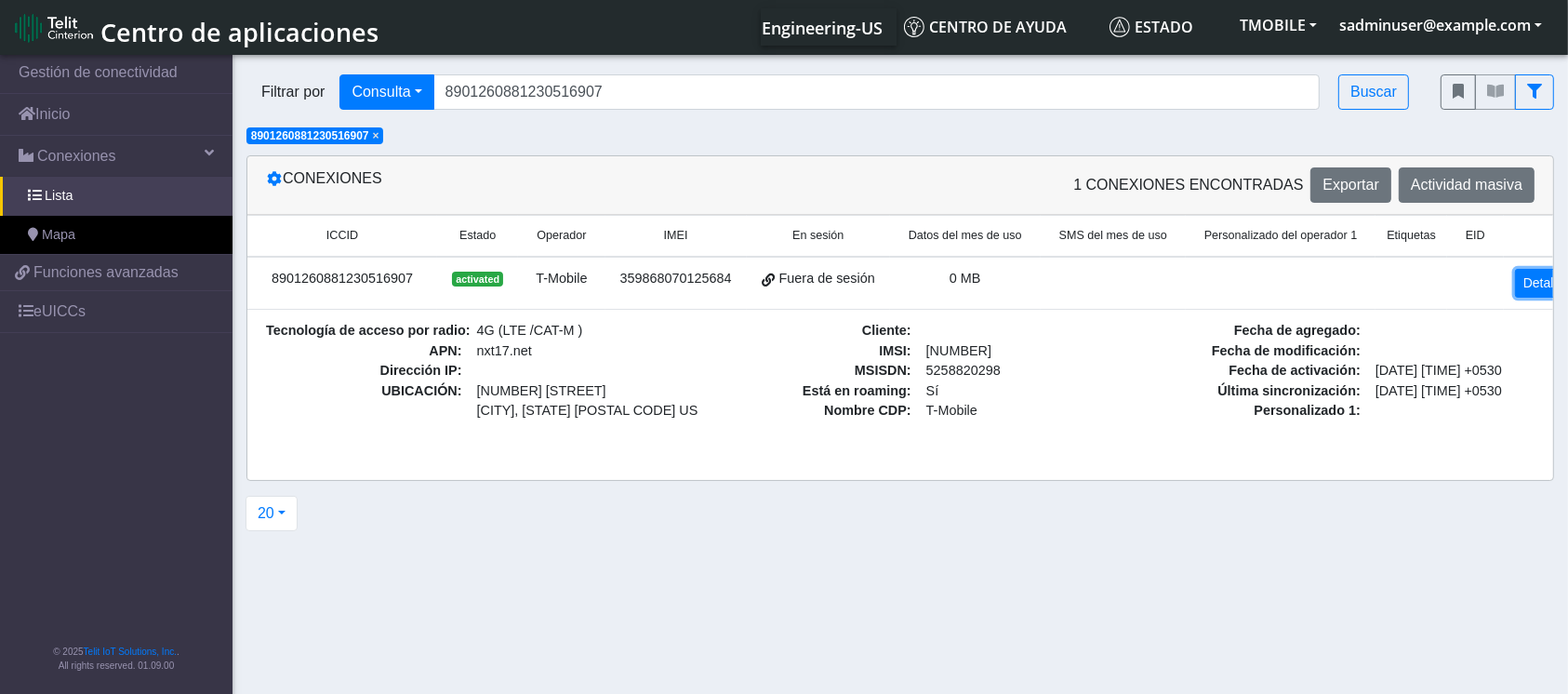 click on "Detalles" at bounding box center (1547, 283) 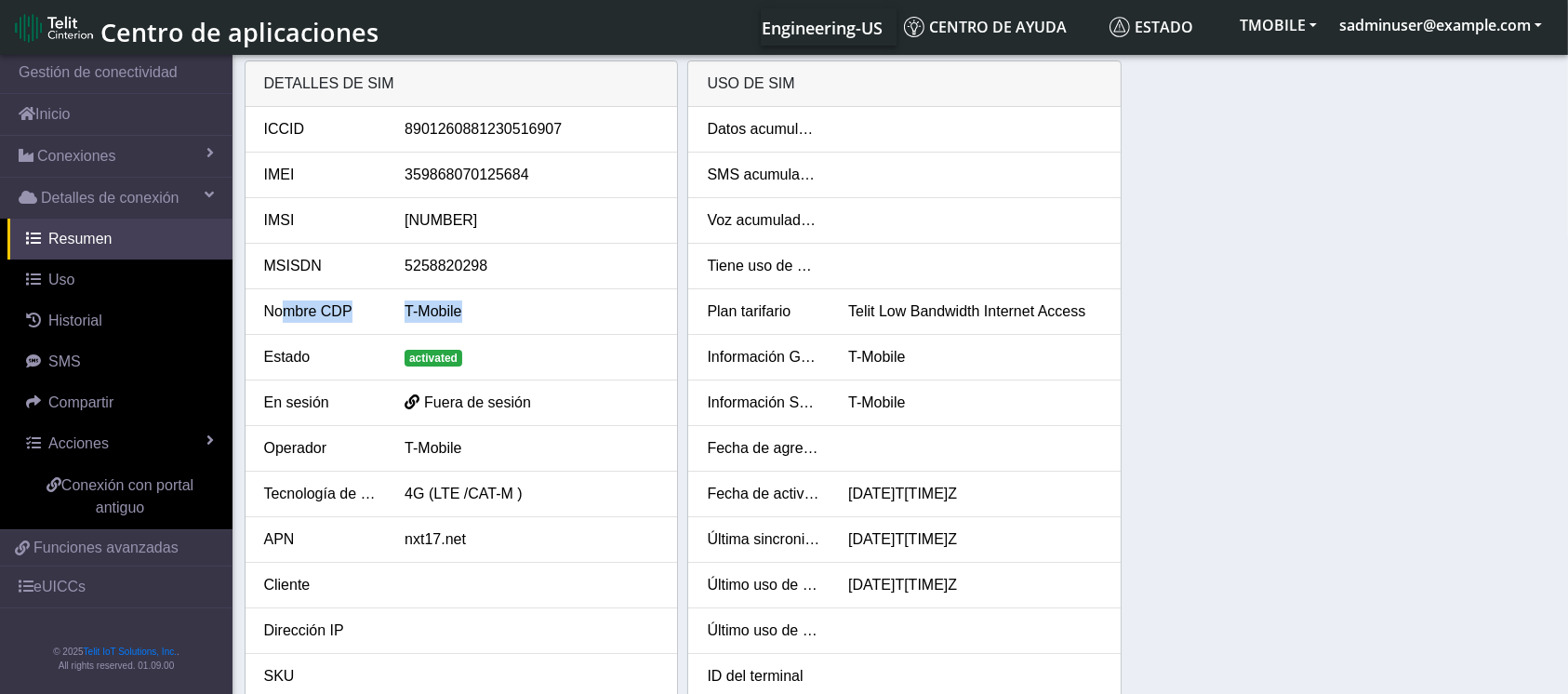 drag, startPoint x: 281, startPoint y: 310, endPoint x: 471, endPoint y: 310, distance: 190 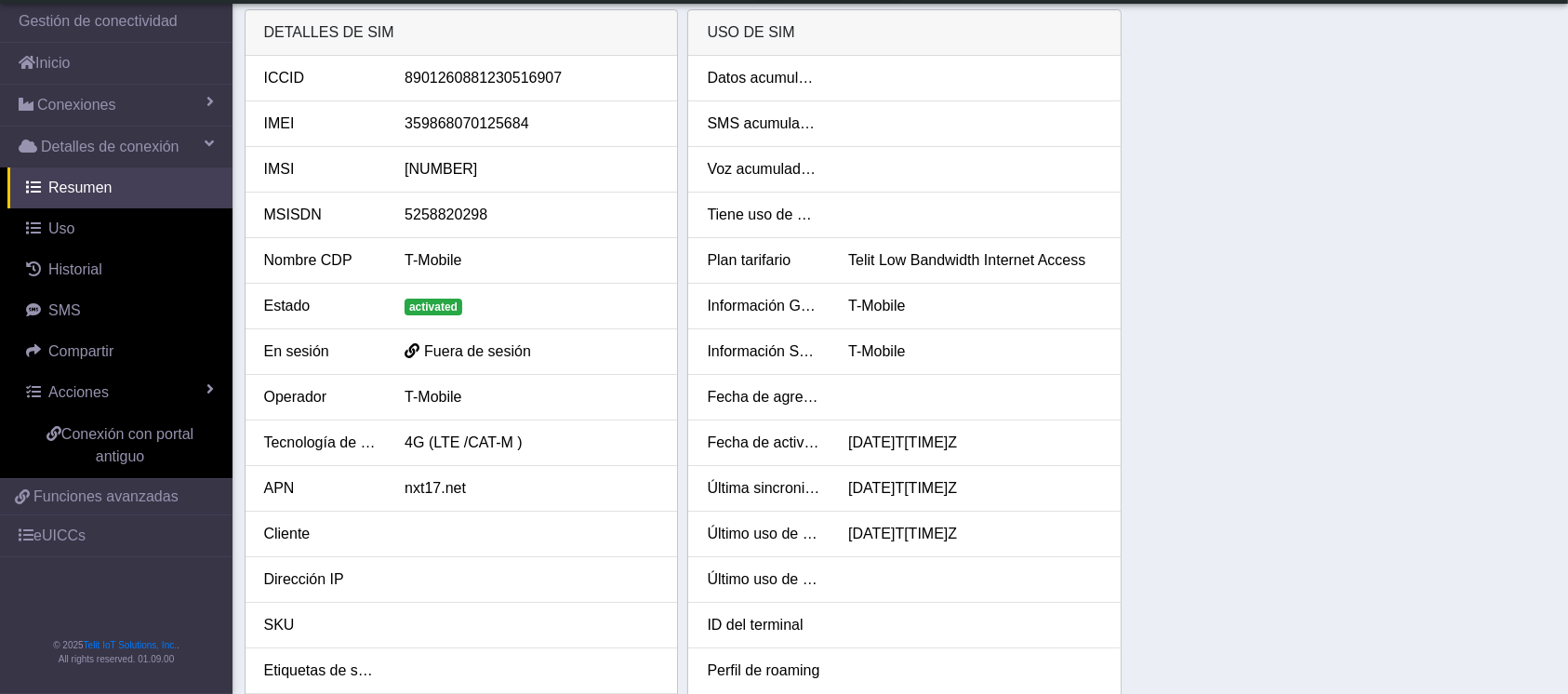 scroll, scrollTop: 124, scrollLeft: 0, axis: vertical 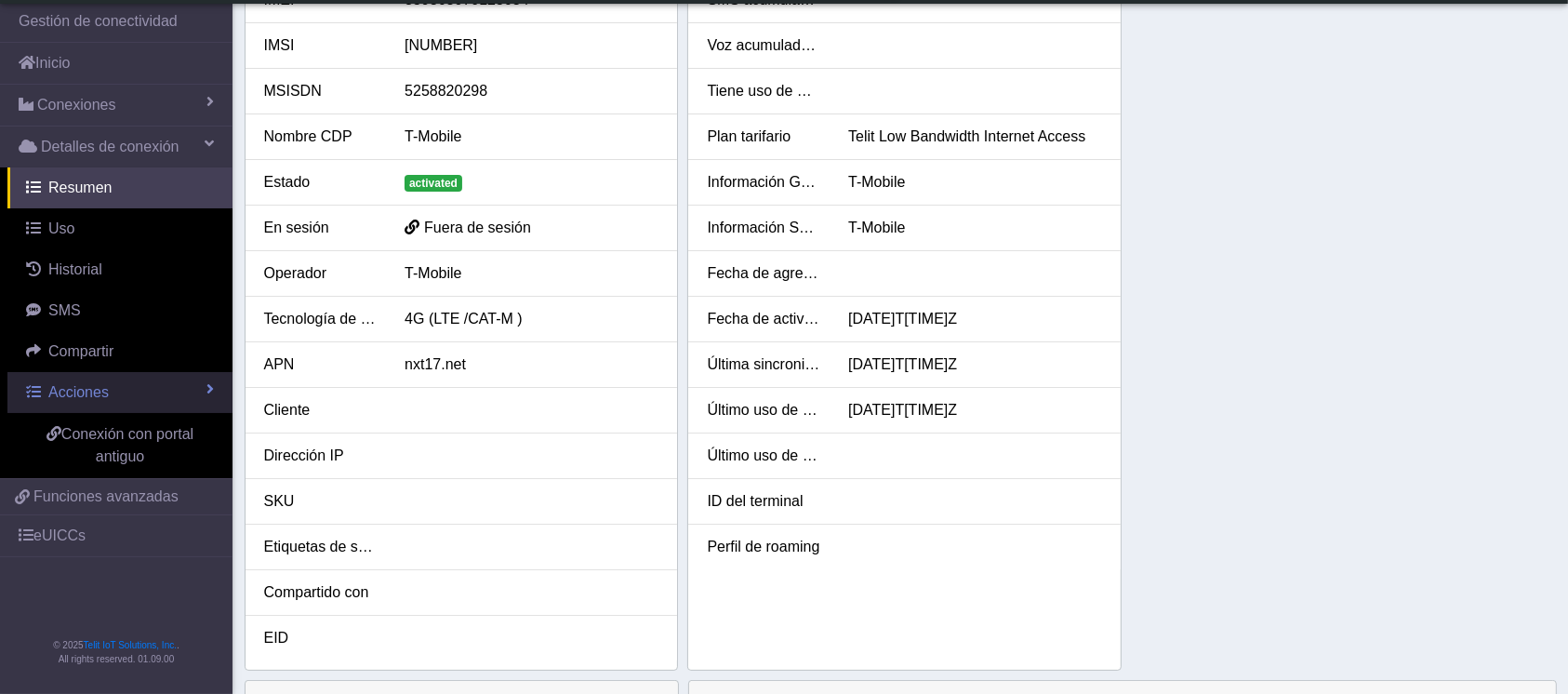 click on "Acciones" at bounding box center [120, 393] 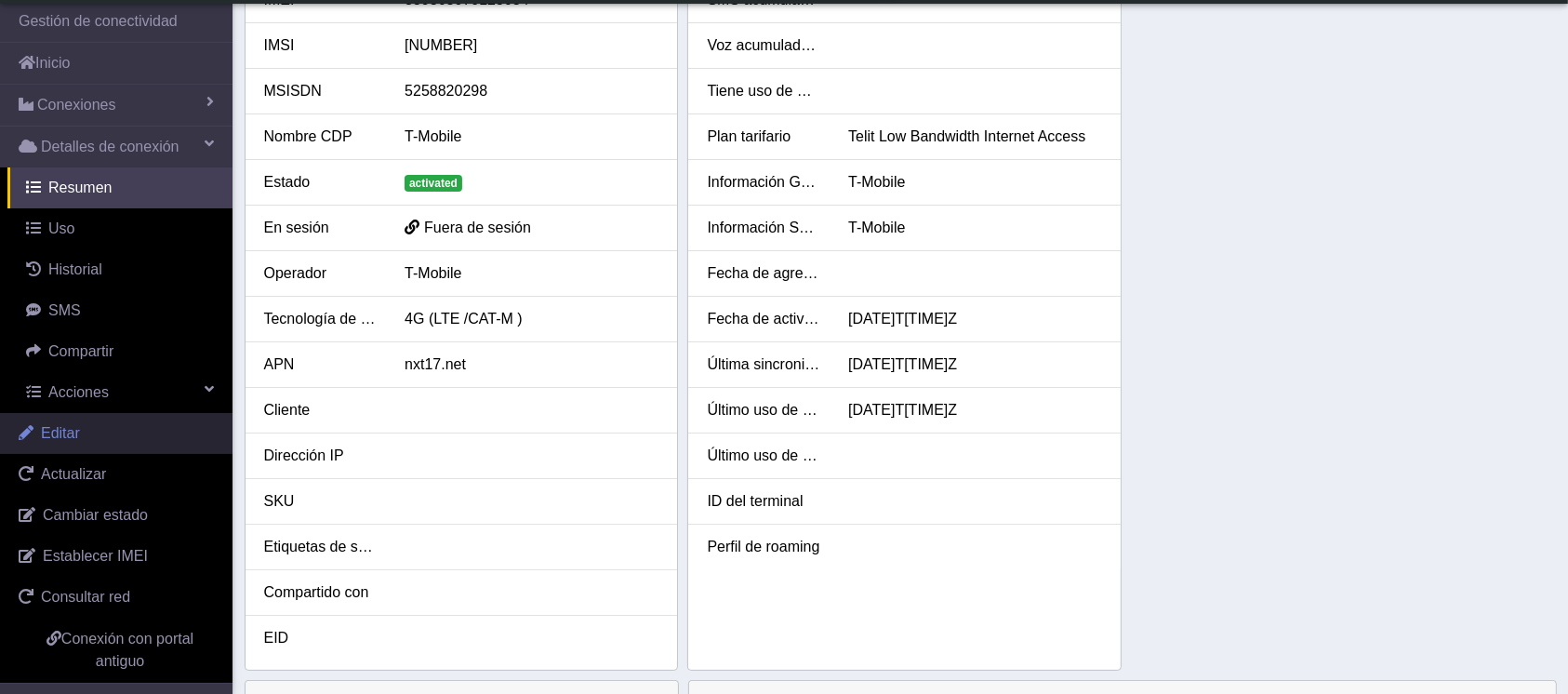 click on "Editar" at bounding box center (116, 434) 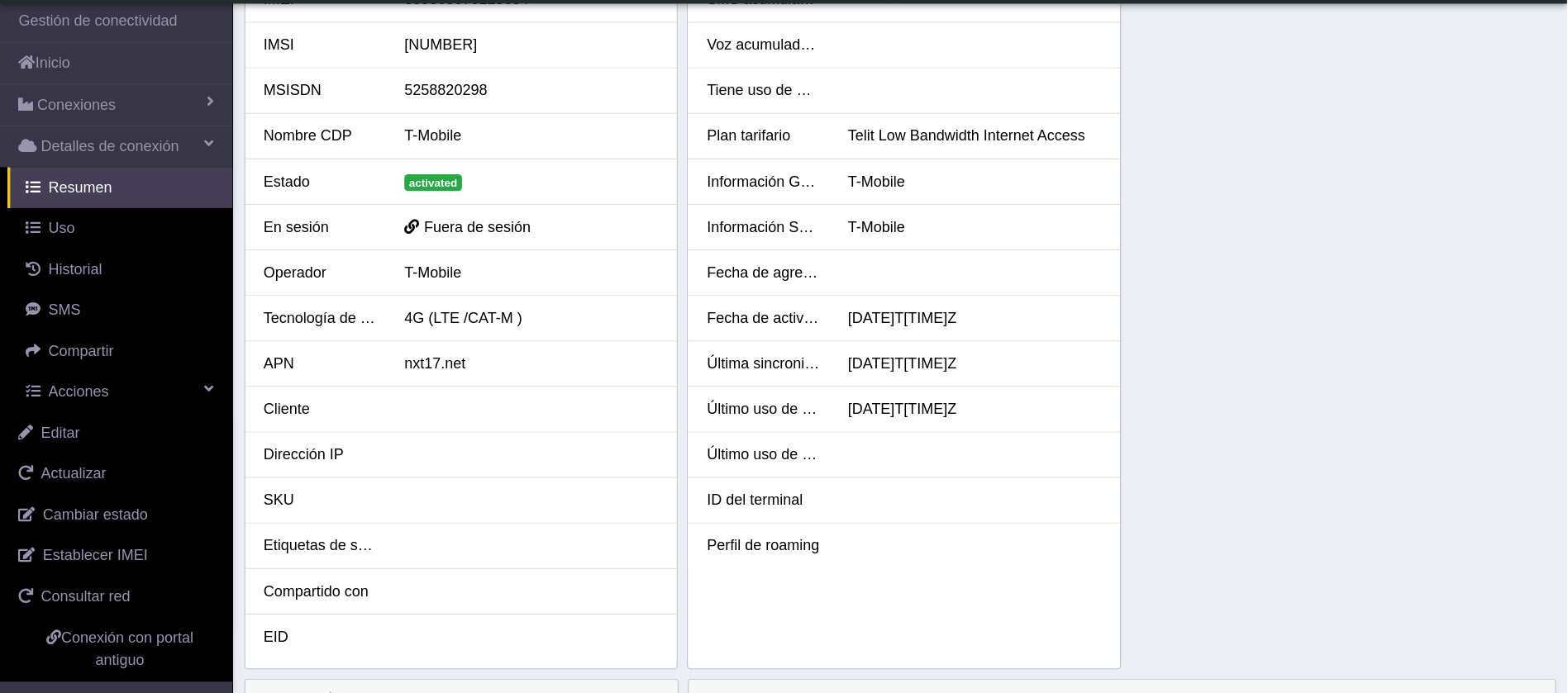 scroll, scrollTop: 0, scrollLeft: 0, axis: both 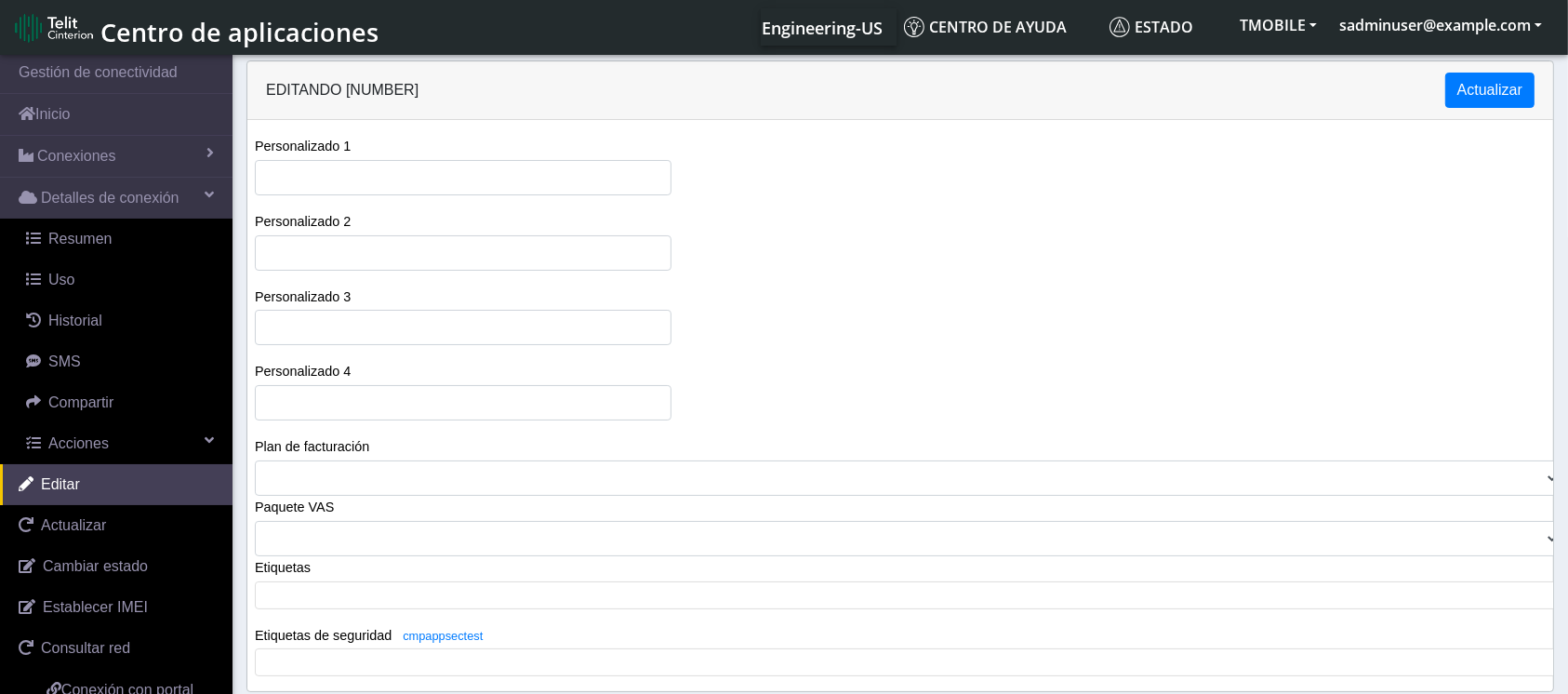drag, startPoint x: 1575, startPoint y: 460, endPoint x: 1576, endPoint y: 517, distance: 57.008771 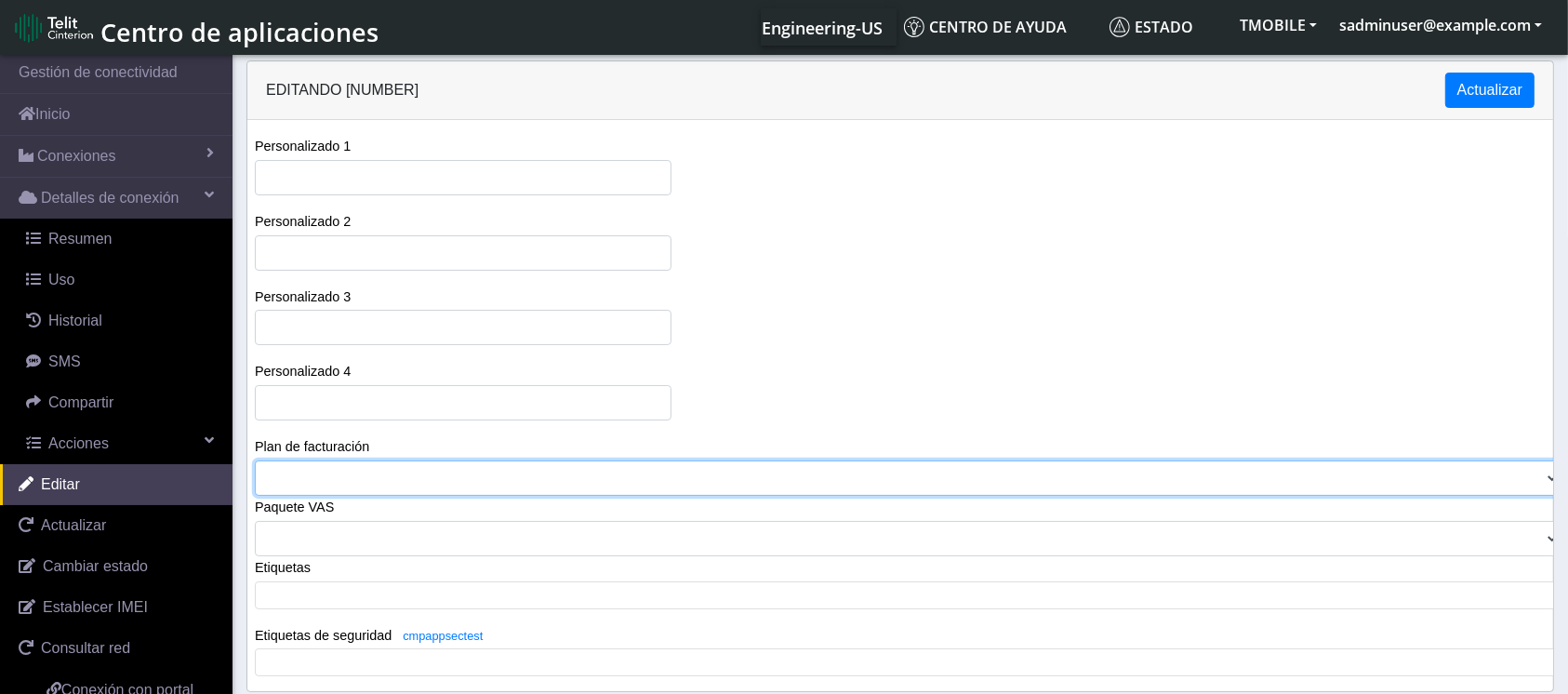 click on ""TESTING BP'S" 66C5EA301C5BD71FDF745885_BILLINGPLAN 671E22511C5BD746F9889961_BILLINGPLAN 671E32F4FE2A136956184F75_BILLINGPLAN 671E7821907C9C4D9AD5BB3C_BILLINGPLAN 671F4978FE2A1369560B40A2_BILLINGPLAN 671F5E21907C9C4D9A974FDF_BILLINGPLAN 680A02281C5BD71BA1B77097_BILLINGPLAN 680A03B91C5BD71BA1B79BDD_BILLINGPLAN 680A05A5907C9C6A28A326BC_BILLINGPLAN 68885E17907C9C75B12BE201_BILLINGPLAN 68886056FE2A1337B8CCCB48_BILLINGPLAN CYPRESS_AUTO_TEST_BILLINGPLAN_PLEASEDONOTDELETE" 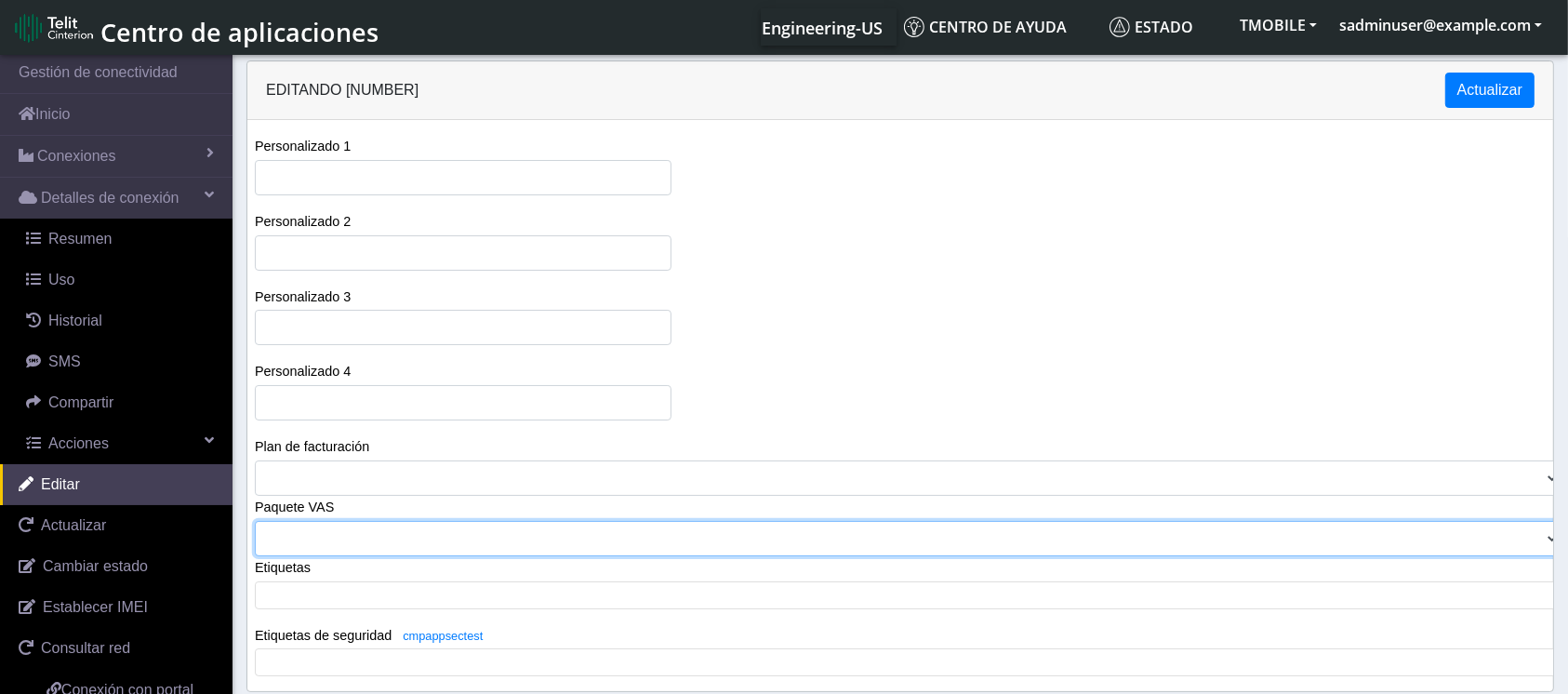 click on "66C5EA301C5BD71FDF745885_VASPACKAGE 671E22511C5BD746F9889961_VASPACKAGE 671E32F4FE2A136956184F75_VASPACKAGE 671E7821907C9C4D9AD5BB3C_VASPACKAGE 671F4978FE2A1369560B40A2_VASPACKAGE 671F5E21907C9C4D9A974FDF_VASPACKAGE 680A02281C5BD71BA1B77097_VASPACKAGE 680A03B91C5BD71BA1B79BDD_VASPACKAGE 680A05A5907C9C6A28A326BC_VASPACKAGE 68885E17907C9C75B12BE201_VASPACKAGE 68886056FE2A1337B8CCCB48_VASPACKAGE CYPRESS_AUTO_TEST_VASPACKAGE_PLEASEDONOTDELETE" 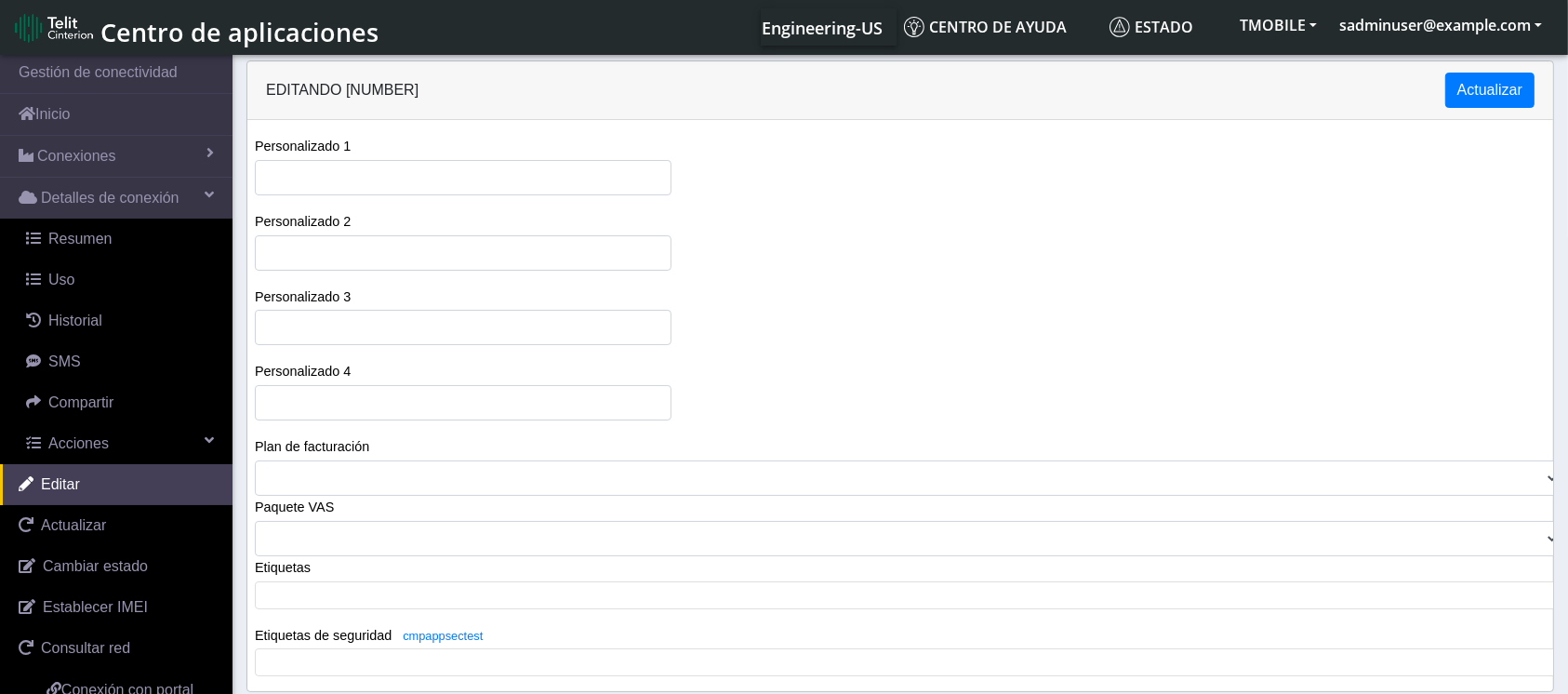 click on "Etiquetas
​" 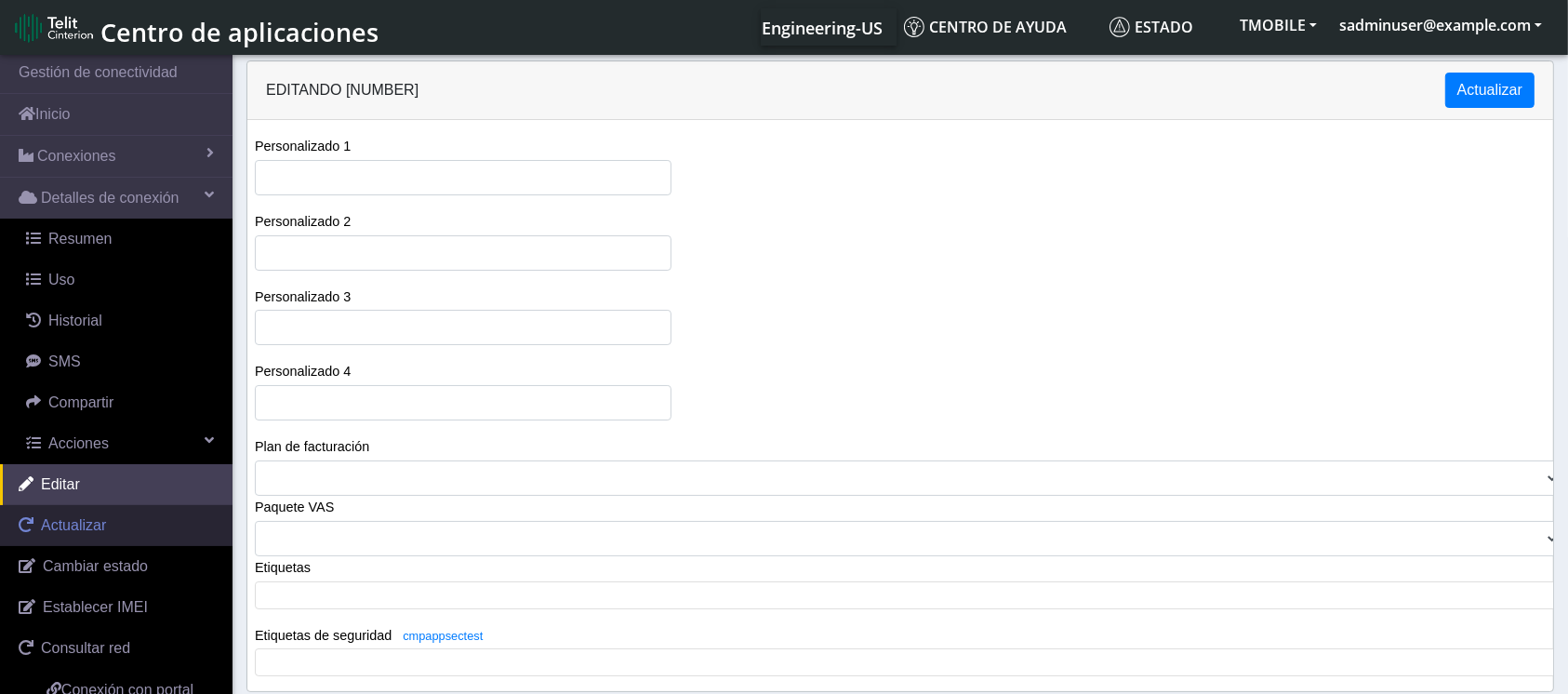 click on "Actualizar" at bounding box center (73, 525) 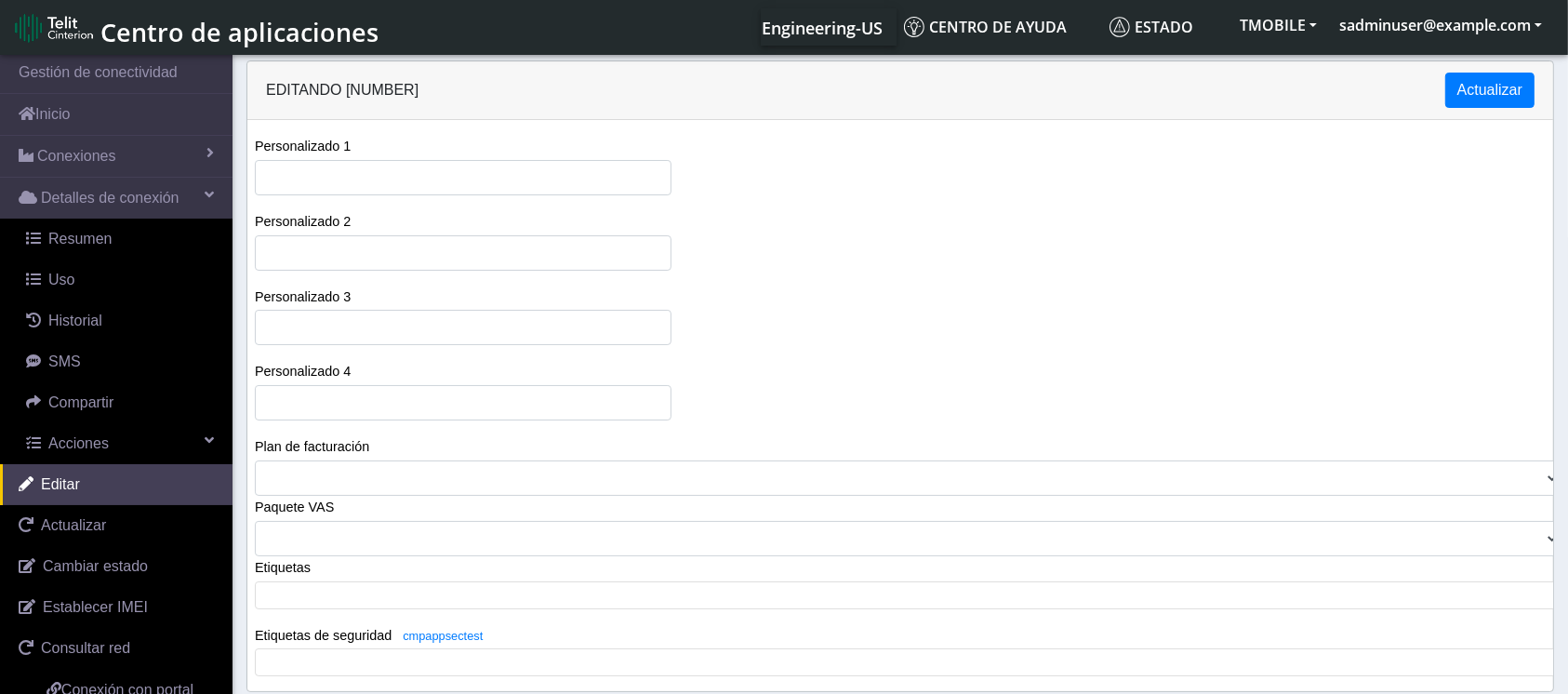 drag, startPoint x: 1582, startPoint y: 379, endPoint x: 1559, endPoint y: 570, distance: 192.37983 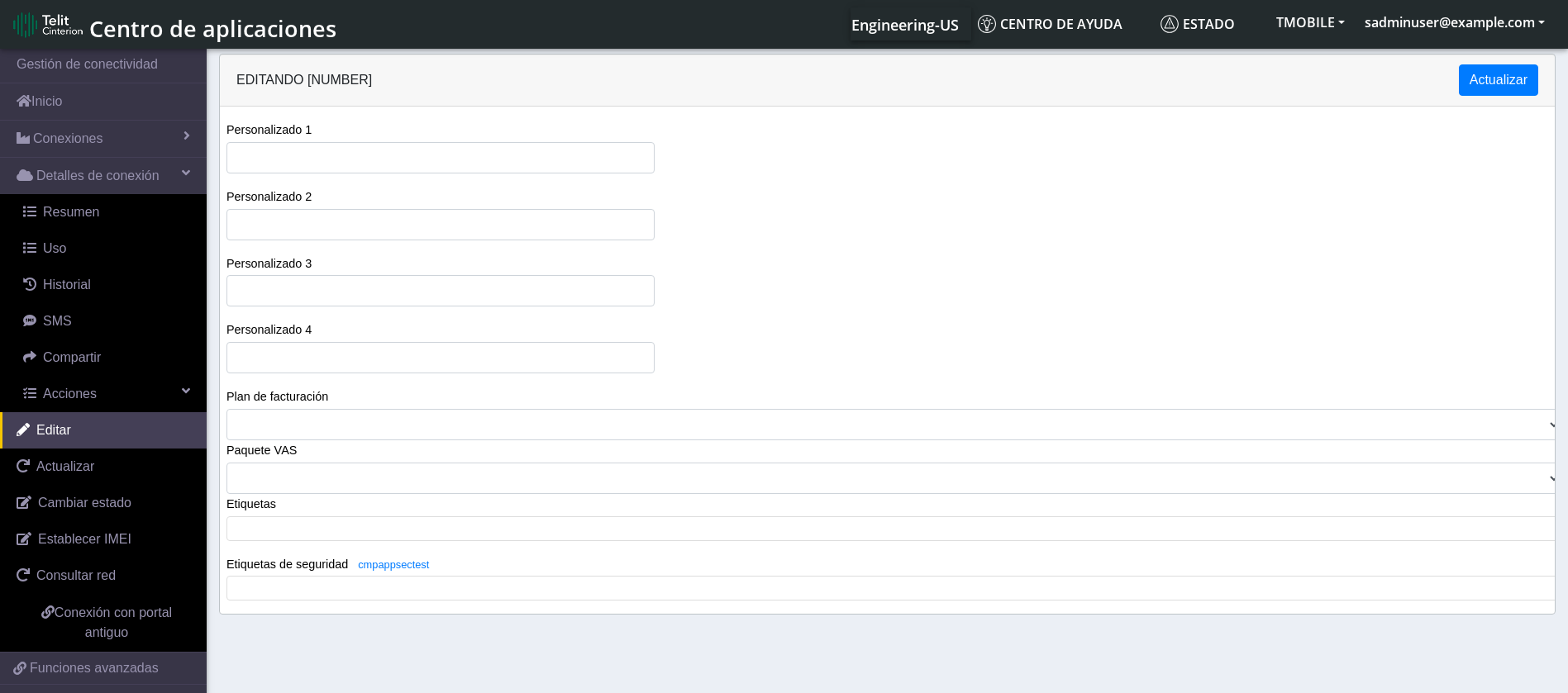 drag, startPoint x: 1409, startPoint y: 5, endPoint x: 895, endPoint y: 292, distance: 588.69772 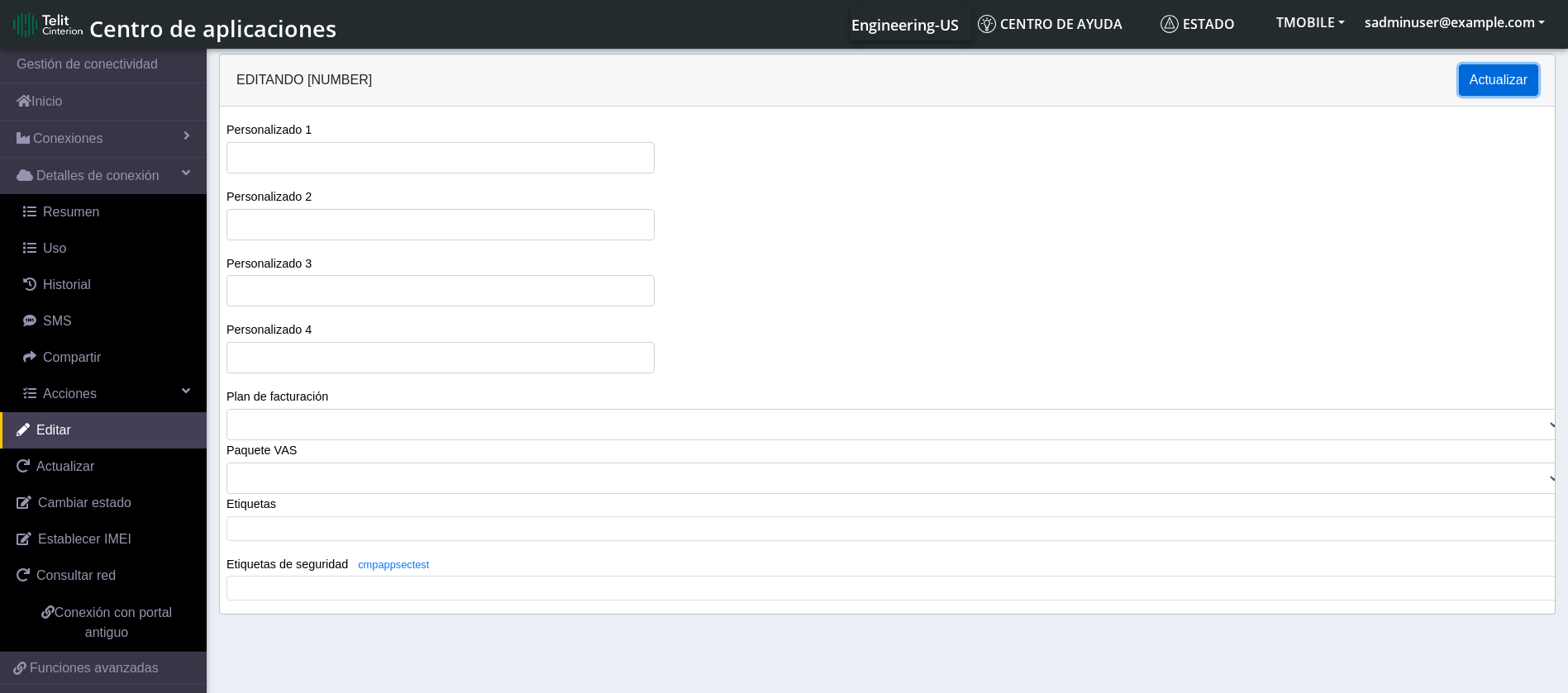 click on "Actualizar" 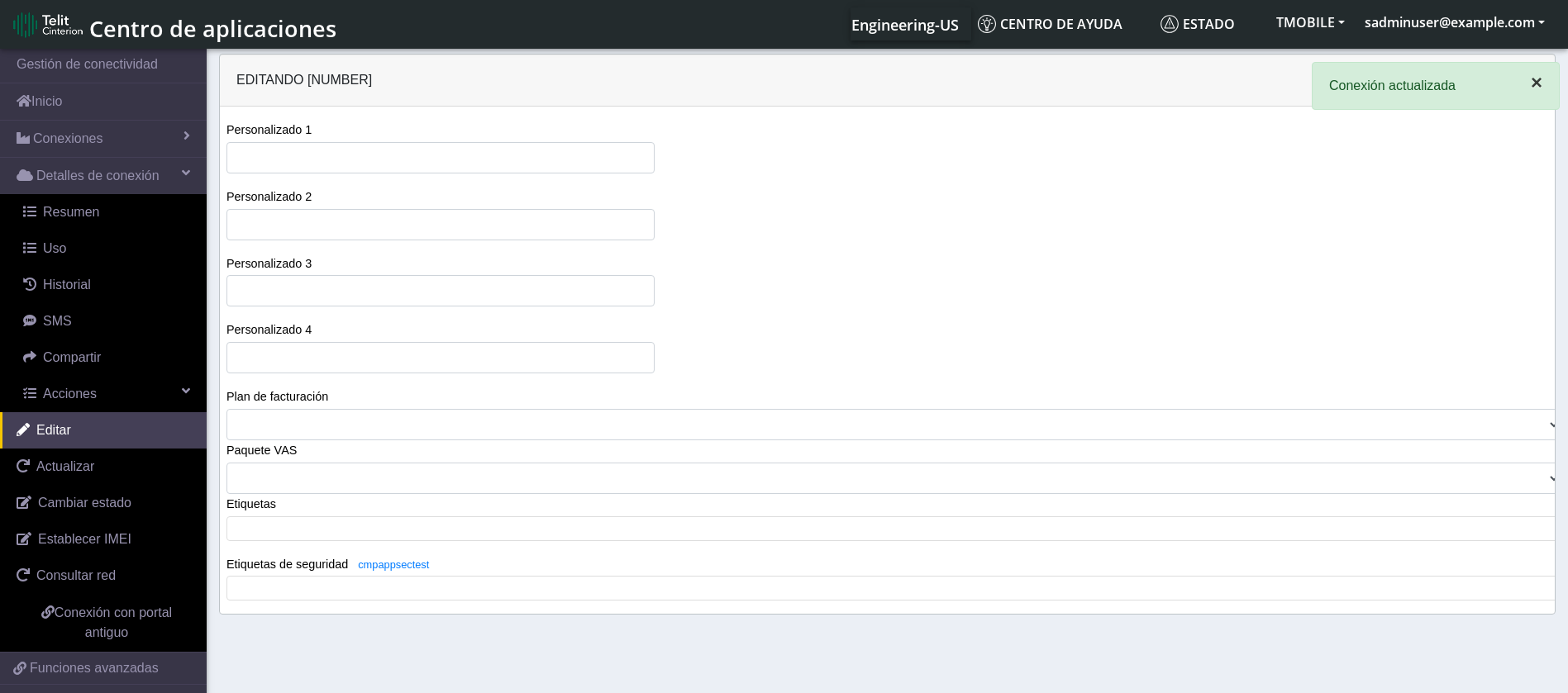 click on "×" at bounding box center (1537, 82) 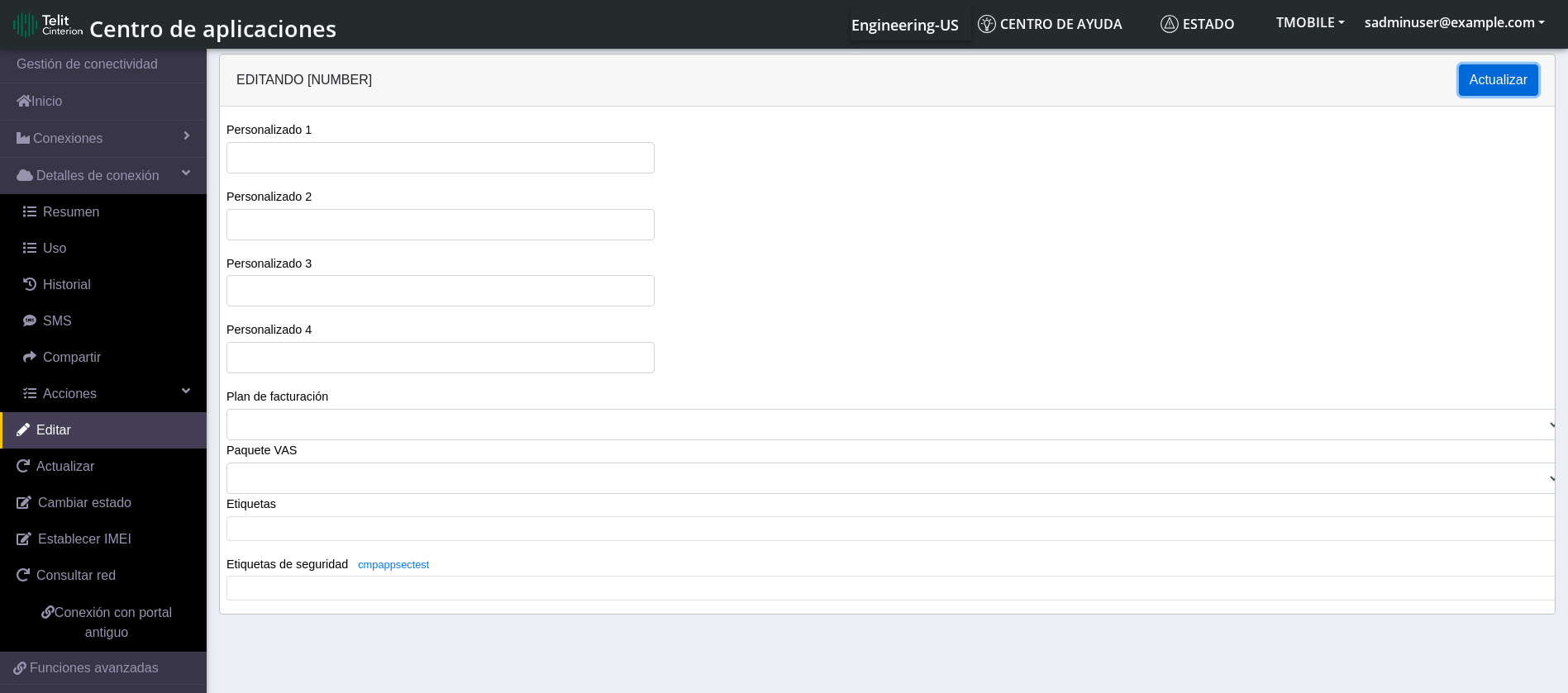 drag, startPoint x: 1531, startPoint y: 74, endPoint x: 1460, endPoint y: 87, distance: 72.18033 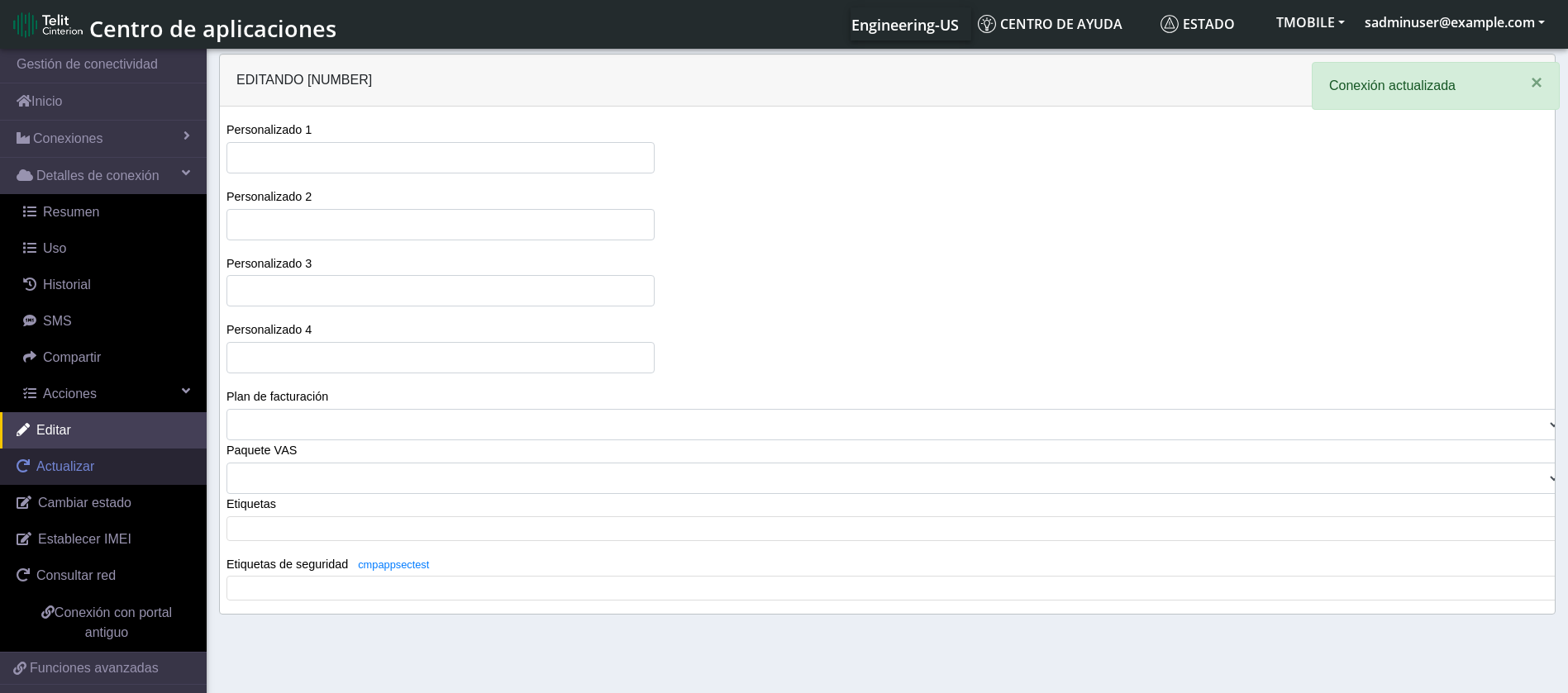 click on "Actualizar" at bounding box center (65, 466) 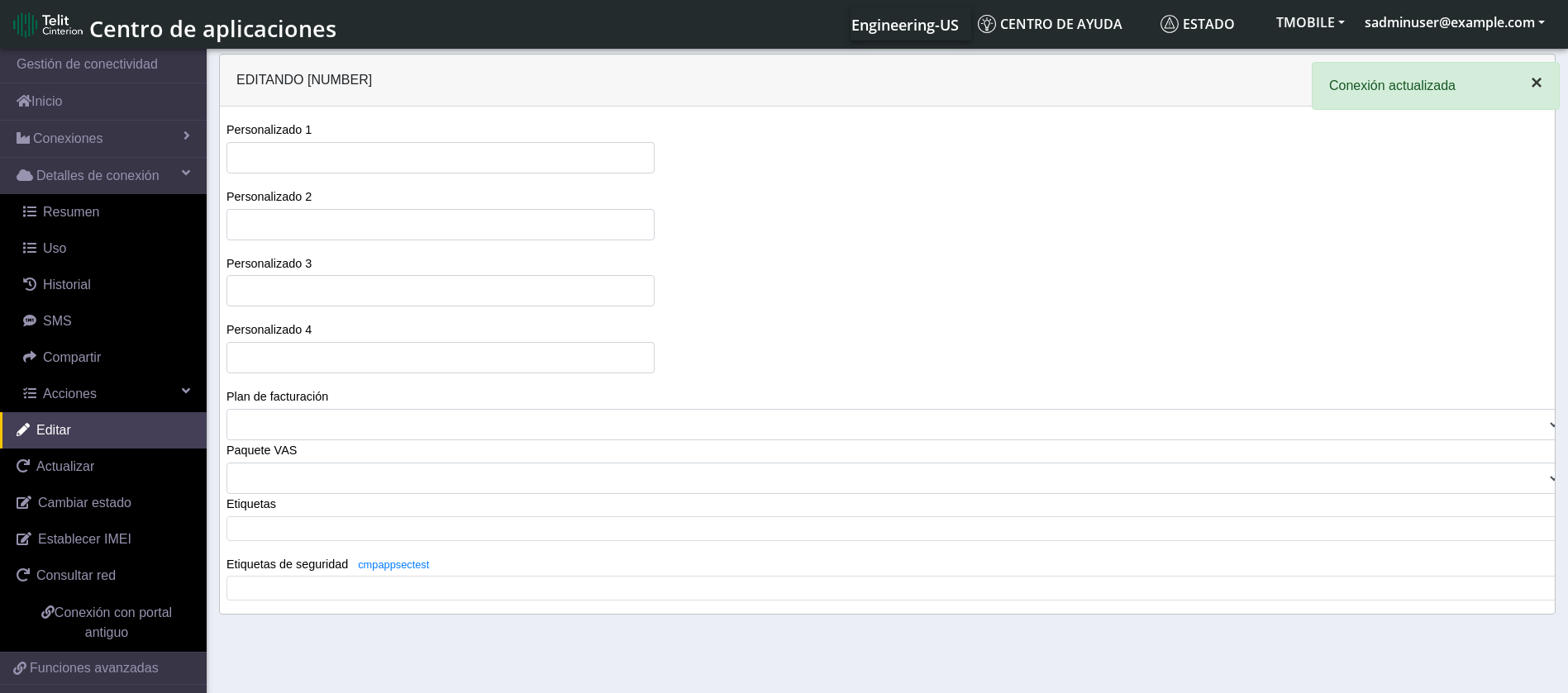 click on "×" at bounding box center [1537, 82] 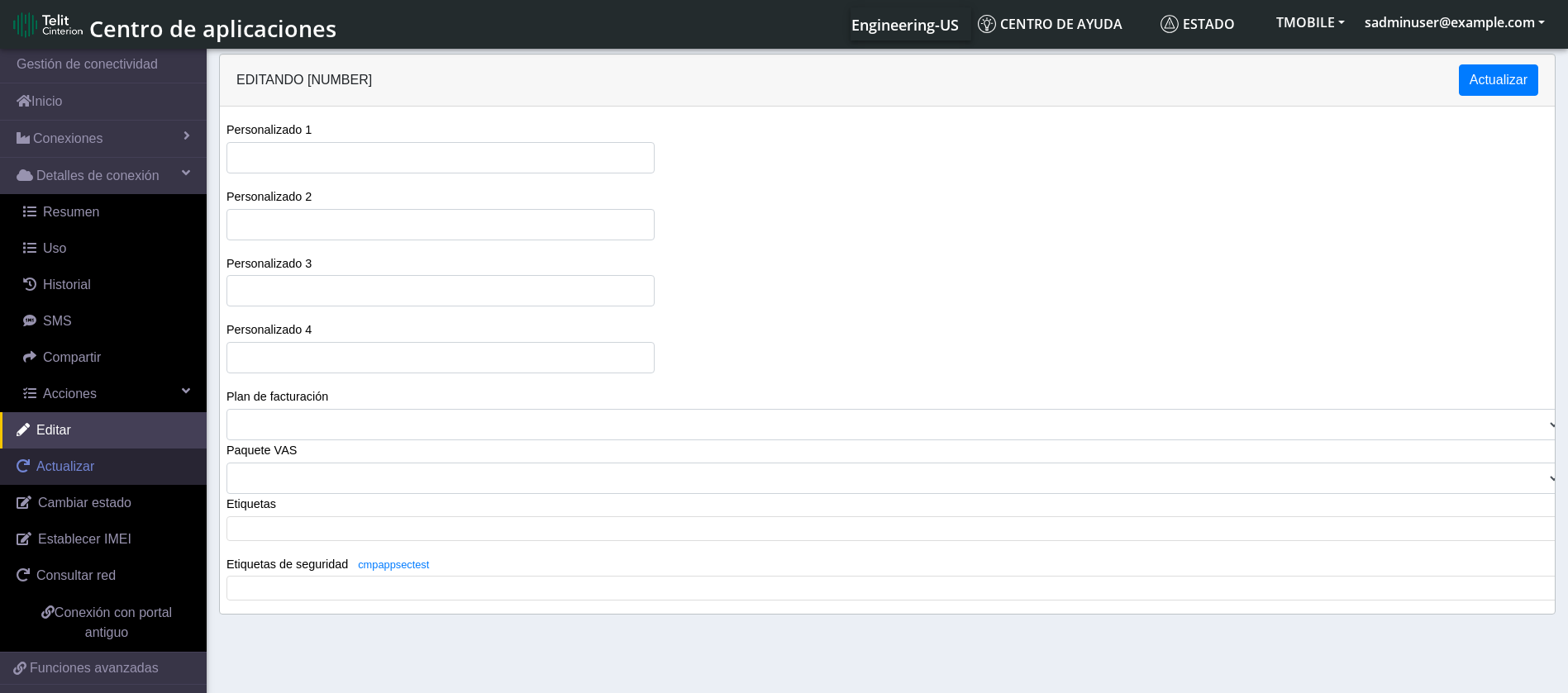 click on "Actualizar" at bounding box center (65, 466) 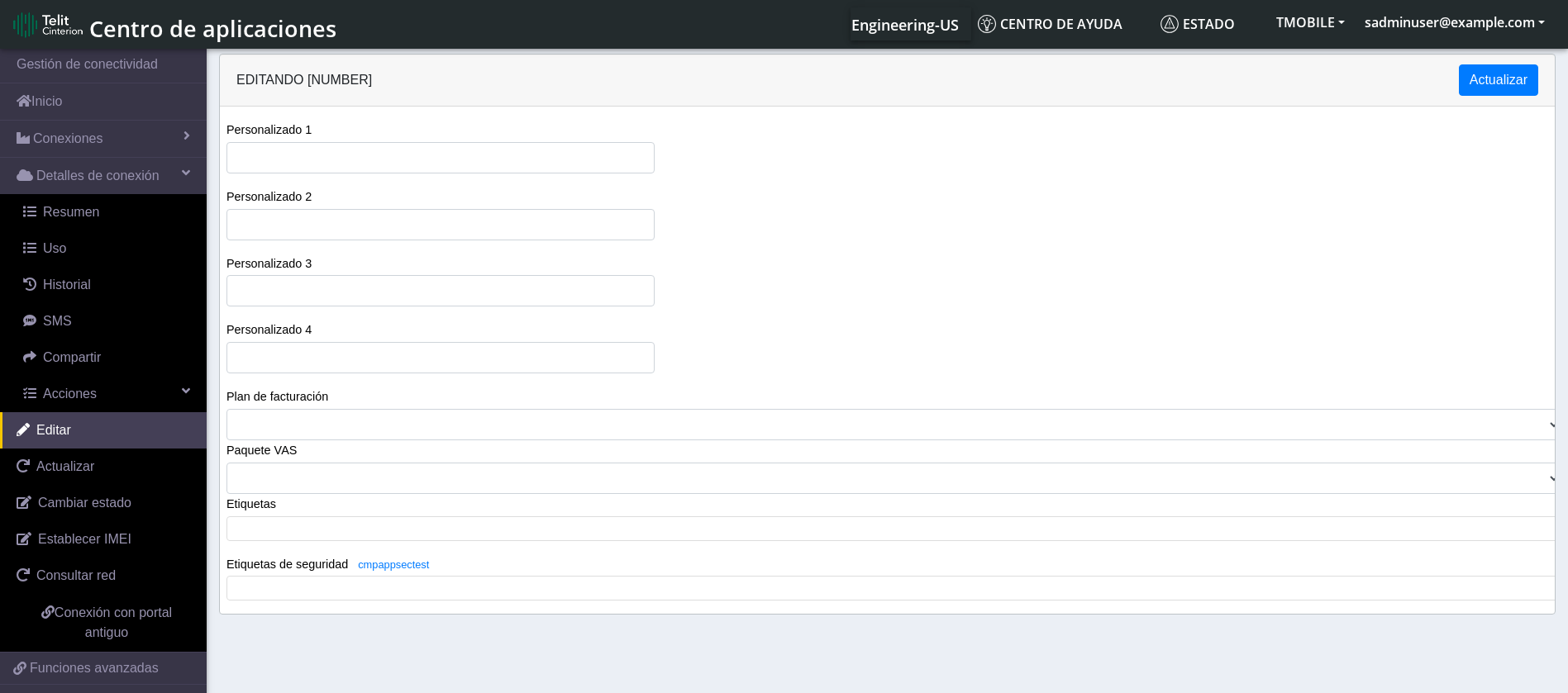 click on "Editando 8901260881230516907" 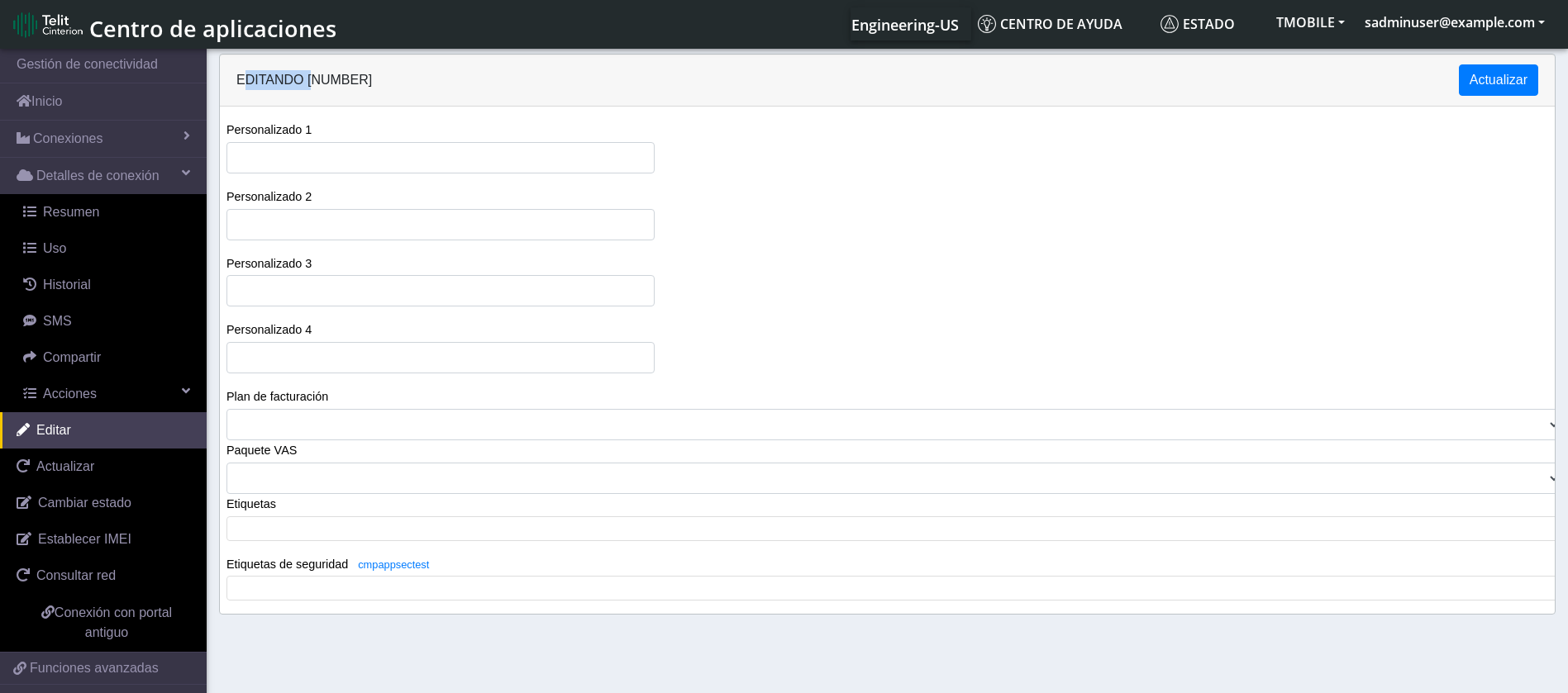 click on "Editando 8901260881230516907" 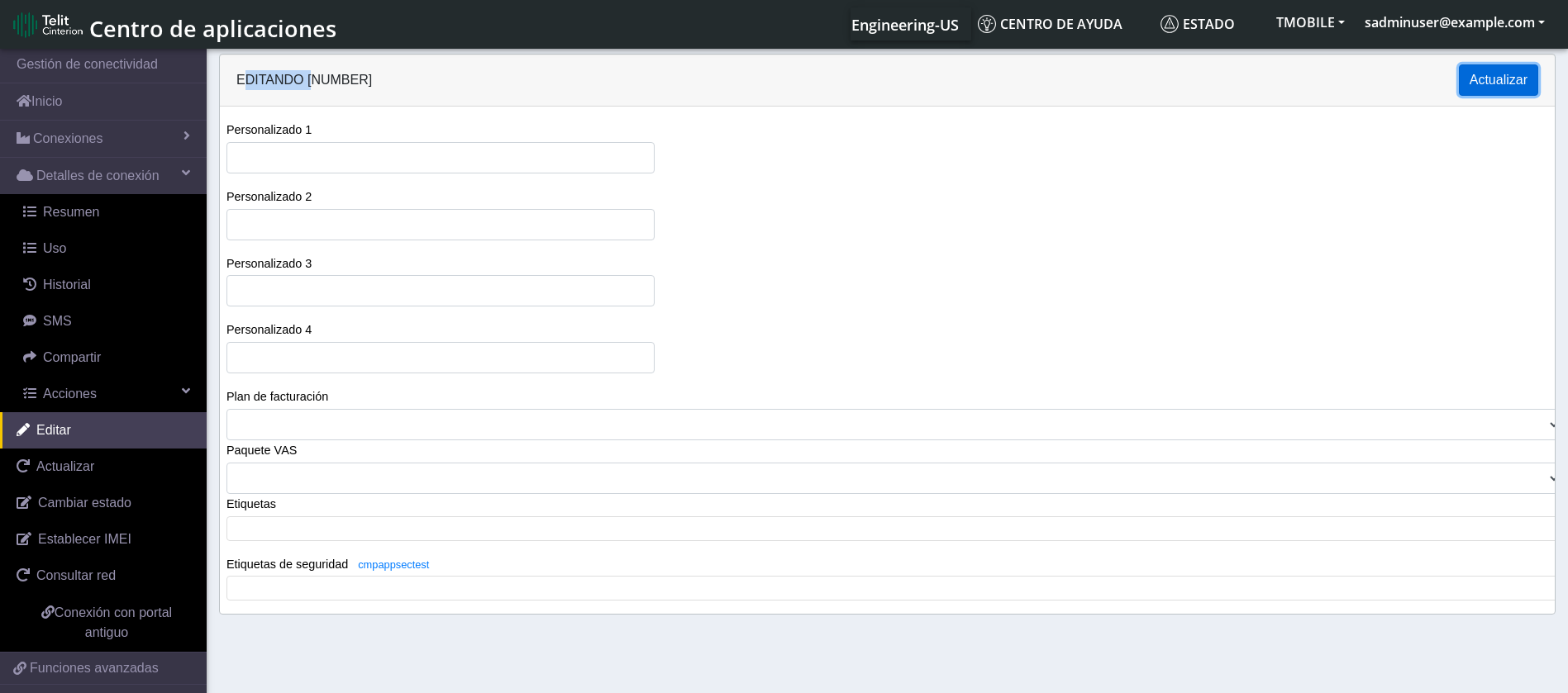drag, startPoint x: 1534, startPoint y: 76, endPoint x: 1140, endPoint y: 111, distance: 395.5515 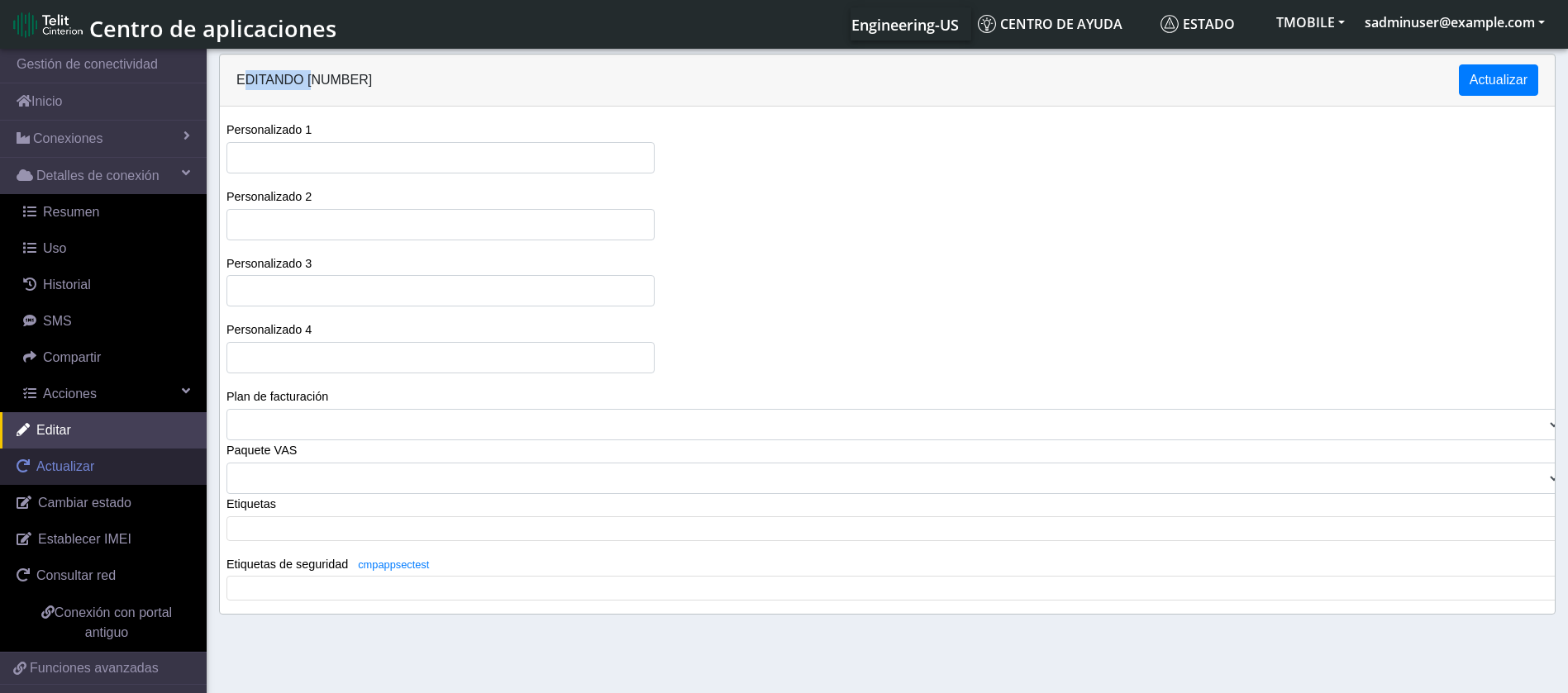 click on "Actualizar" at bounding box center [65, 466] 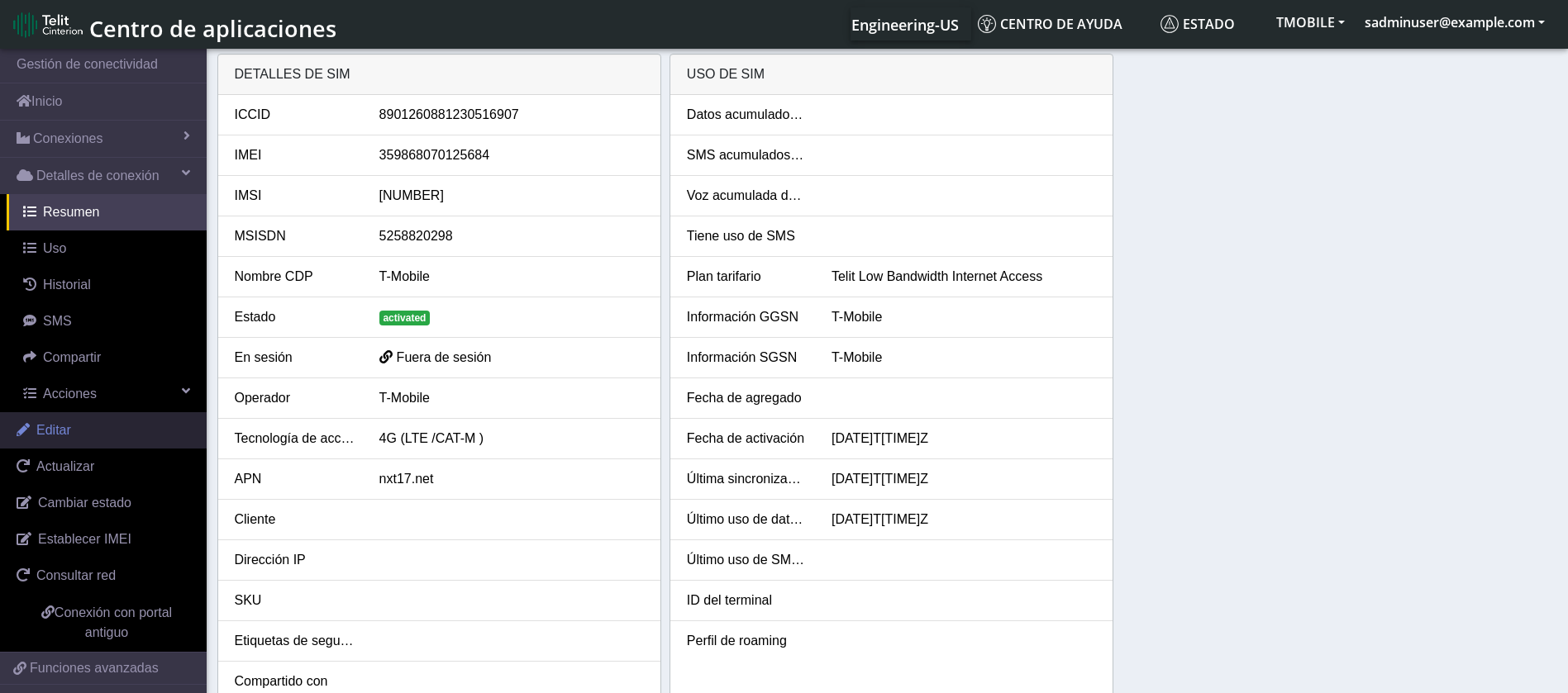 click on "Editar" at bounding box center [103, 430] 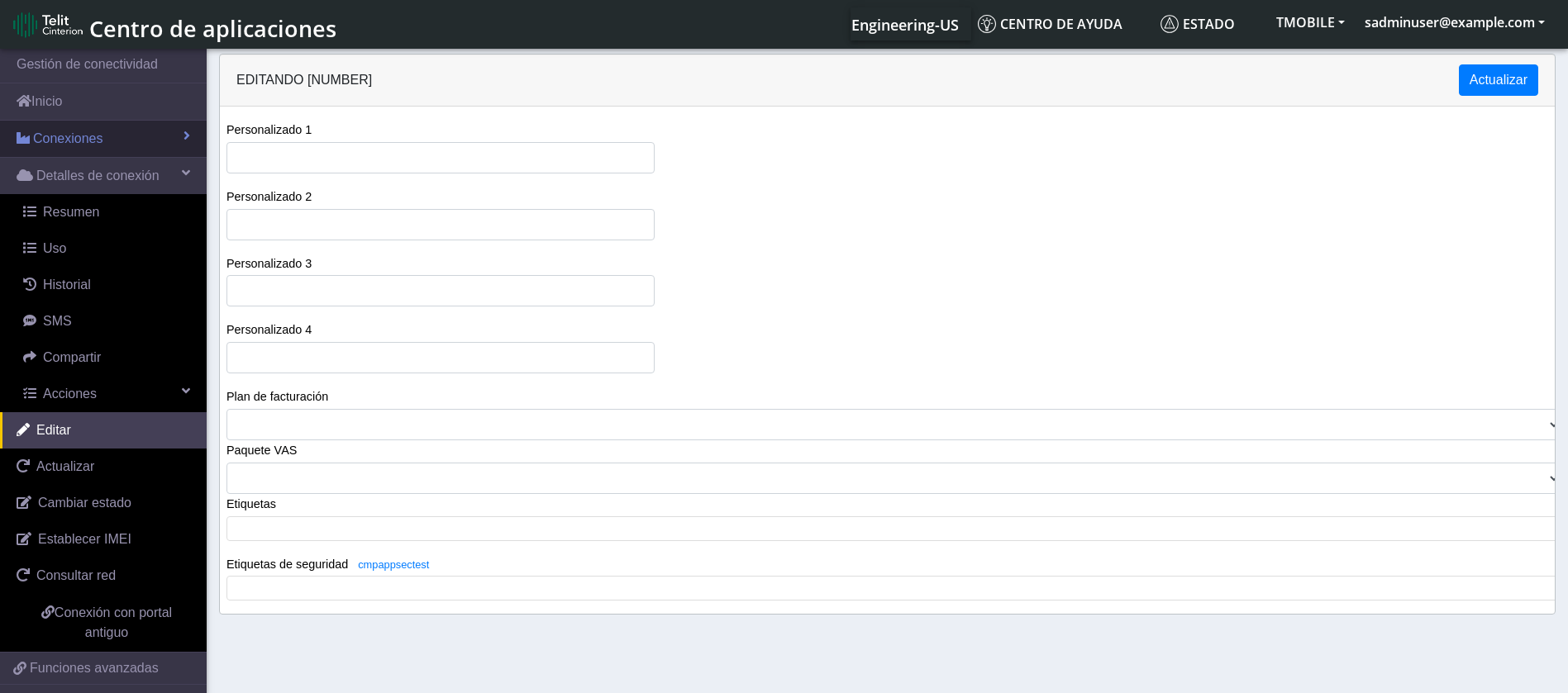 click on "Conexiones" at bounding box center [103, 139] 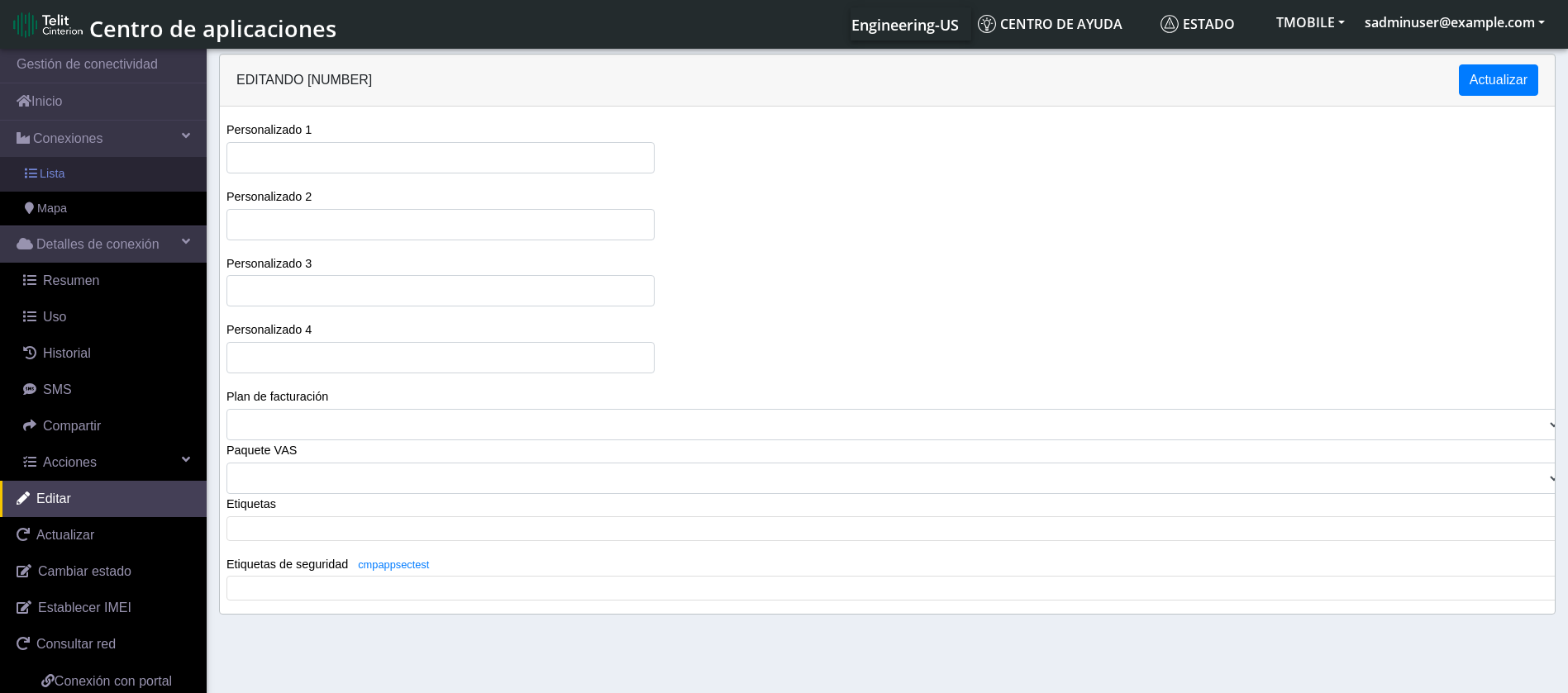 click on "Lista" at bounding box center [103, 174] 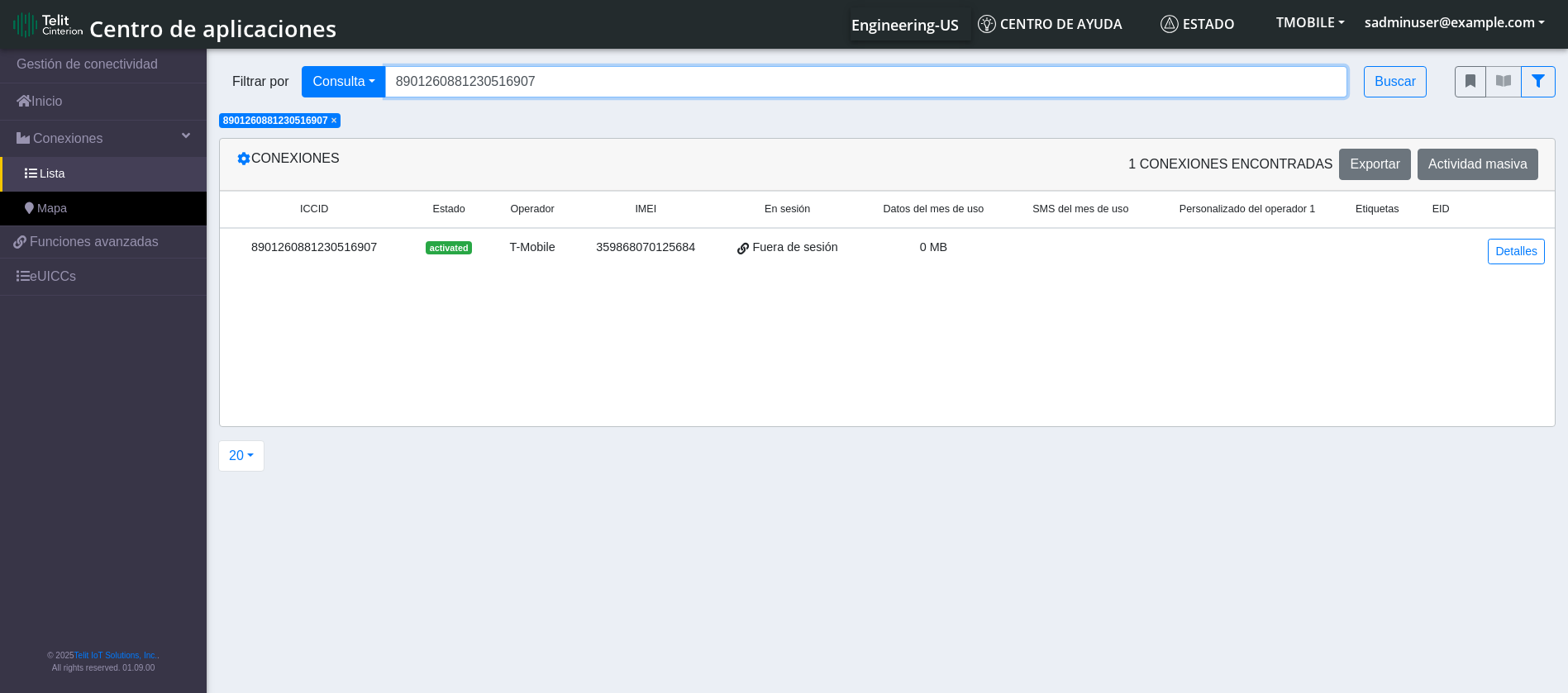 click on "8901260881230516907" at bounding box center (866, 82) 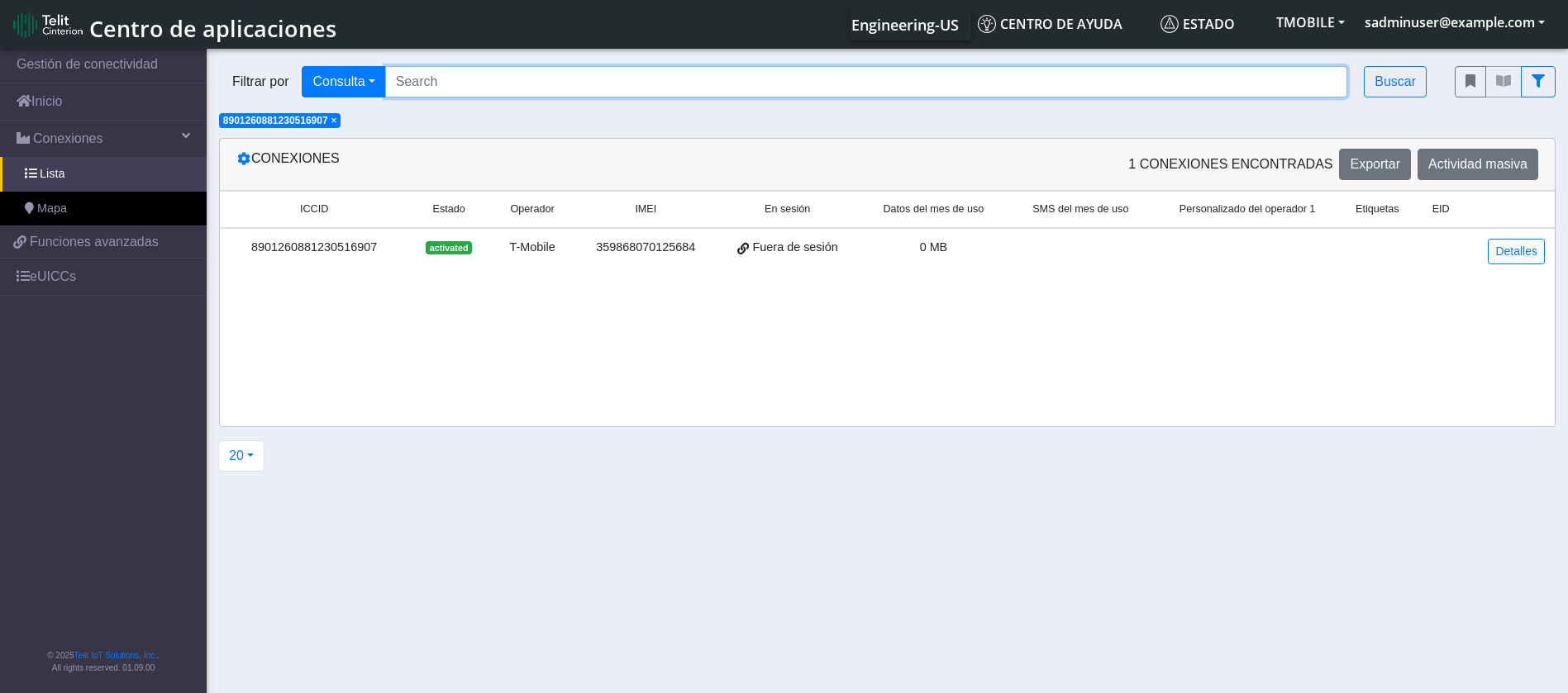 paste on "8901260881324338747" 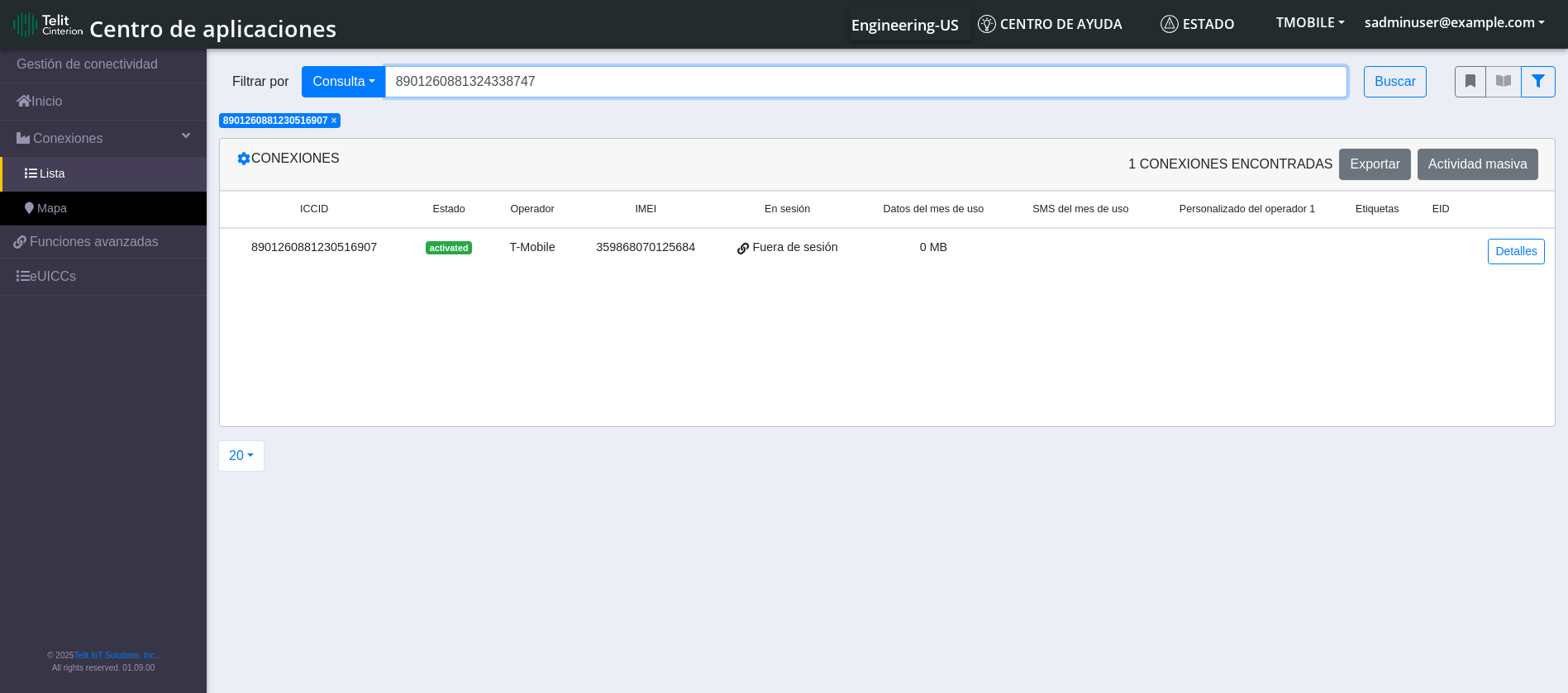 type on "8901260881324338747" 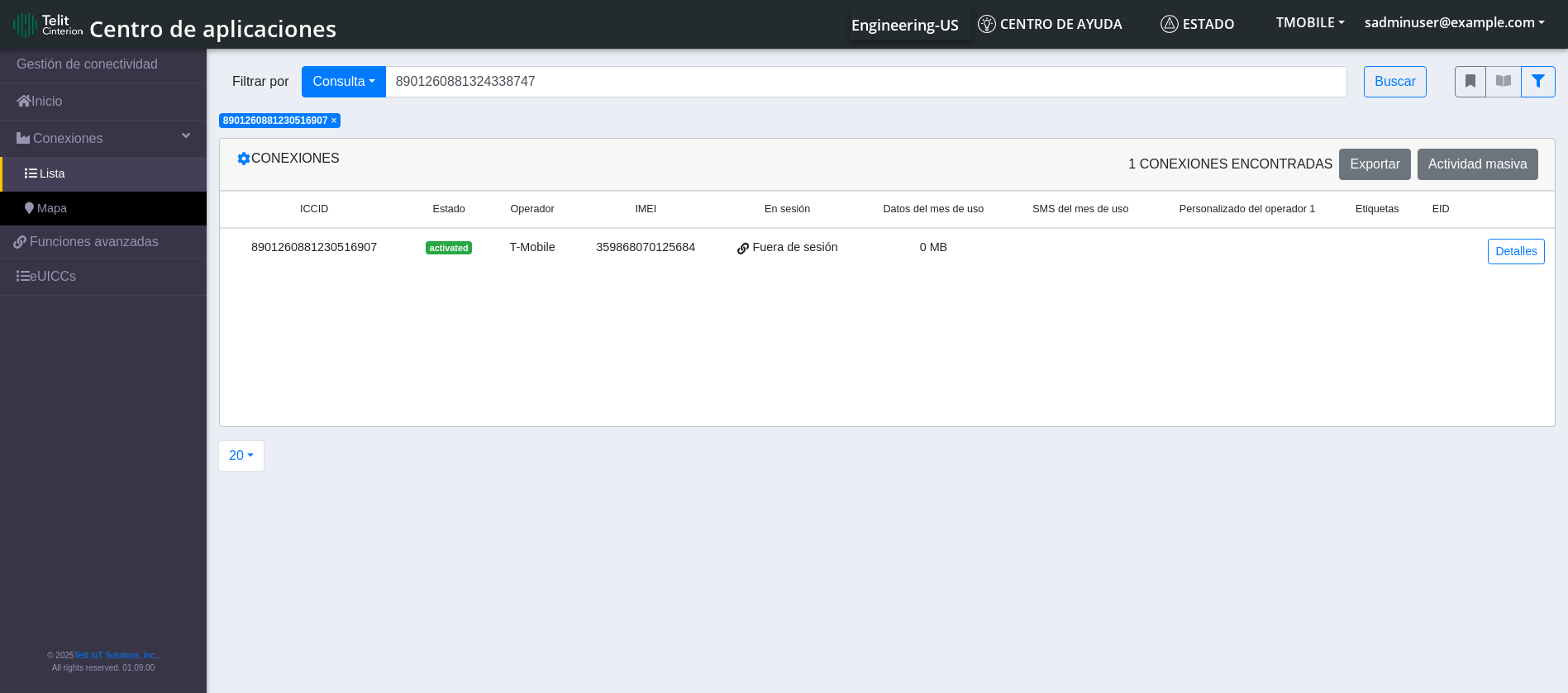 click on "×" 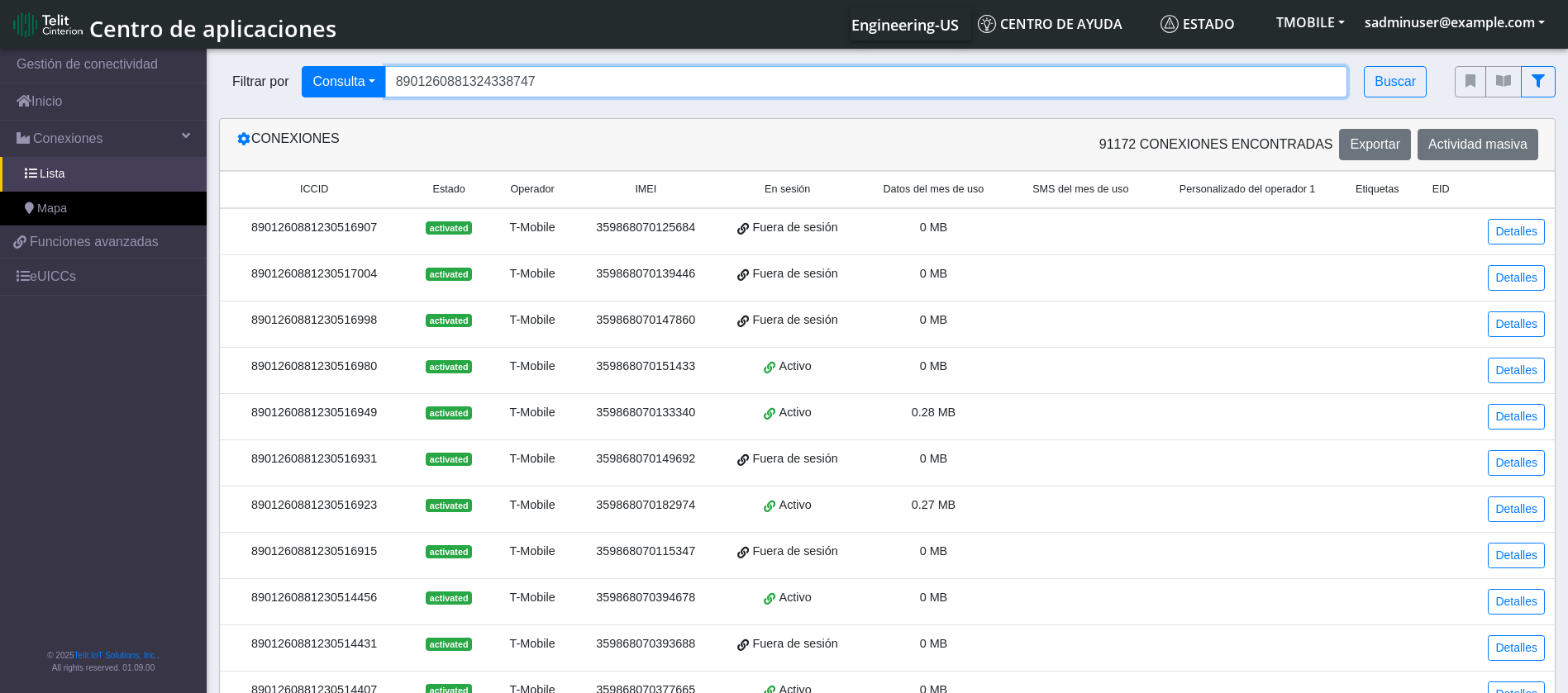 click on "8901260881324338747" at bounding box center [866, 82] 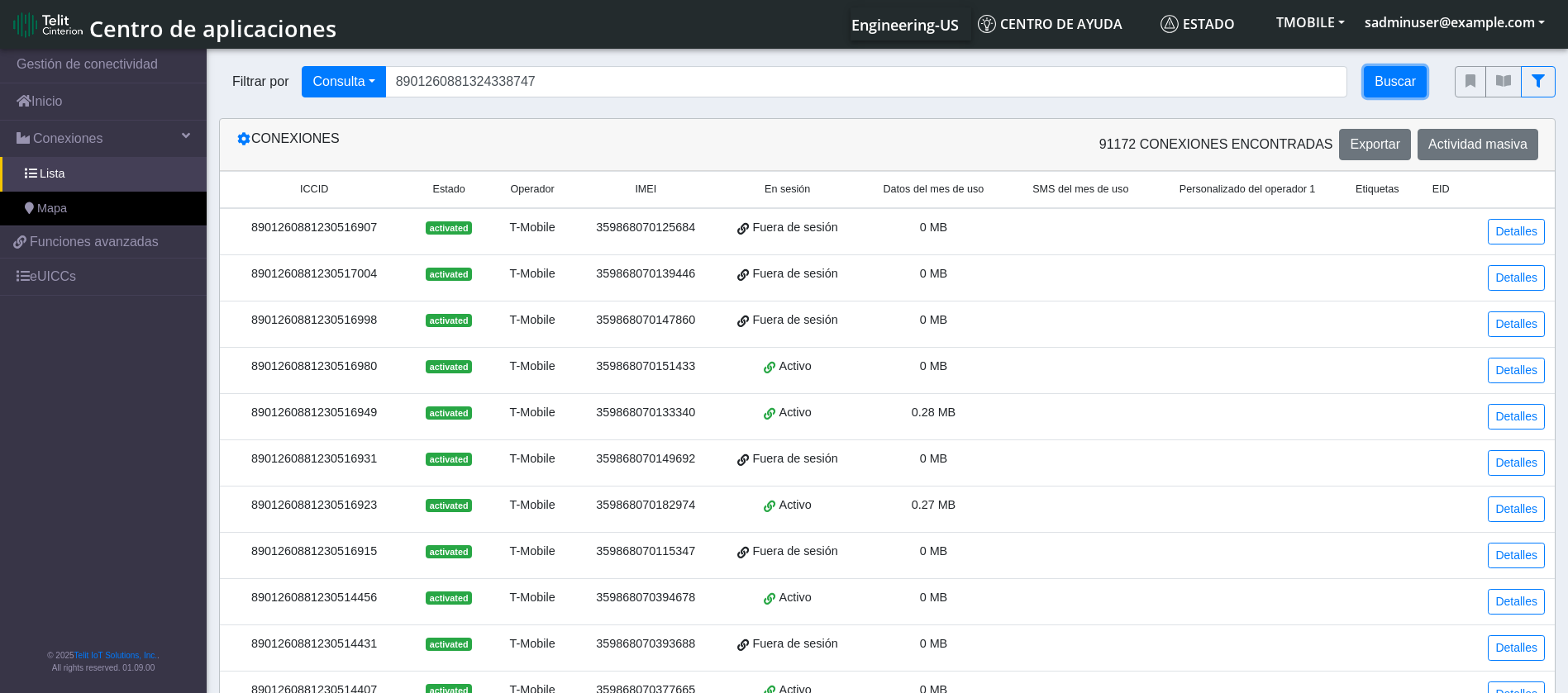 click on "Buscar" 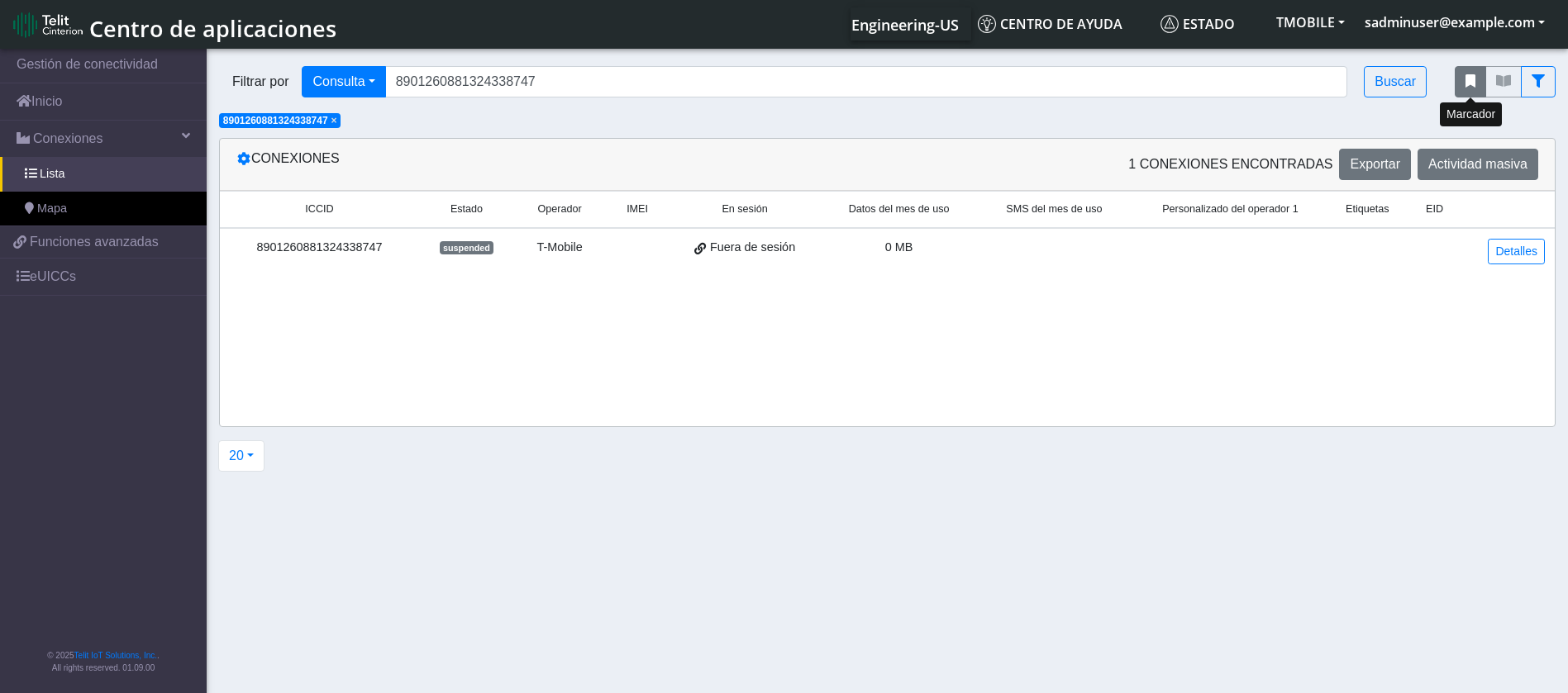 click at bounding box center (1470, 82) 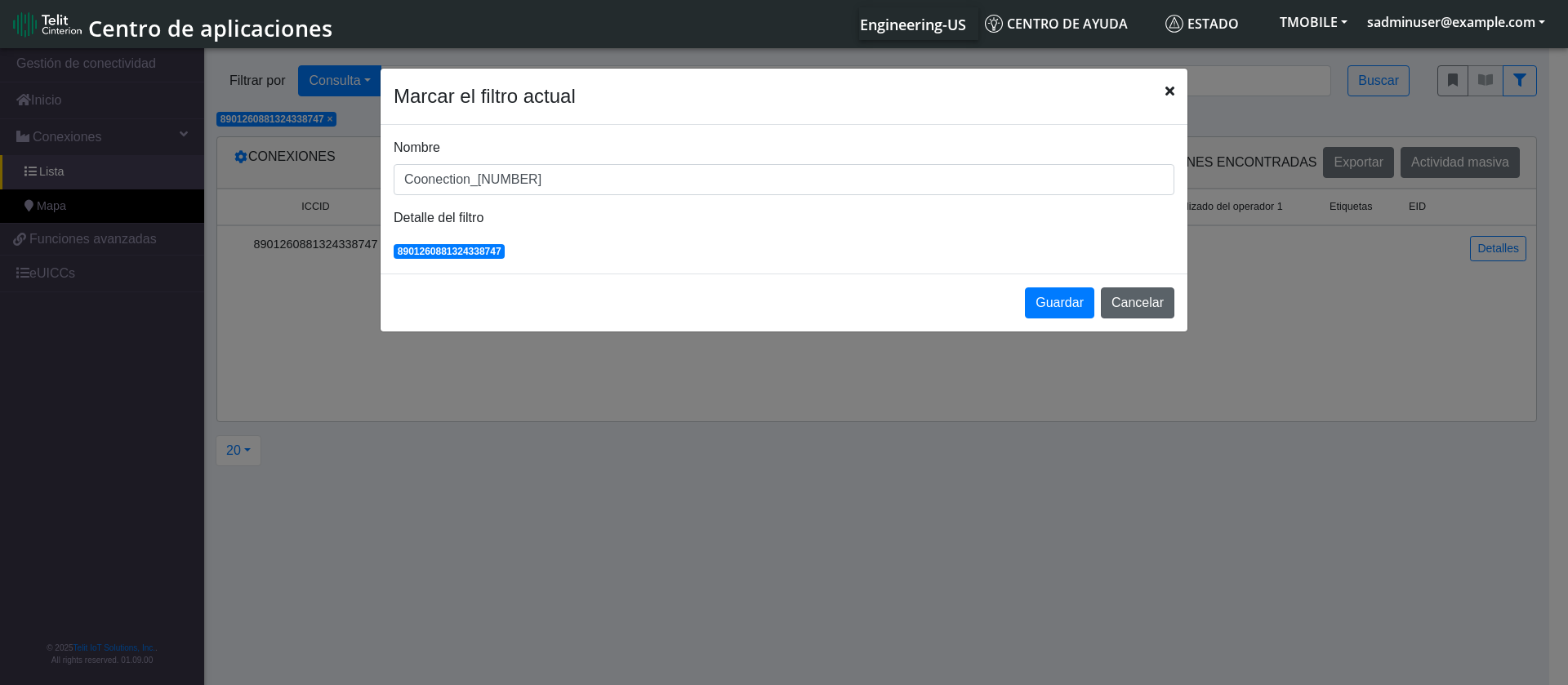 type on "Coonection_8901260881324338747" 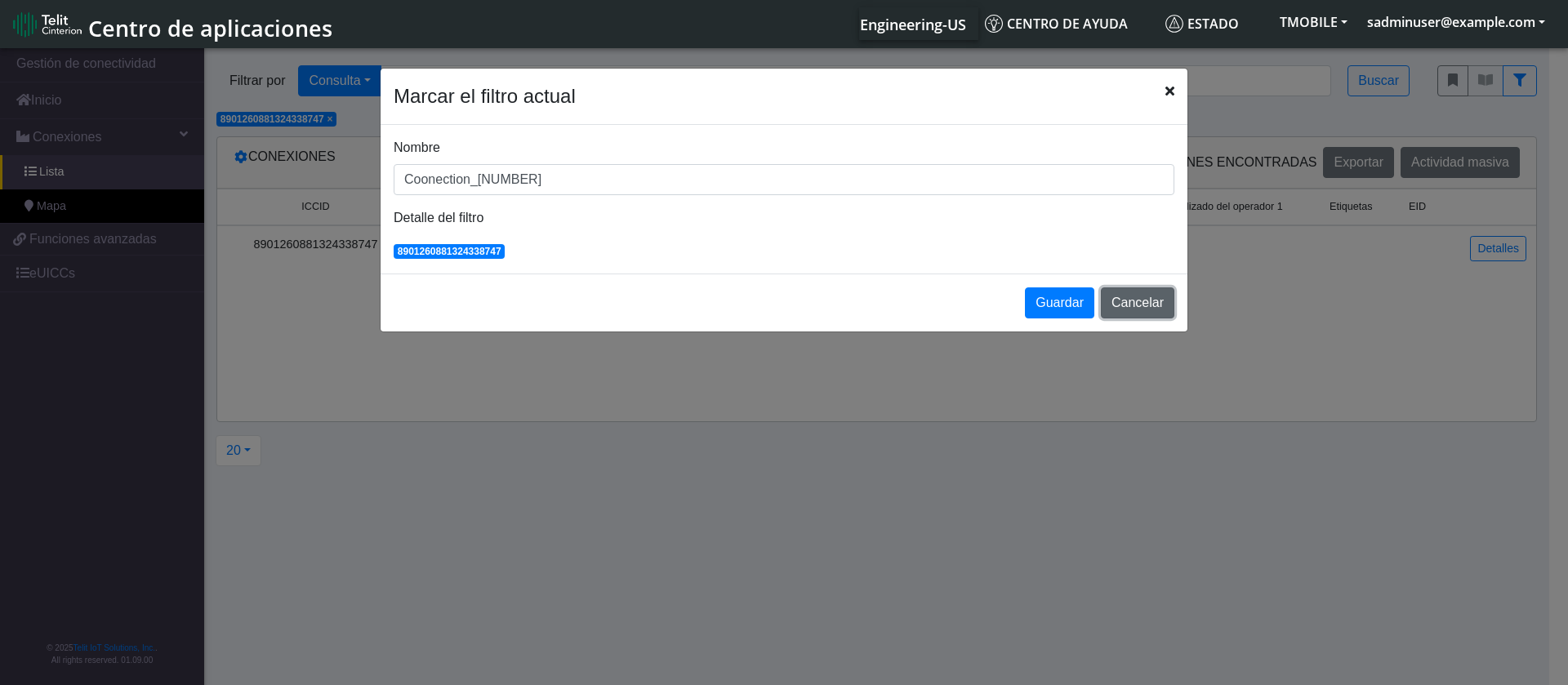 click on "Cancelar" at bounding box center [1138, 303] 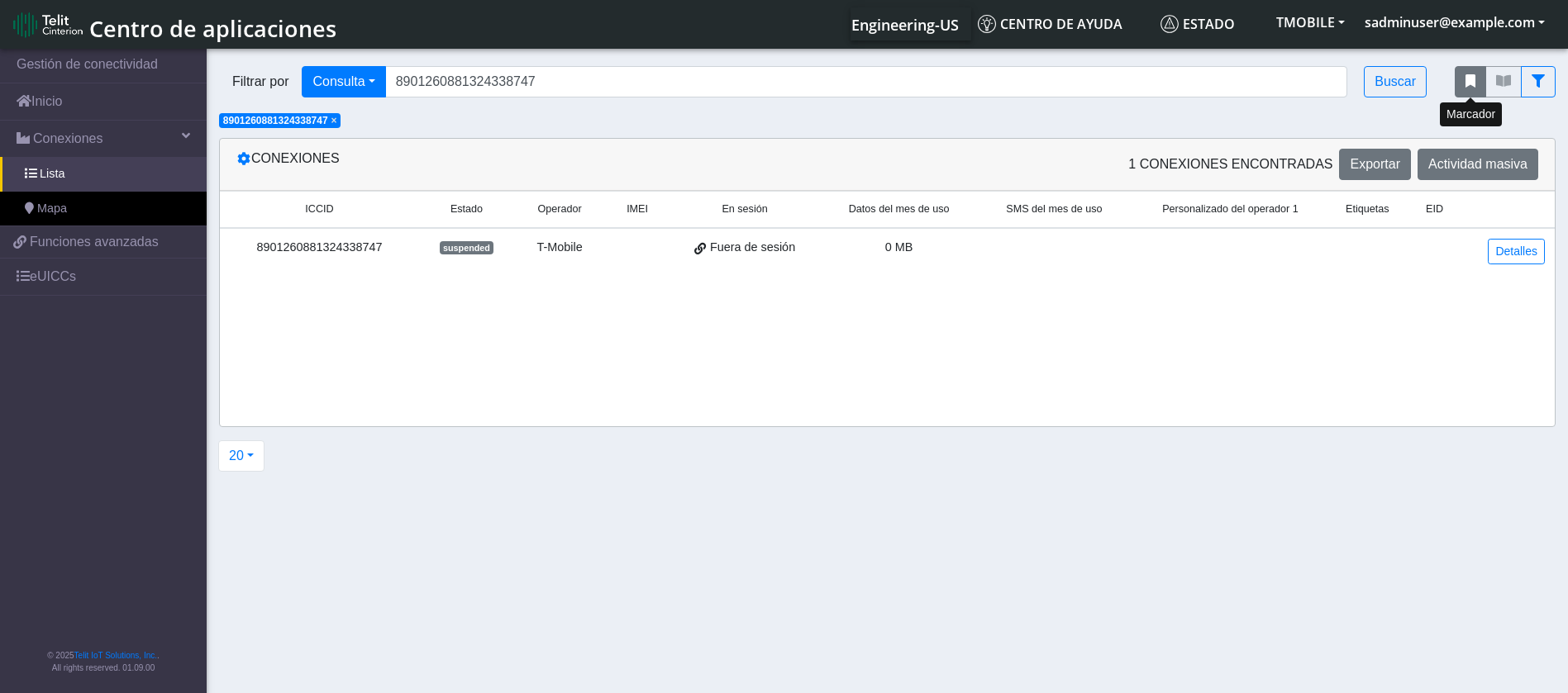 click at bounding box center (1470, 81) 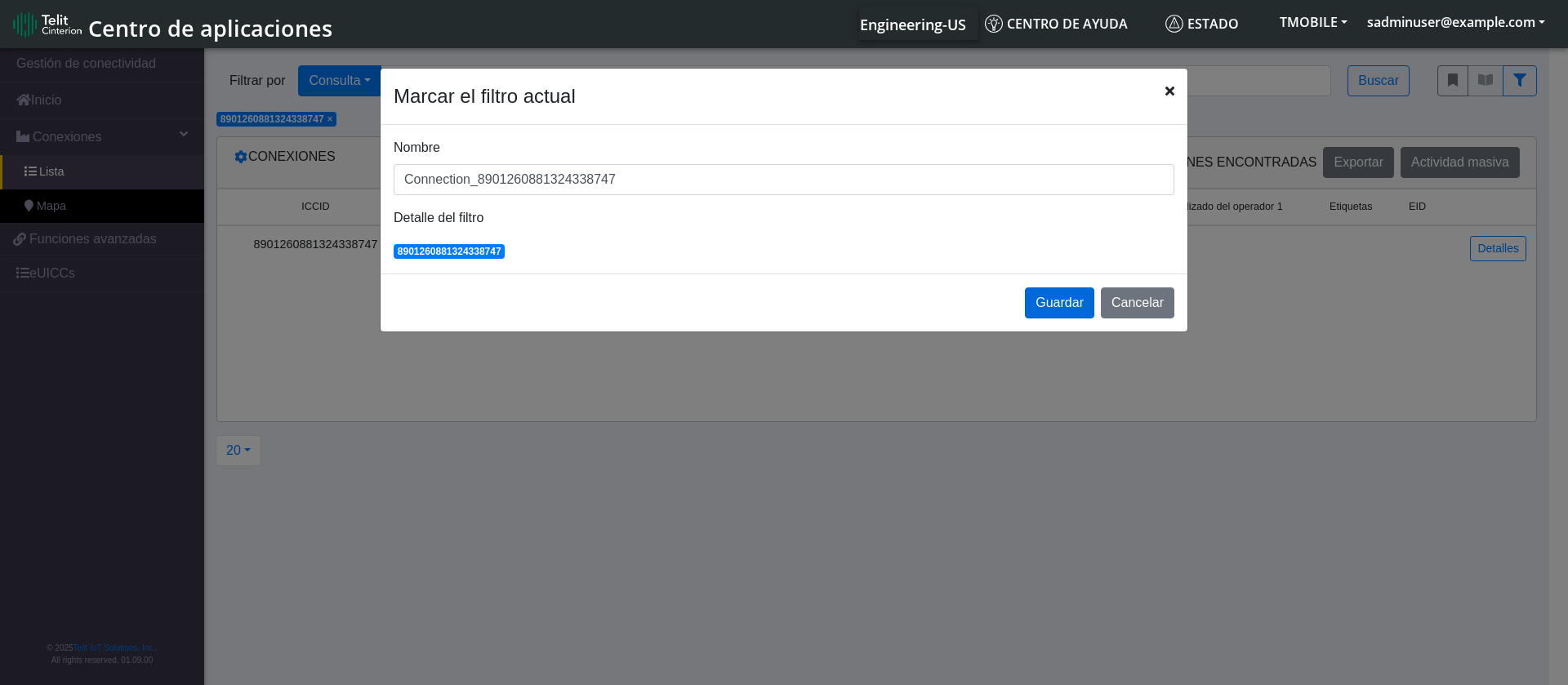 type on "Connection_8901260881324338747" 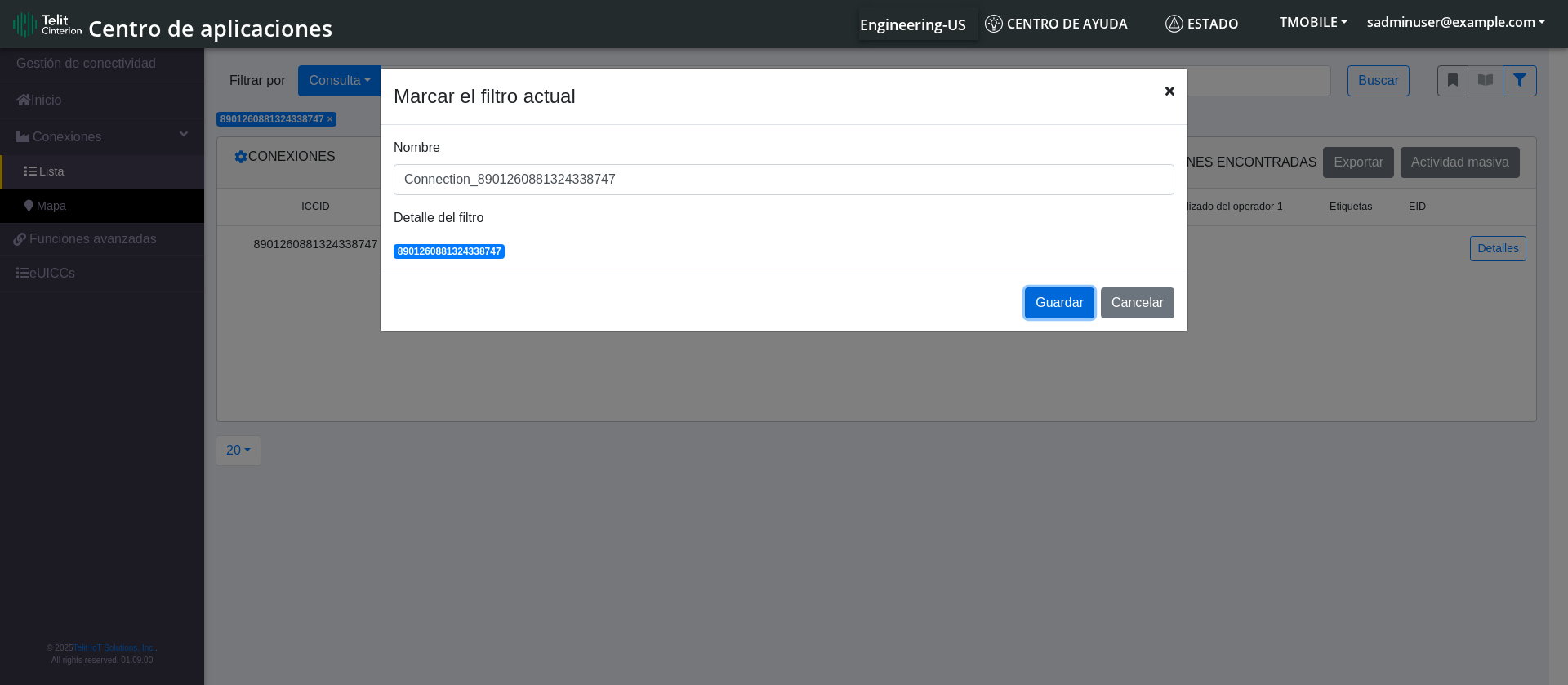 click on "Guardar" at bounding box center [1059, 303] 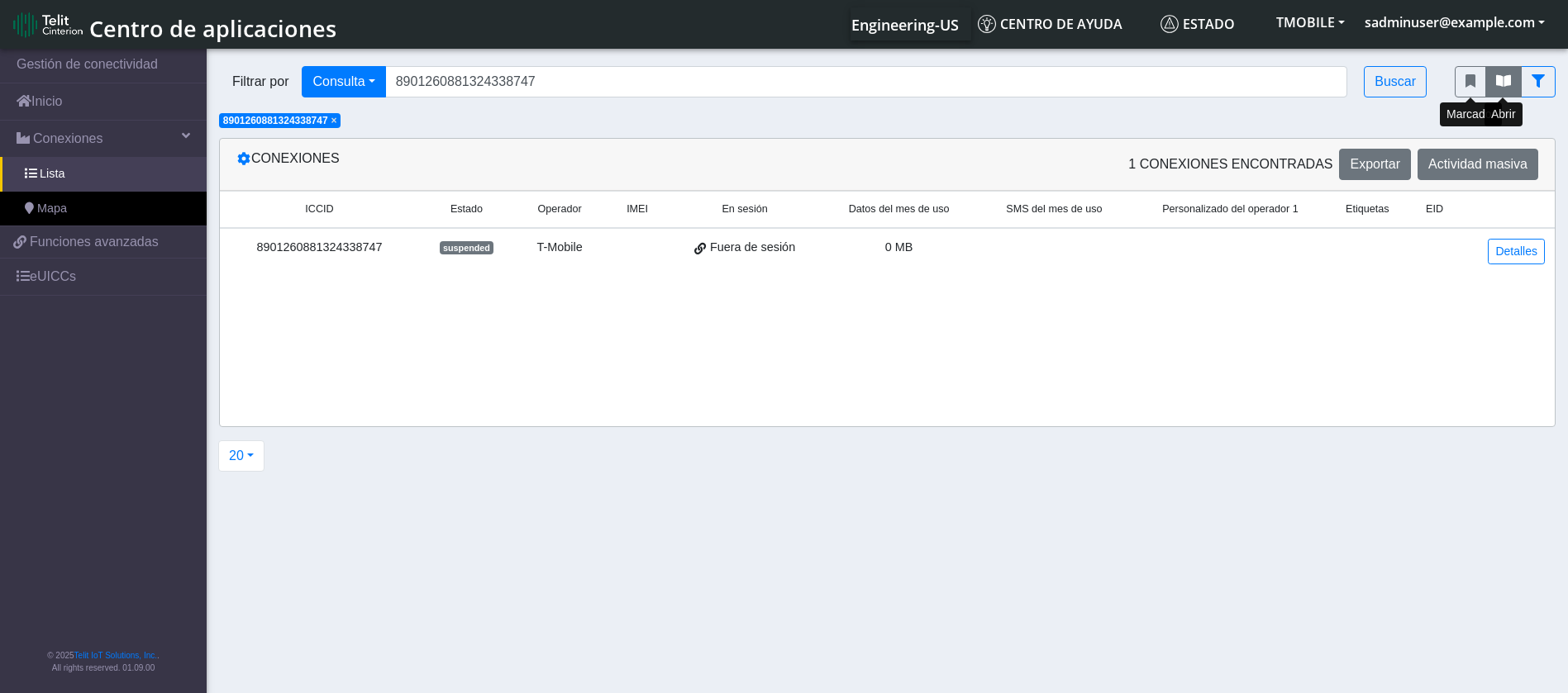 click at bounding box center (1504, 82) 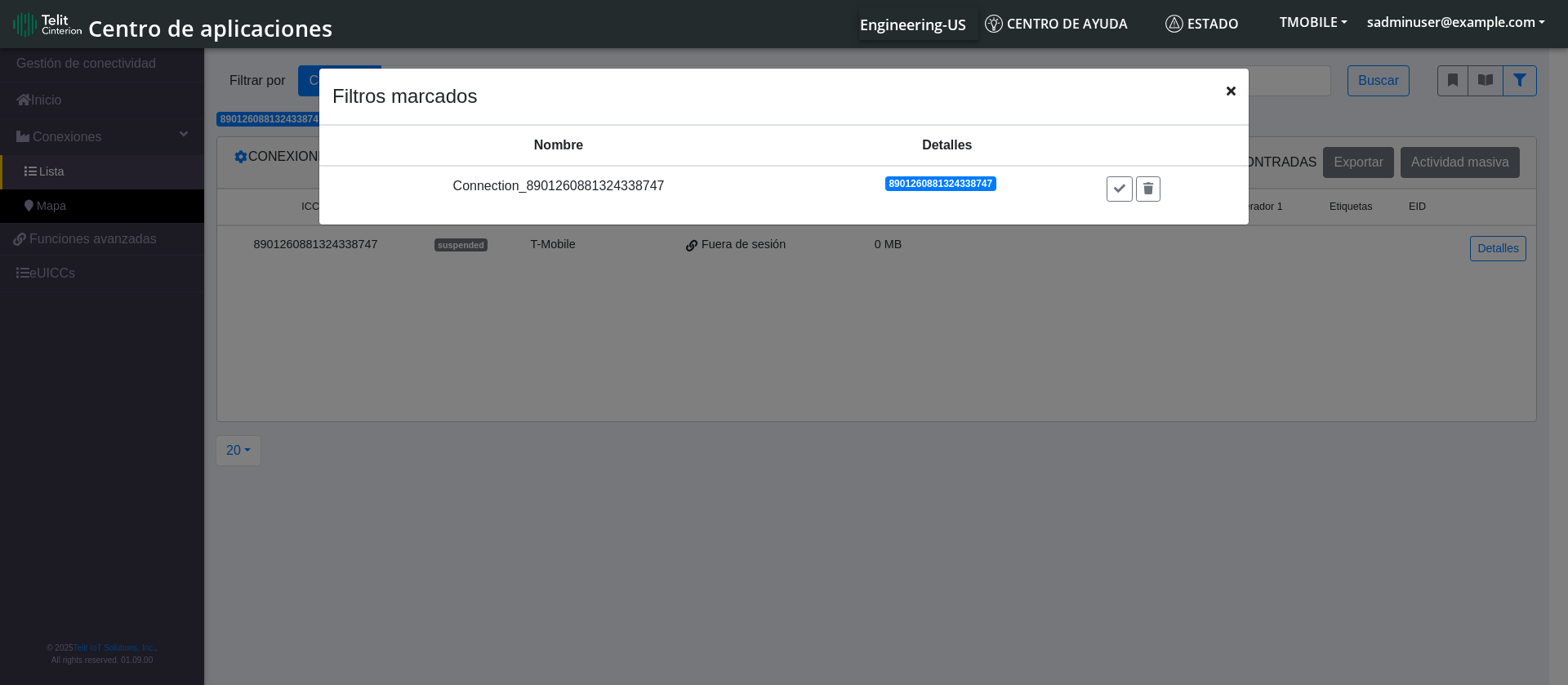click at bounding box center (1231, 91) 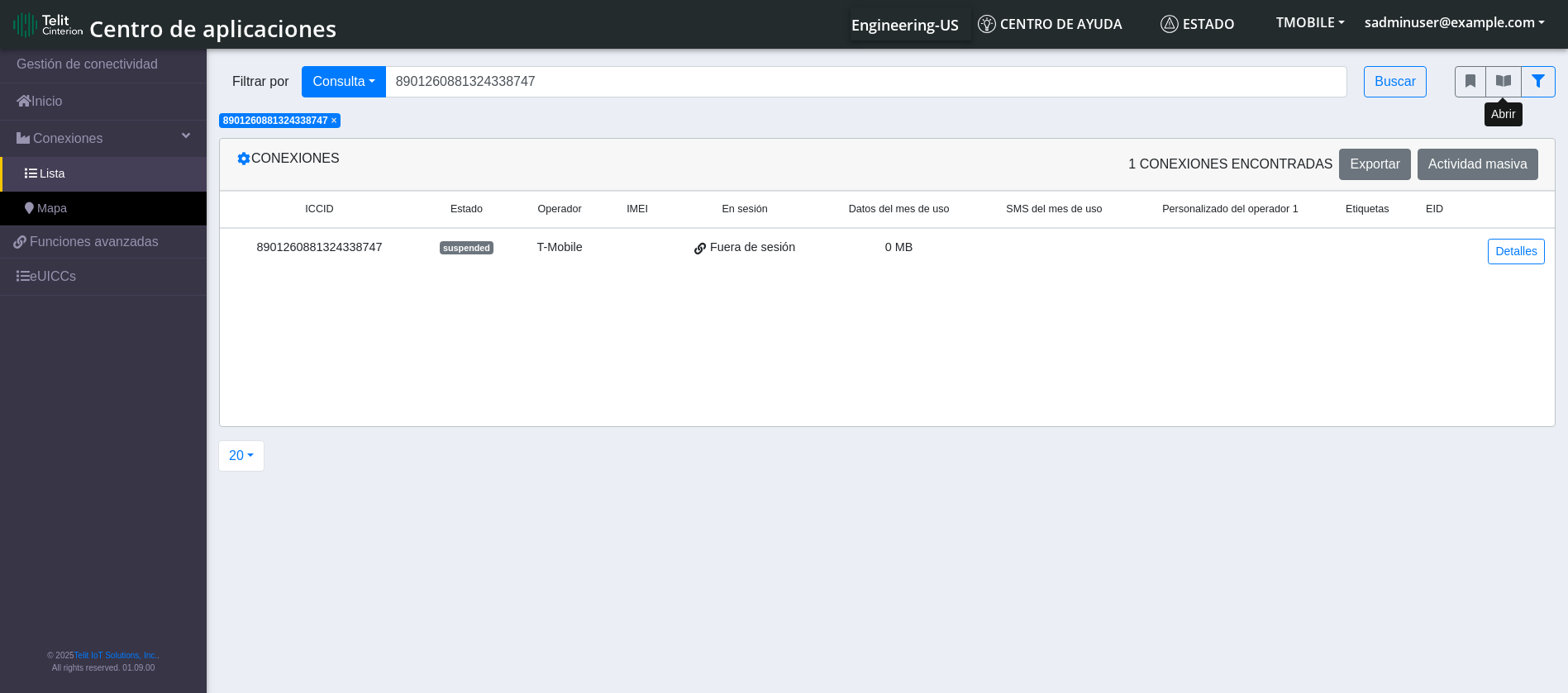 type 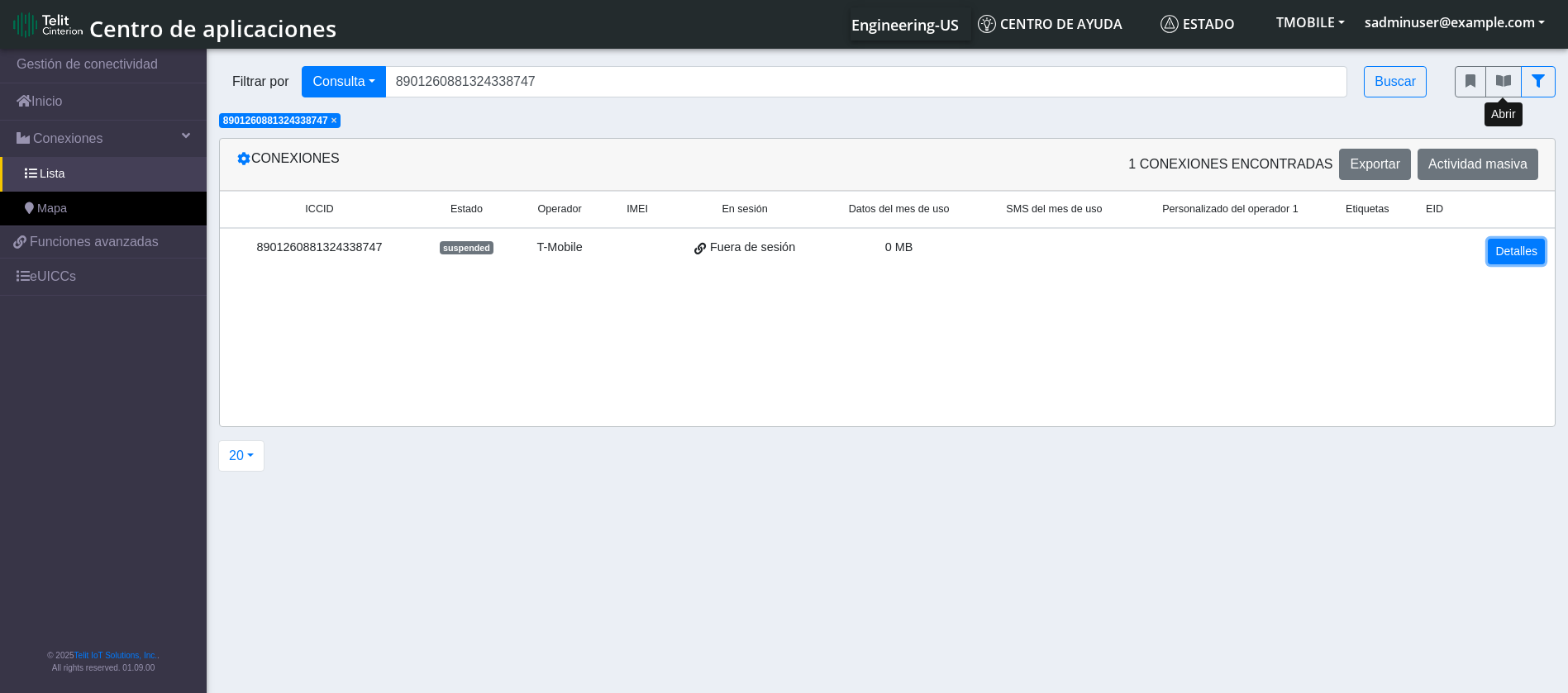 click on "Detalles" at bounding box center [1516, 251] 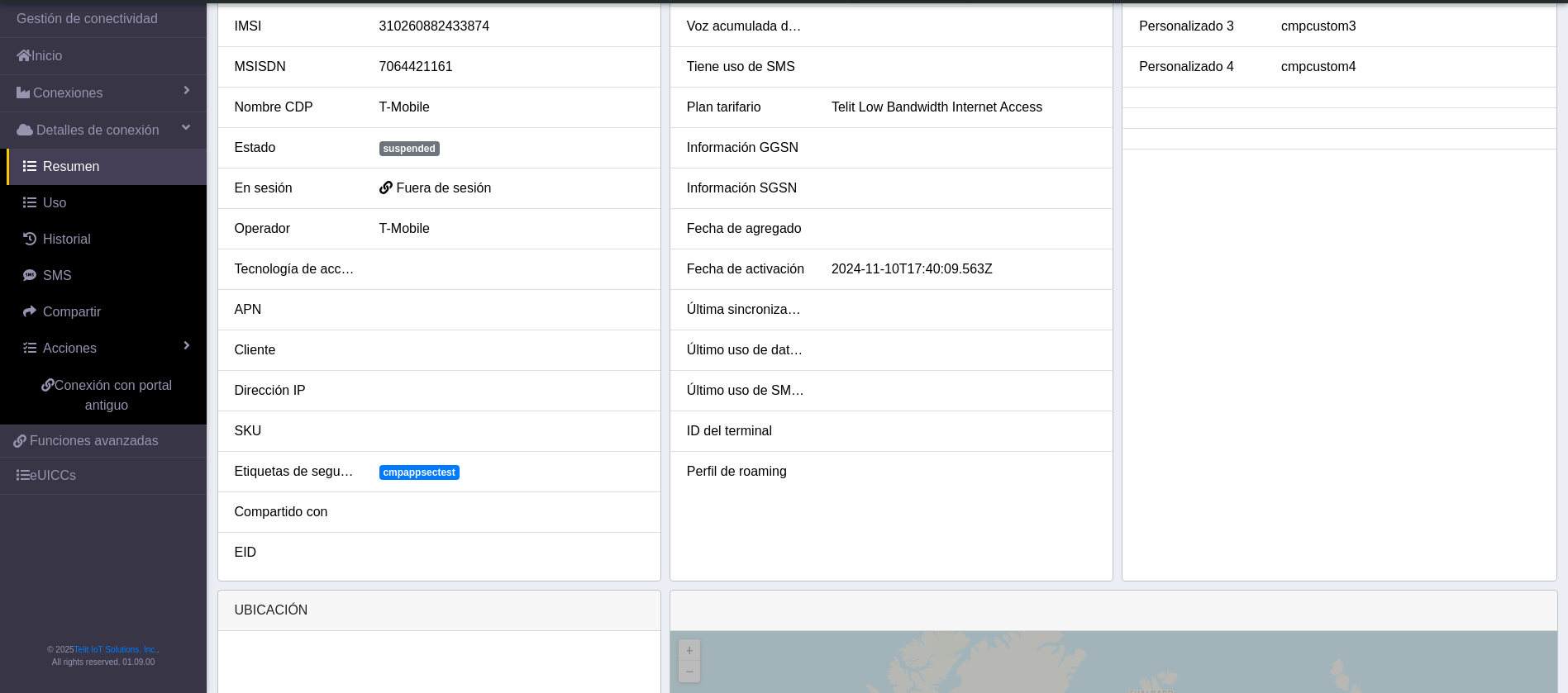 scroll, scrollTop: 0, scrollLeft: 0, axis: both 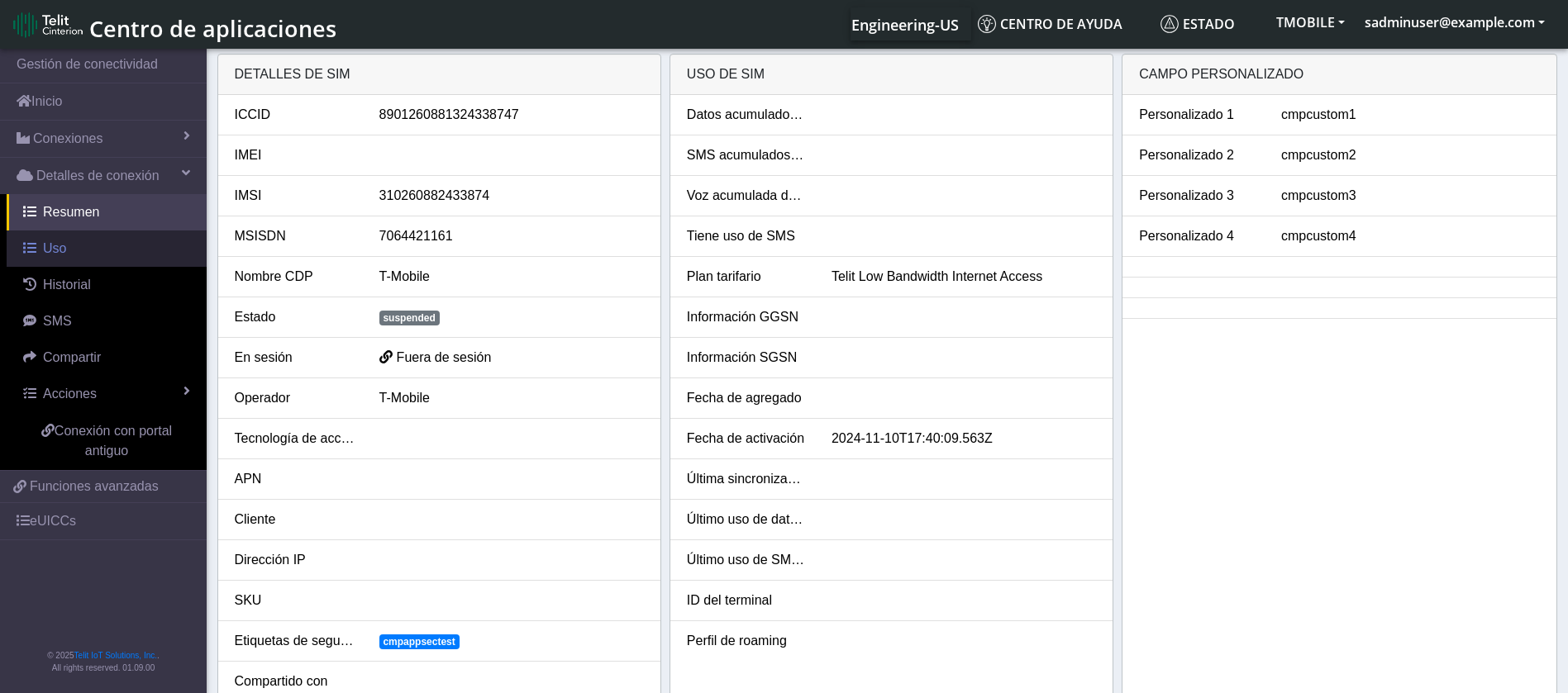 click on "Uso" at bounding box center (107, 249) 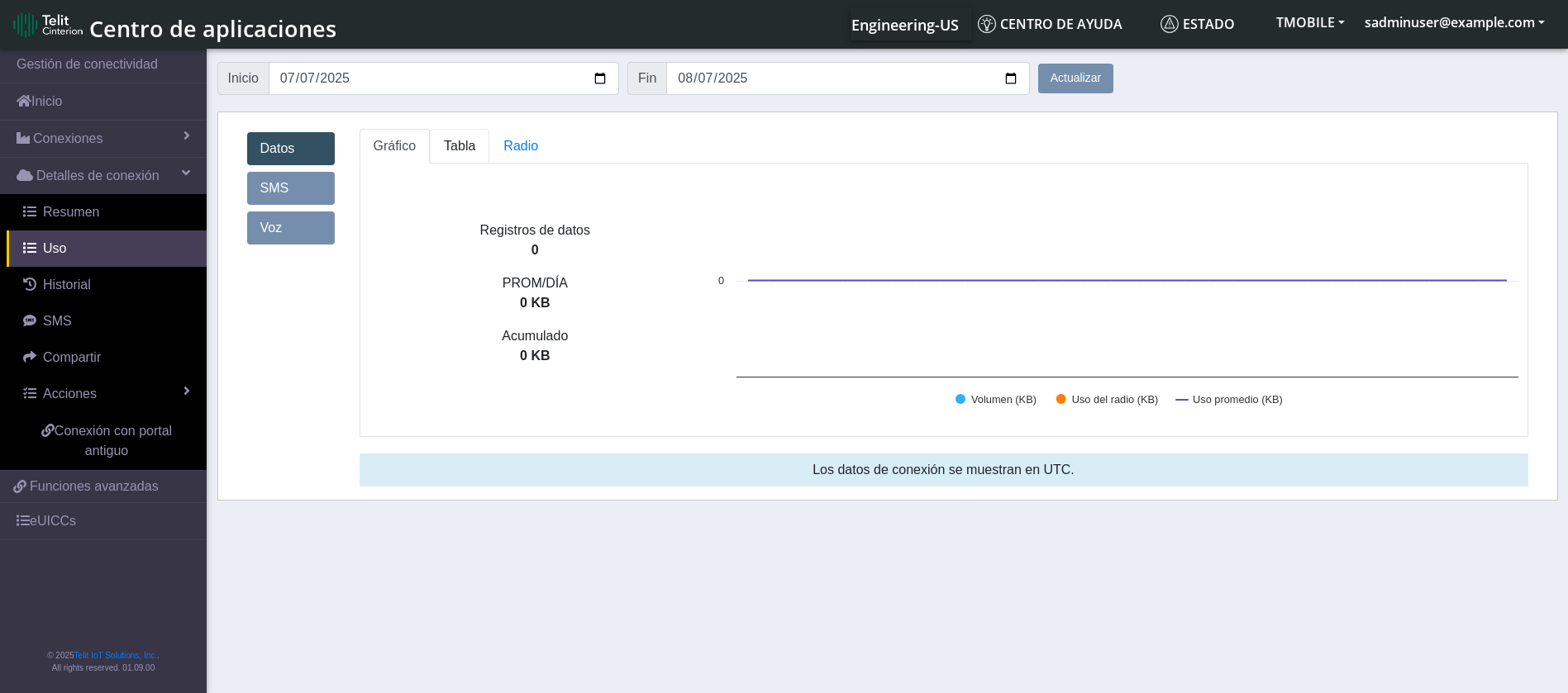 click on "Tabla" at bounding box center (460, 145) 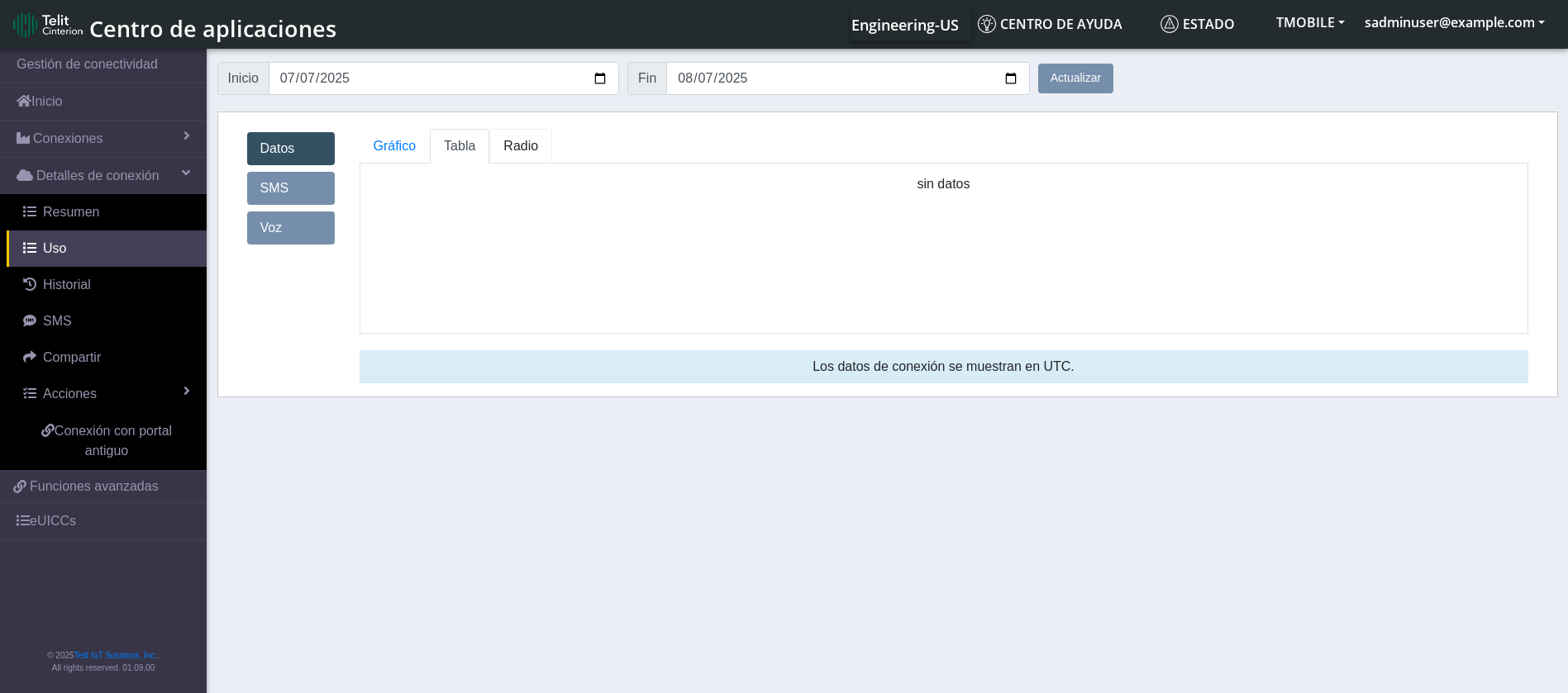 click on "Radio" at bounding box center [460, 145] 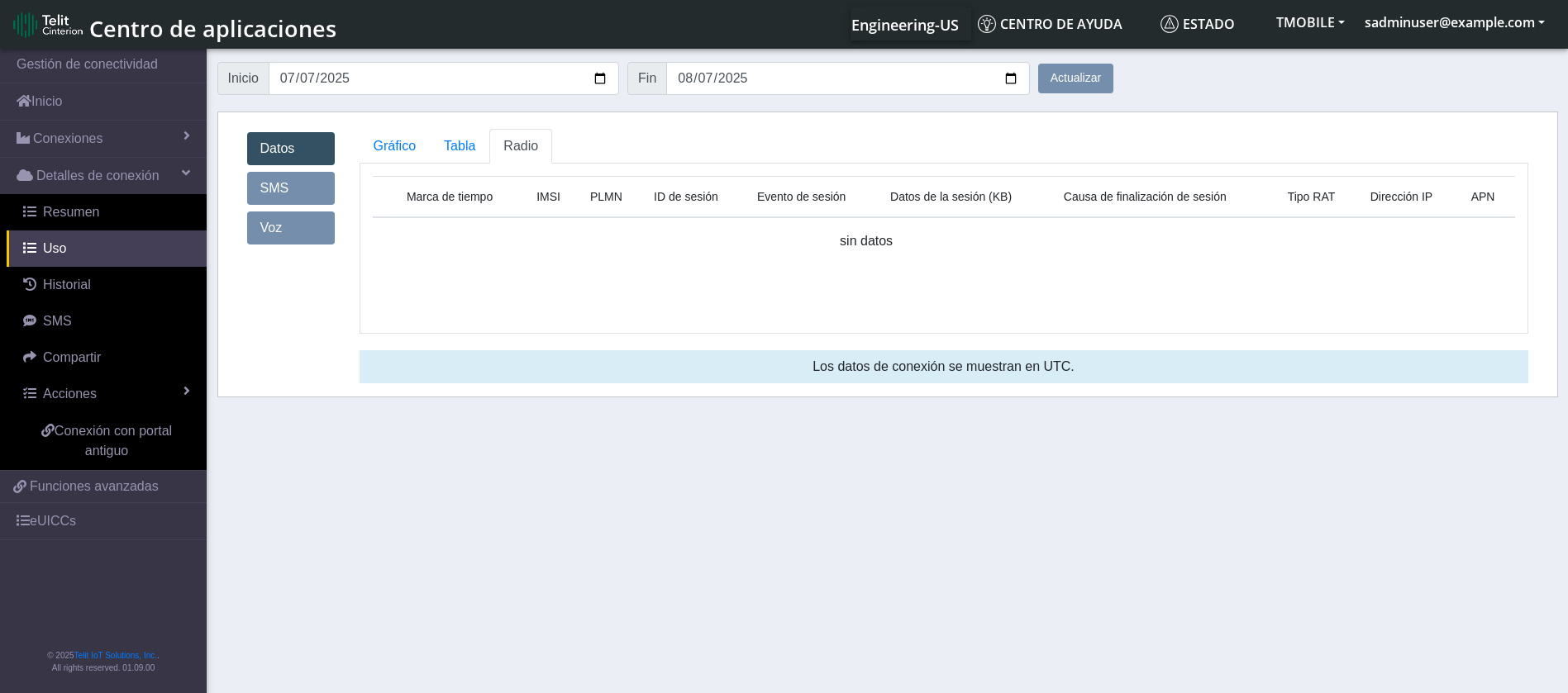 click on "SMS" at bounding box center [291, 188] 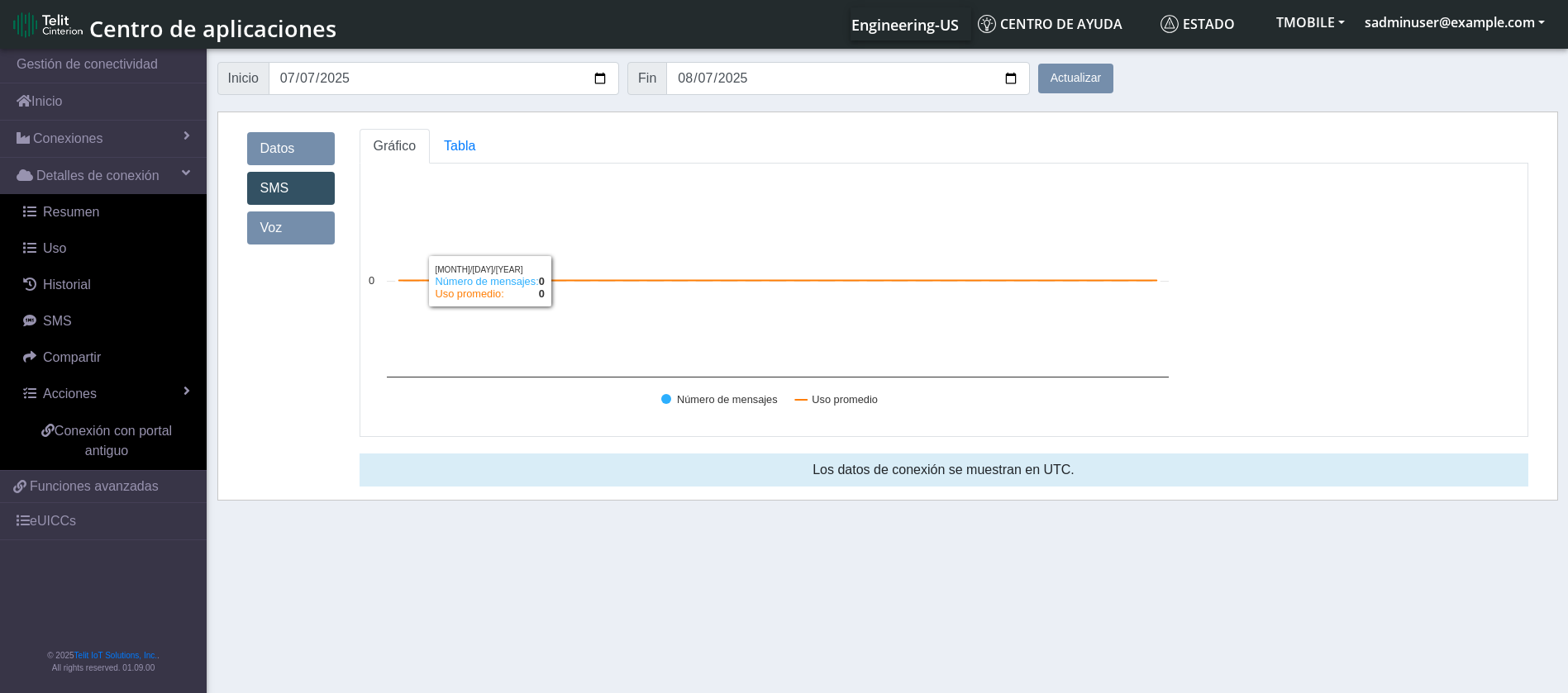 click on "Datos" at bounding box center [291, 149] 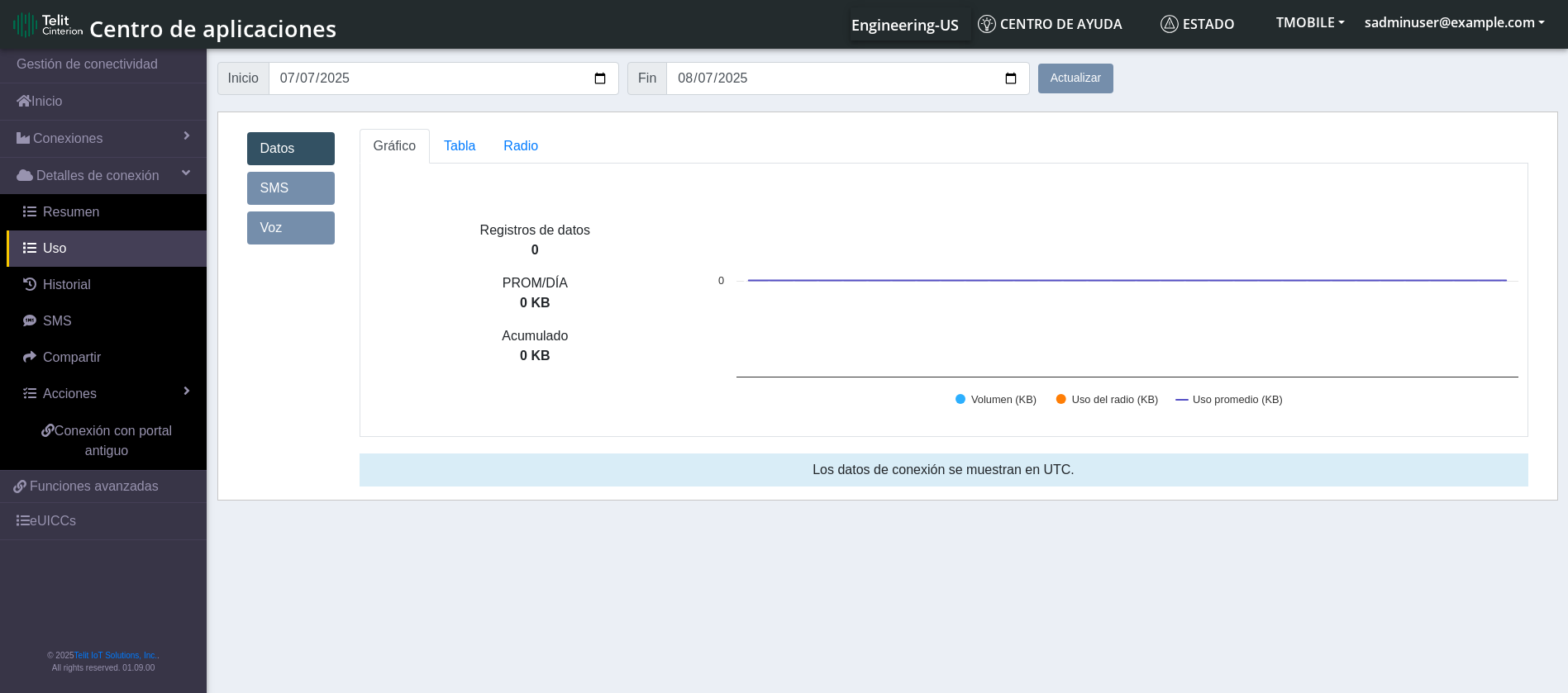 click on "SMS" at bounding box center [291, 188] 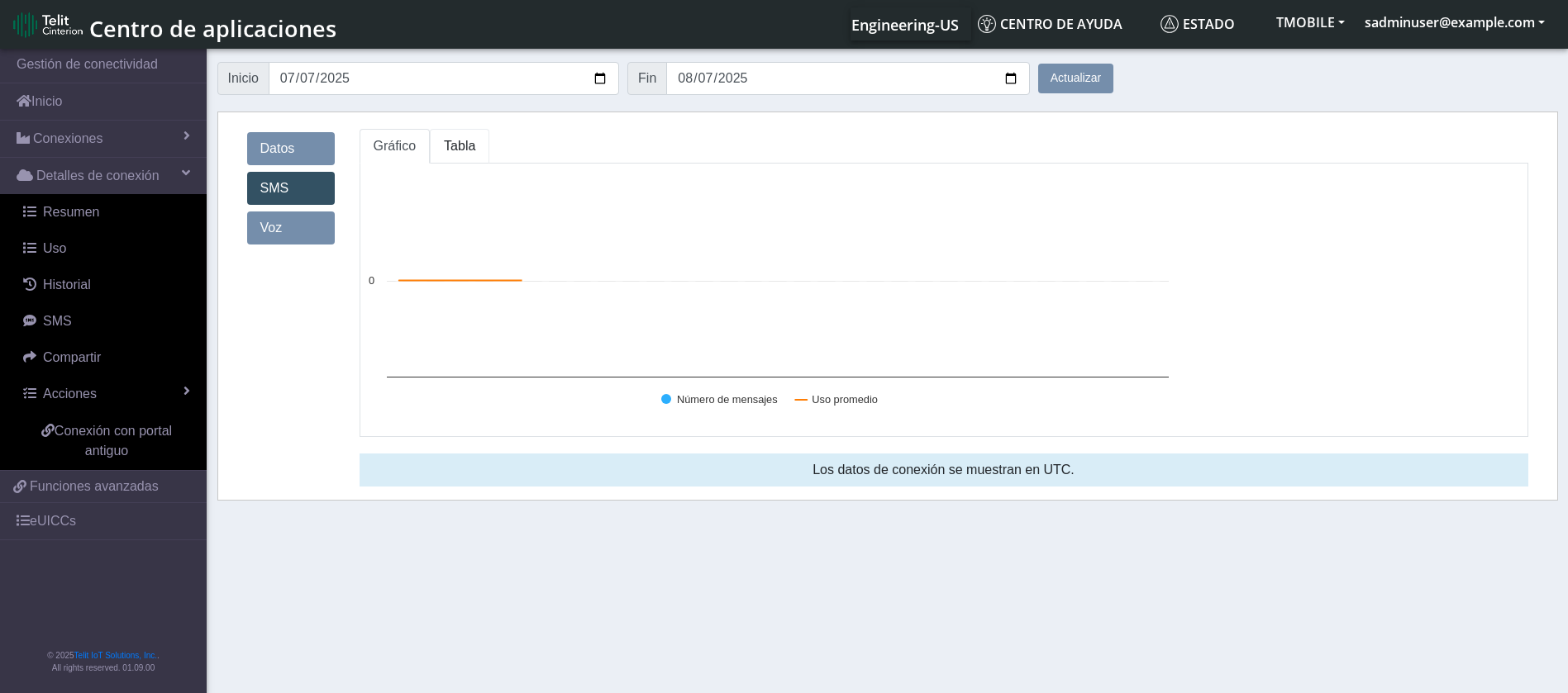 click on "Tabla" at bounding box center [460, 145] 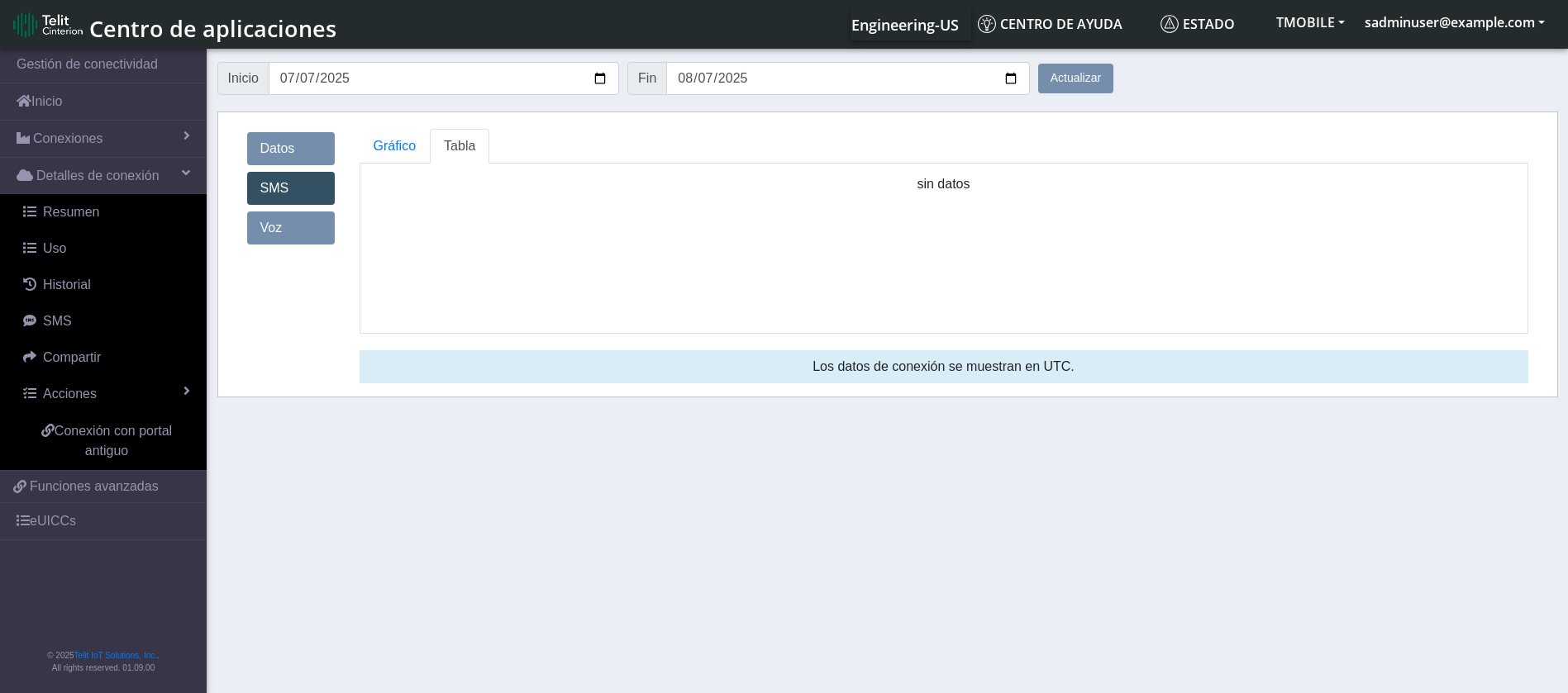 click on "Voz" at bounding box center [291, 228] 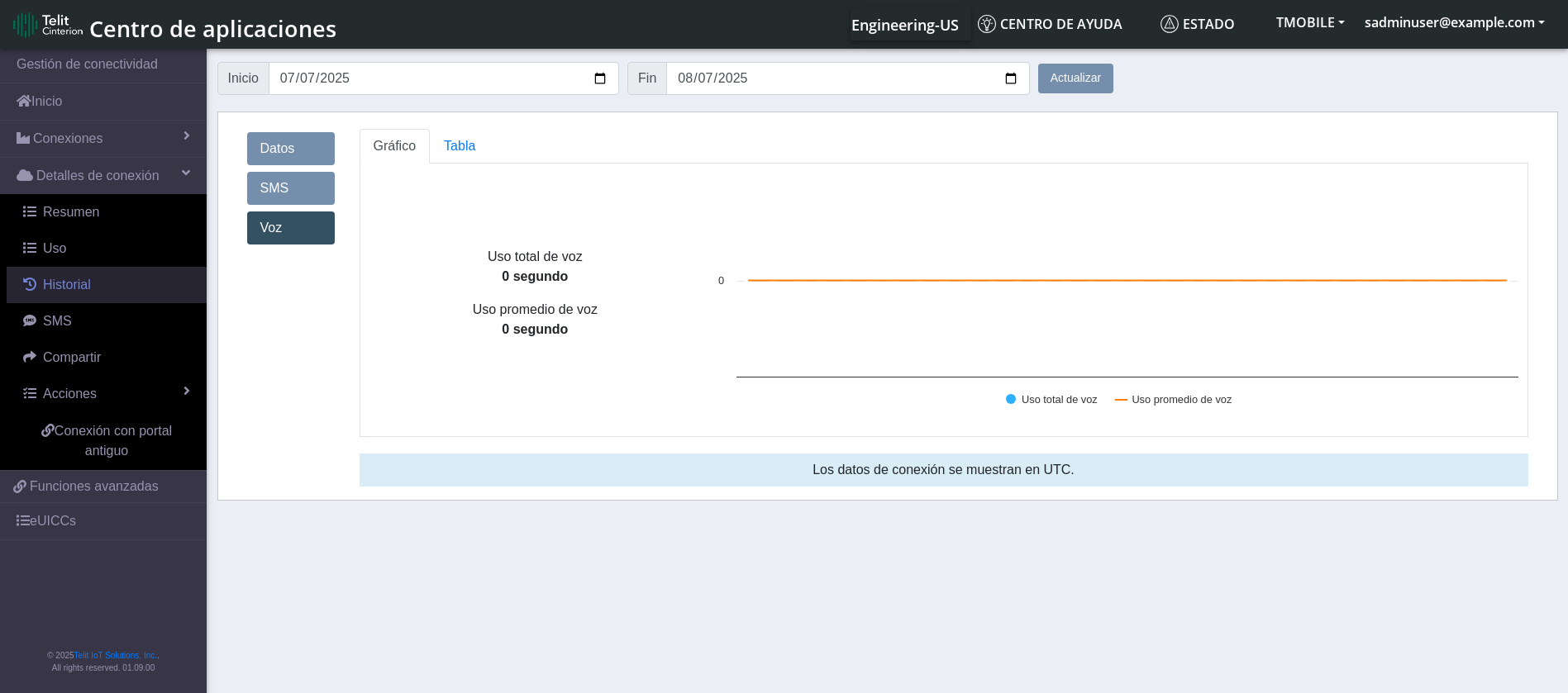 click on "Historial" at bounding box center (67, 284) 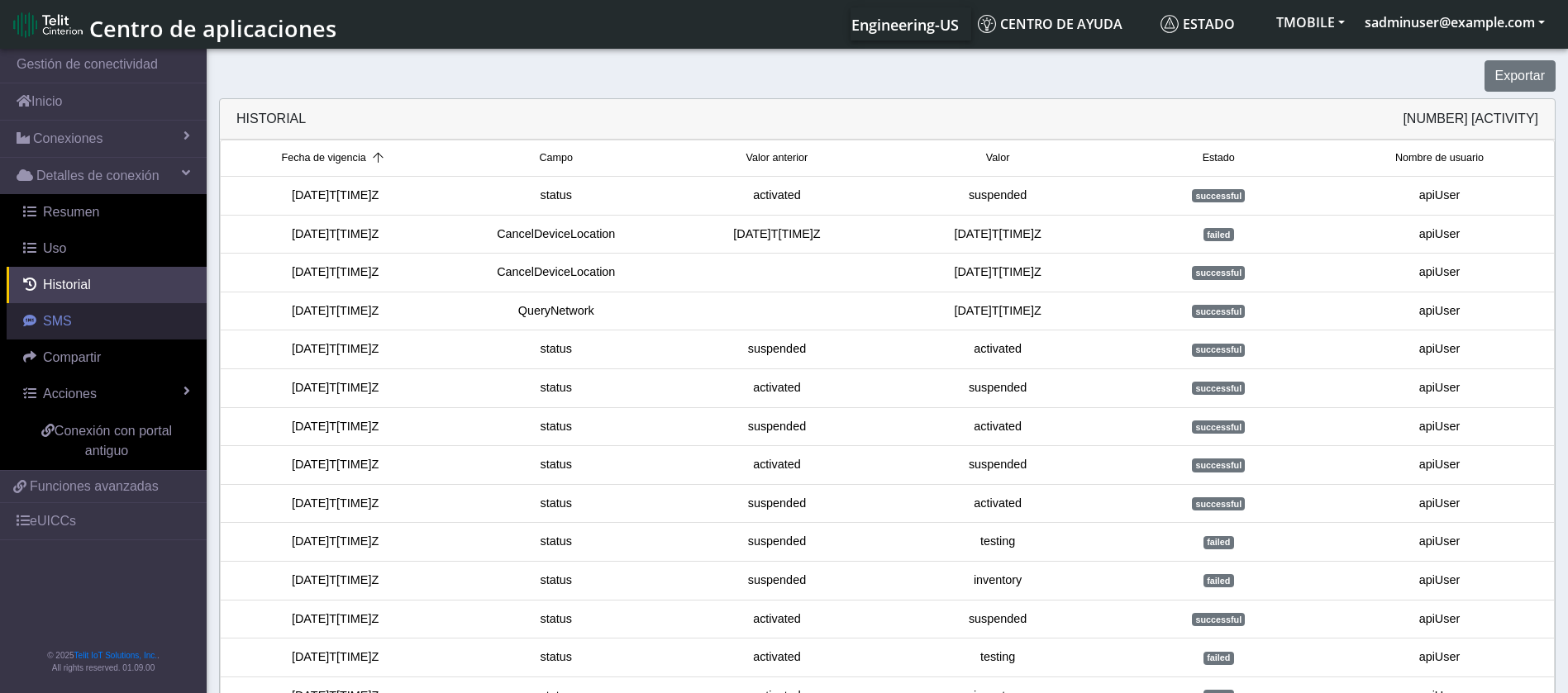 click on "SMS" at bounding box center (107, 321) 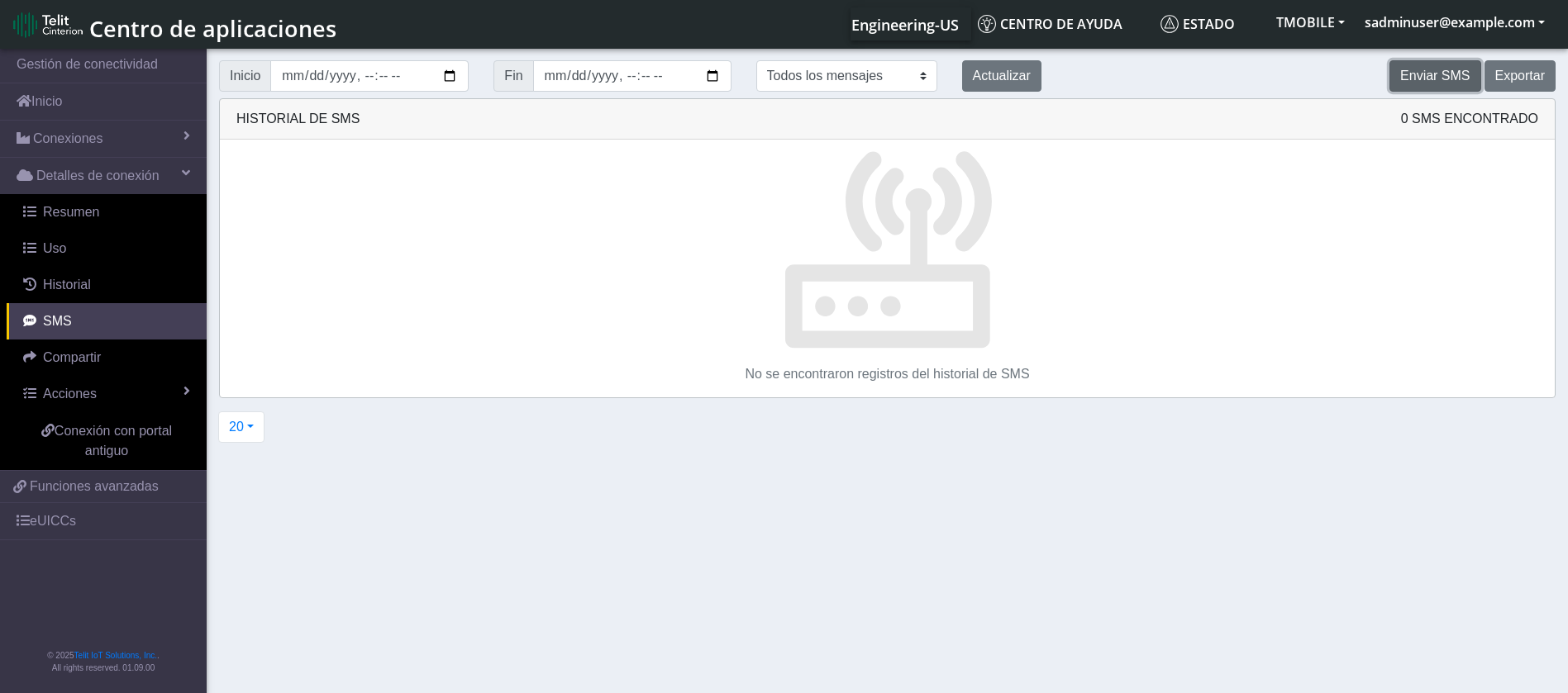click on "Enviar SMS" 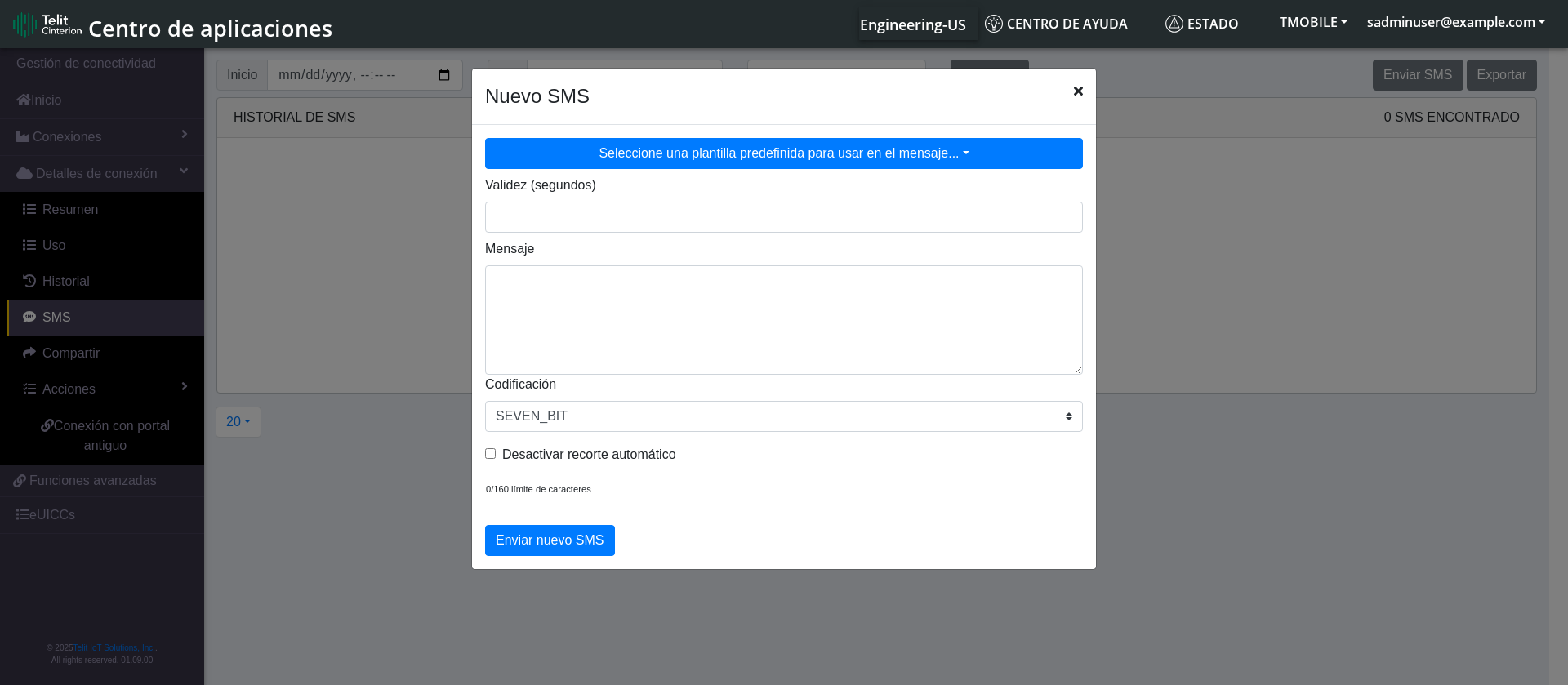 click on "Seleccione una plantilla predefinida para usar en el mensaje..." 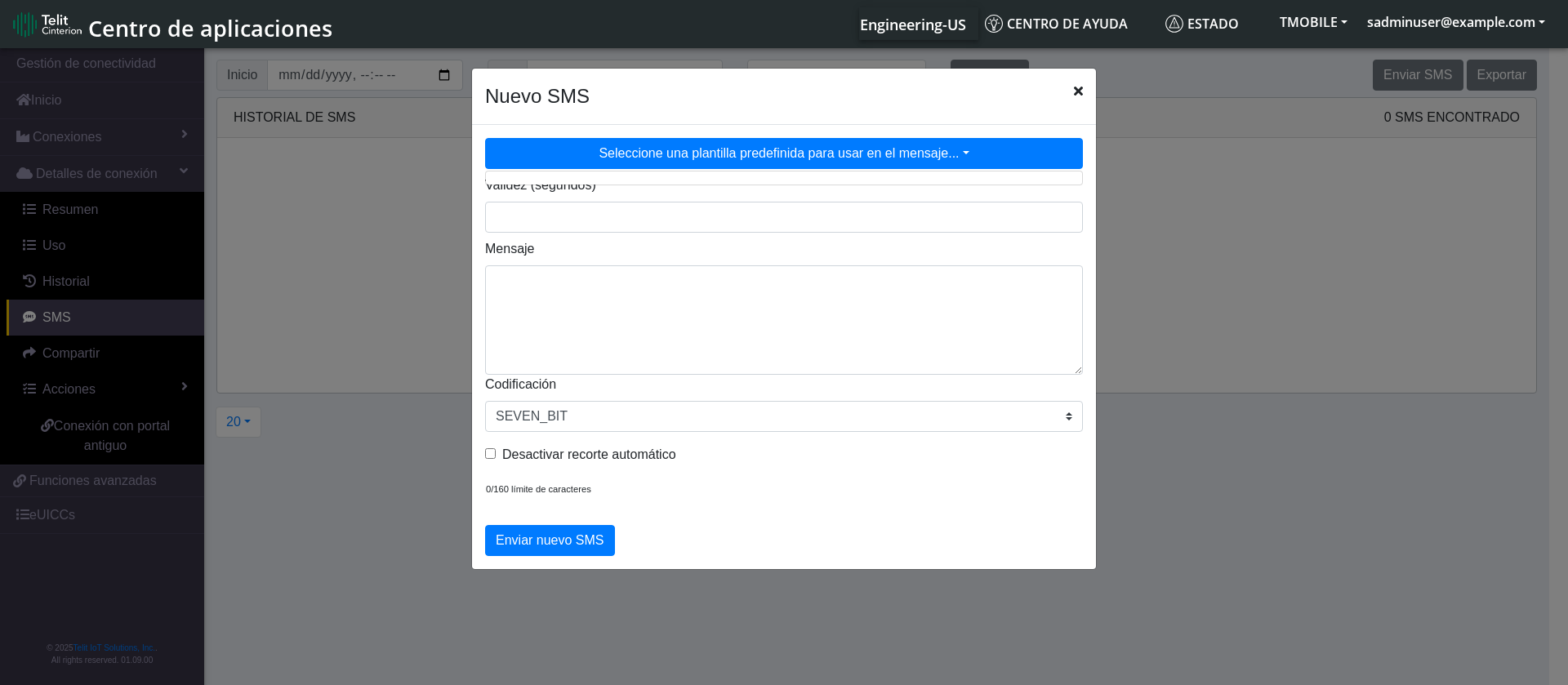 click on "Seleccione una plantilla predefinida para usar en el mensaje..." 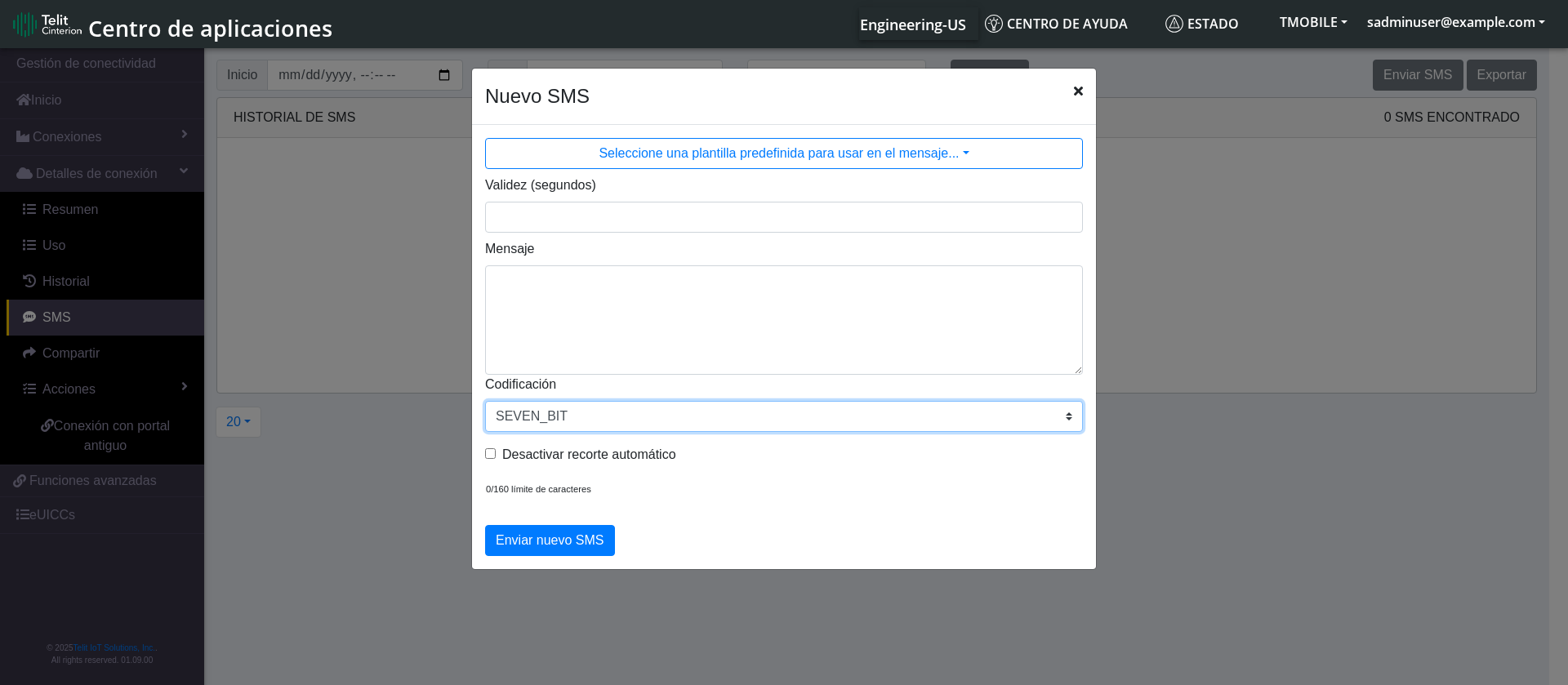 click on "SEVEN_BIT EIGHT_BIT UCS2" 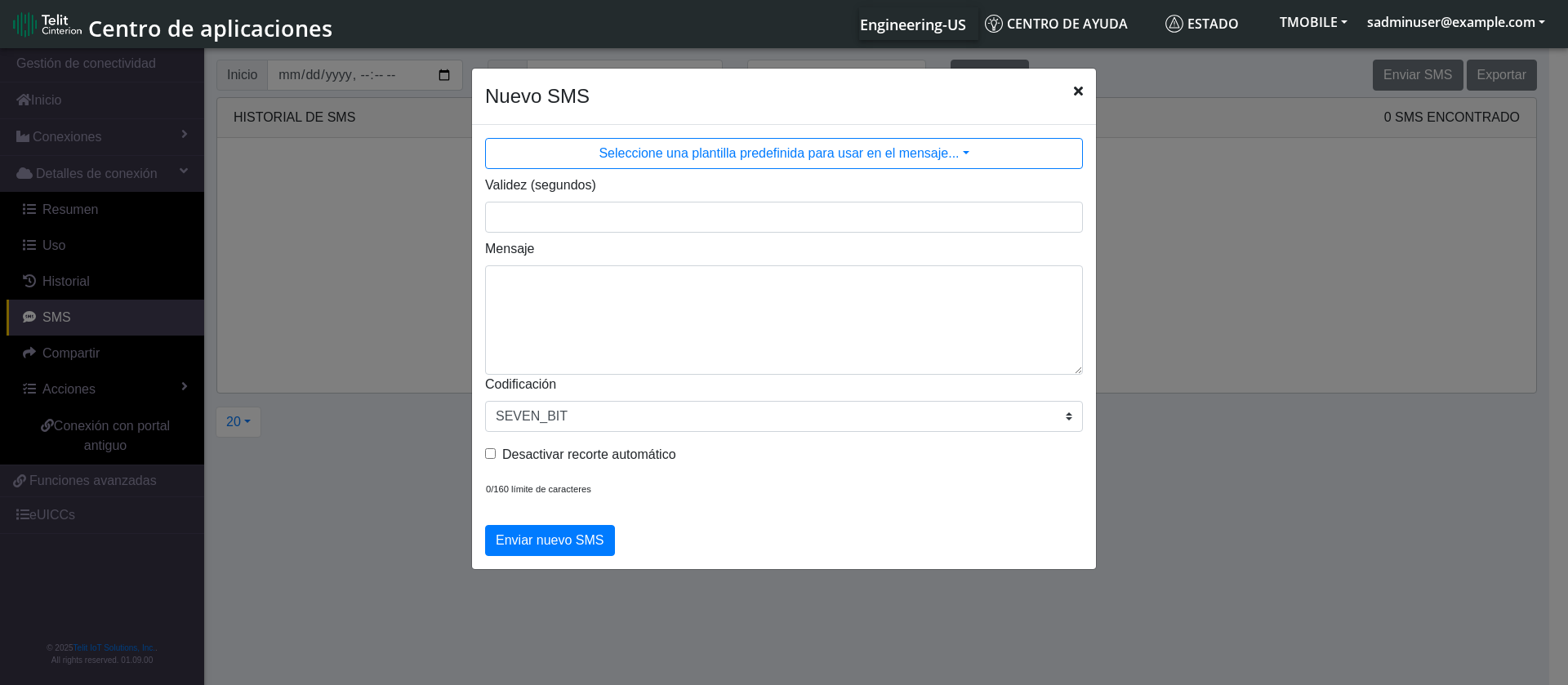 click 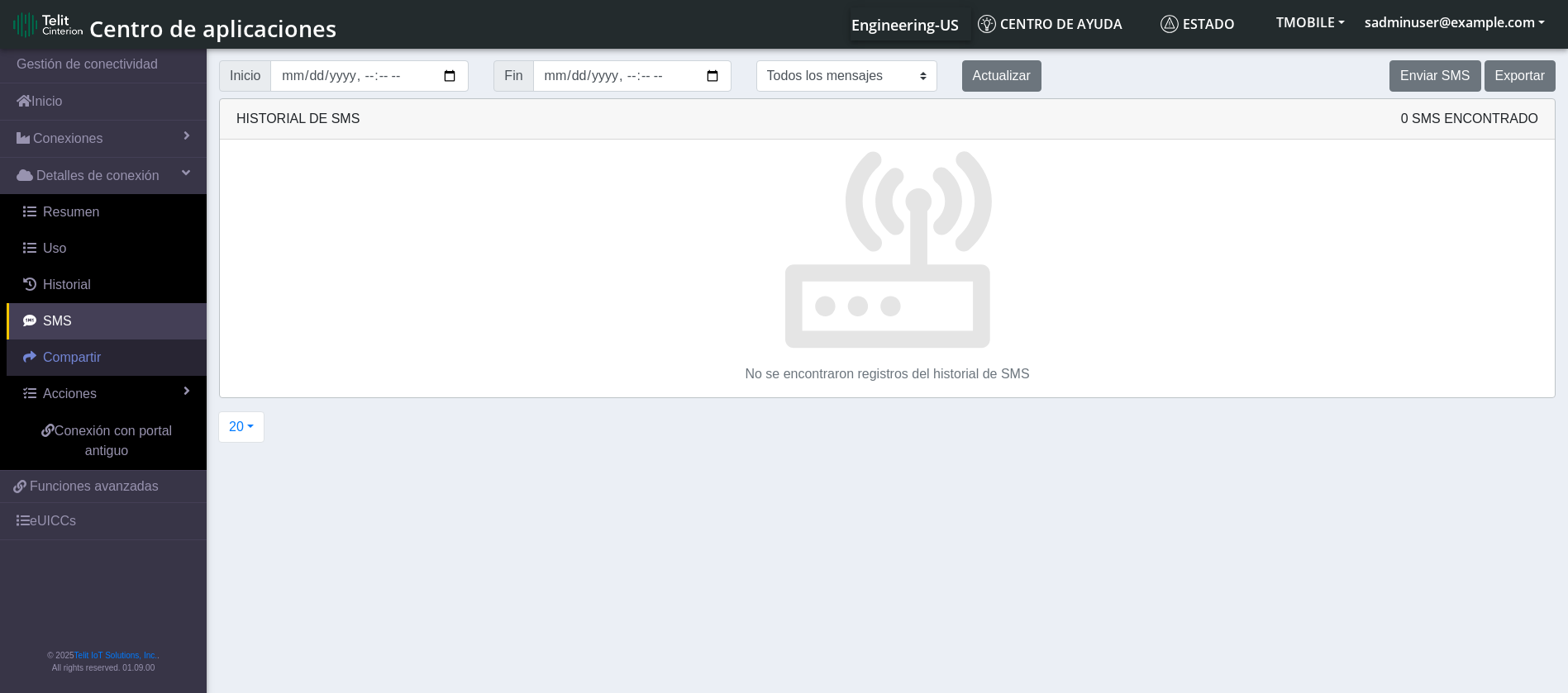 click on "Compartir" at bounding box center (72, 357) 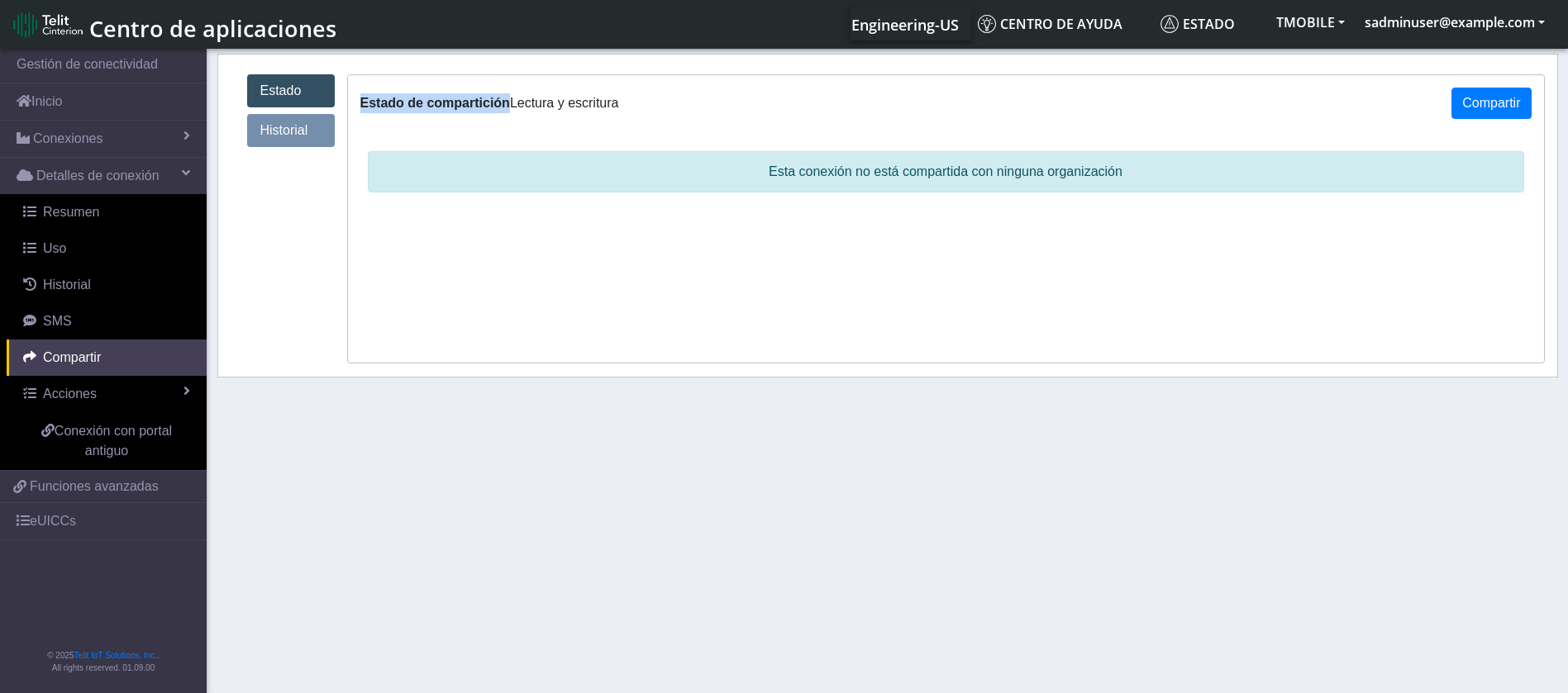 drag, startPoint x: 504, startPoint y: 102, endPoint x: 357, endPoint y: 90, distance: 147.489 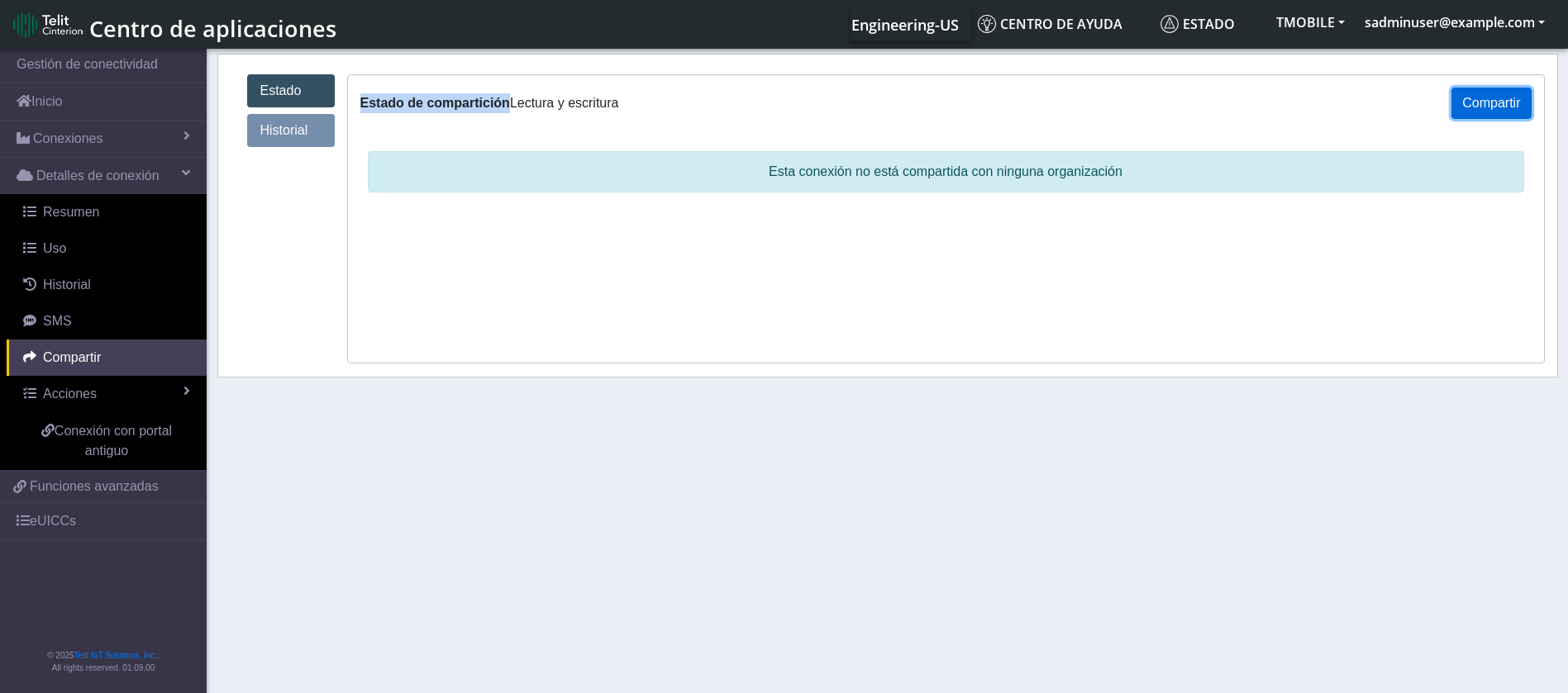 click on "Compartir" 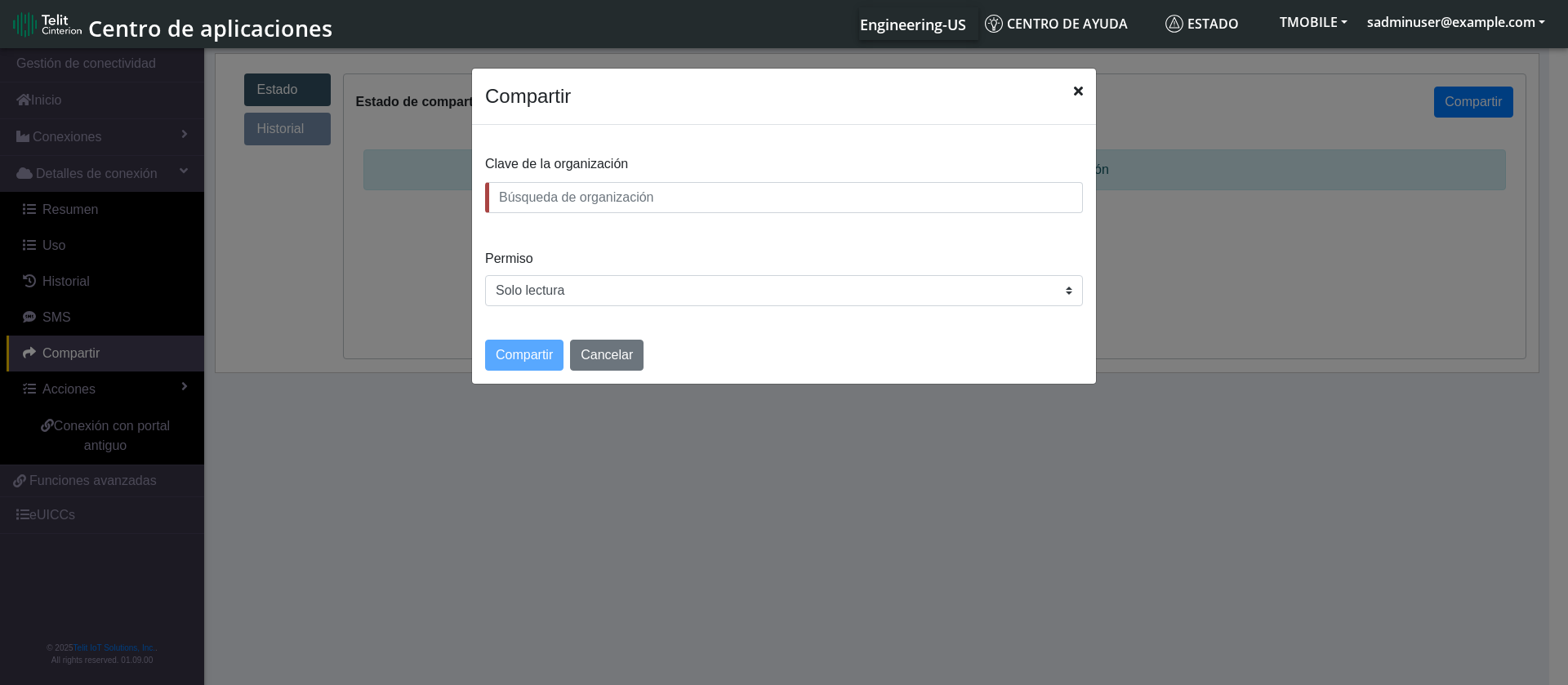click at bounding box center (784, 198) 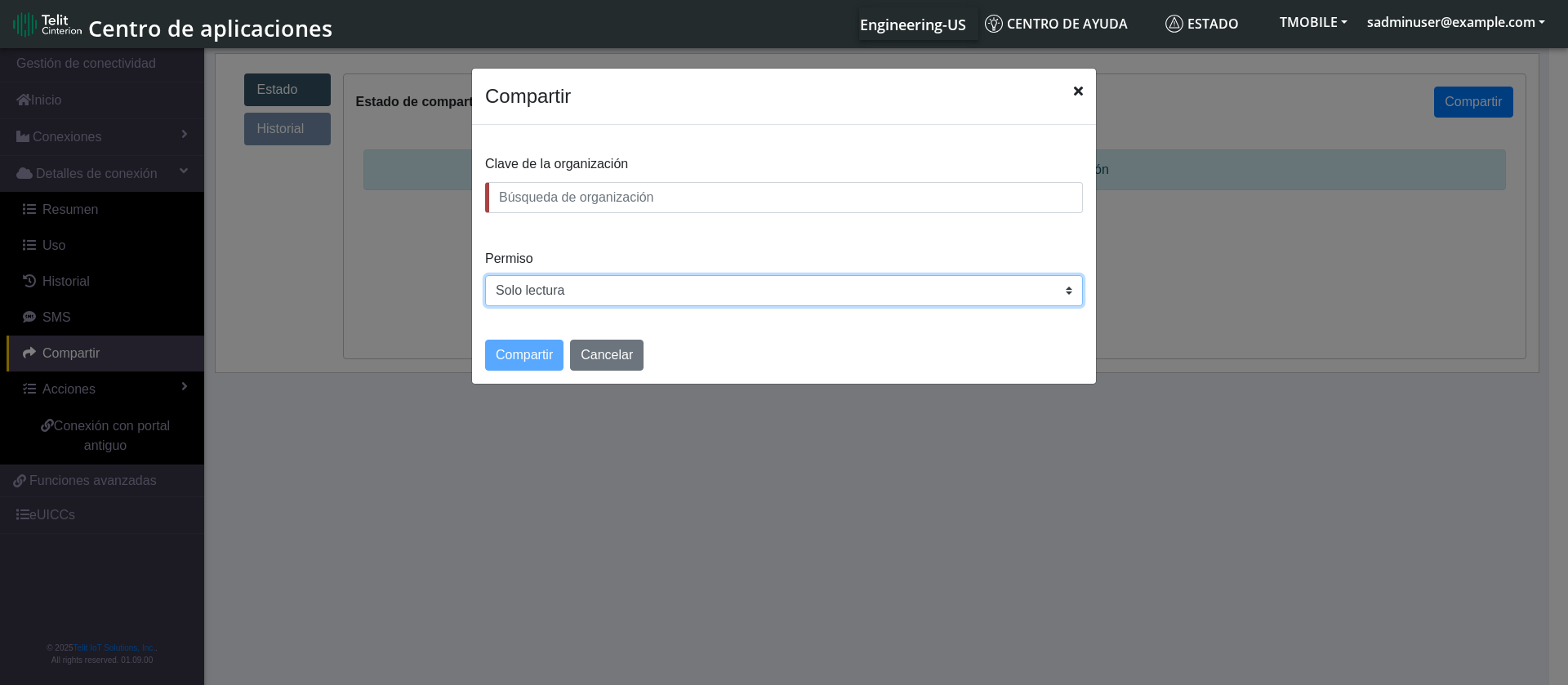 click on "Solo lectura  Lectura y escritura" 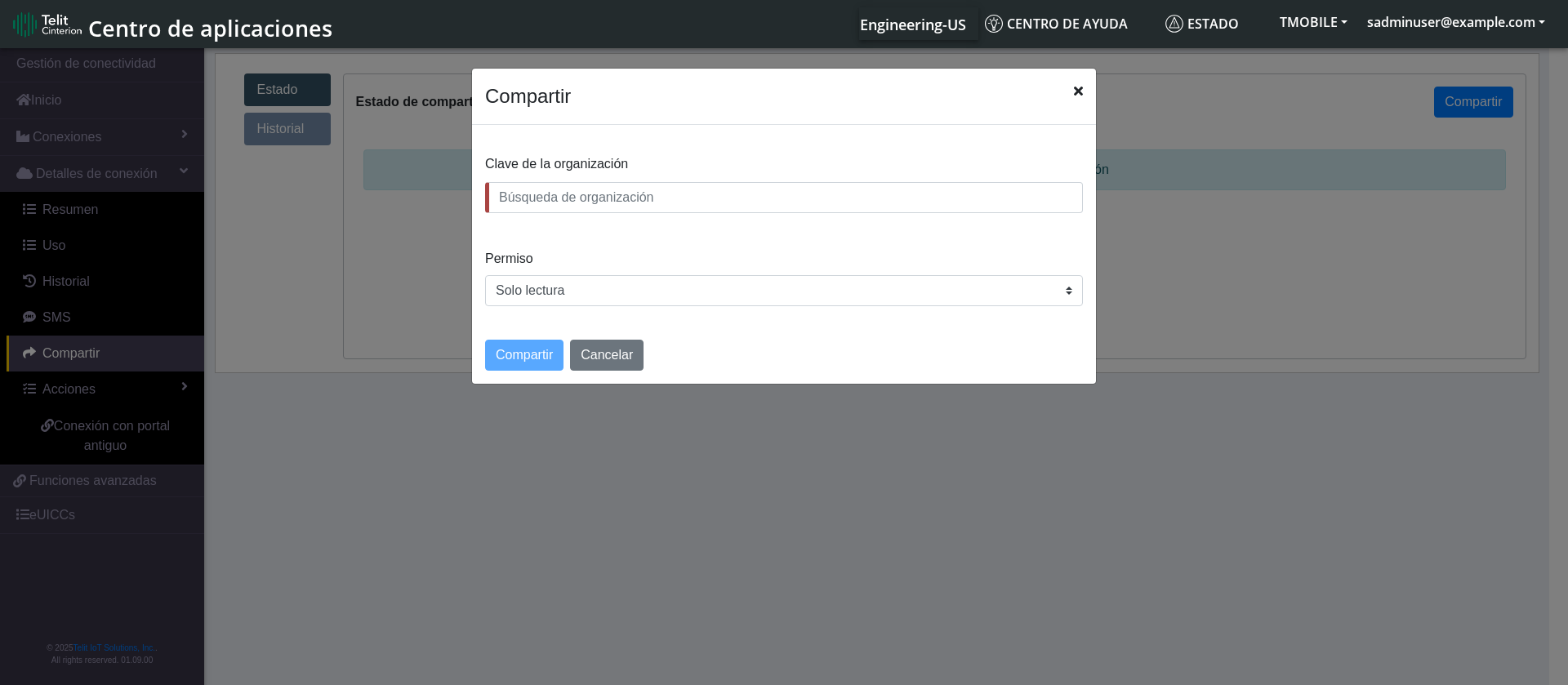 click 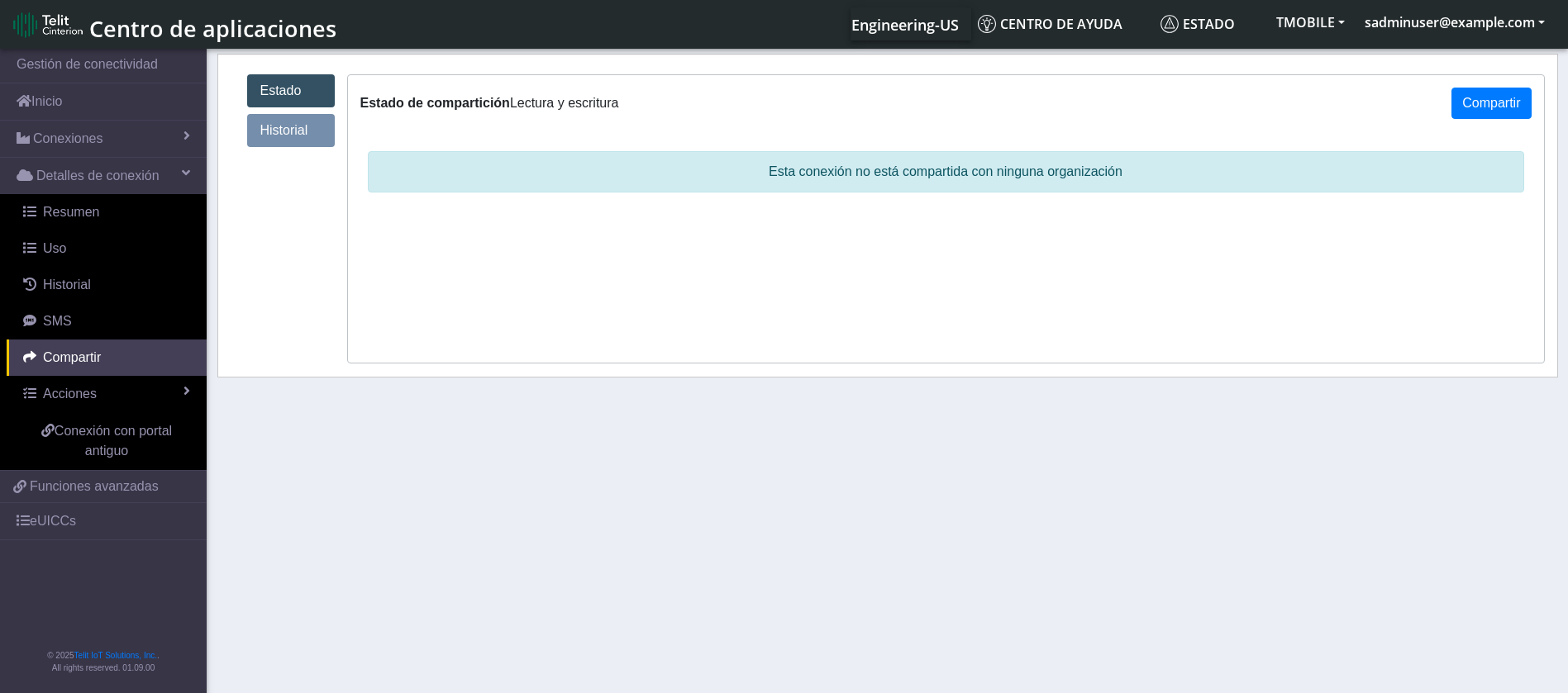 click on "Historial" at bounding box center (291, 131) 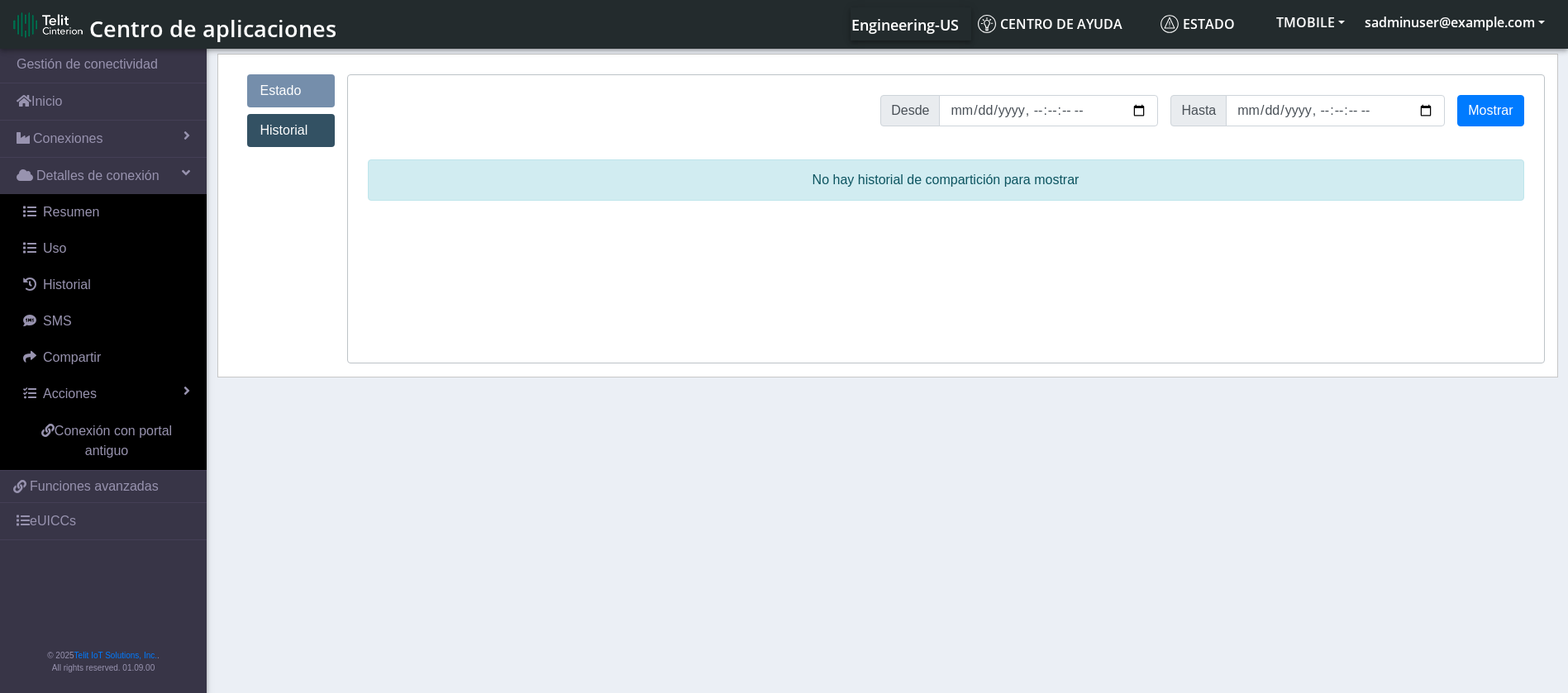 drag, startPoint x: 811, startPoint y: 185, endPoint x: 1213, endPoint y: 199, distance: 402.24371 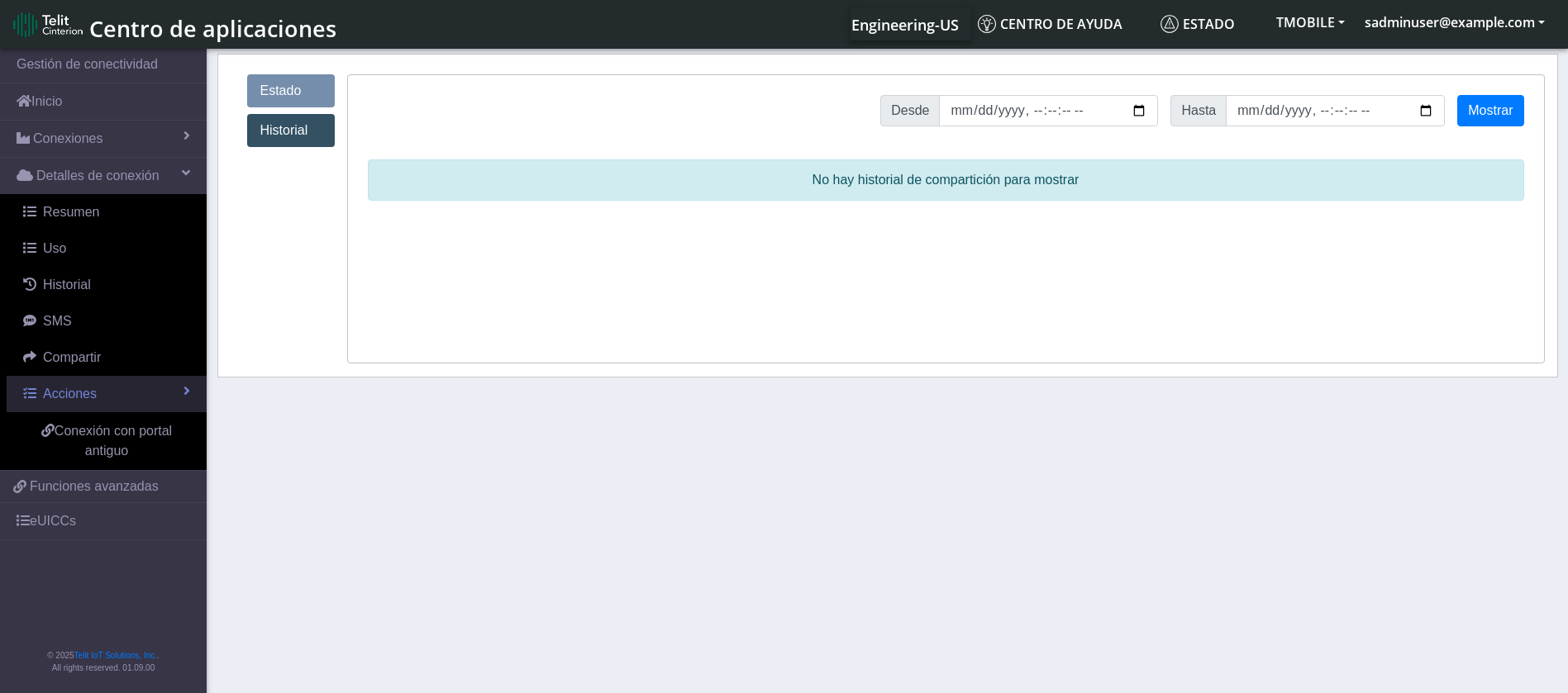 click on "Acciones" at bounding box center (107, 394) 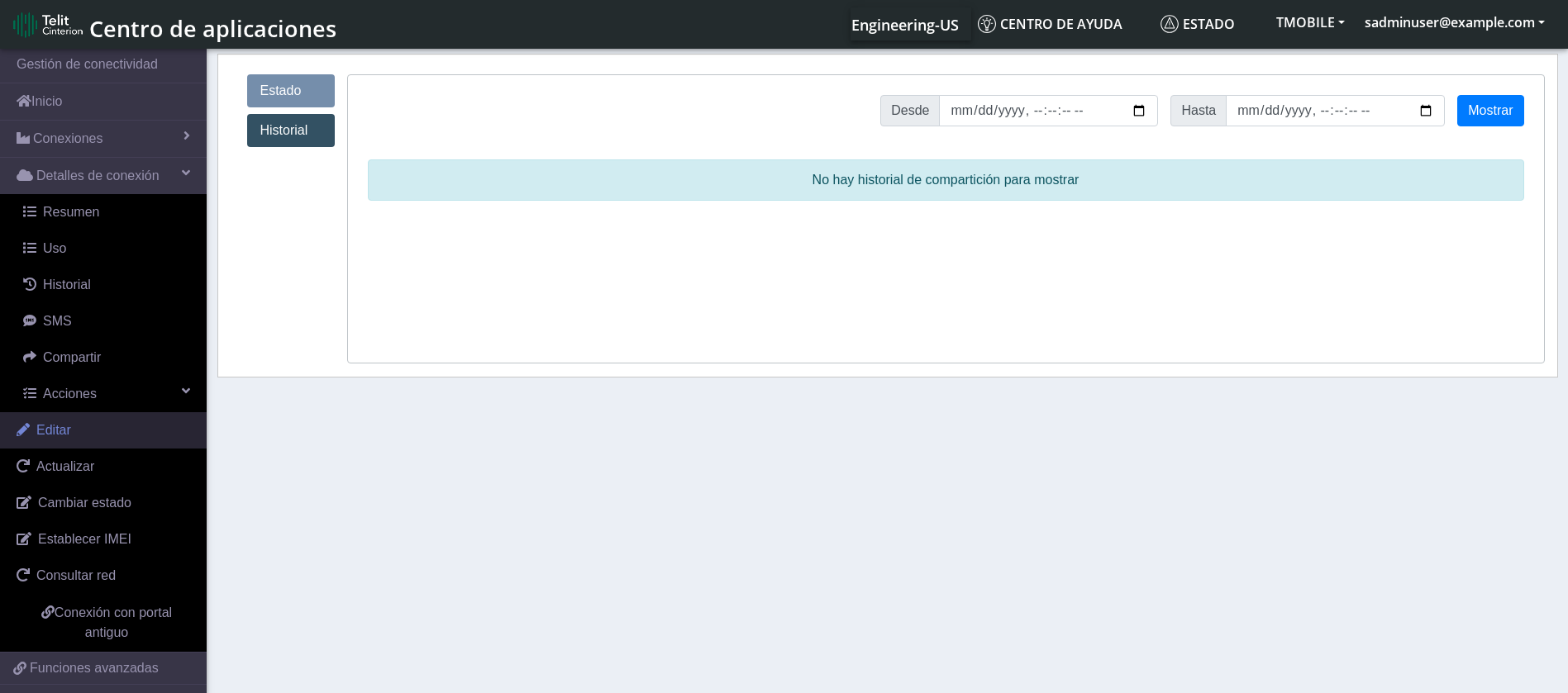 click on "Editar" at bounding box center [103, 430] 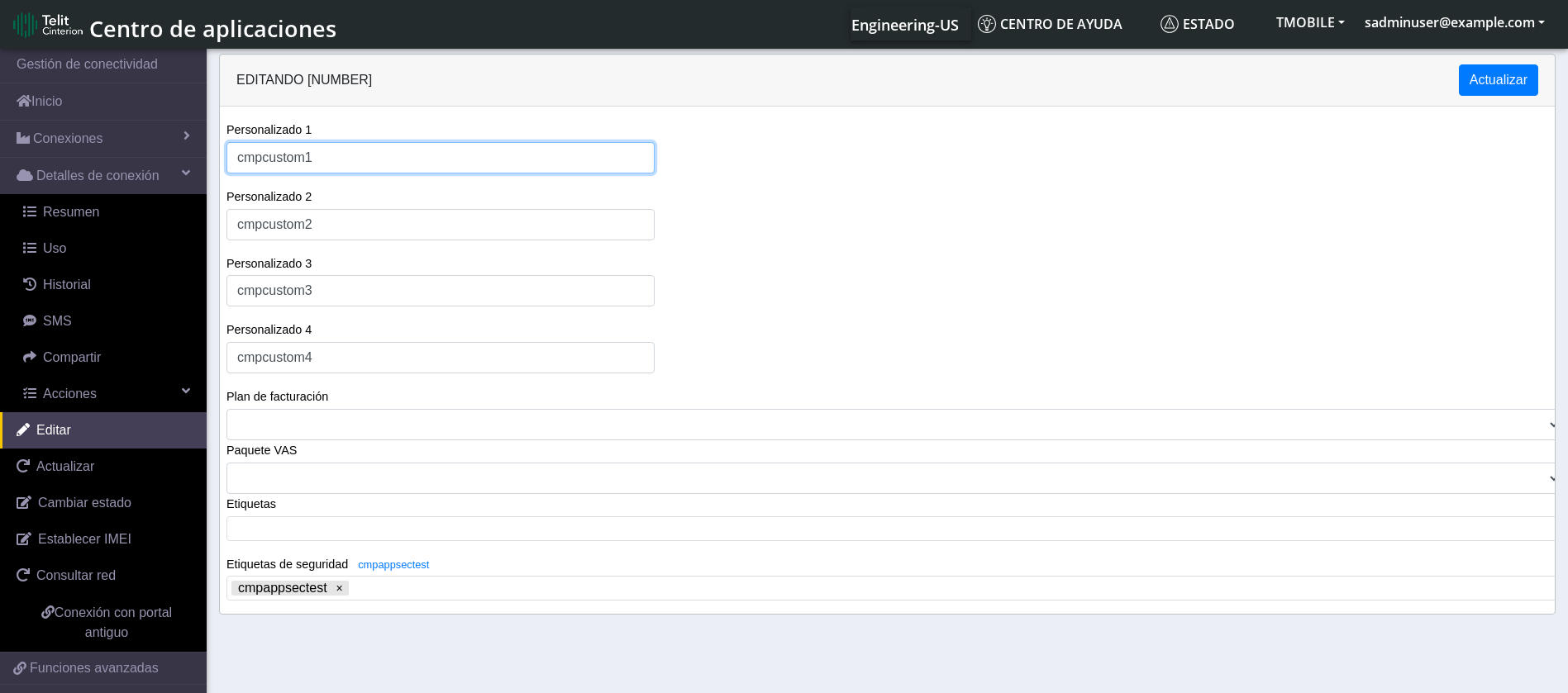 click on "cmpcustom1" at bounding box center [441, 158] 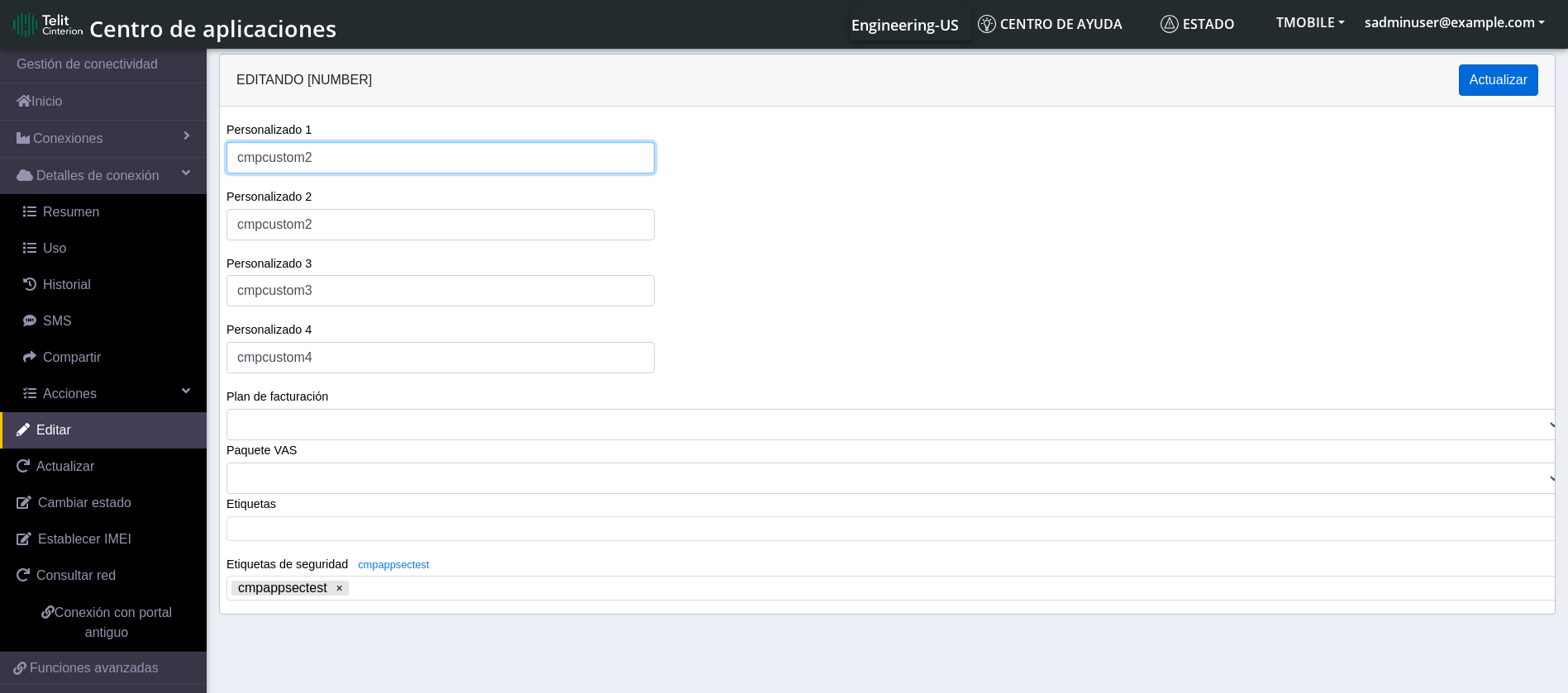 type on "cmpcustom2" 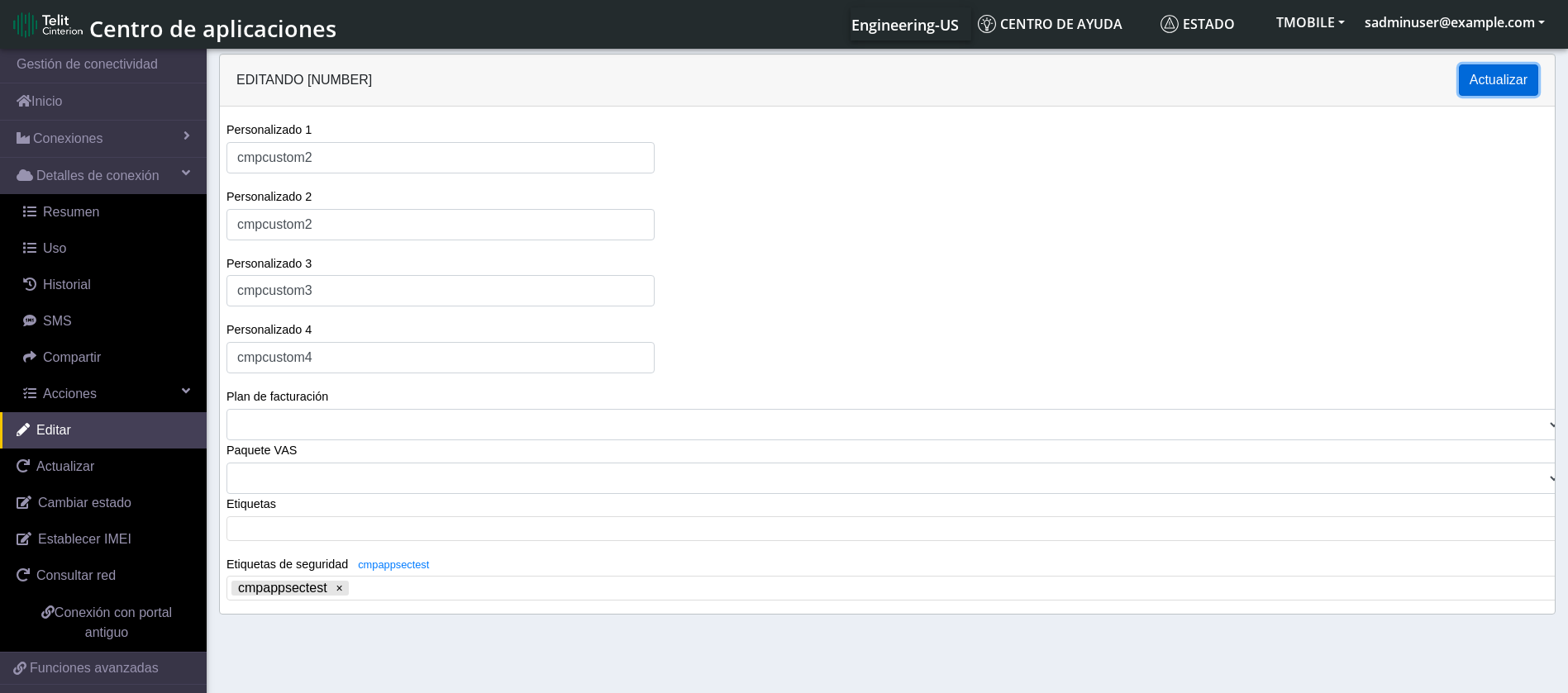 click on "Actualizar" 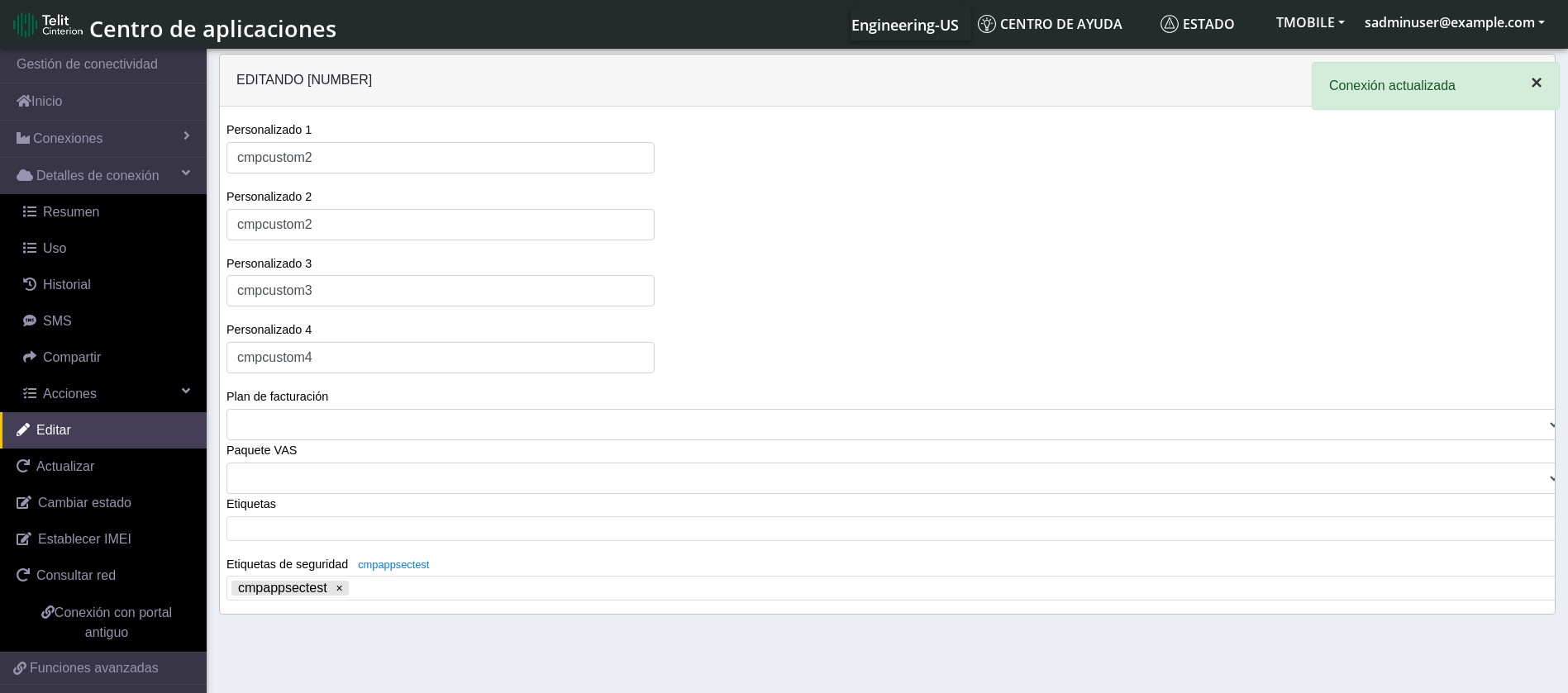 click on "×" at bounding box center [1537, 82] 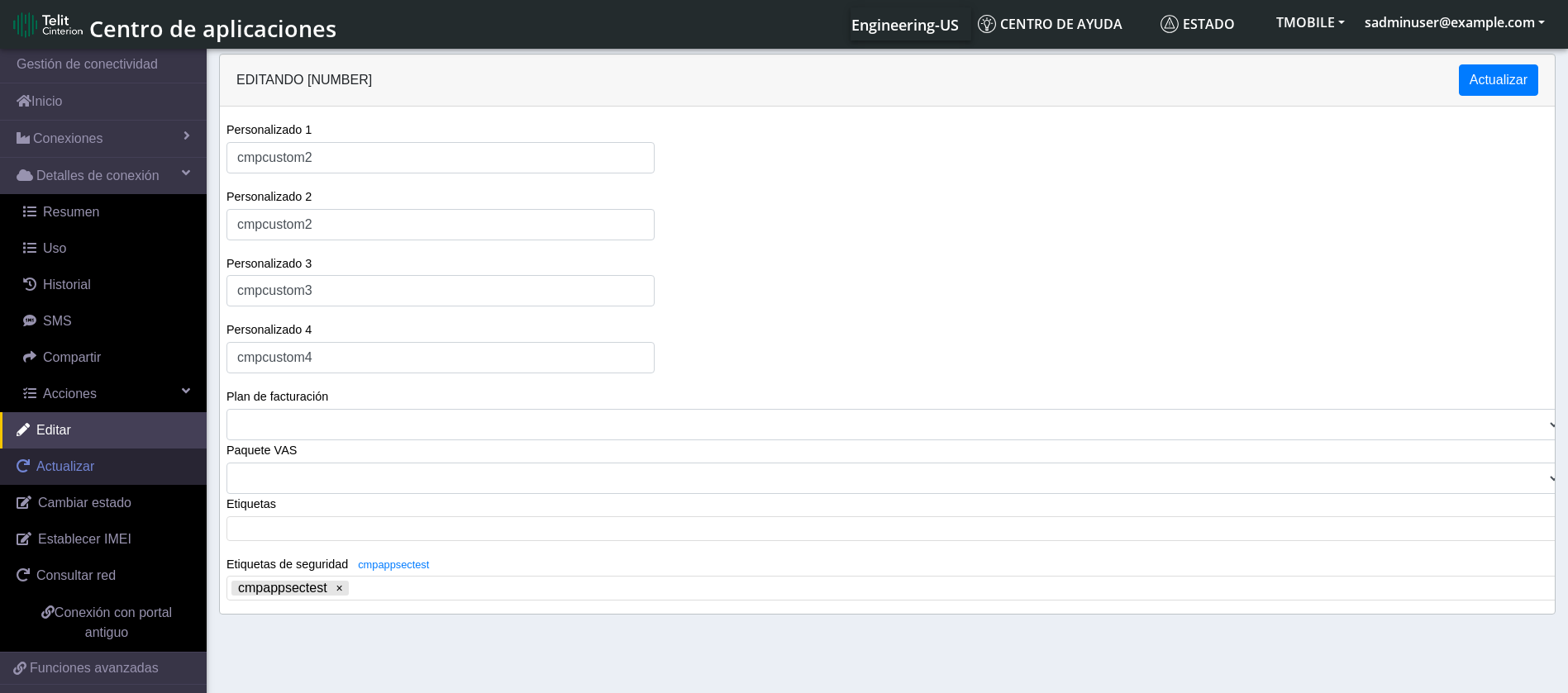 click on "Actualizar" at bounding box center (65, 466) 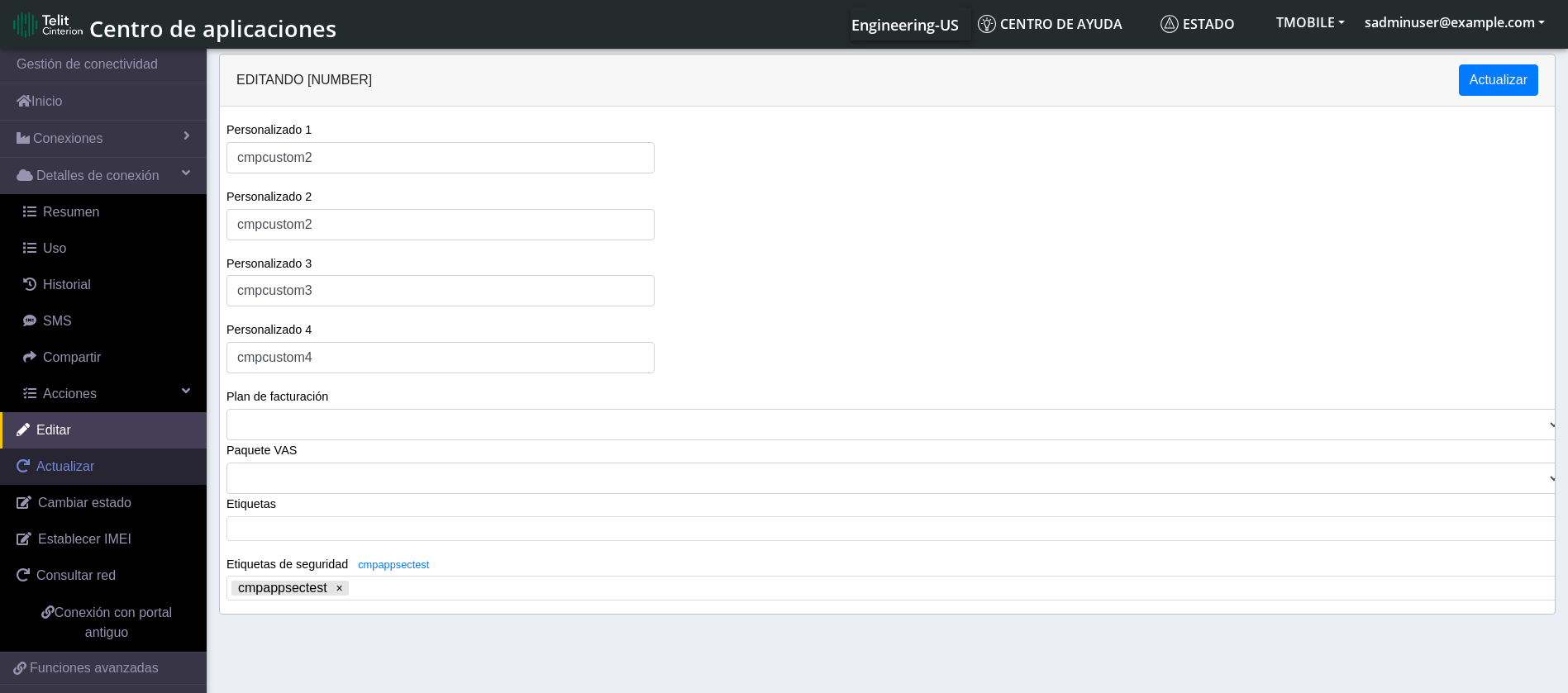 click on "Actualizar" at bounding box center [65, 466] 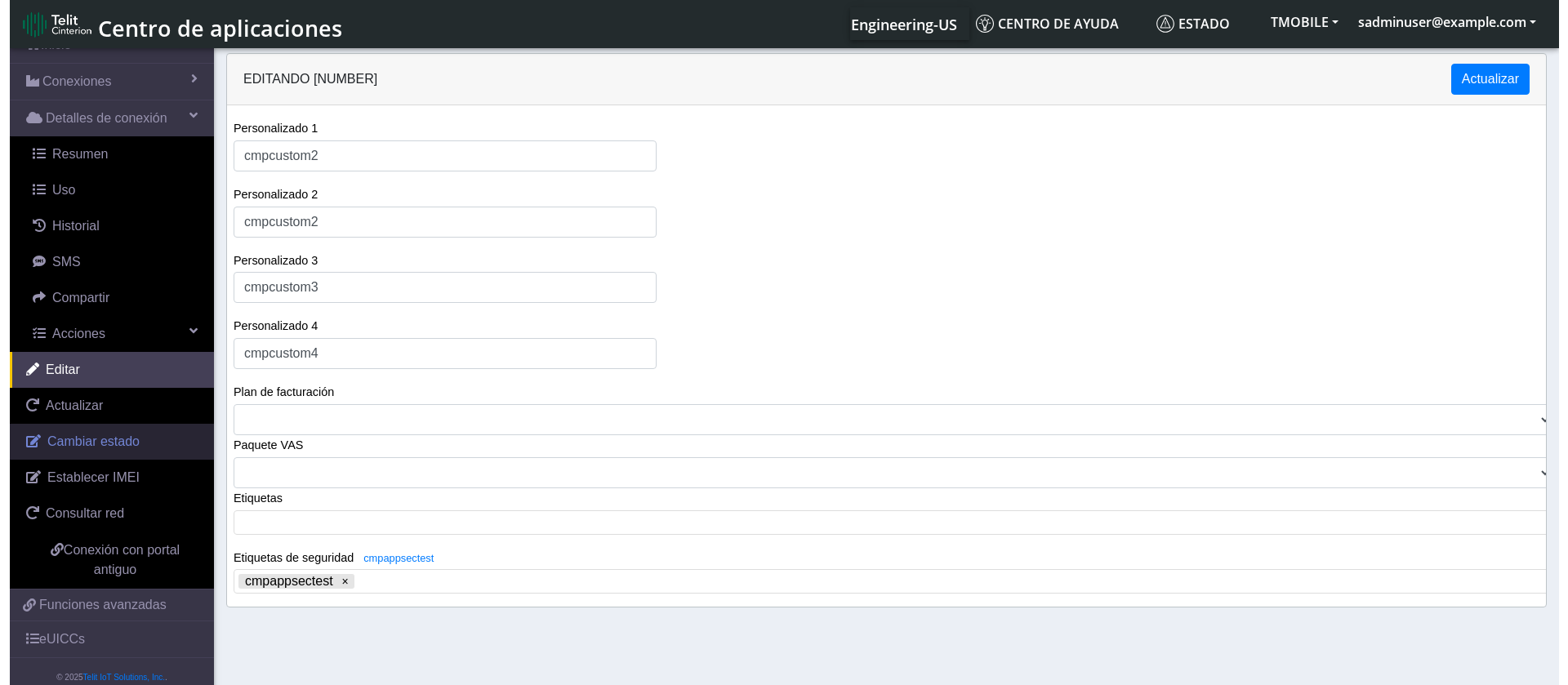 scroll, scrollTop: 85, scrollLeft: 0, axis: vertical 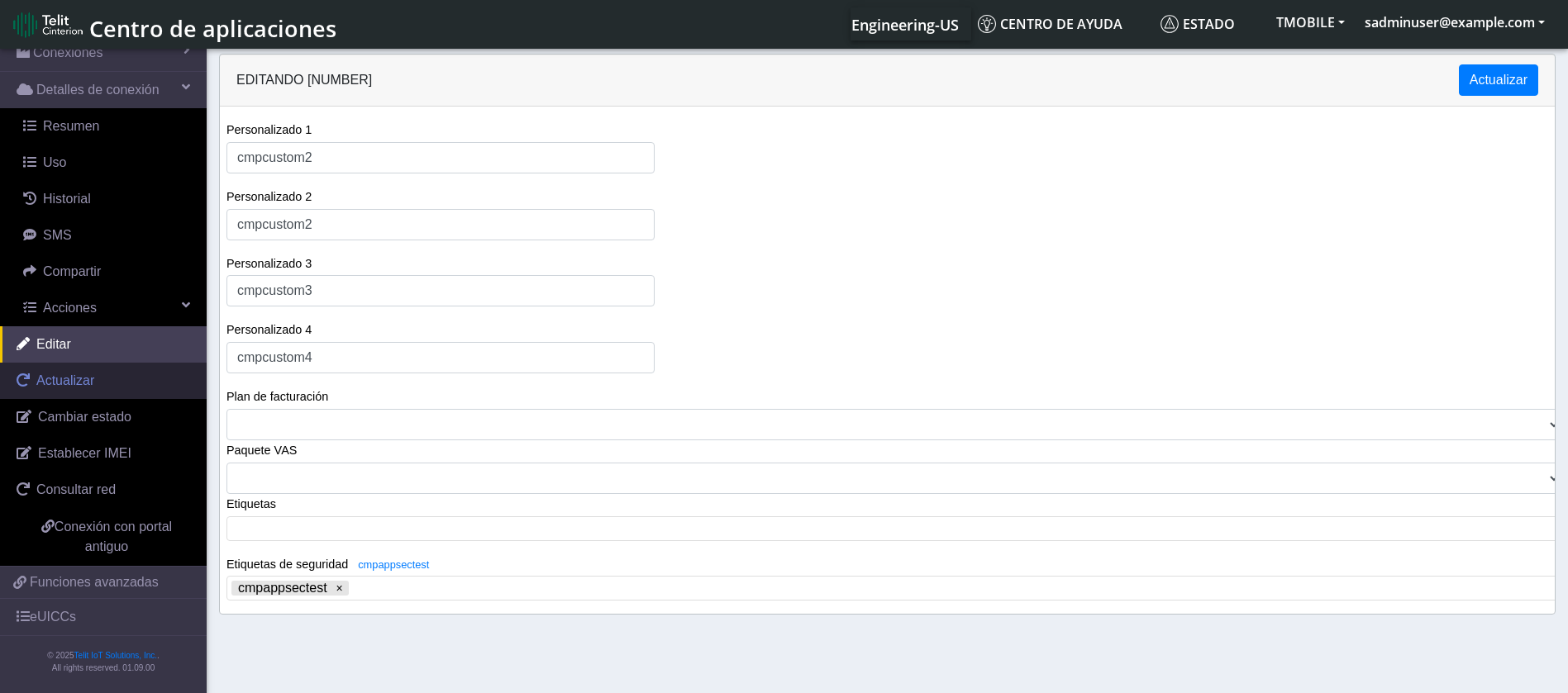 click on "Actualizar" at bounding box center [65, 380] 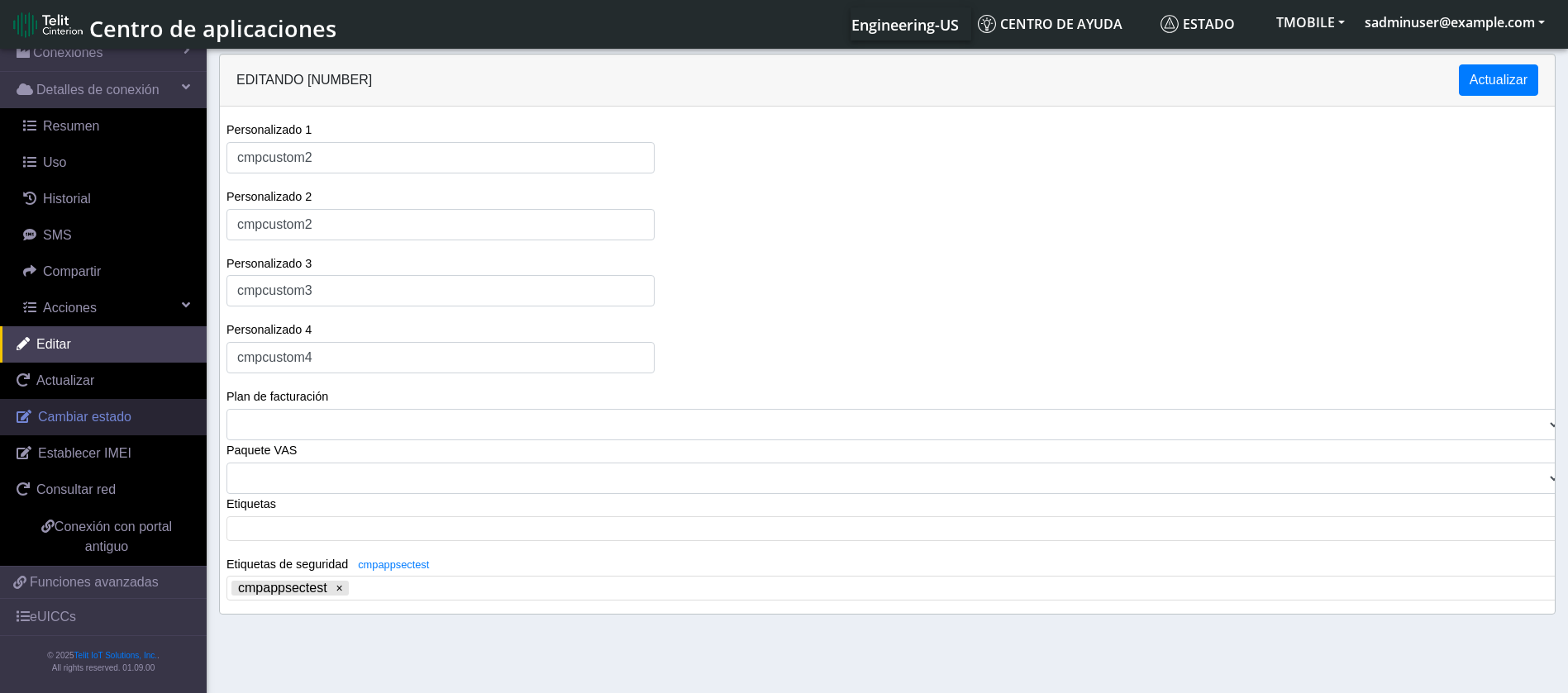 click on "Cambiar estado" at bounding box center (84, 416) 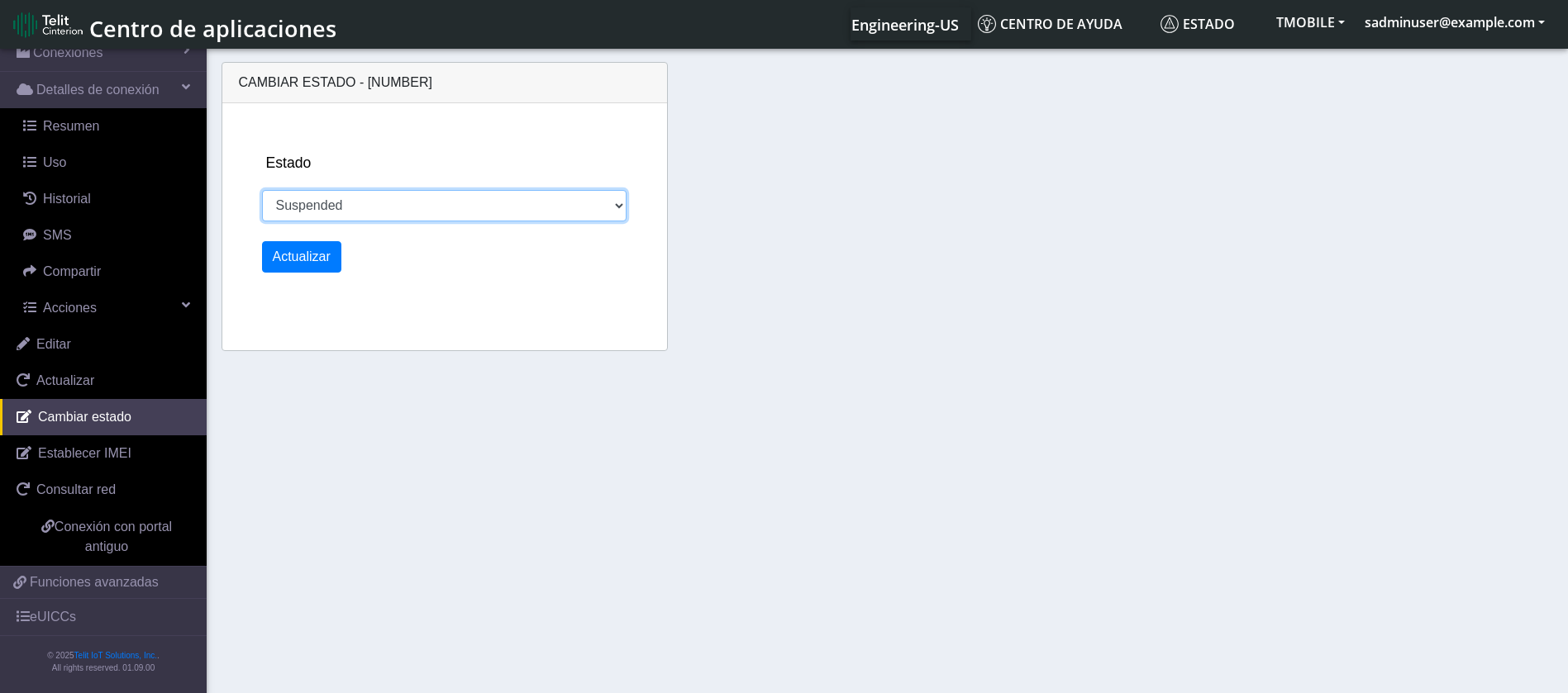 click on "Activated Inventory Suspended Testing" at bounding box center (444, 206) 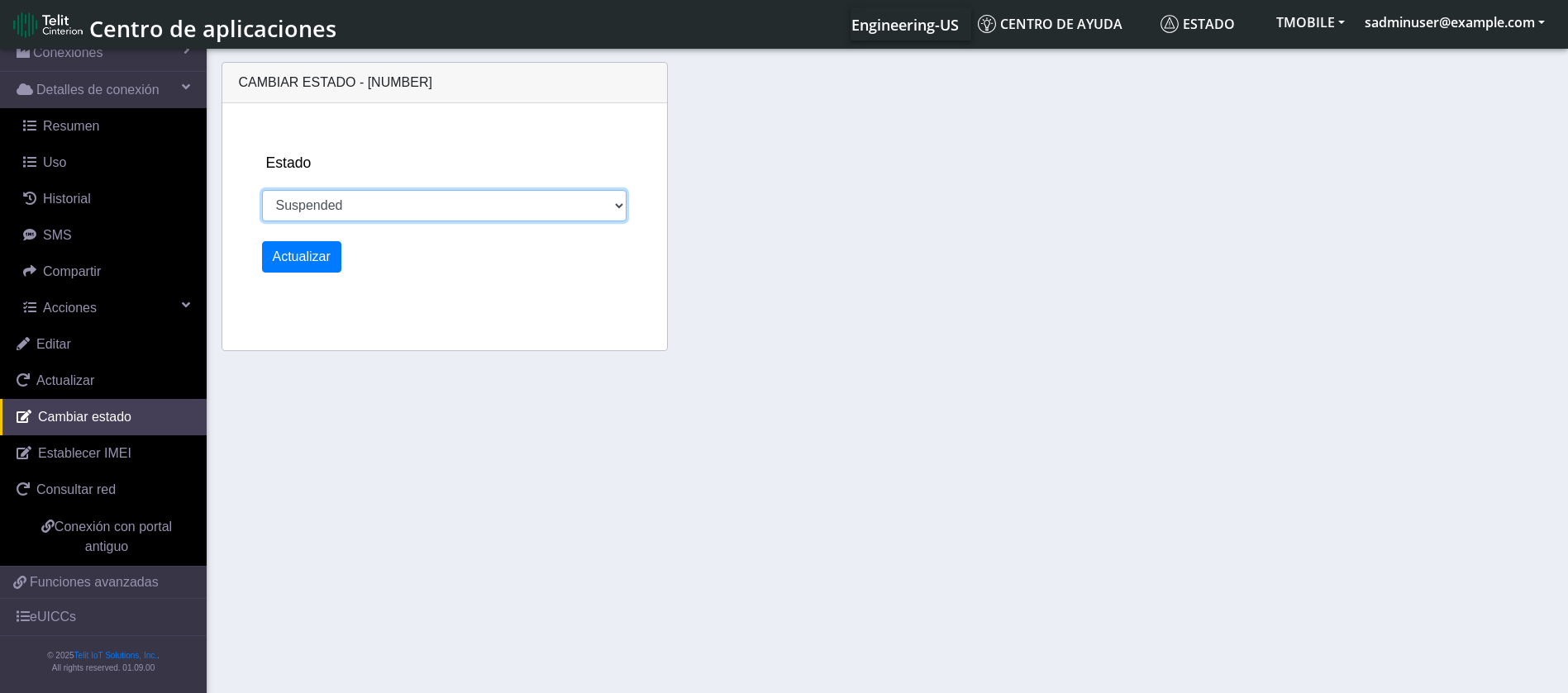 click on "Activated Inventory Suspended Testing" at bounding box center (444, 206) 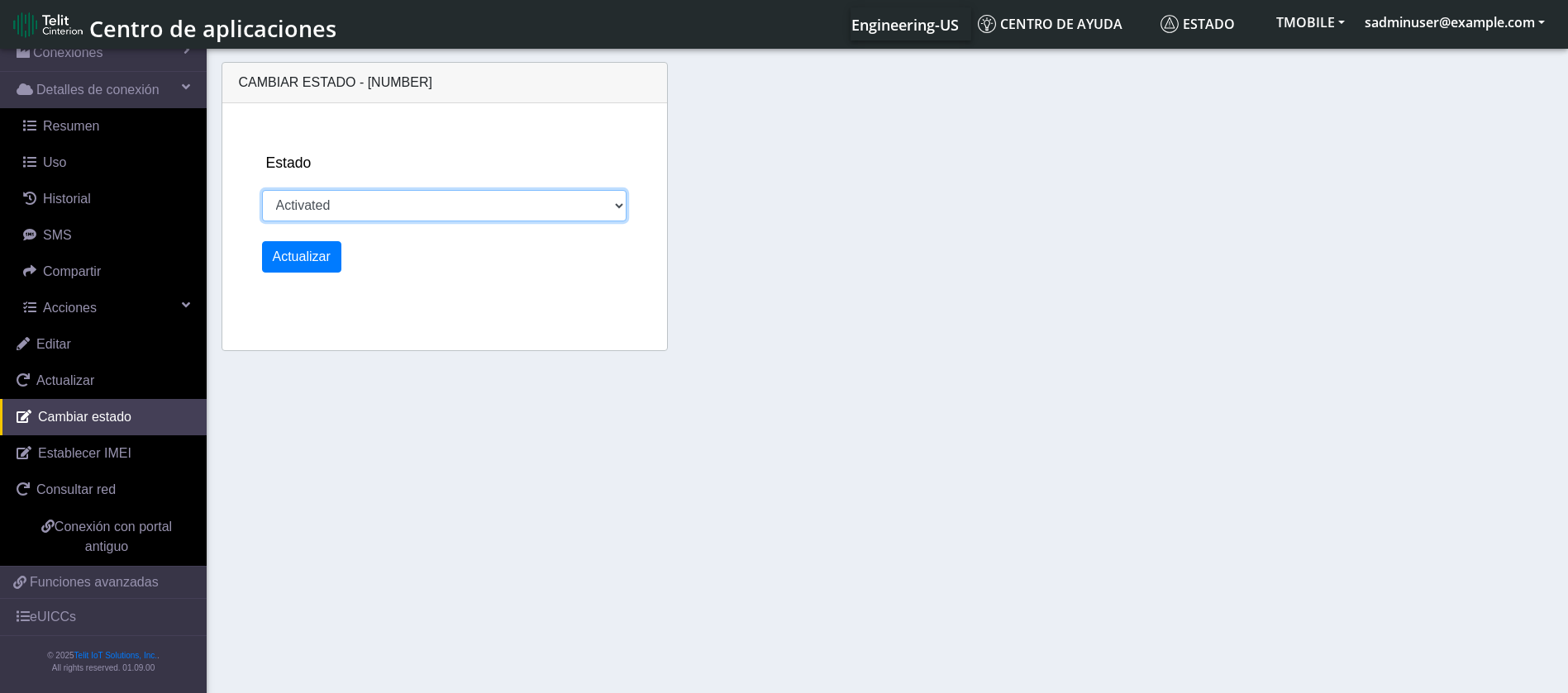click on "Activated Inventory Suspended Testing" at bounding box center [444, 206] 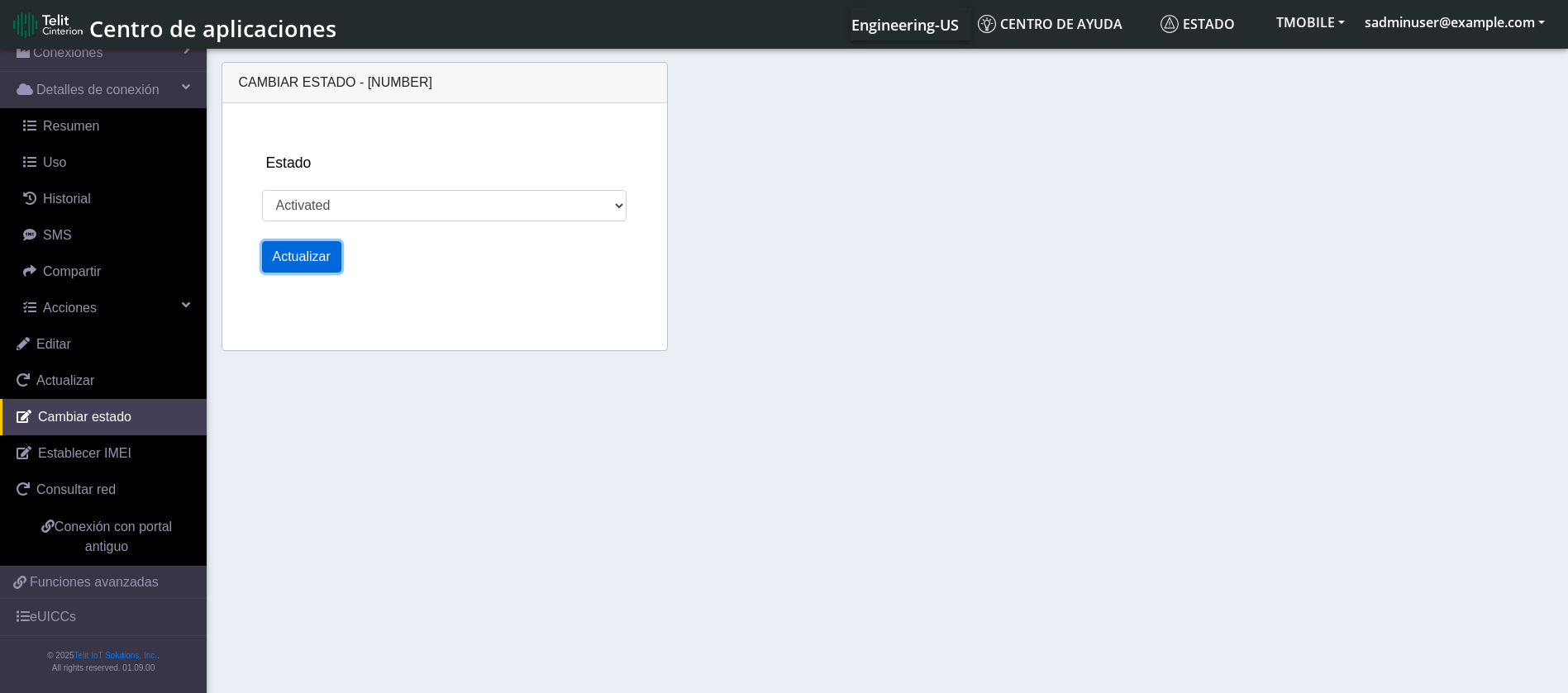 click on "Actualizar" 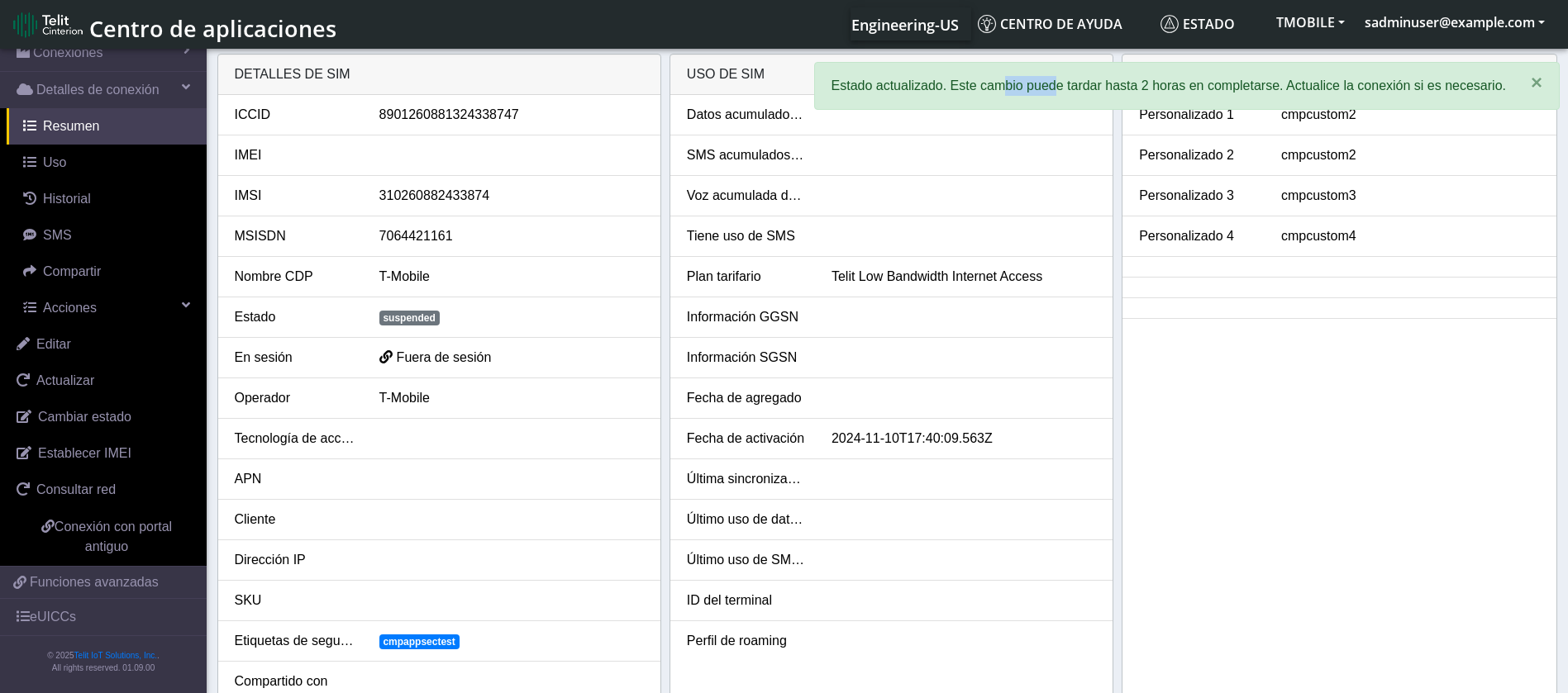 drag, startPoint x: 1012, startPoint y: 83, endPoint x: 1068, endPoint y: 97, distance: 57.72348 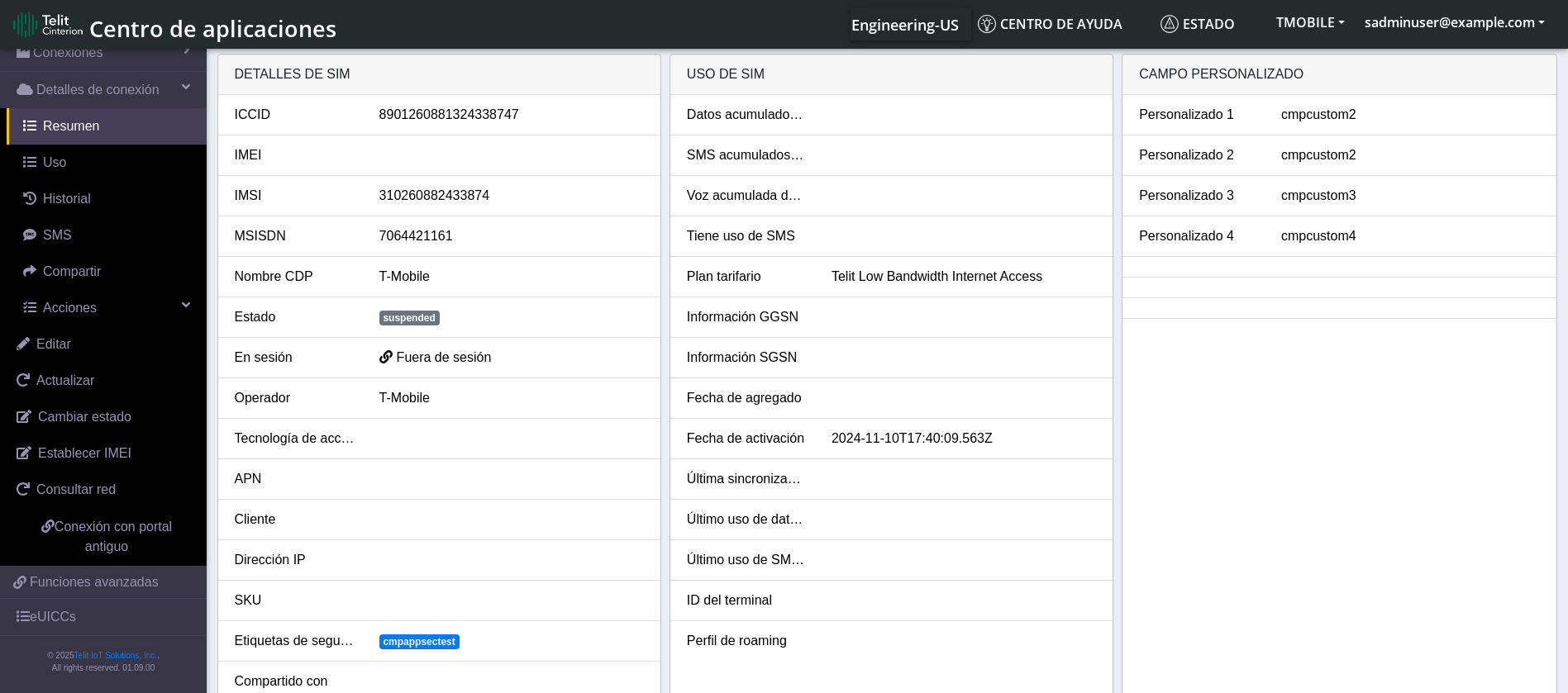 click on "8901260881324338747" at bounding box center [512, 115] 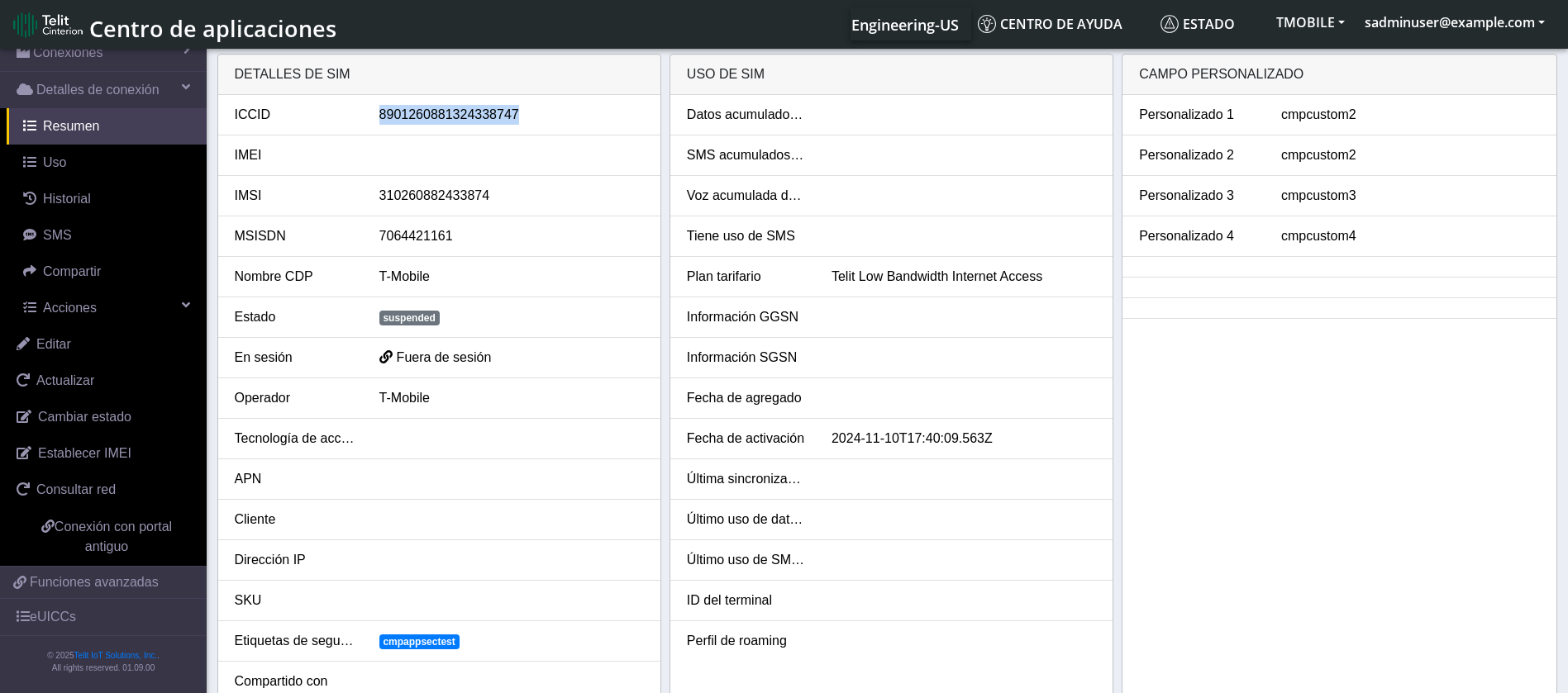 click on "8901260881324338747" at bounding box center (512, 115) 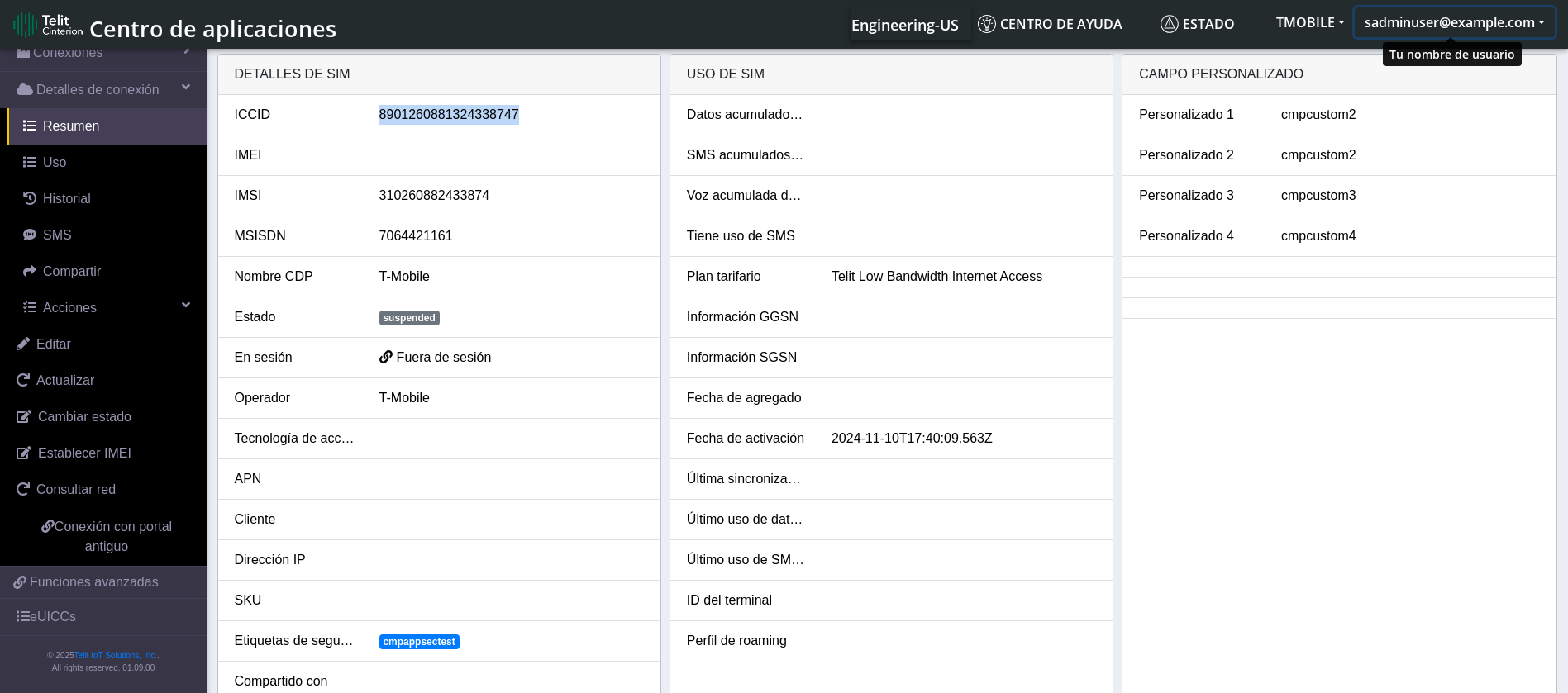 click on "sadminuser@example.com" at bounding box center (1455, 22) 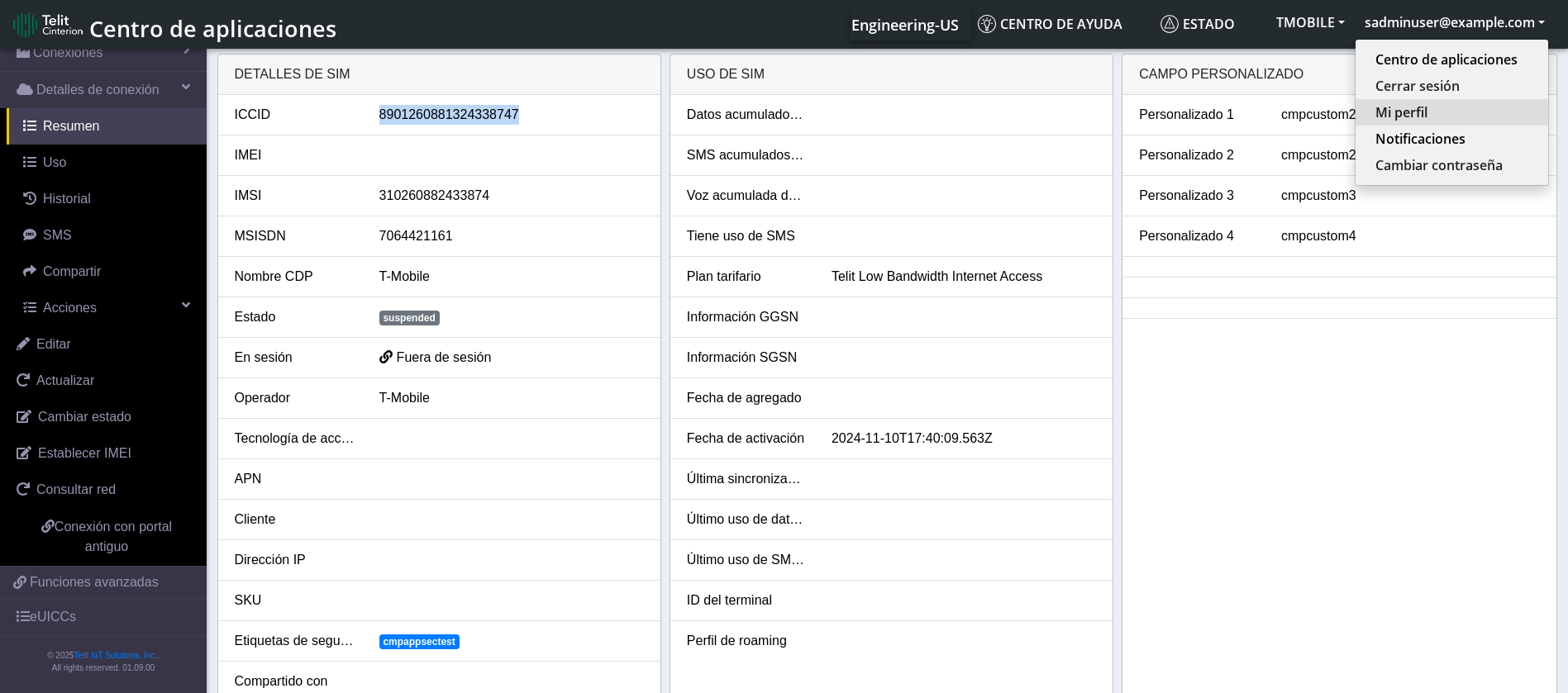 click on "Mi perfil" at bounding box center [1451, 112] 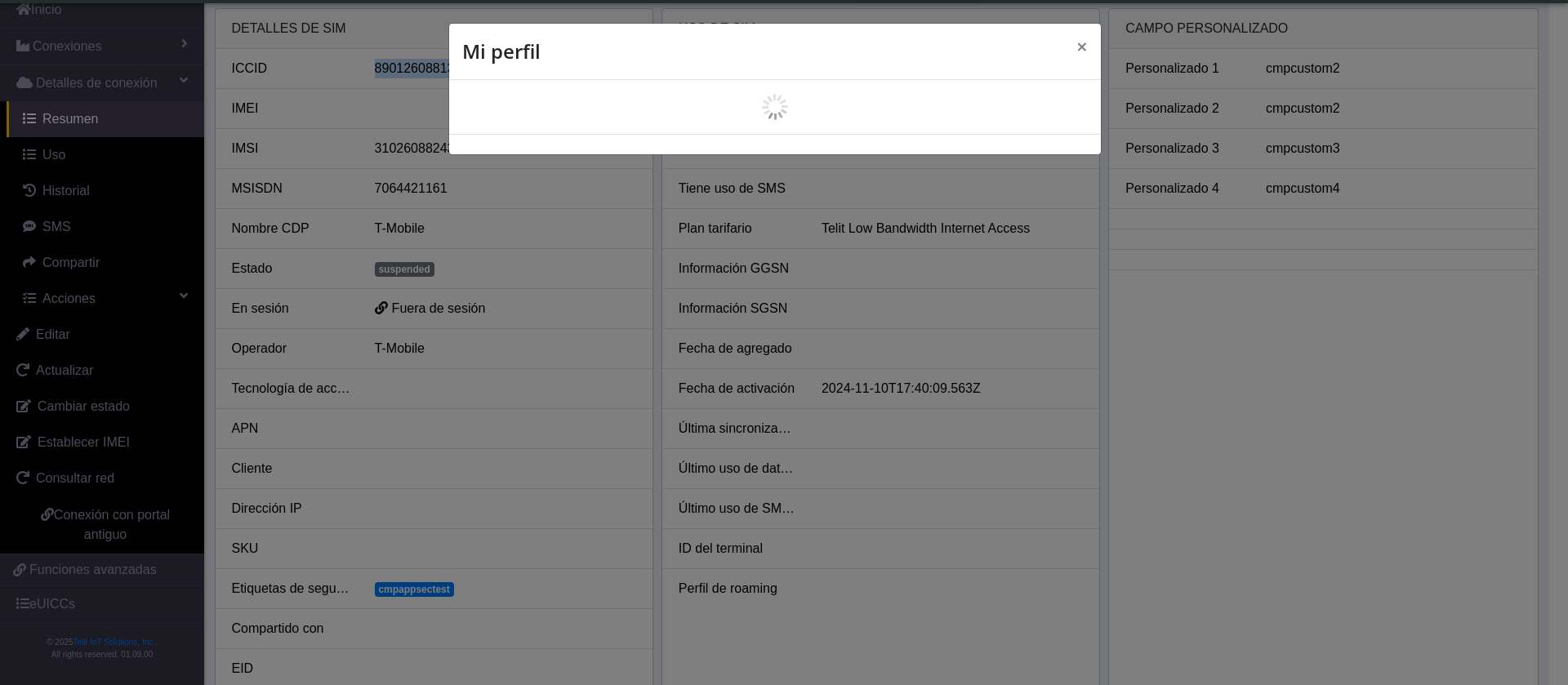 scroll, scrollTop: 6, scrollLeft: 0, axis: vertical 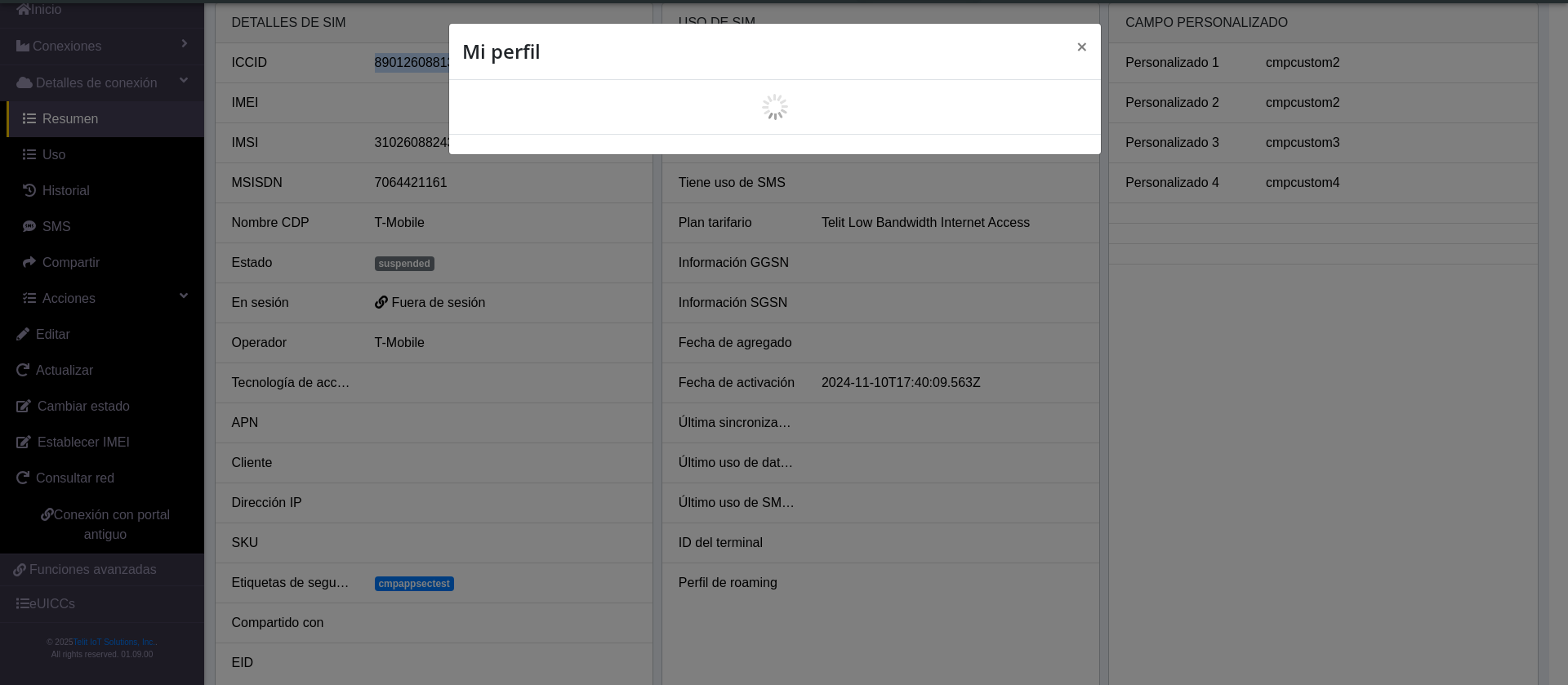 select on "es" 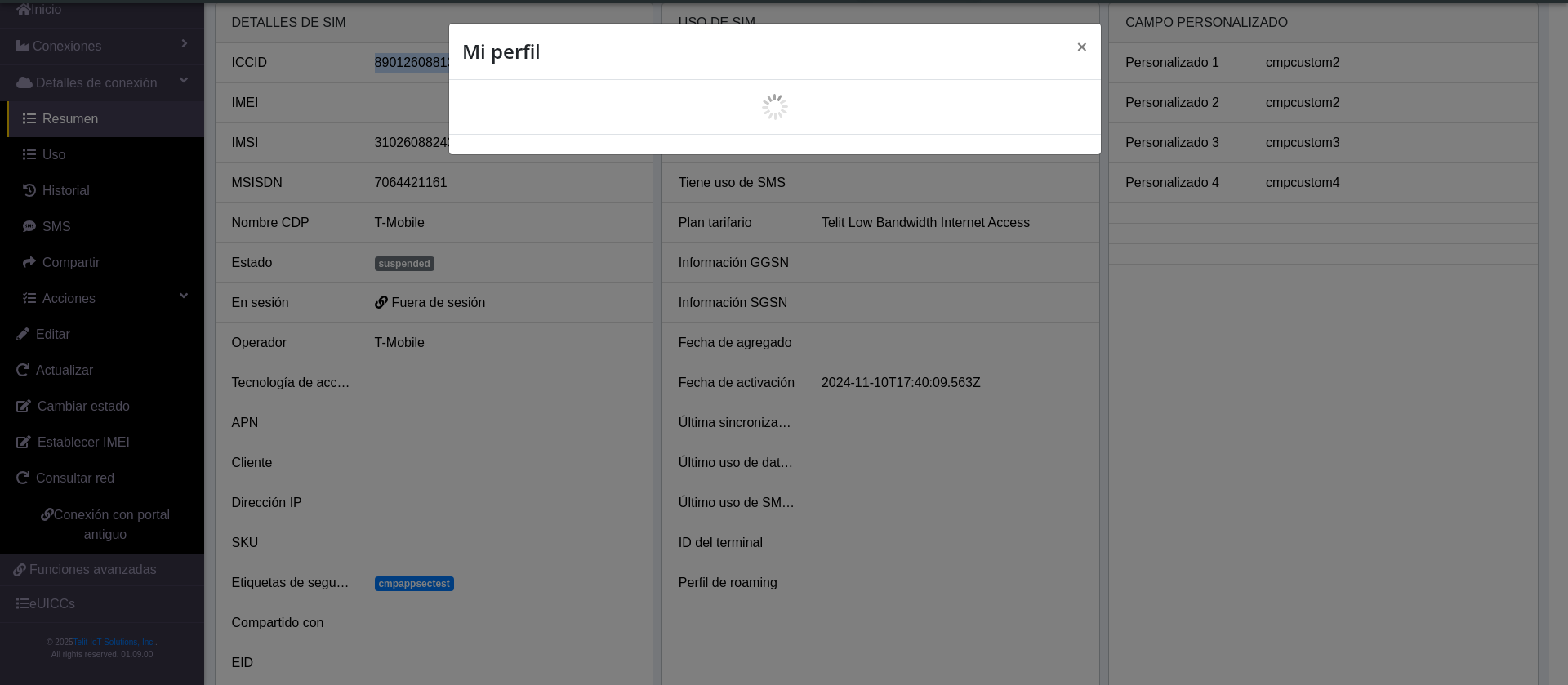 select on "6239bc9bfe2a1324a343634d" 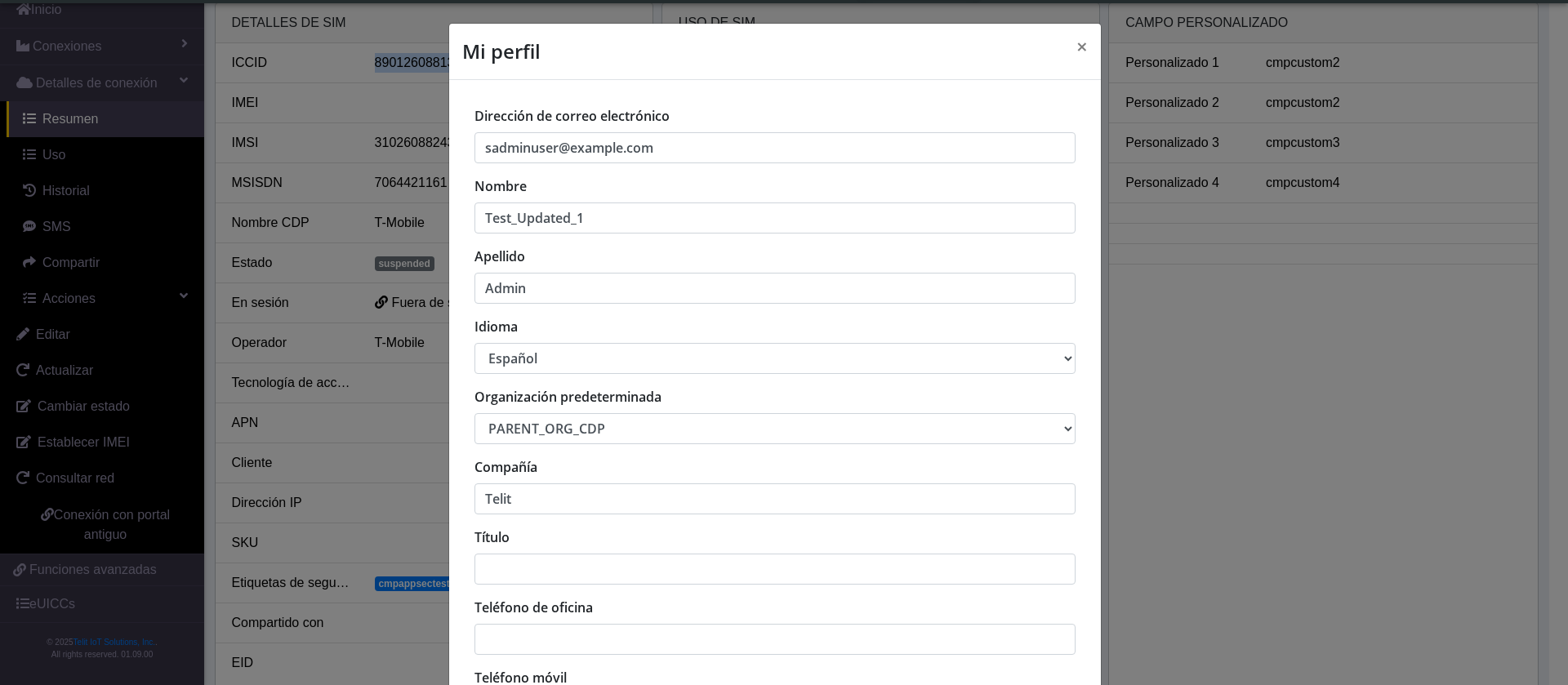 click on "中文
English
Español" at bounding box center [775, 358] 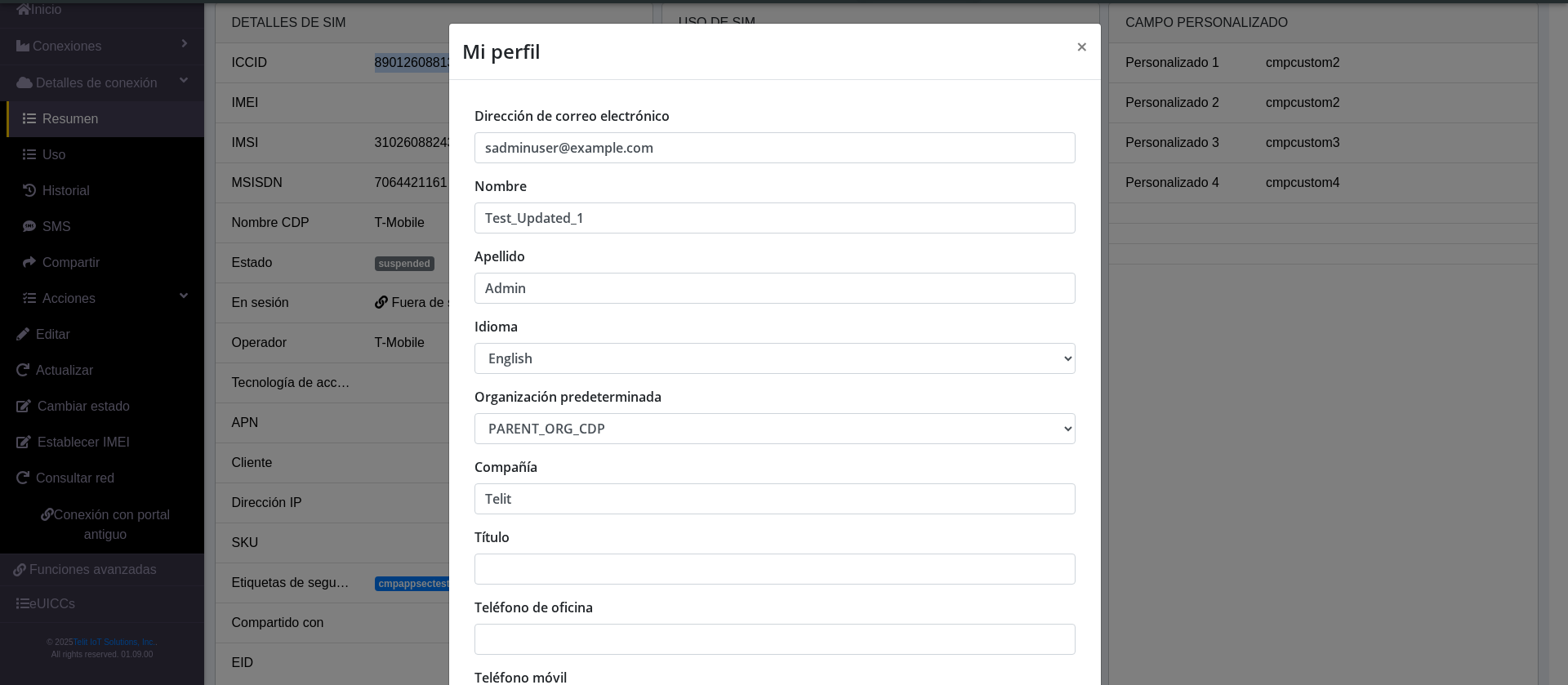 click on "中文
English
Español" at bounding box center (775, 358) 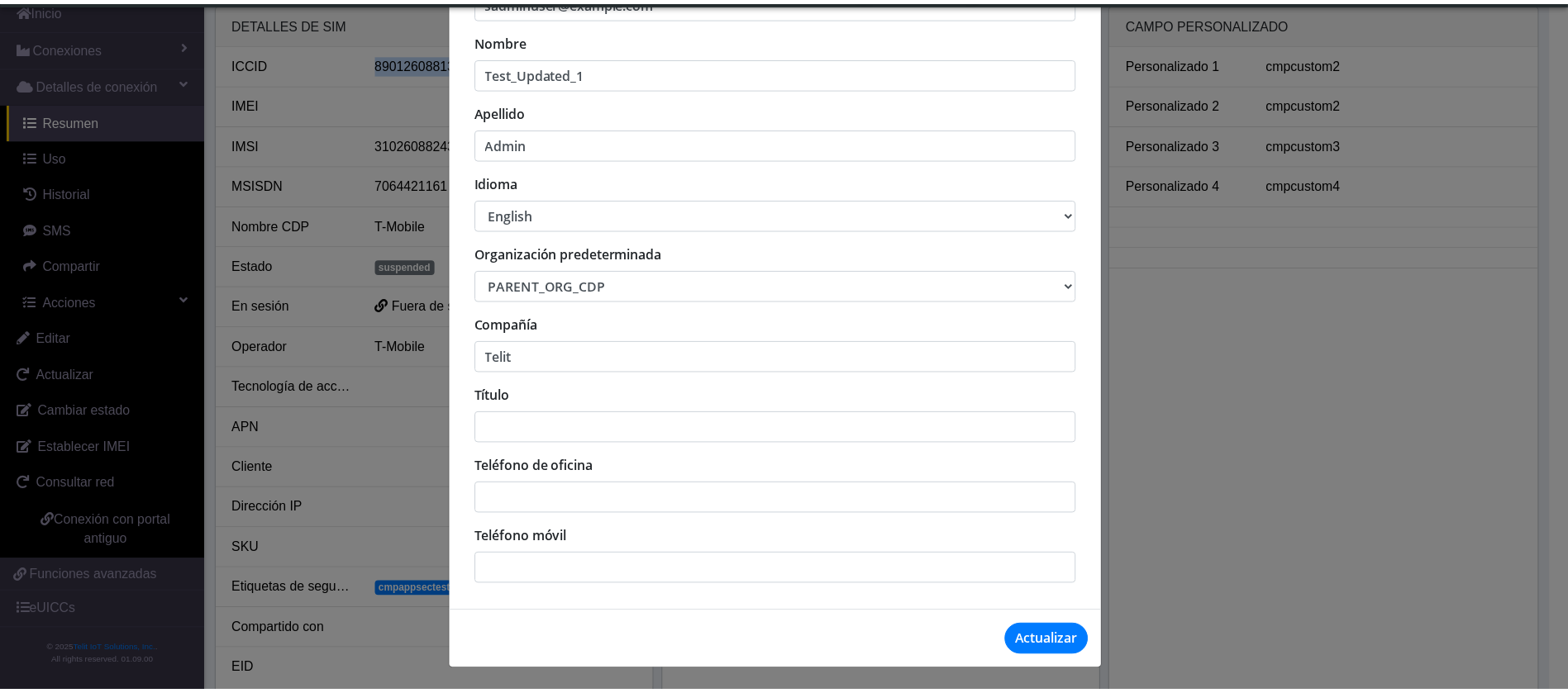 scroll, scrollTop: 150, scrollLeft: 0, axis: vertical 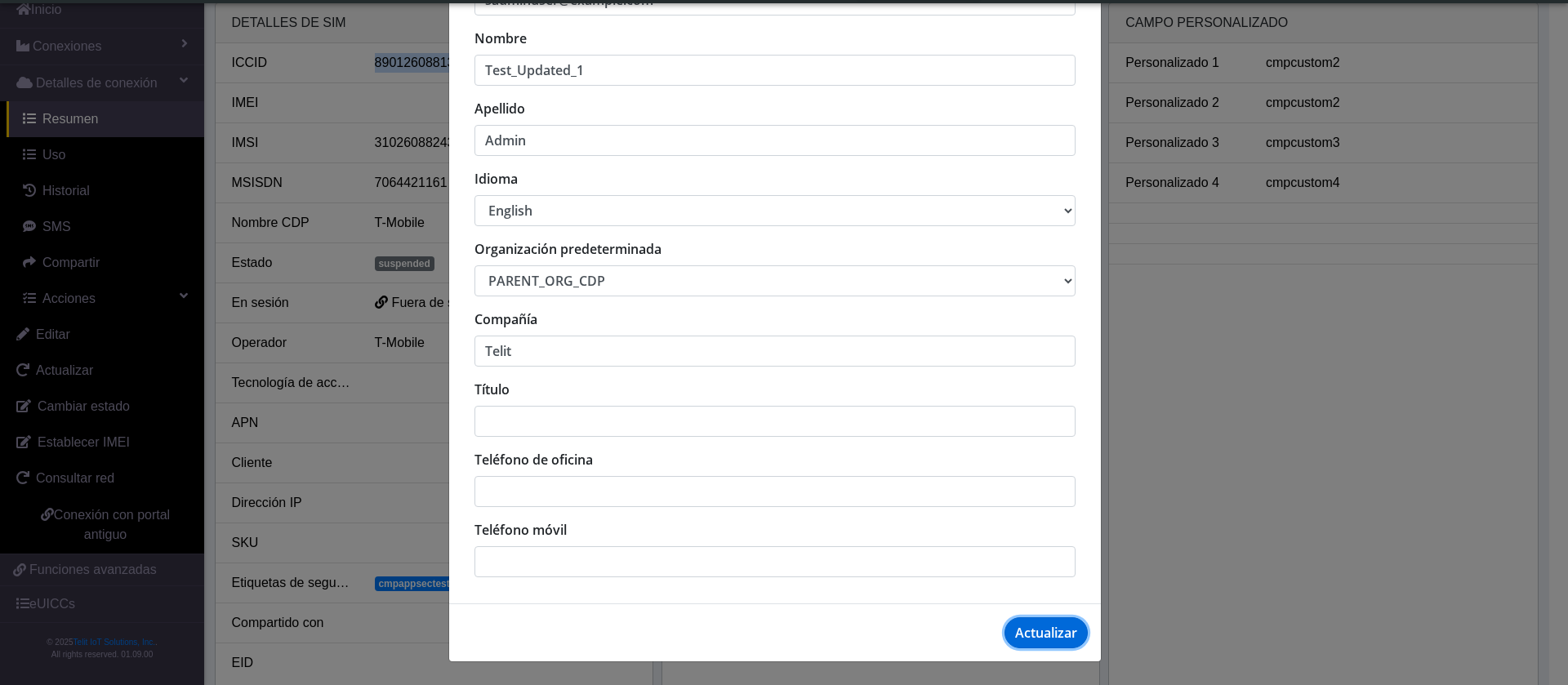 click on "Actualizar" at bounding box center (1046, 633) 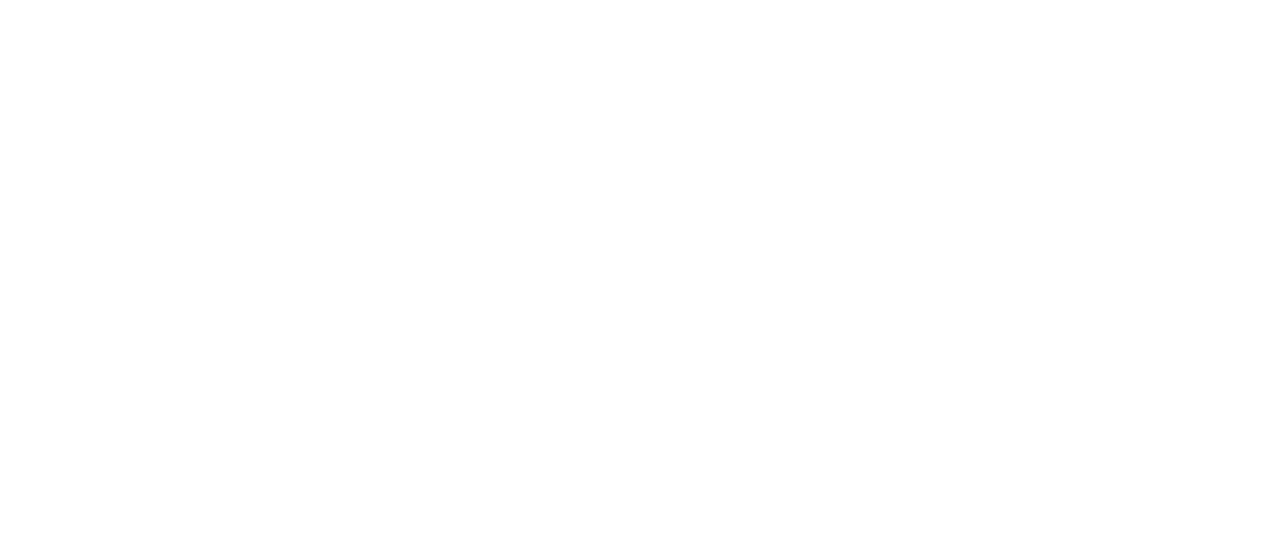 scroll, scrollTop: 0, scrollLeft: 0, axis: both 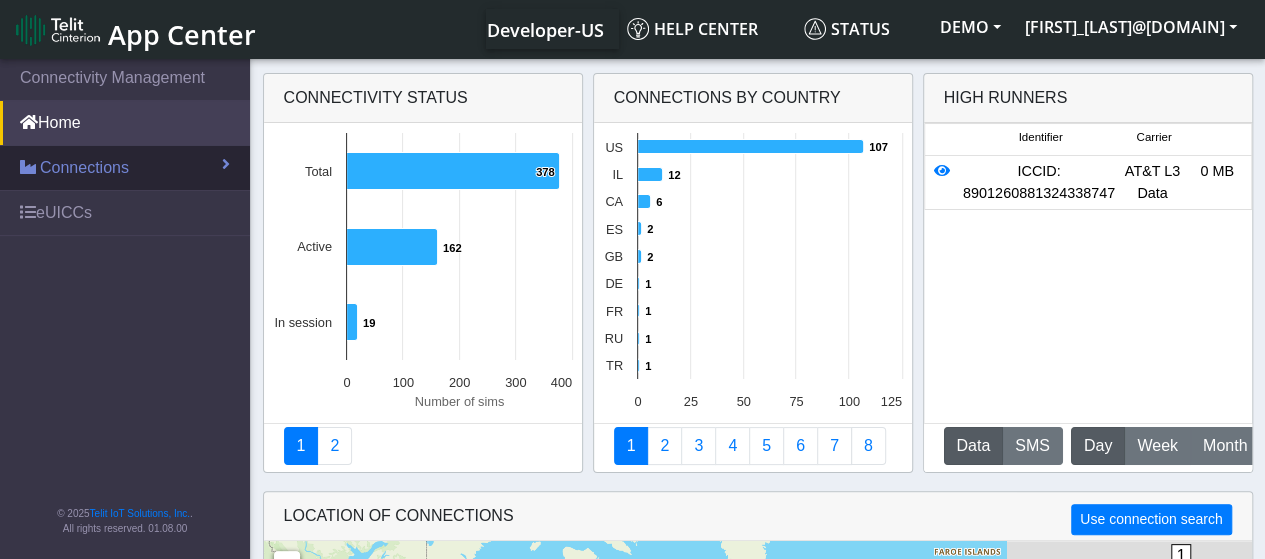 click on "Connections" at bounding box center (84, 168) 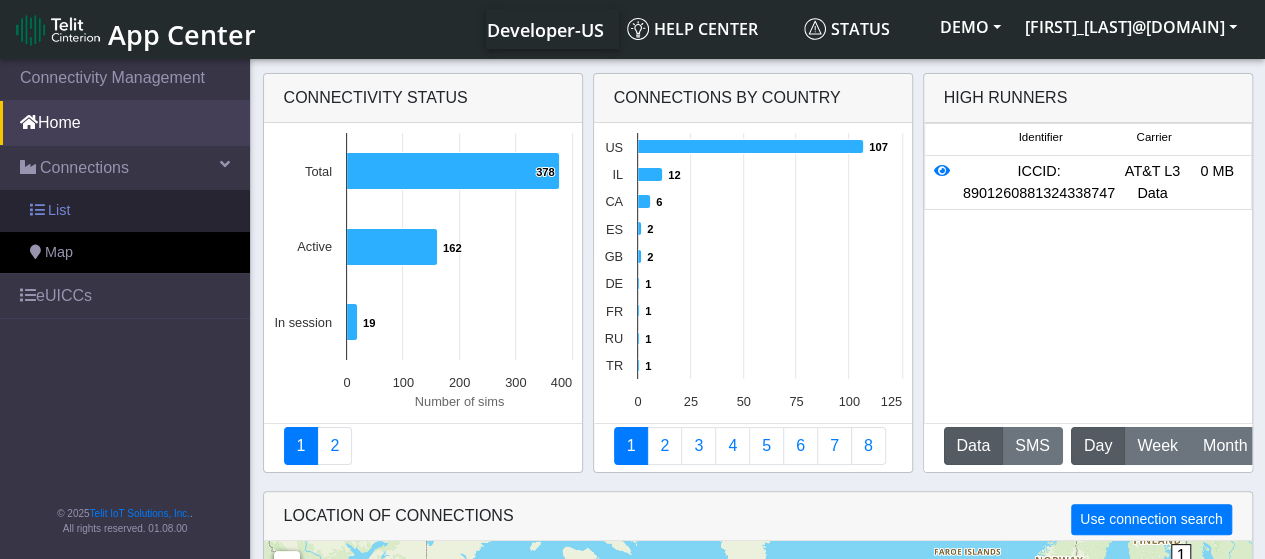 click on "List" at bounding box center [125, 211] 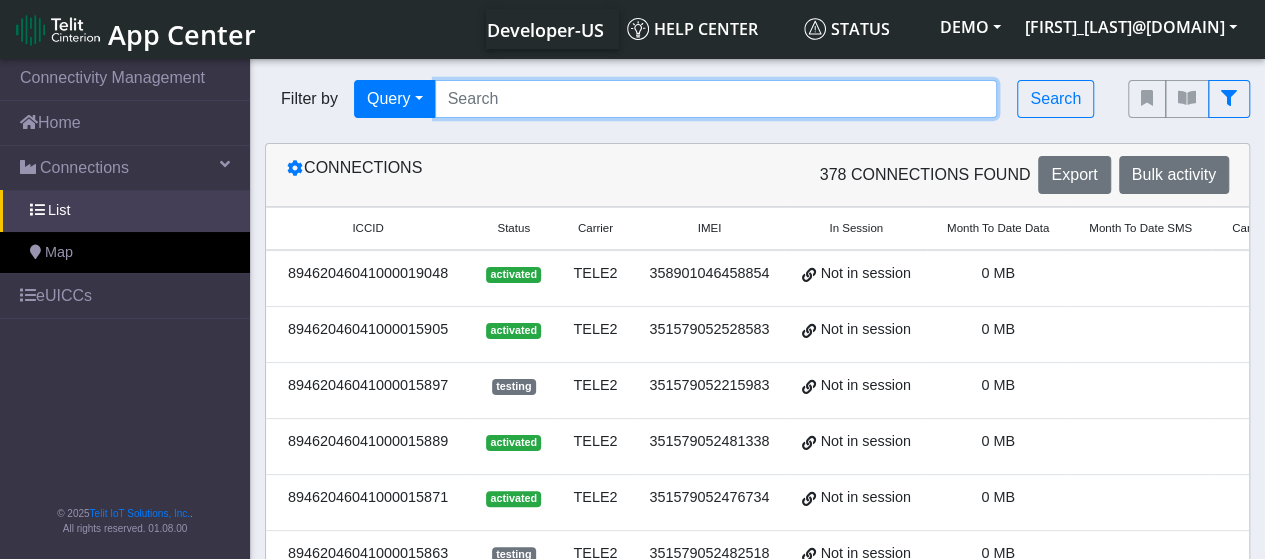 click at bounding box center (716, 99) 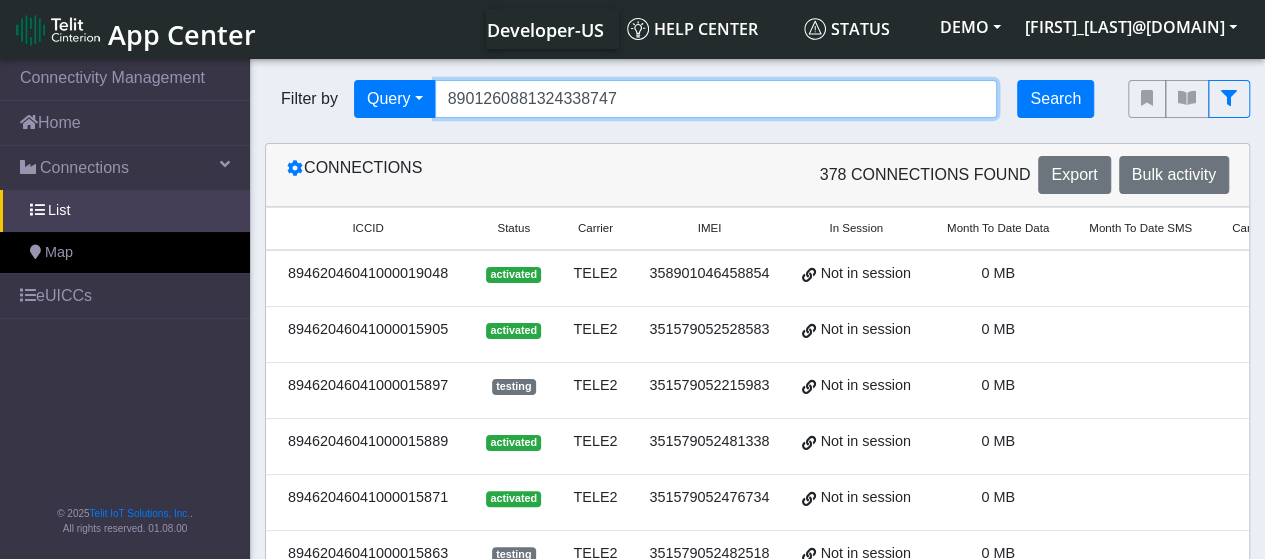 type on "8901260881324338747" 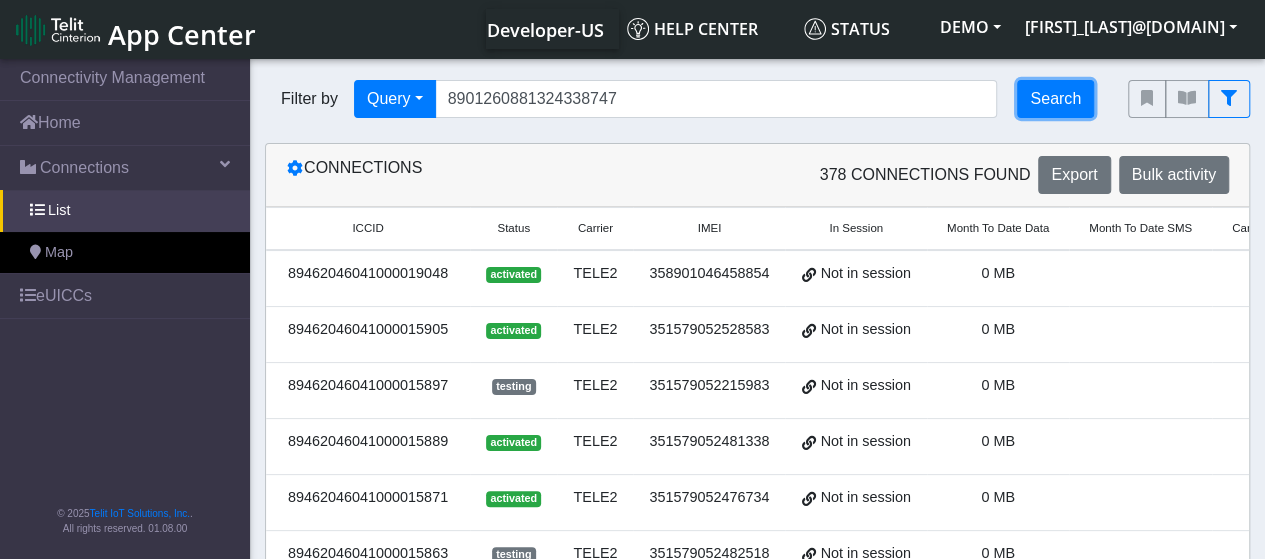 click on "Search" 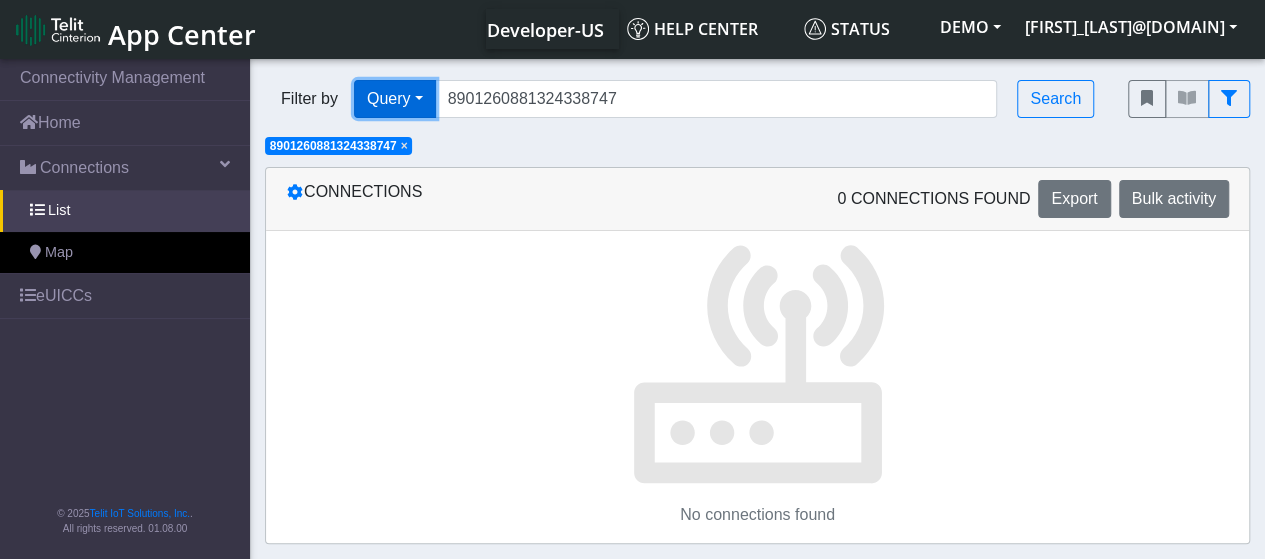 click on "Query" at bounding box center (395, 99) 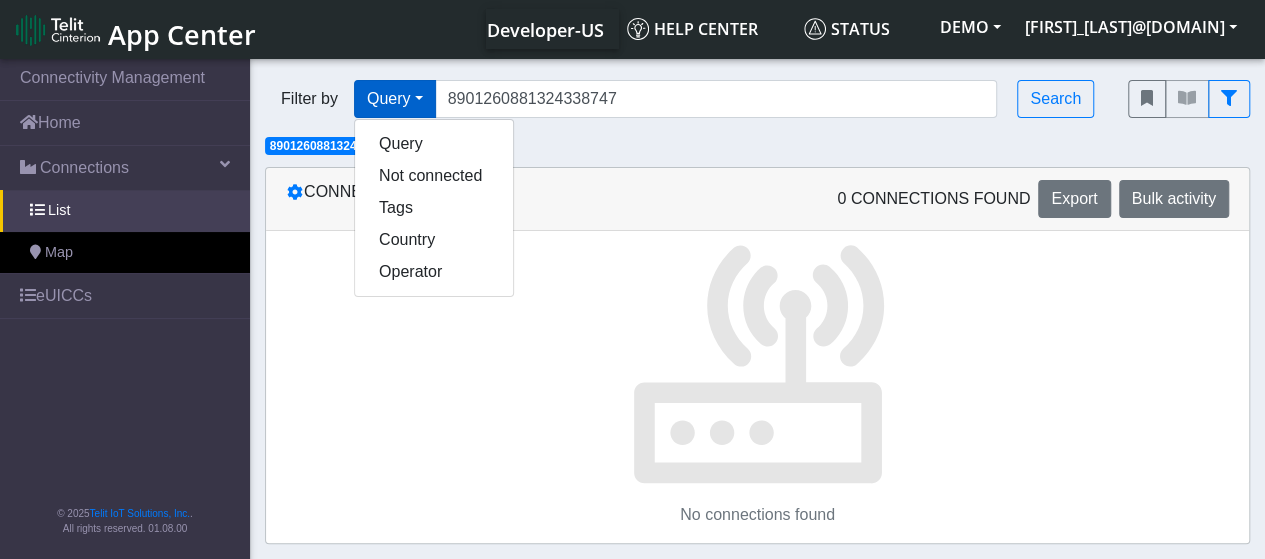 click on "Filter by  Query          Query   Not connected   Tags   Country   Operator  8901260881324338747  Search" 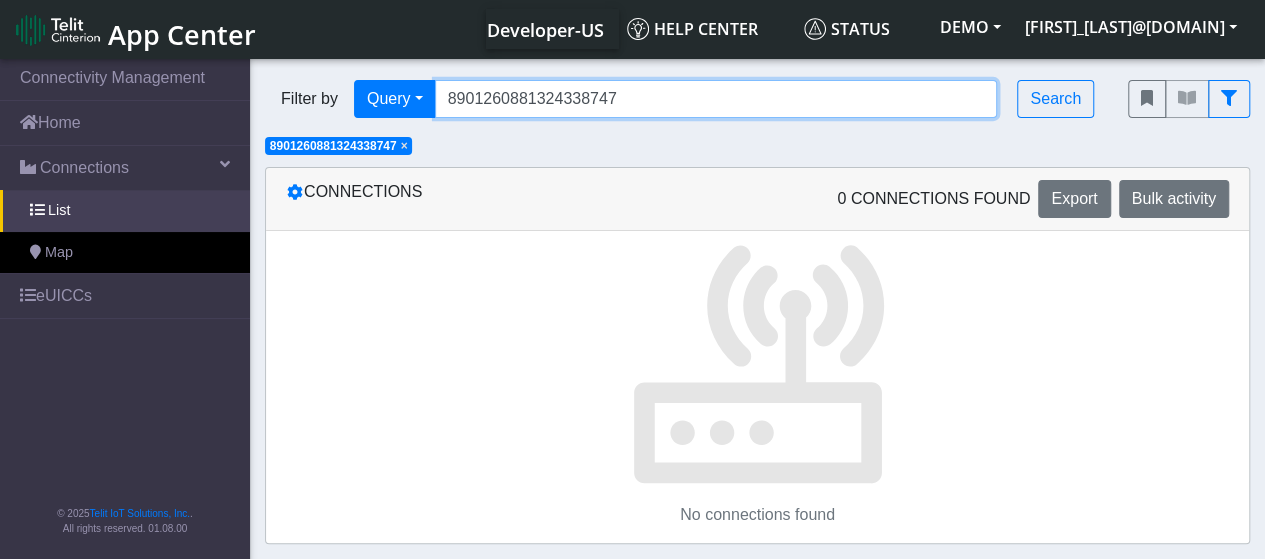 click on "8901260881324338747" at bounding box center (716, 99) 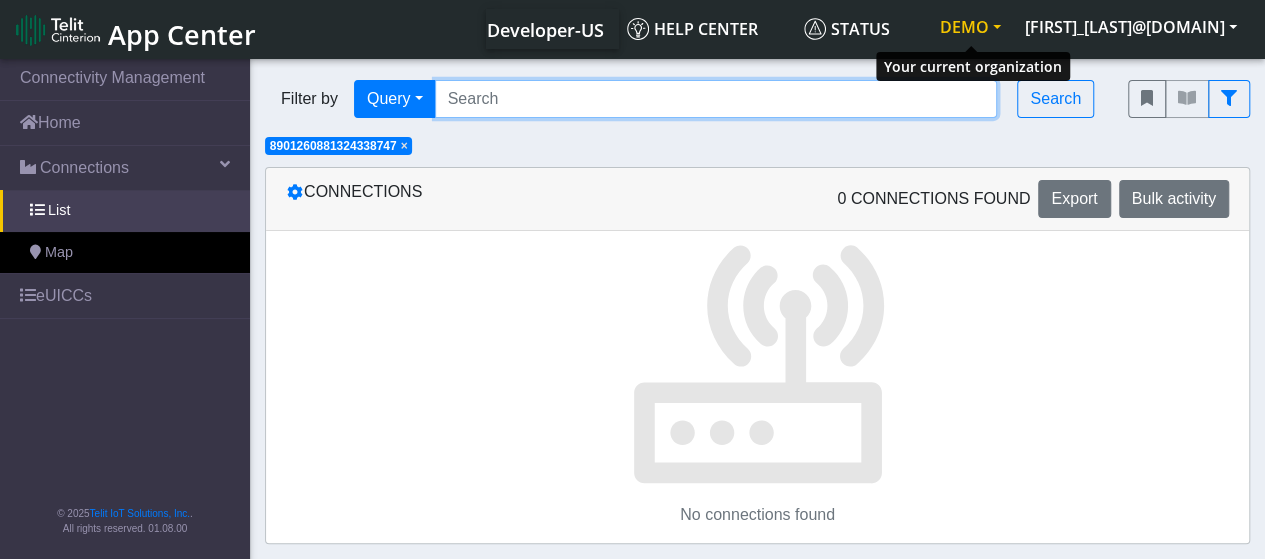 type 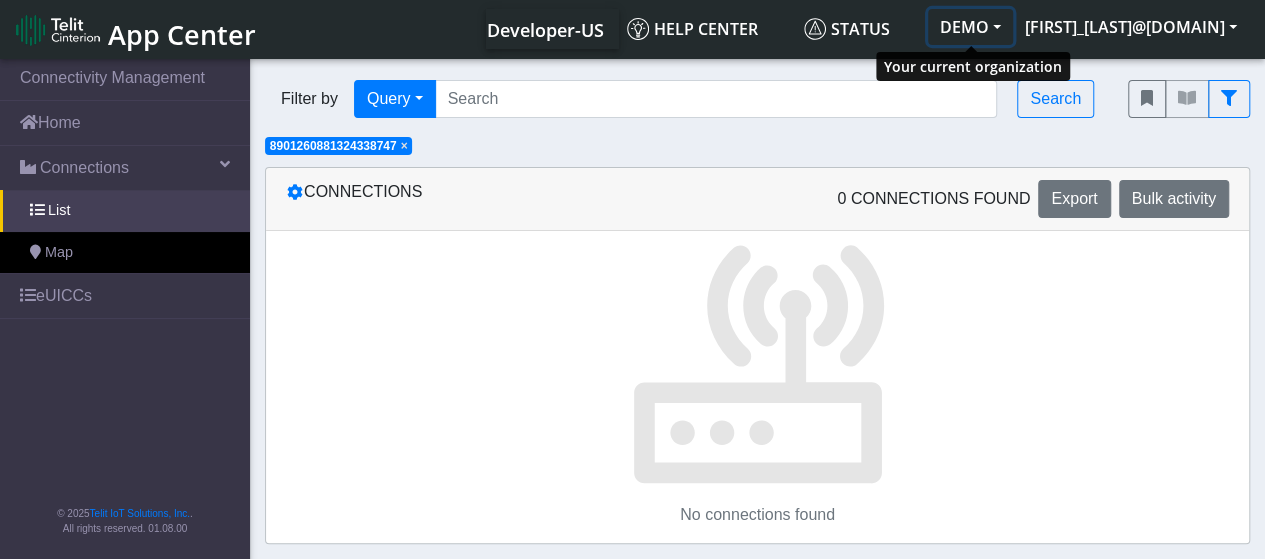 click on "DEMO" at bounding box center (970, 27) 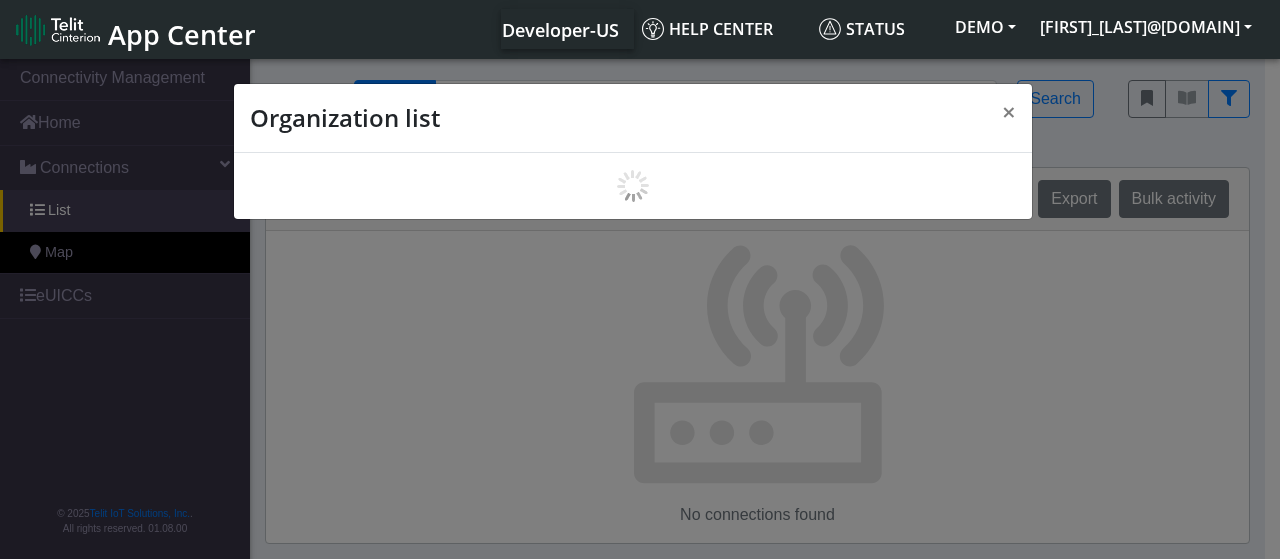 scroll, scrollTop: 7, scrollLeft: 0, axis: vertical 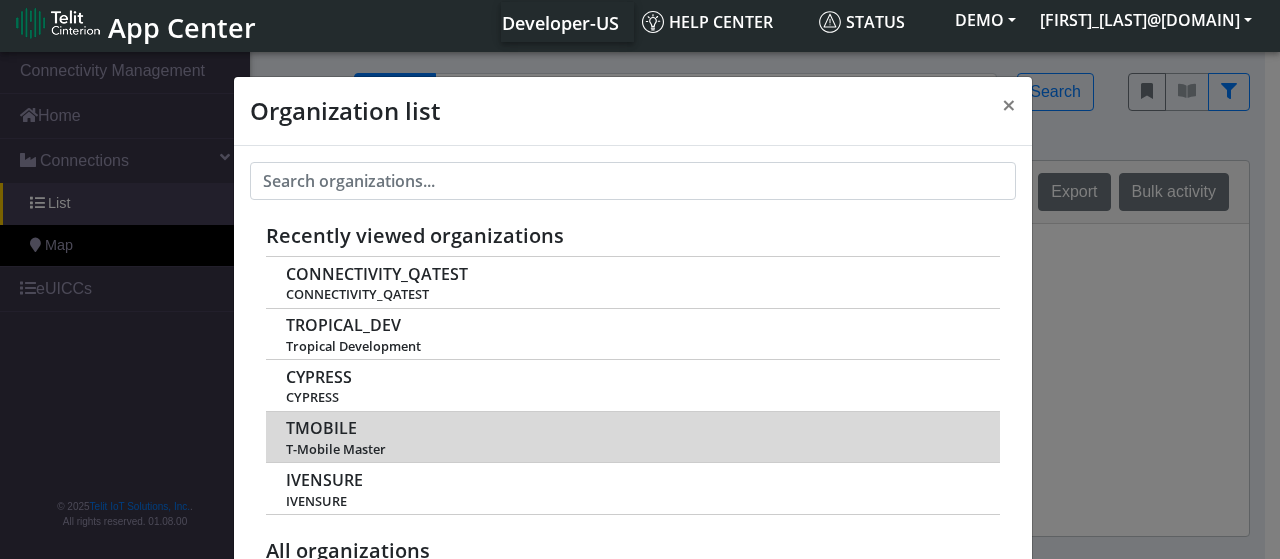 click on "TMOBILE" at bounding box center (321, 428) 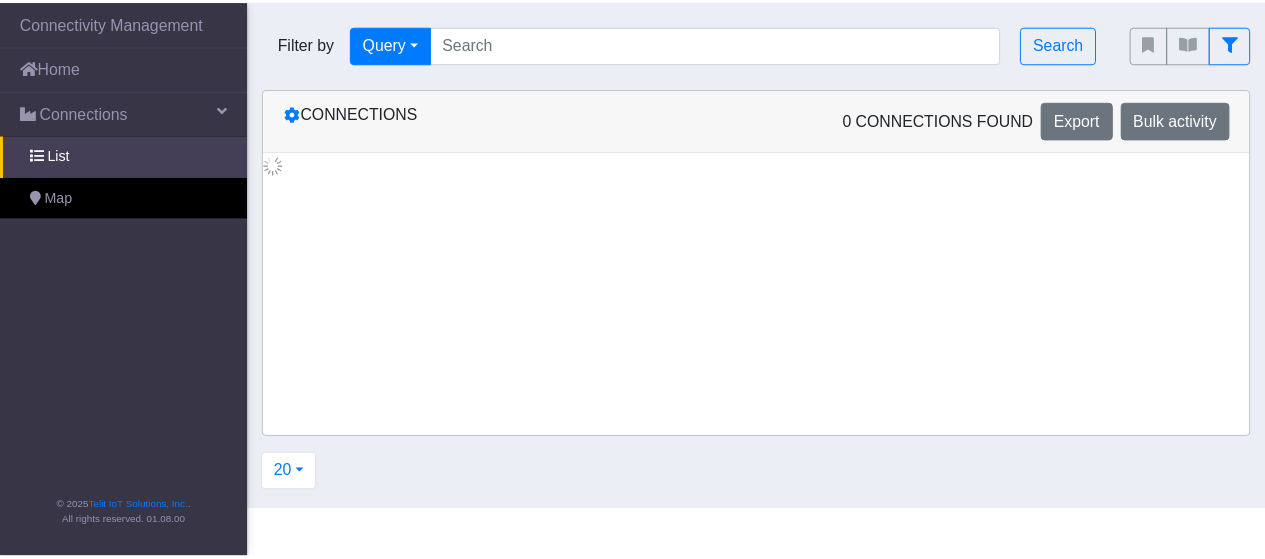 scroll, scrollTop: 0, scrollLeft: 0, axis: both 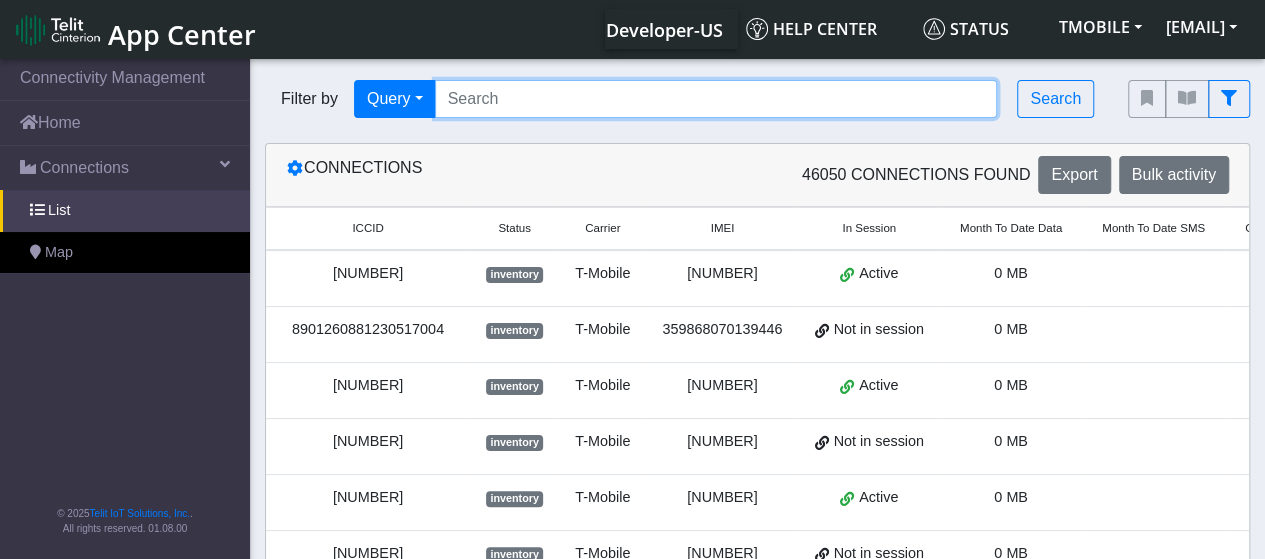 click at bounding box center [716, 99] 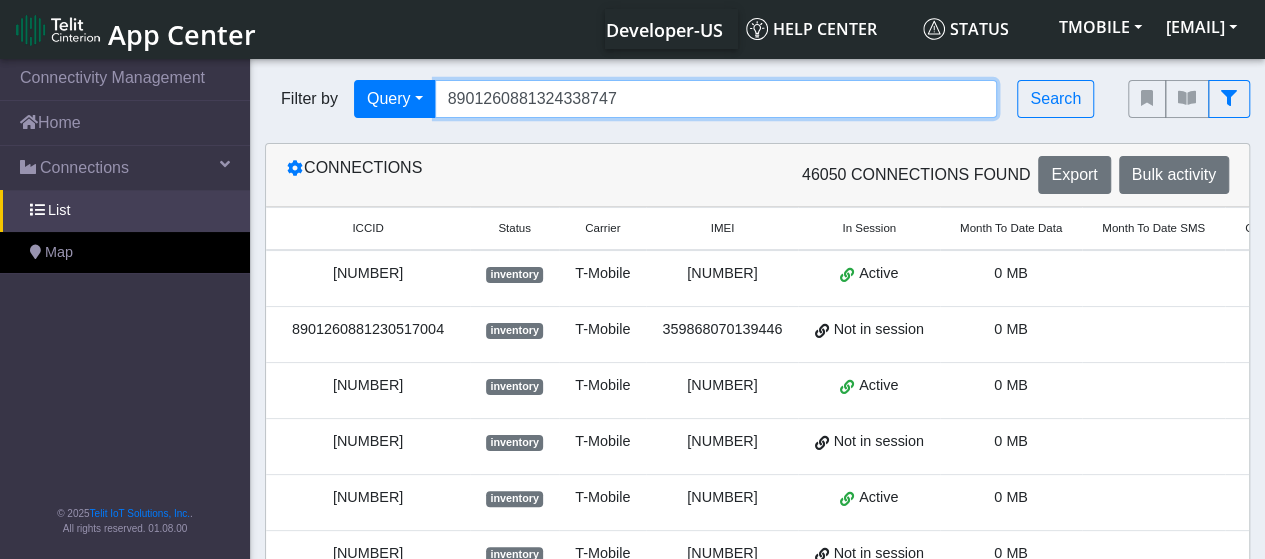 type on "8901260881324338747" 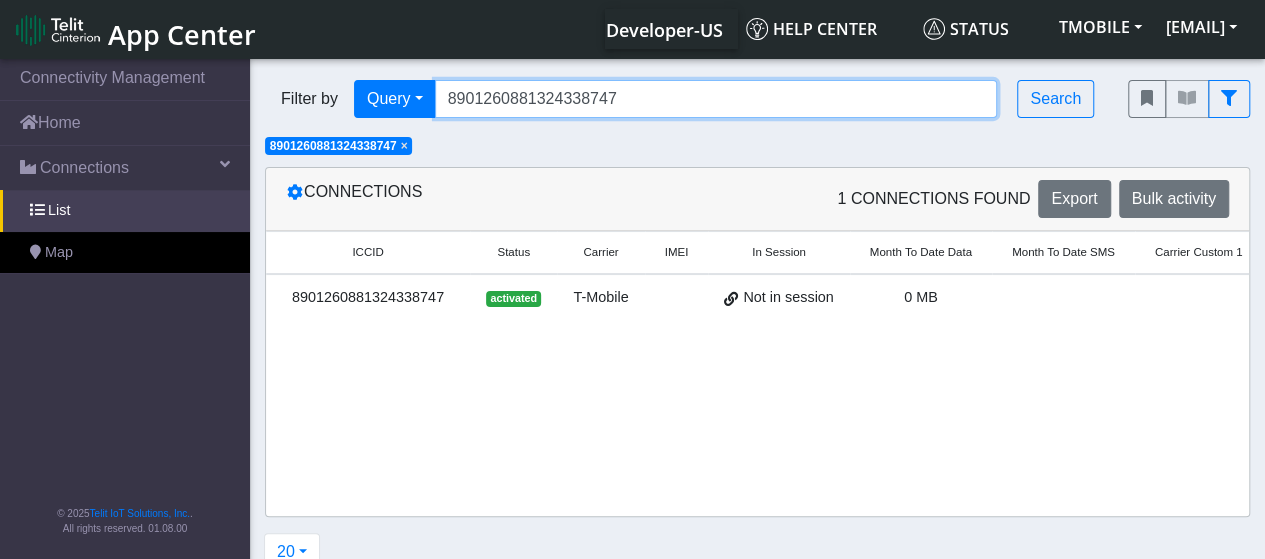 scroll, scrollTop: 0, scrollLeft: 190, axis: horizontal 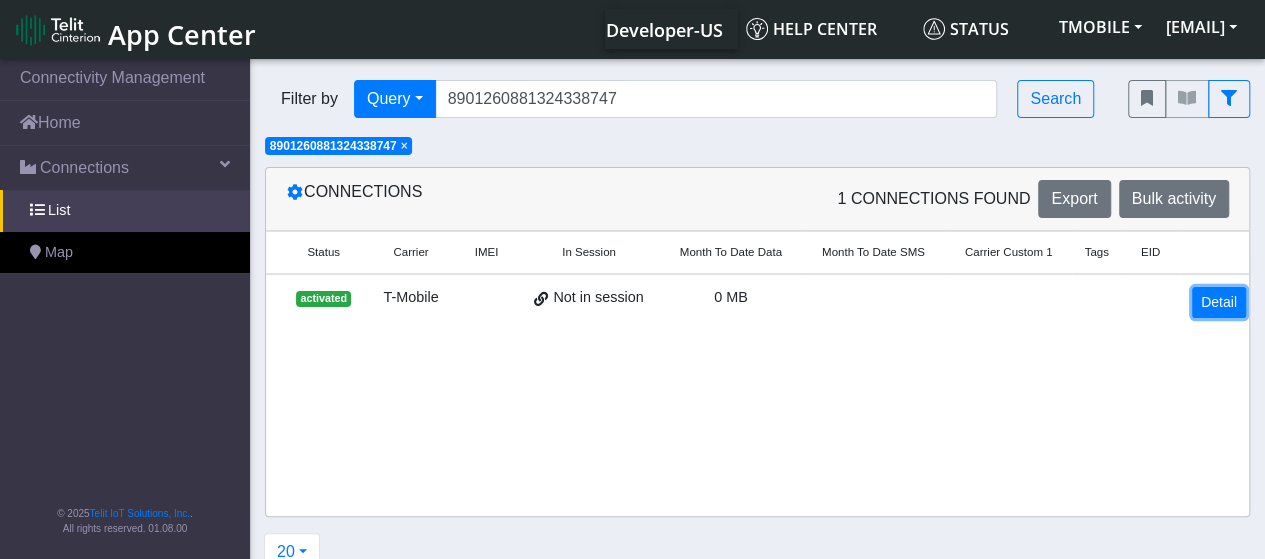 click on "Detail" at bounding box center [1219, 302] 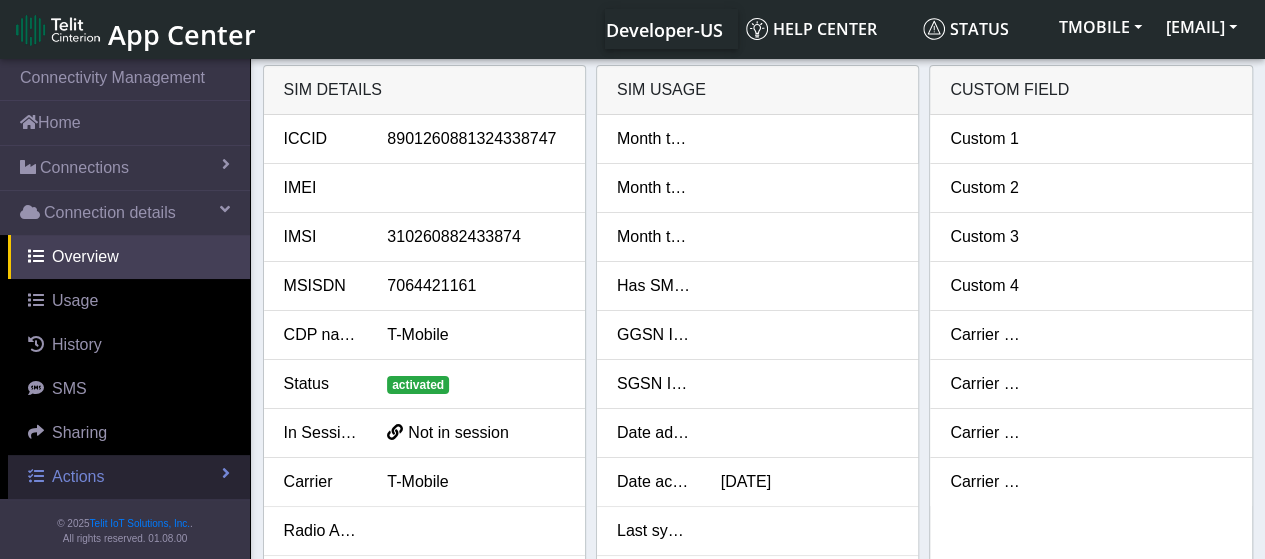click on "Actions" at bounding box center [129, 477] 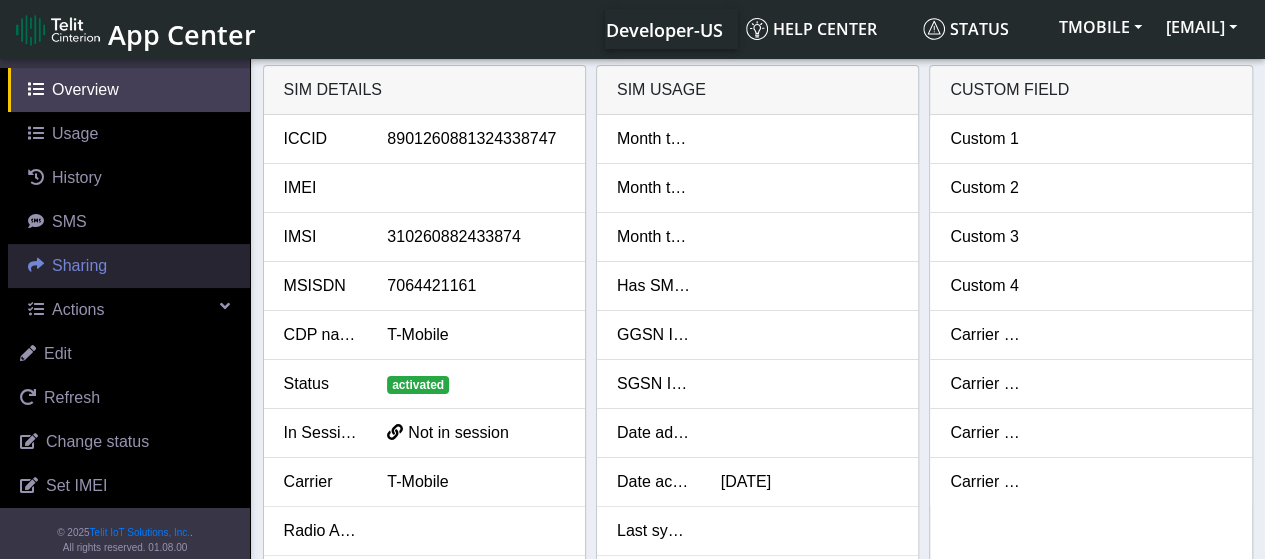 scroll, scrollTop: 184, scrollLeft: 0, axis: vertical 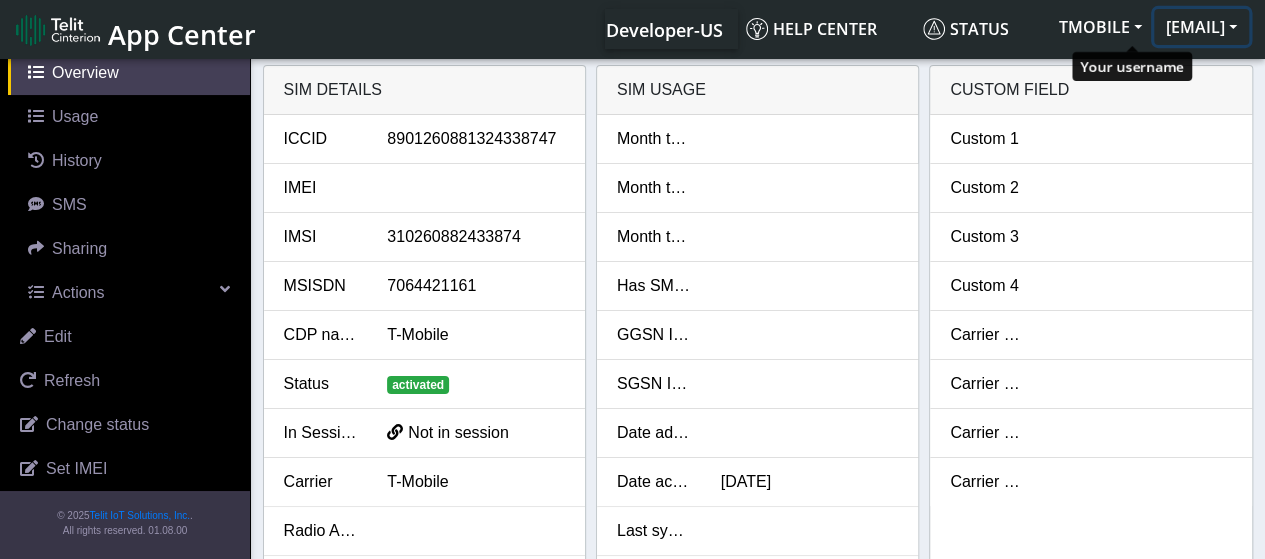 click on "[FIRST]_[LAST]@[DOMAIN]" at bounding box center [1201, 27] 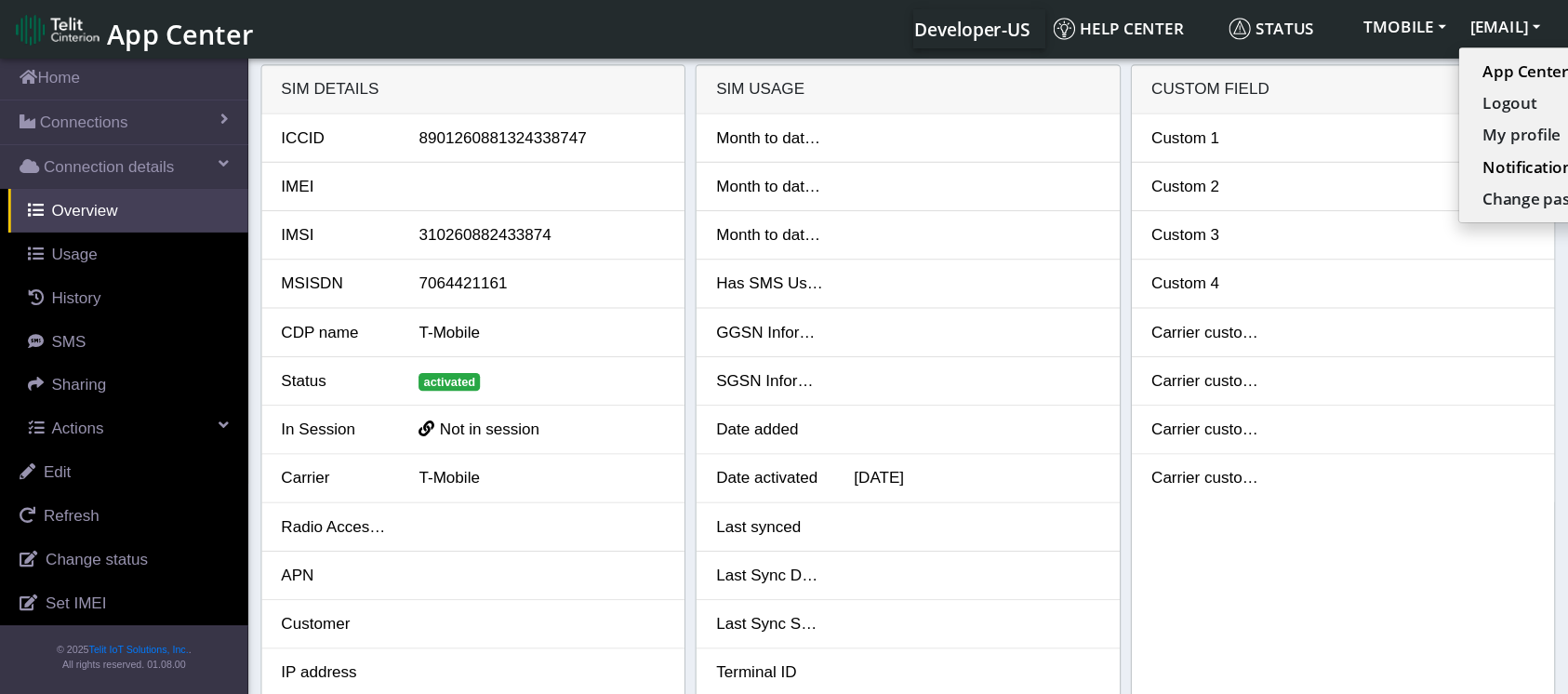 scroll, scrollTop: 0, scrollLeft: 0, axis: both 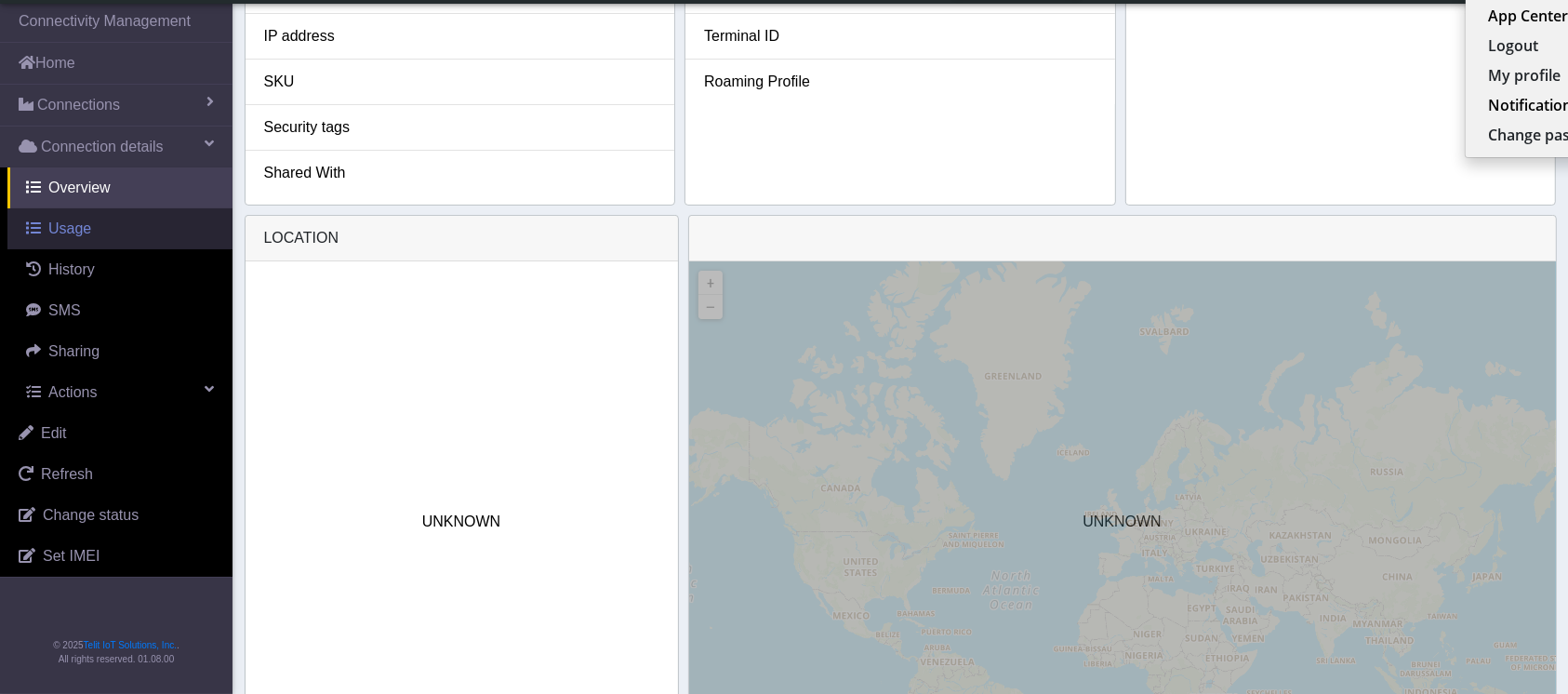 click on "Usage" at bounding box center (120, 229) 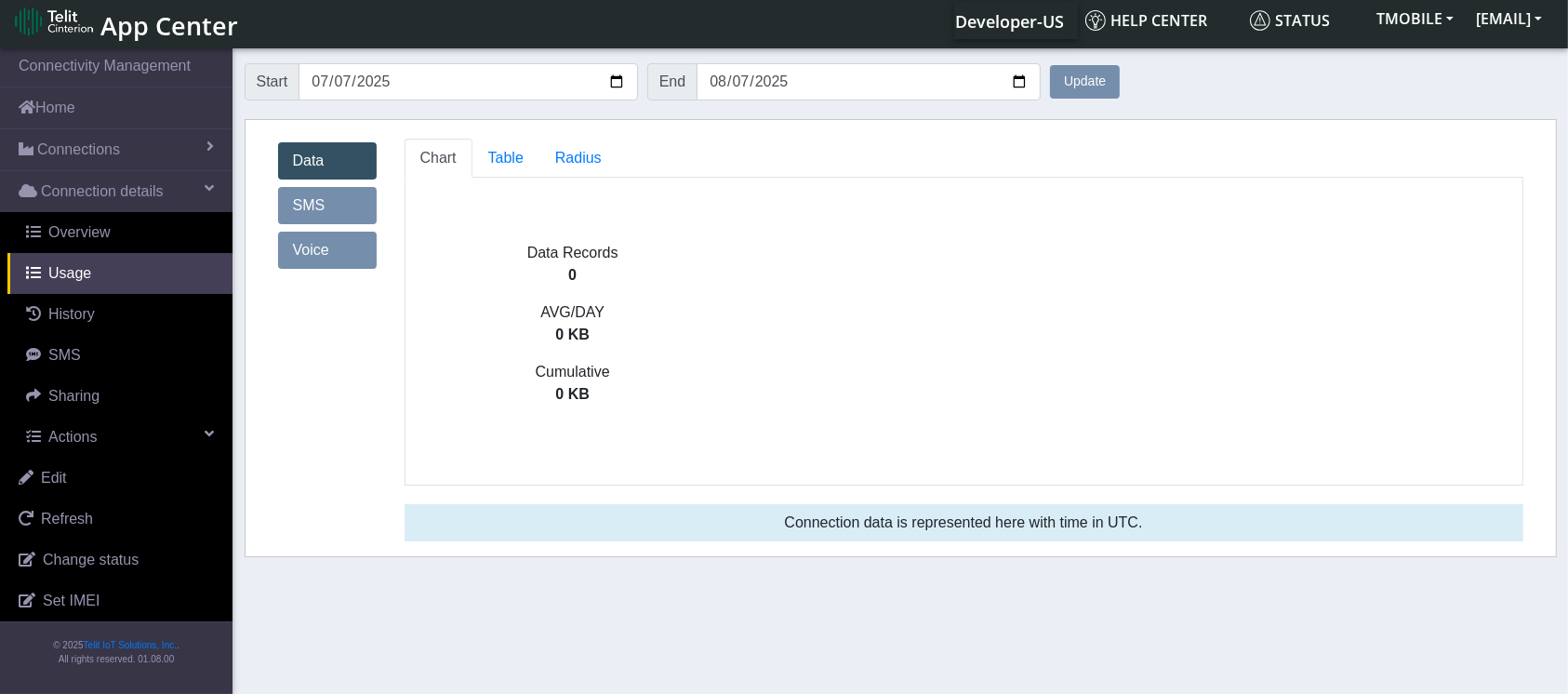 scroll, scrollTop: 0, scrollLeft: 0, axis: both 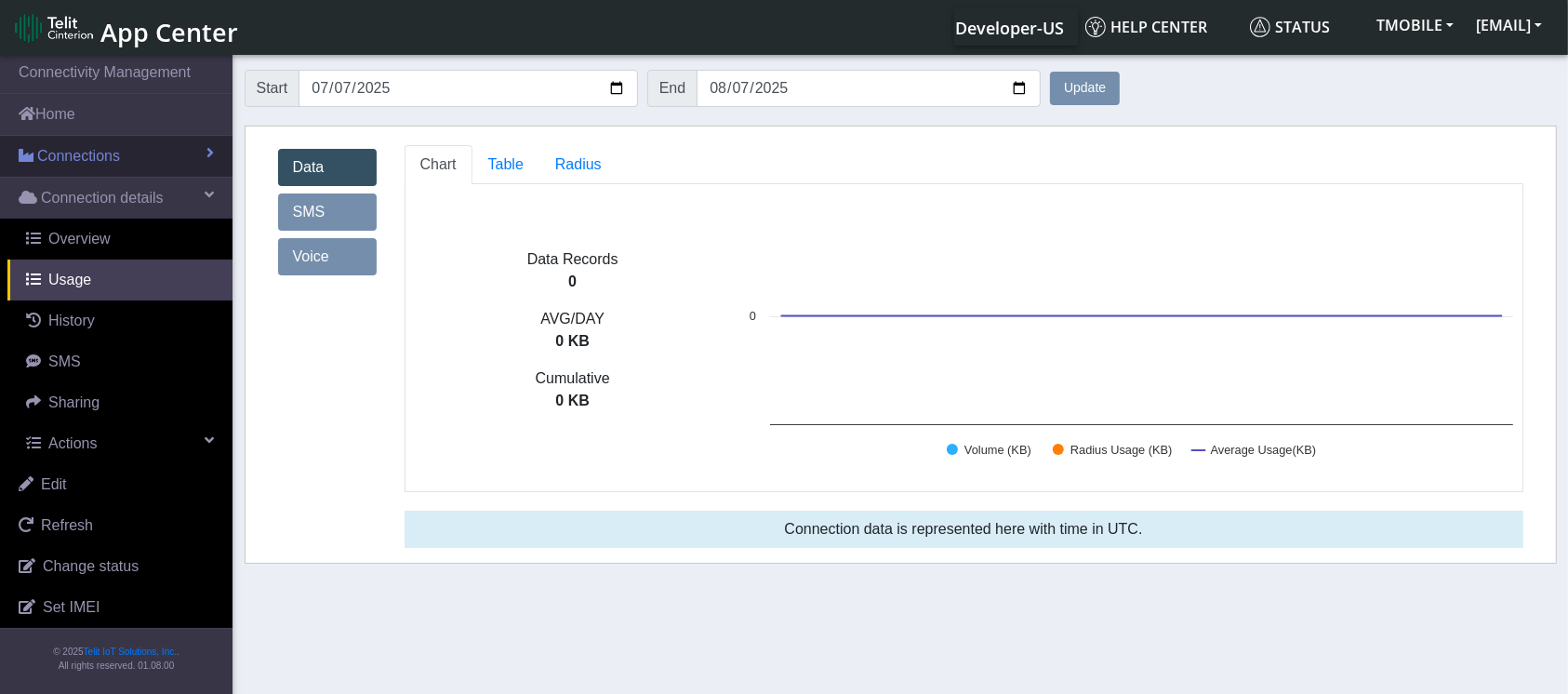 click on "Connections" at bounding box center (116, 156) 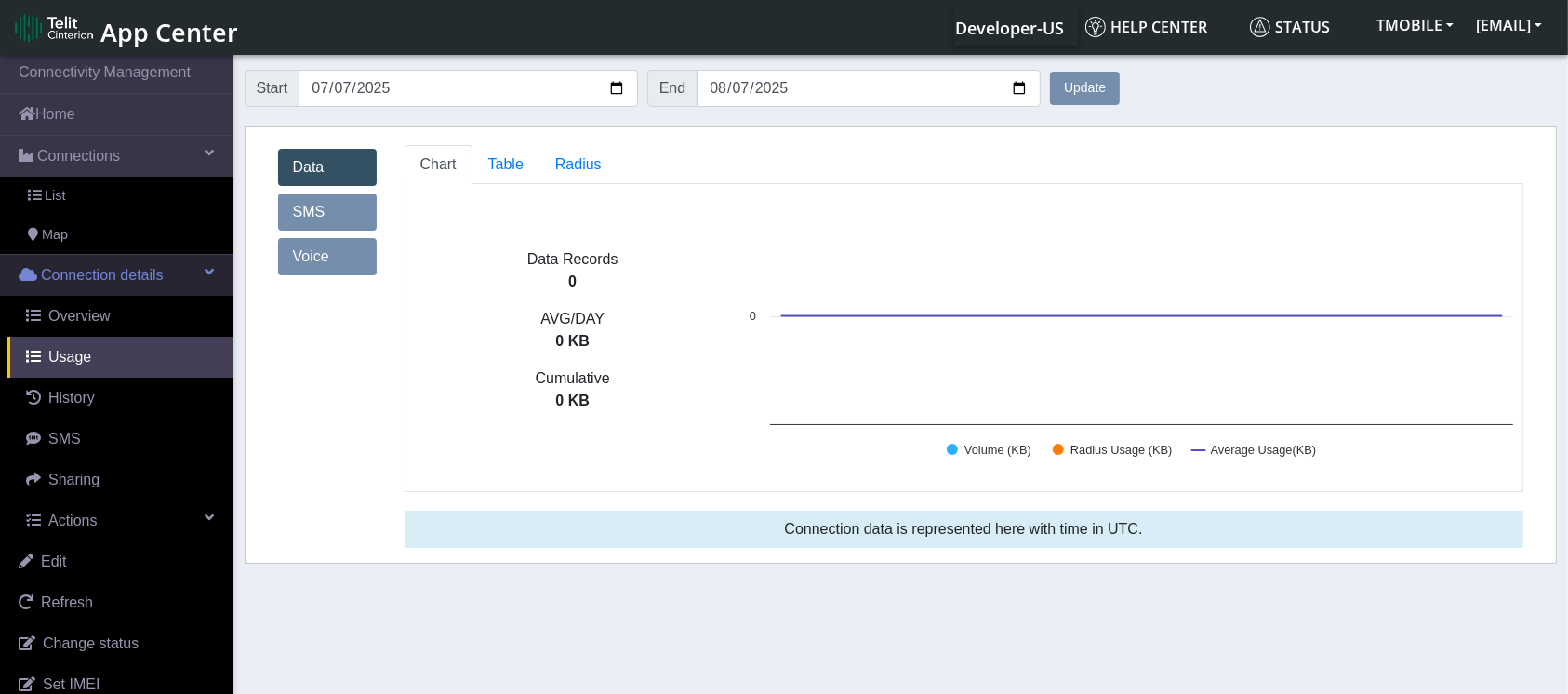 click on "Connection details" at bounding box center (116, 275) 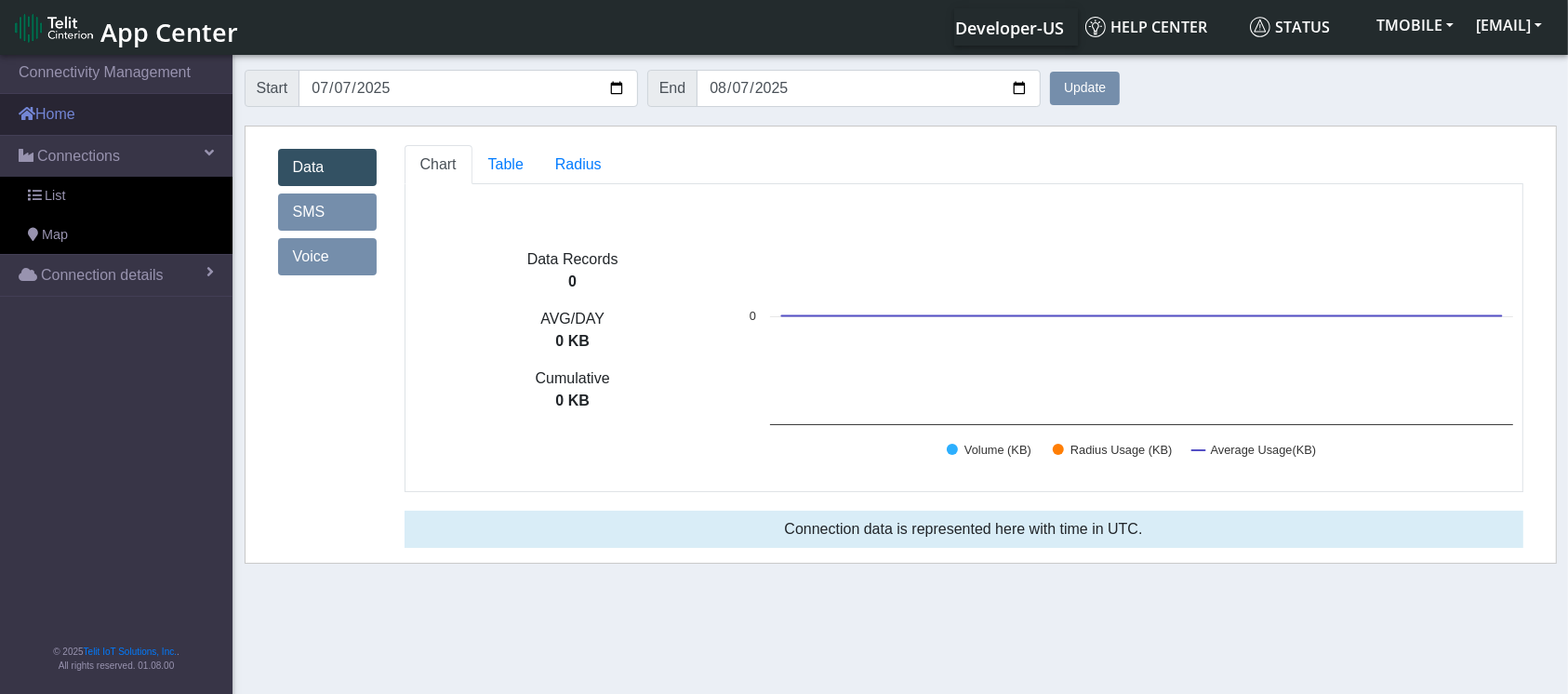 click on "Home" at bounding box center (116, 114) 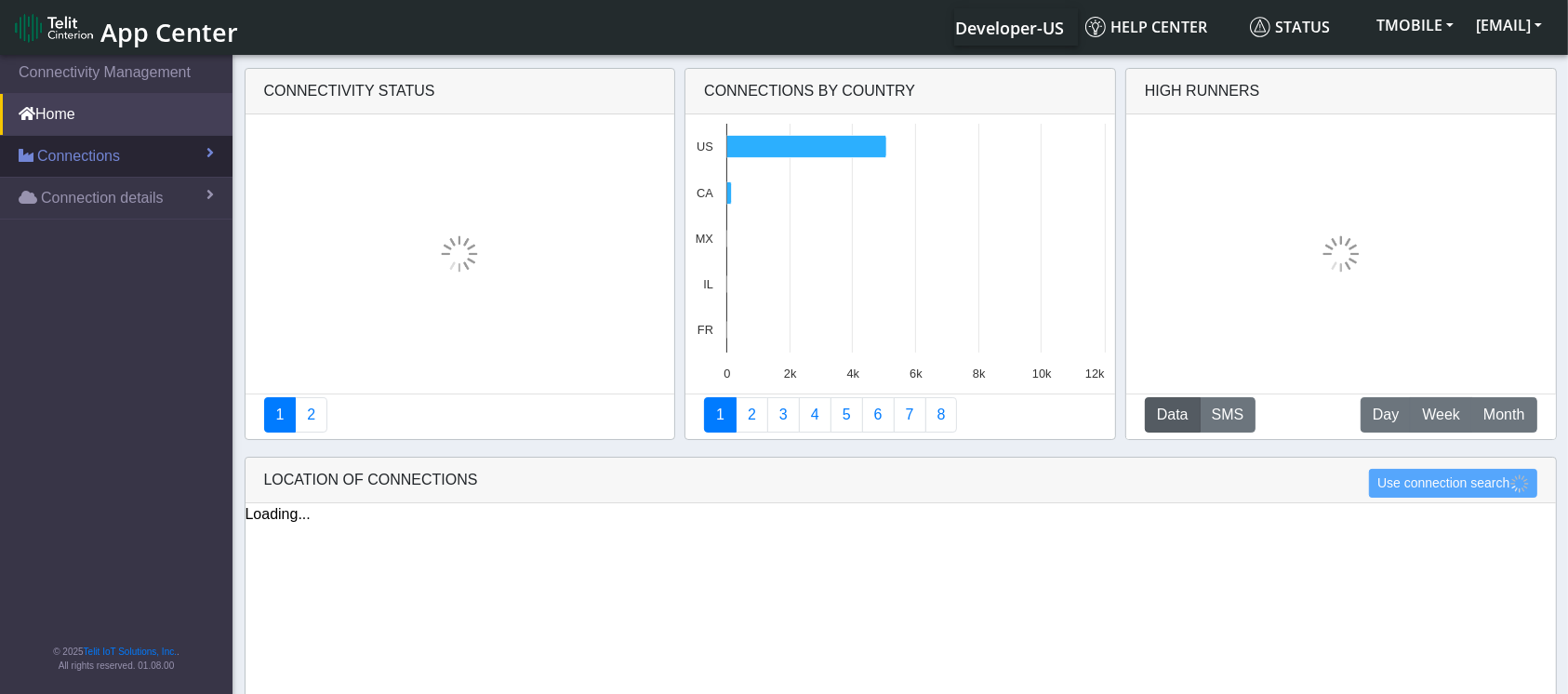 click on "Connections" at bounding box center [116, 156] 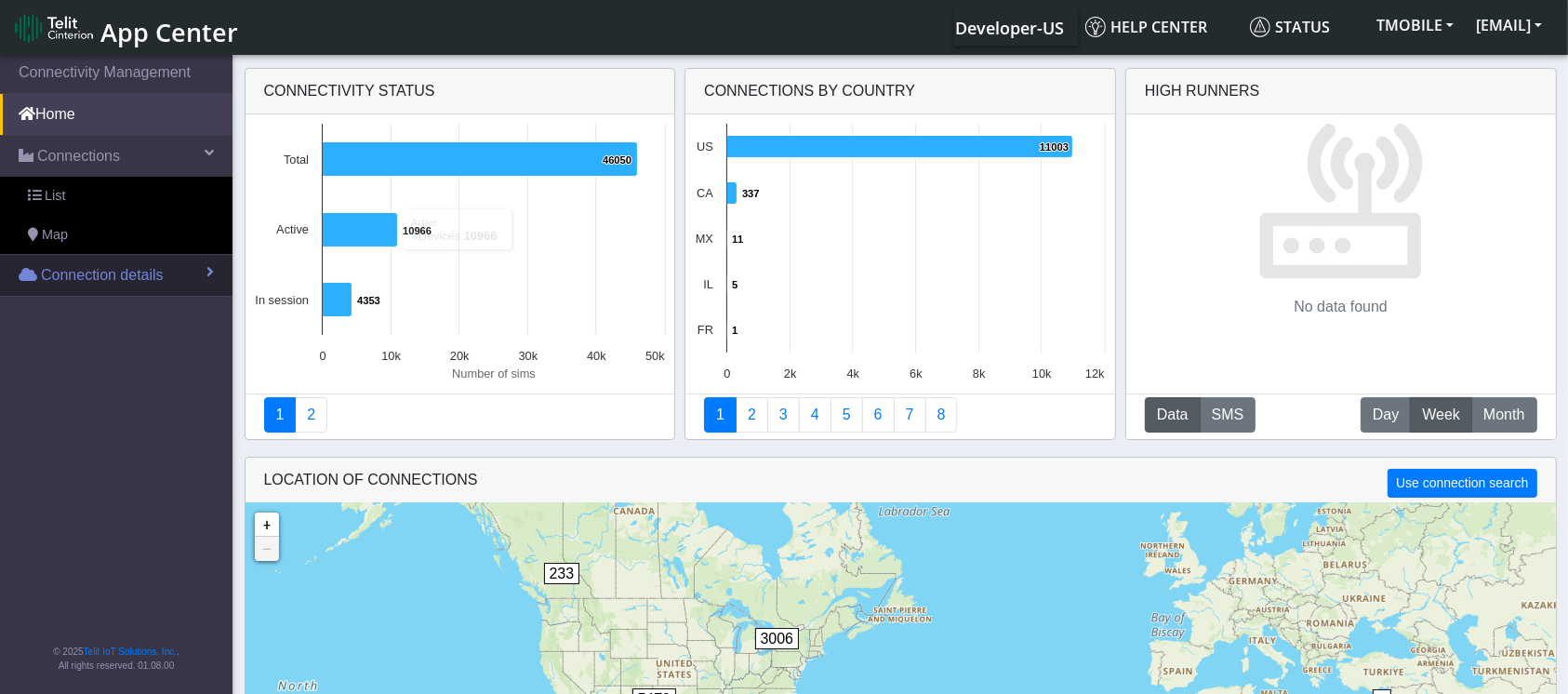 click on "Connection details" at bounding box center [102, 275] 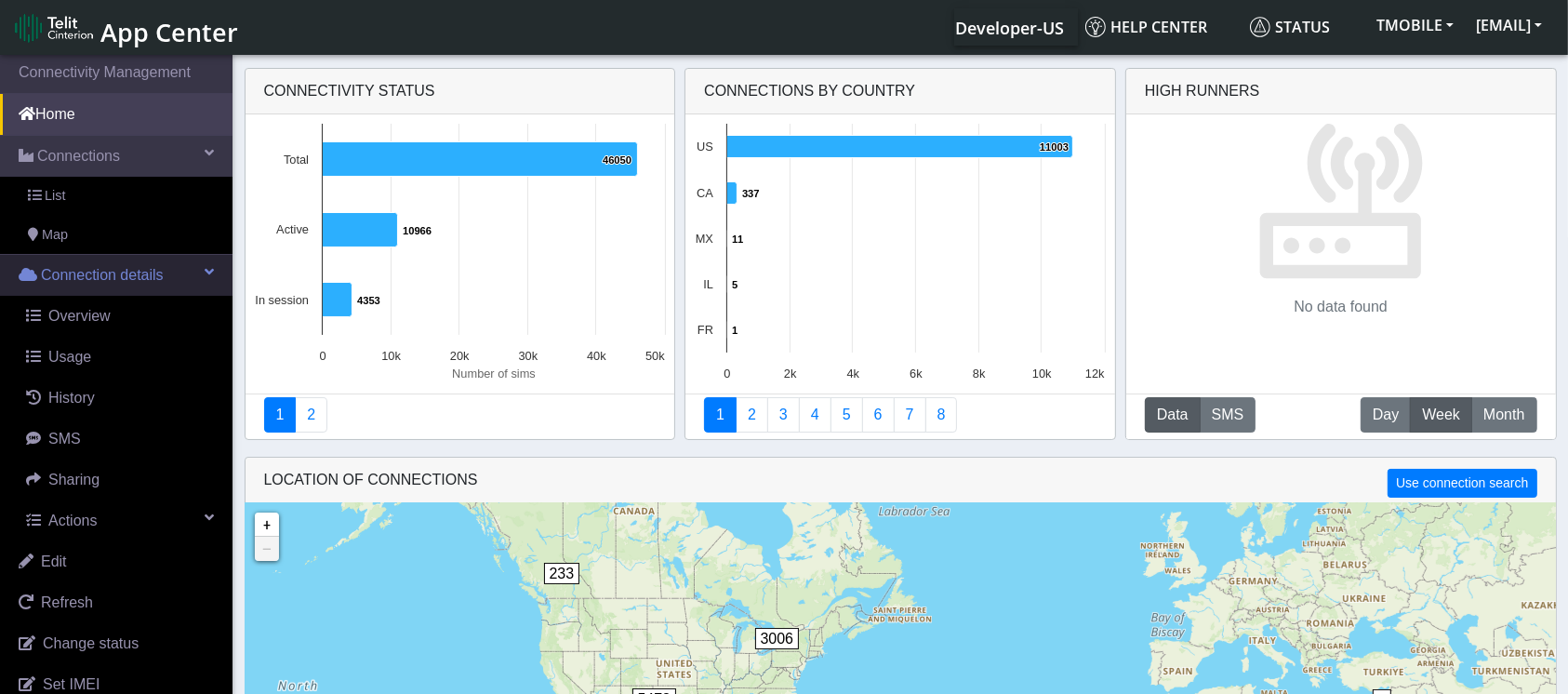 click on "Connection details" at bounding box center (102, 275) 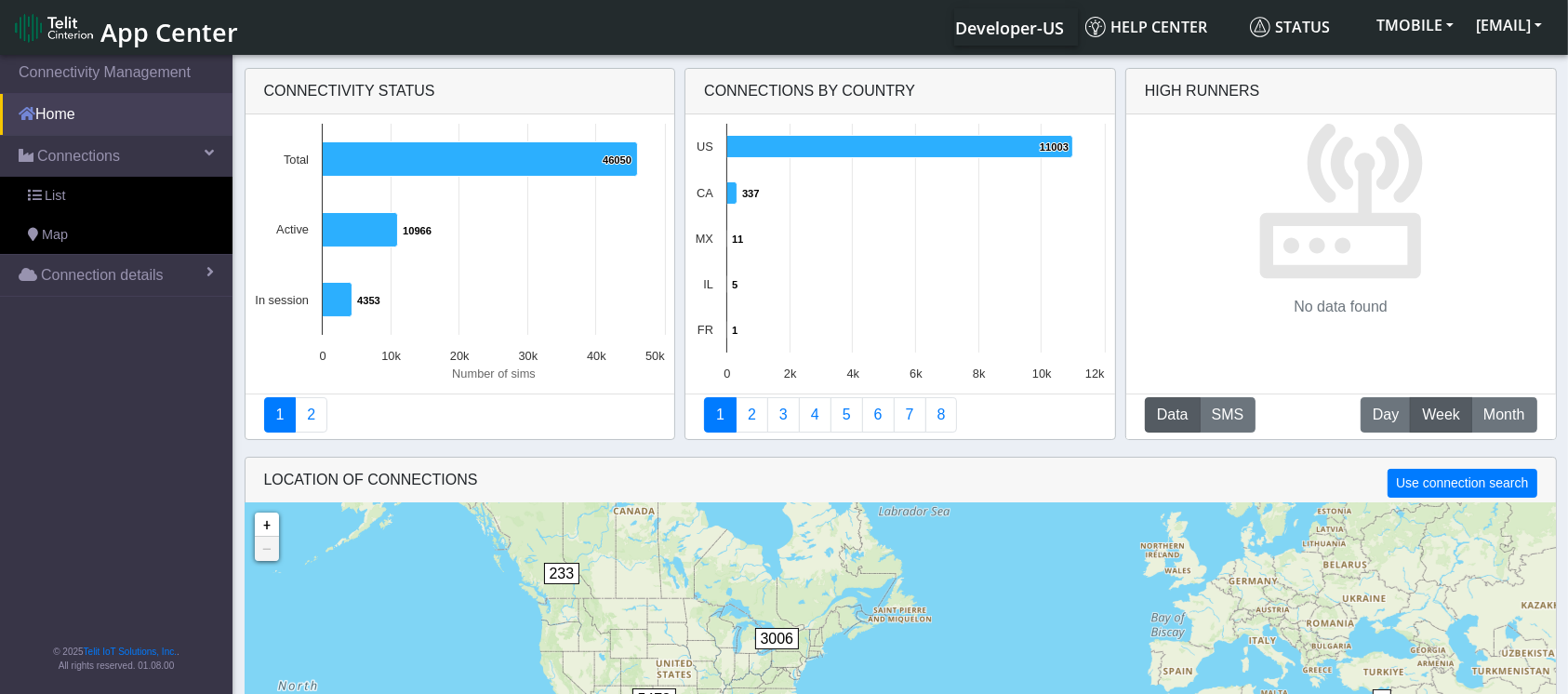 click on "Home" at bounding box center [116, 114] 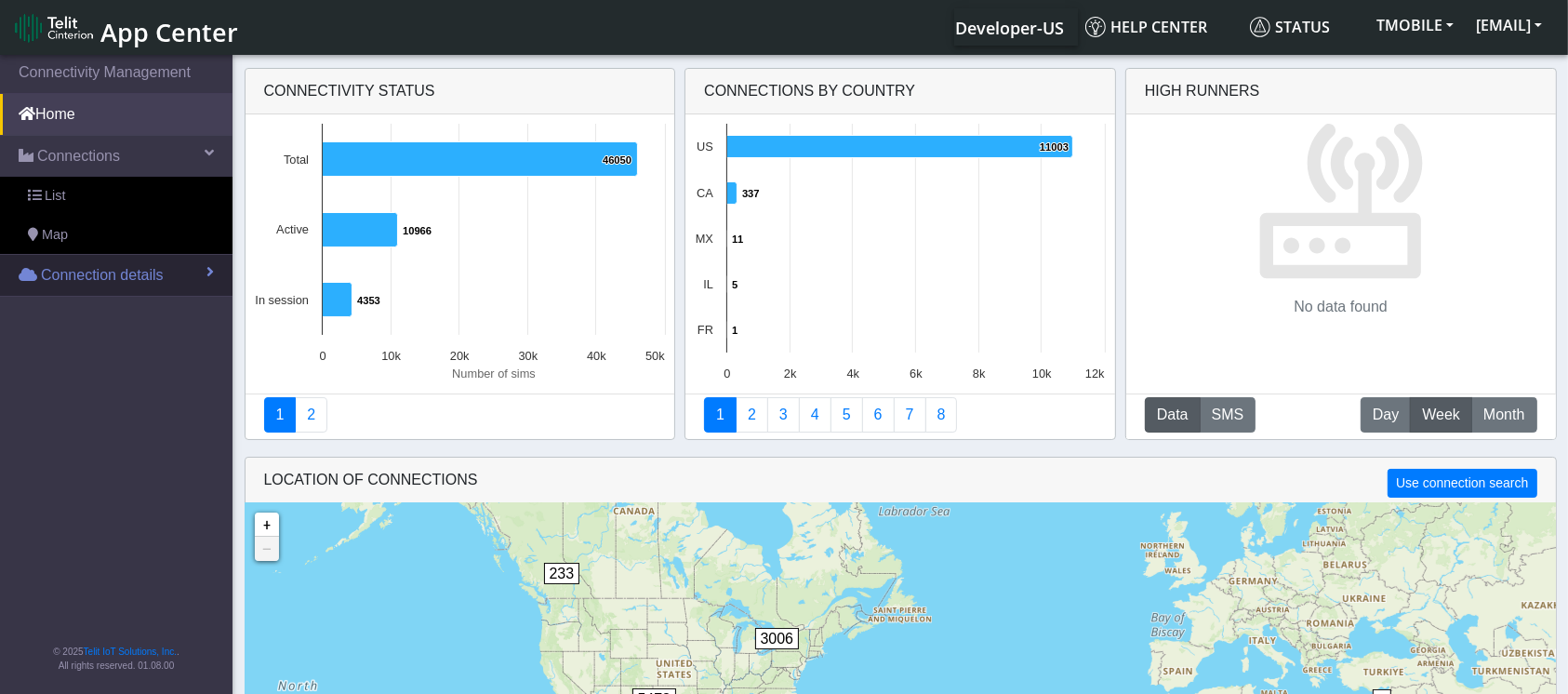click on "Connection details" at bounding box center [102, 275] 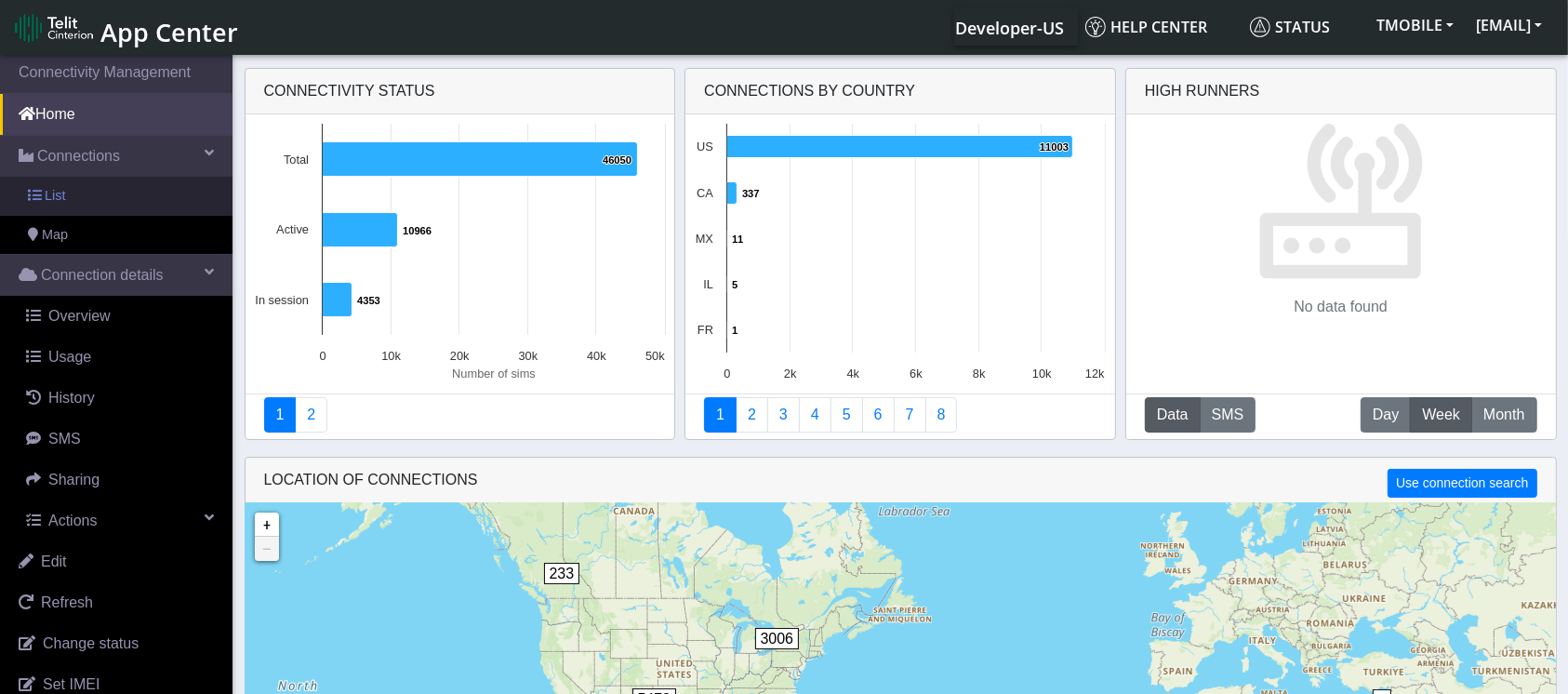click on "List" at bounding box center [116, 196] 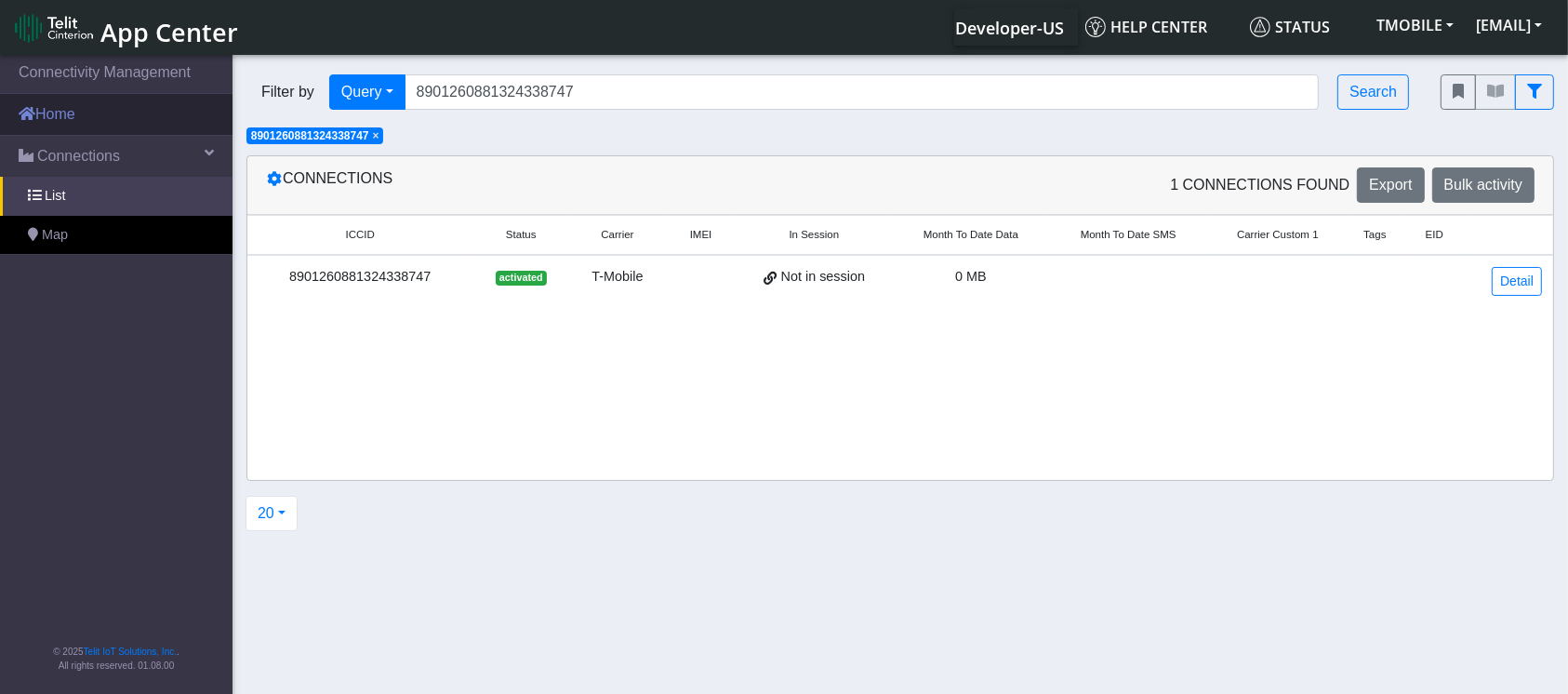 click on "Home" at bounding box center [116, 114] 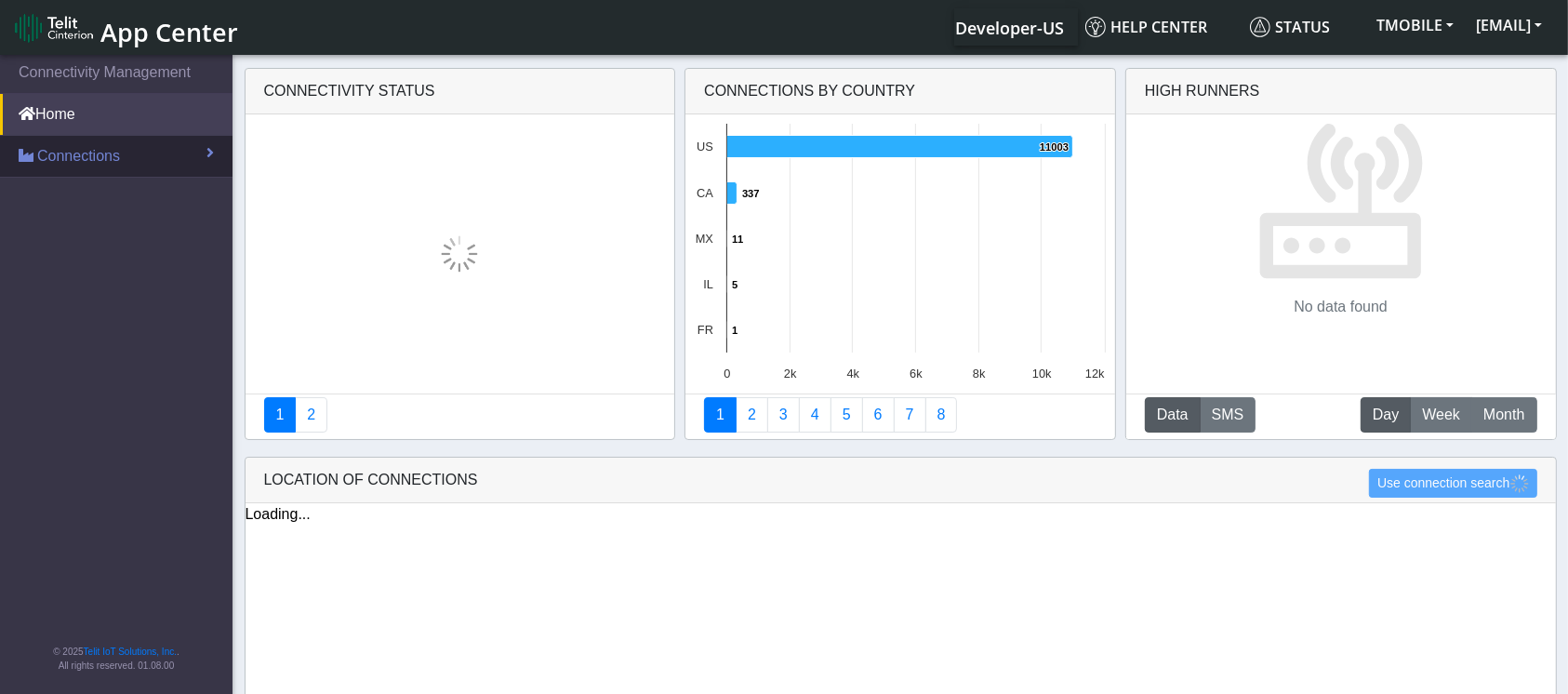click on "Connections" at bounding box center (78, 156) 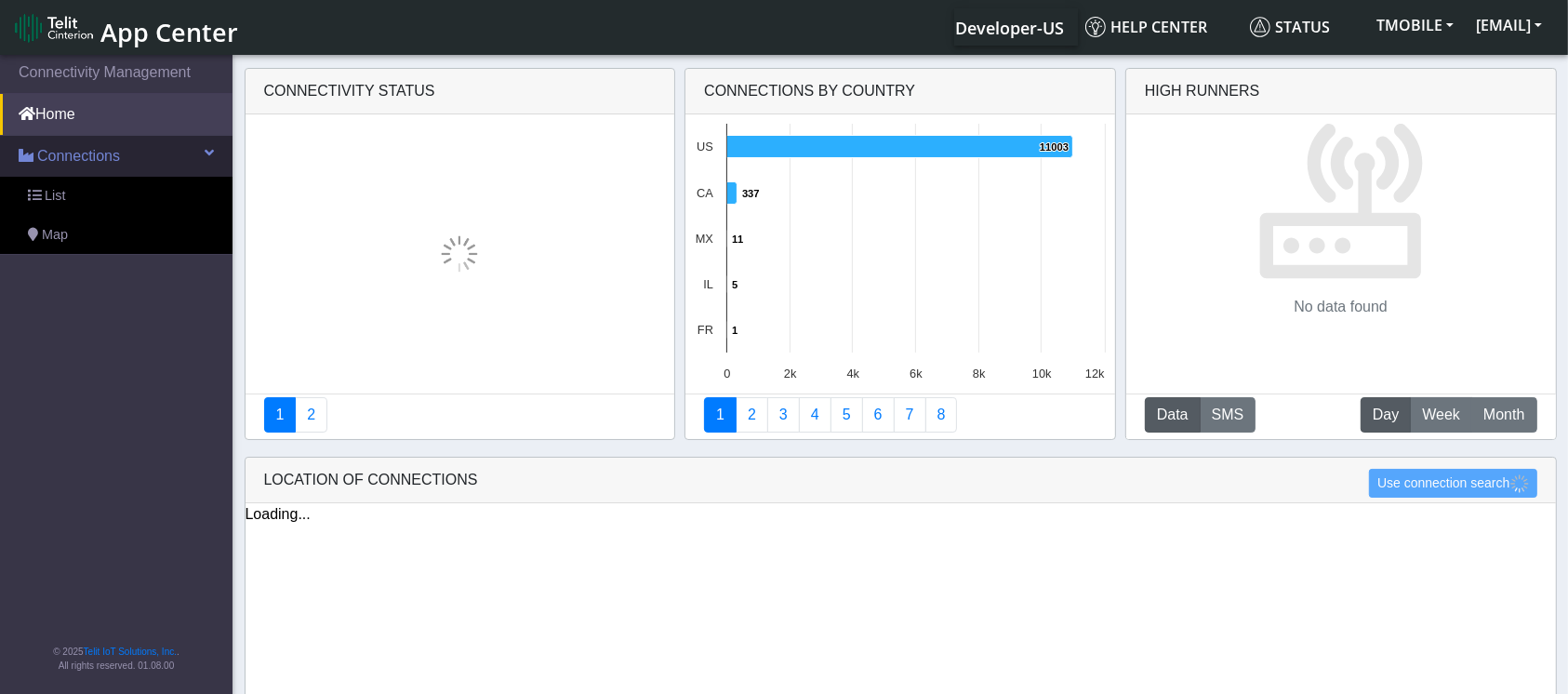 click on "Connections" at bounding box center (78, 156) 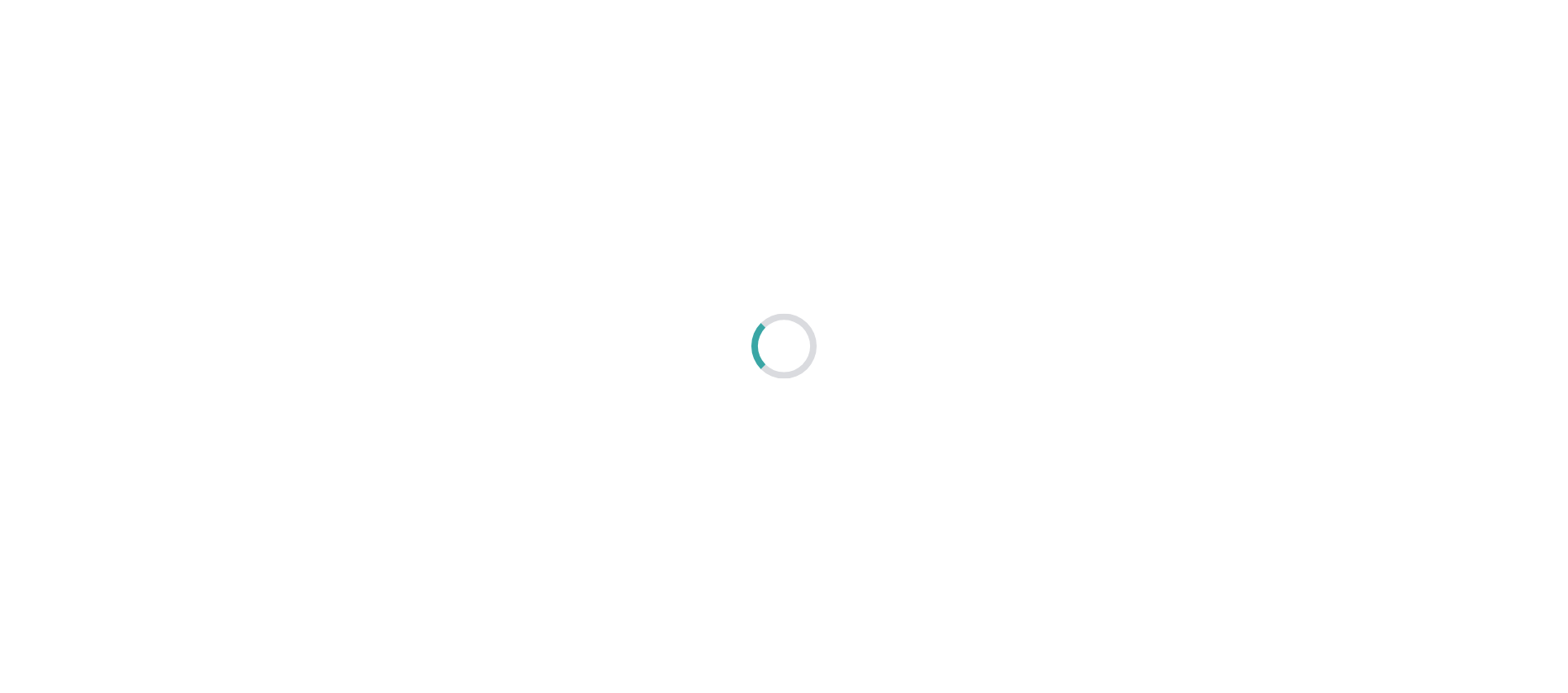 scroll, scrollTop: 0, scrollLeft: 0, axis: both 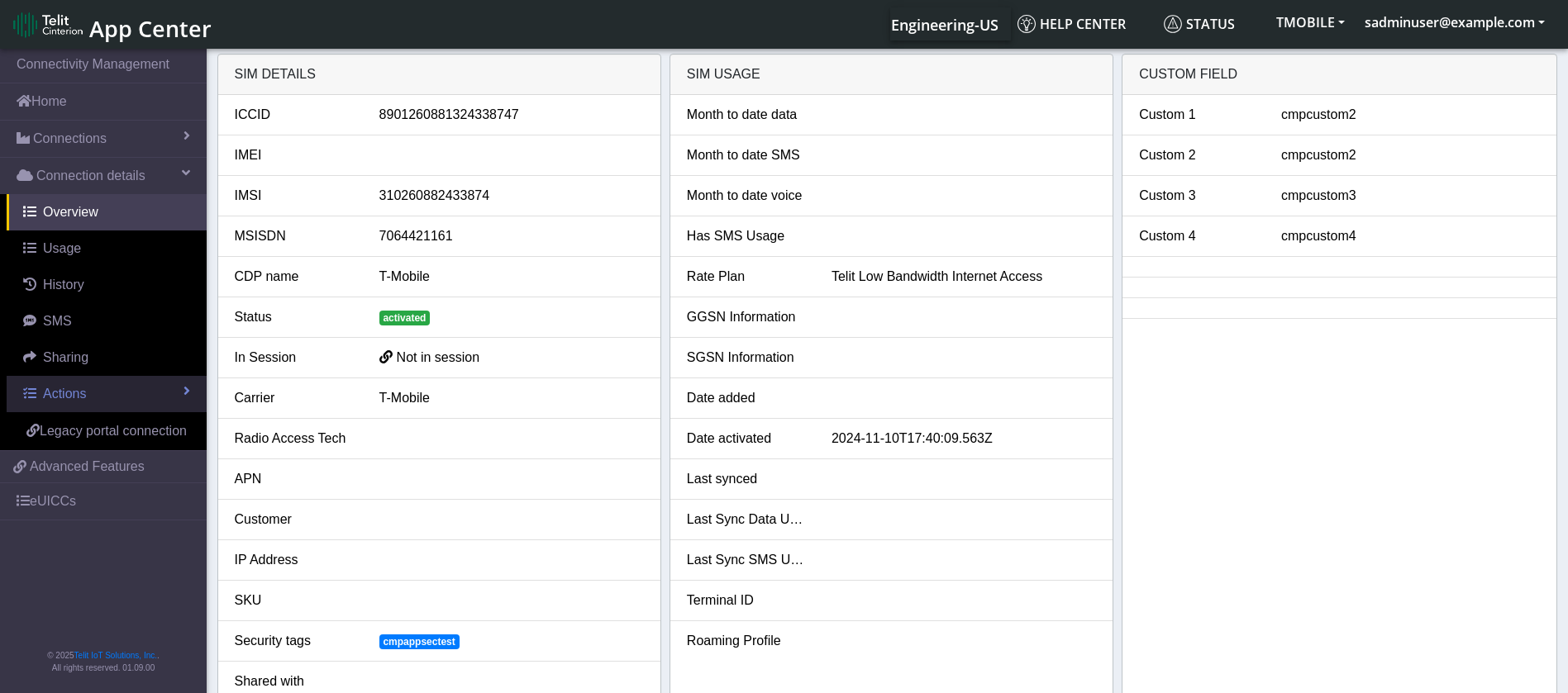 click on "Actions" at bounding box center [107, 394] 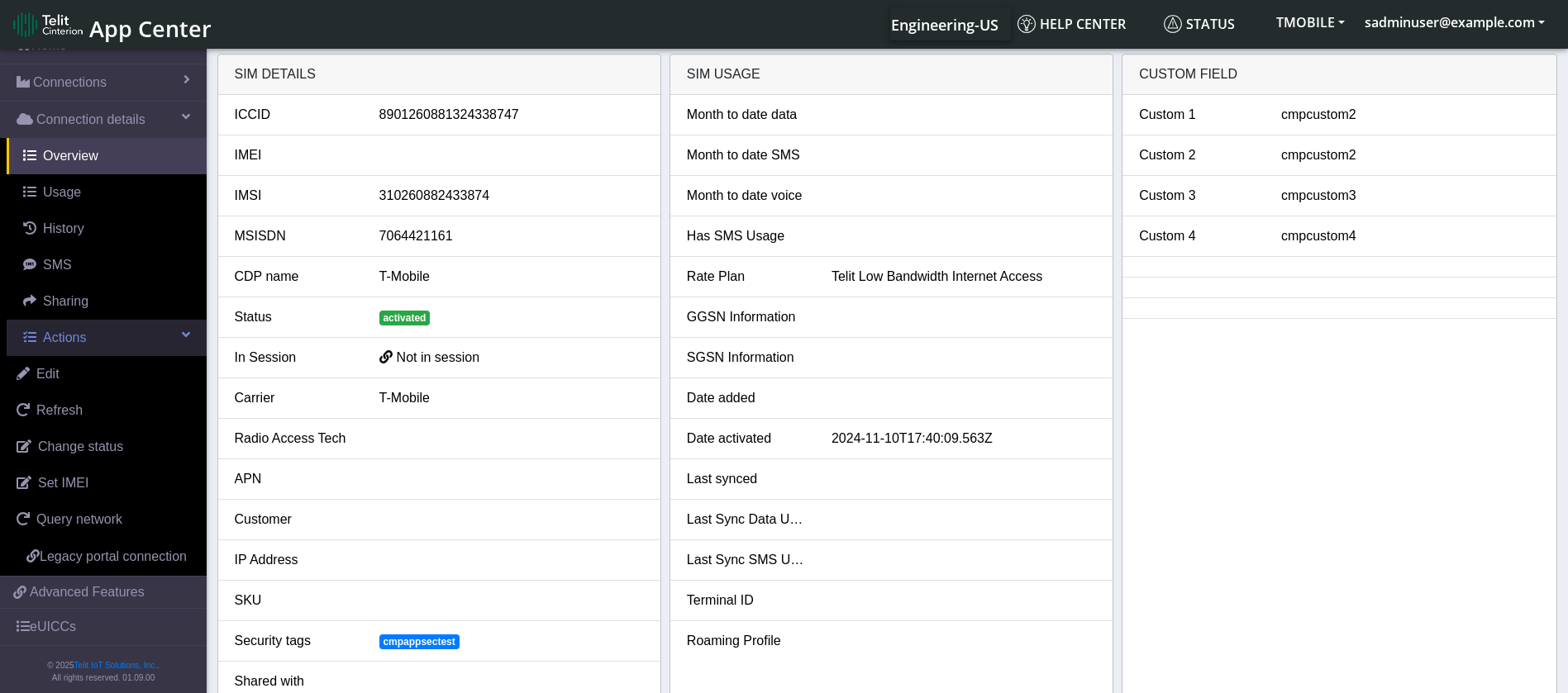 scroll, scrollTop: 86, scrollLeft: 0, axis: vertical 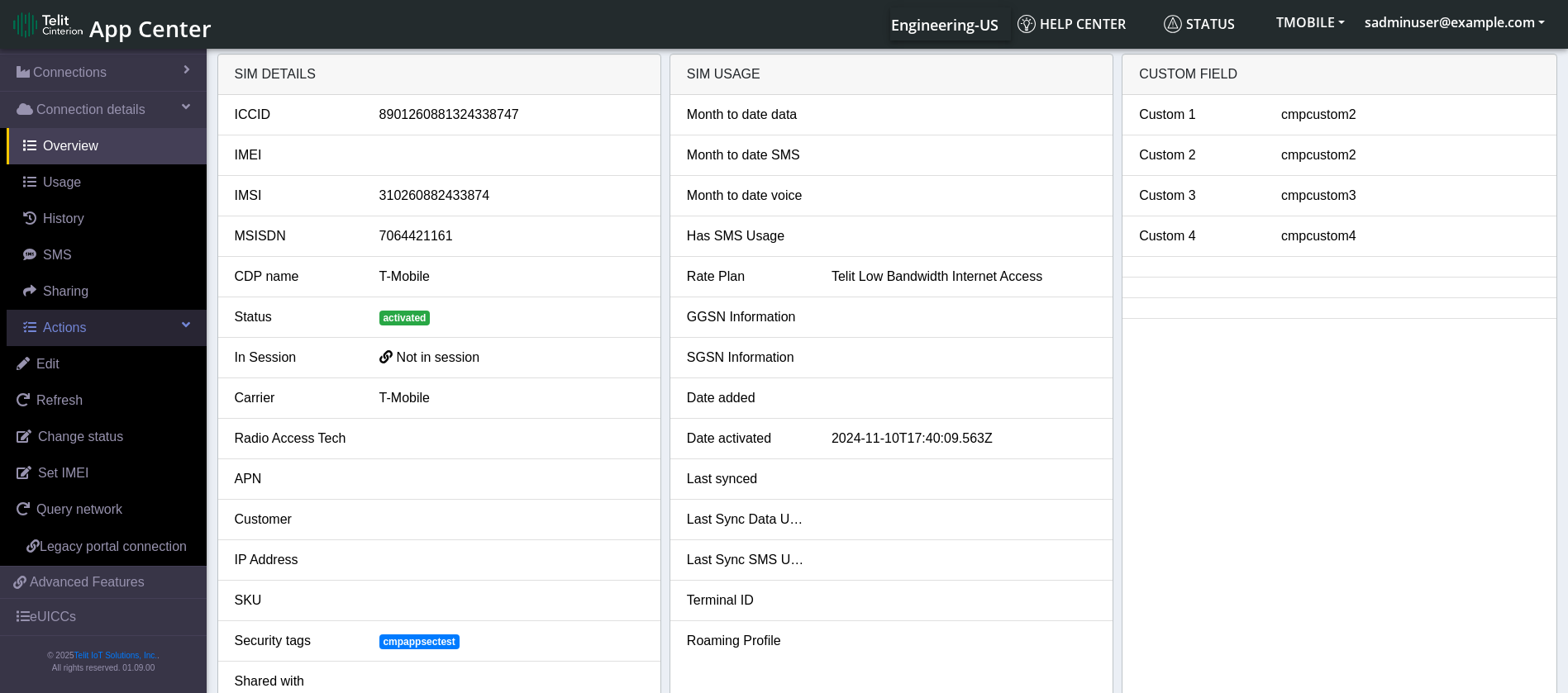click on "Actions" at bounding box center [107, 328] 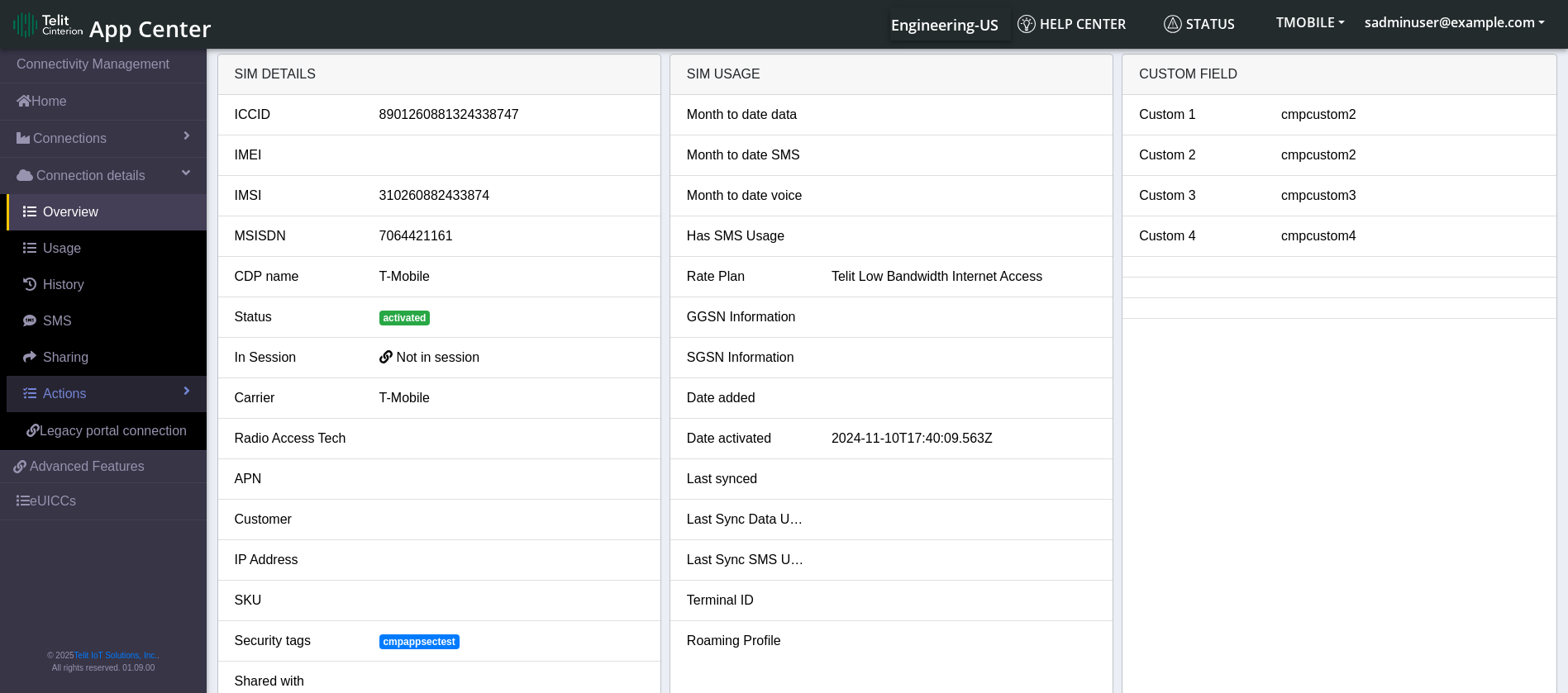 scroll, scrollTop: 0, scrollLeft: 0, axis: both 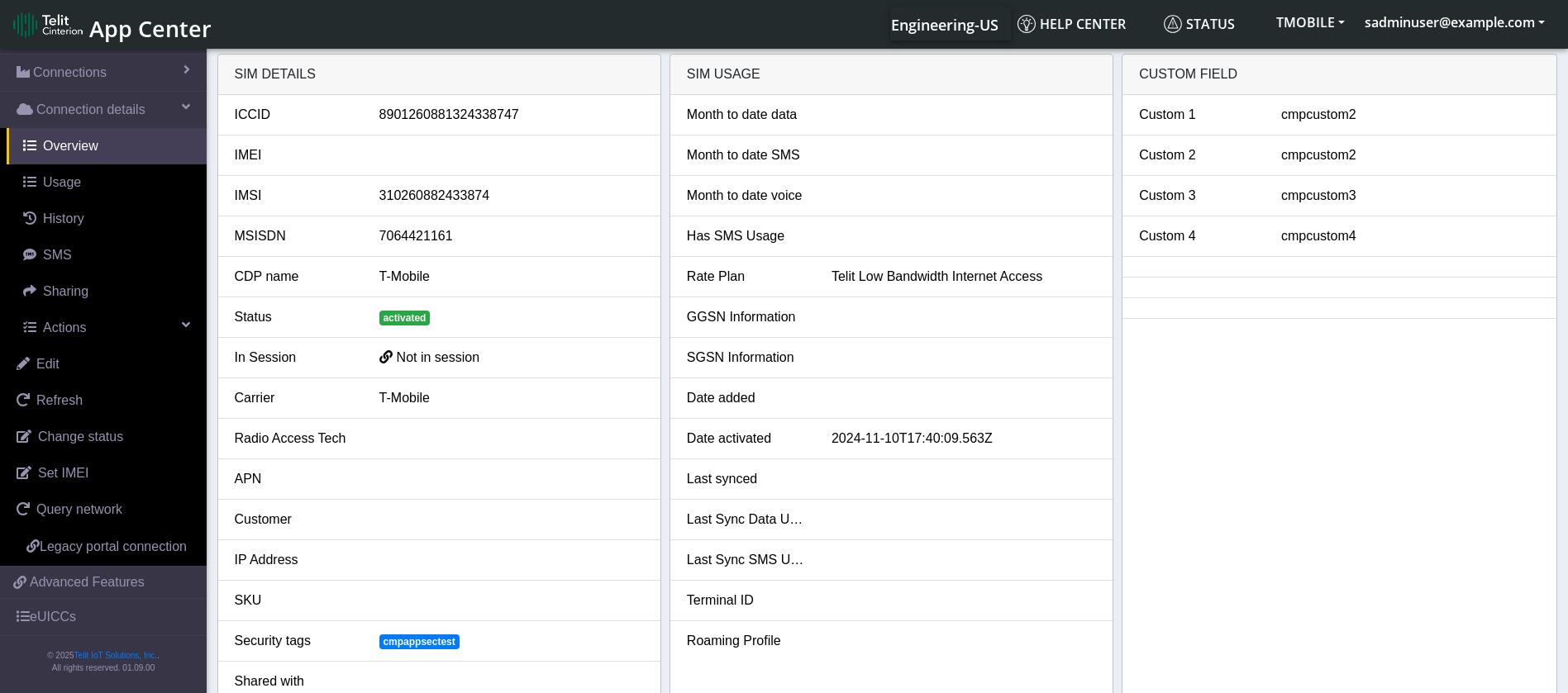 drag, startPoint x: 1026, startPoint y: 8, endPoint x: 522, endPoint y: 21, distance: 504.1676 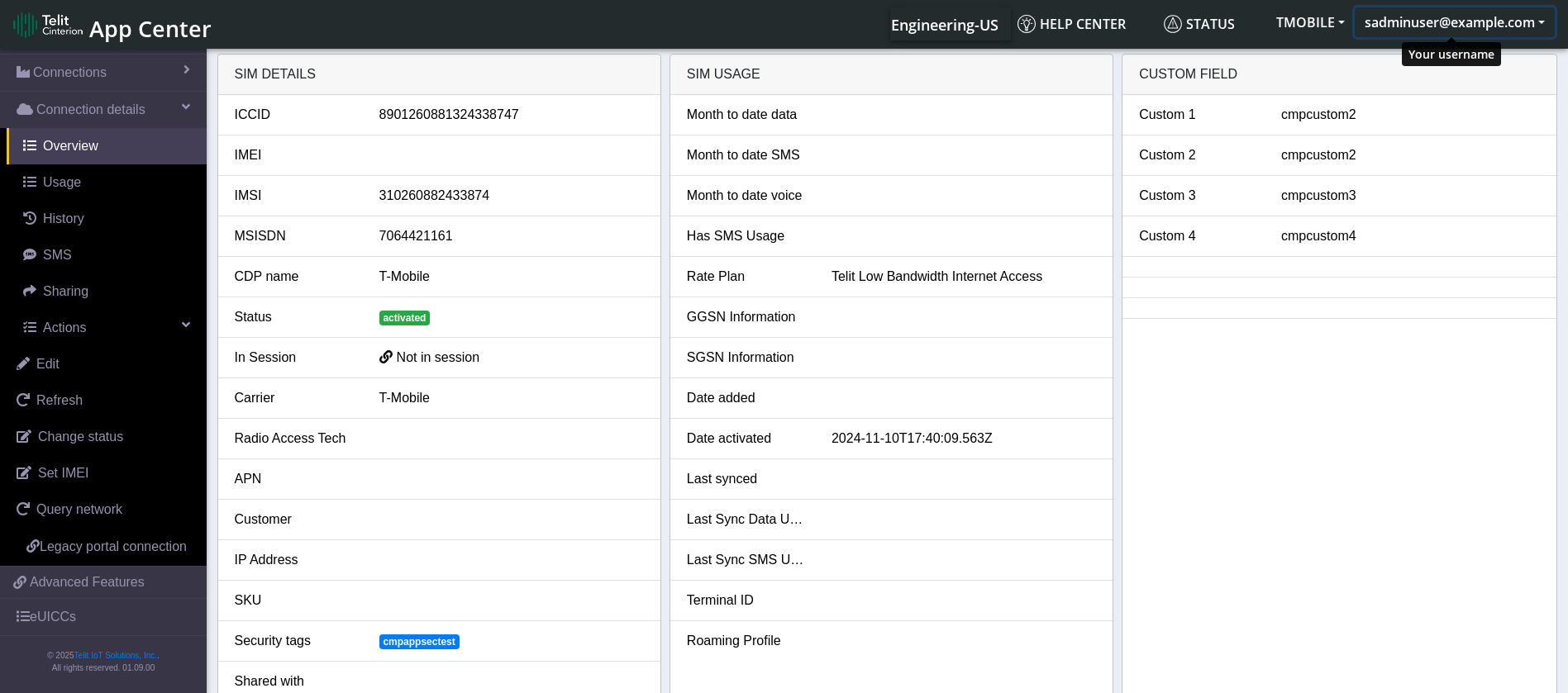 click on "sadminuser@example.com" at bounding box center [1455, 22] 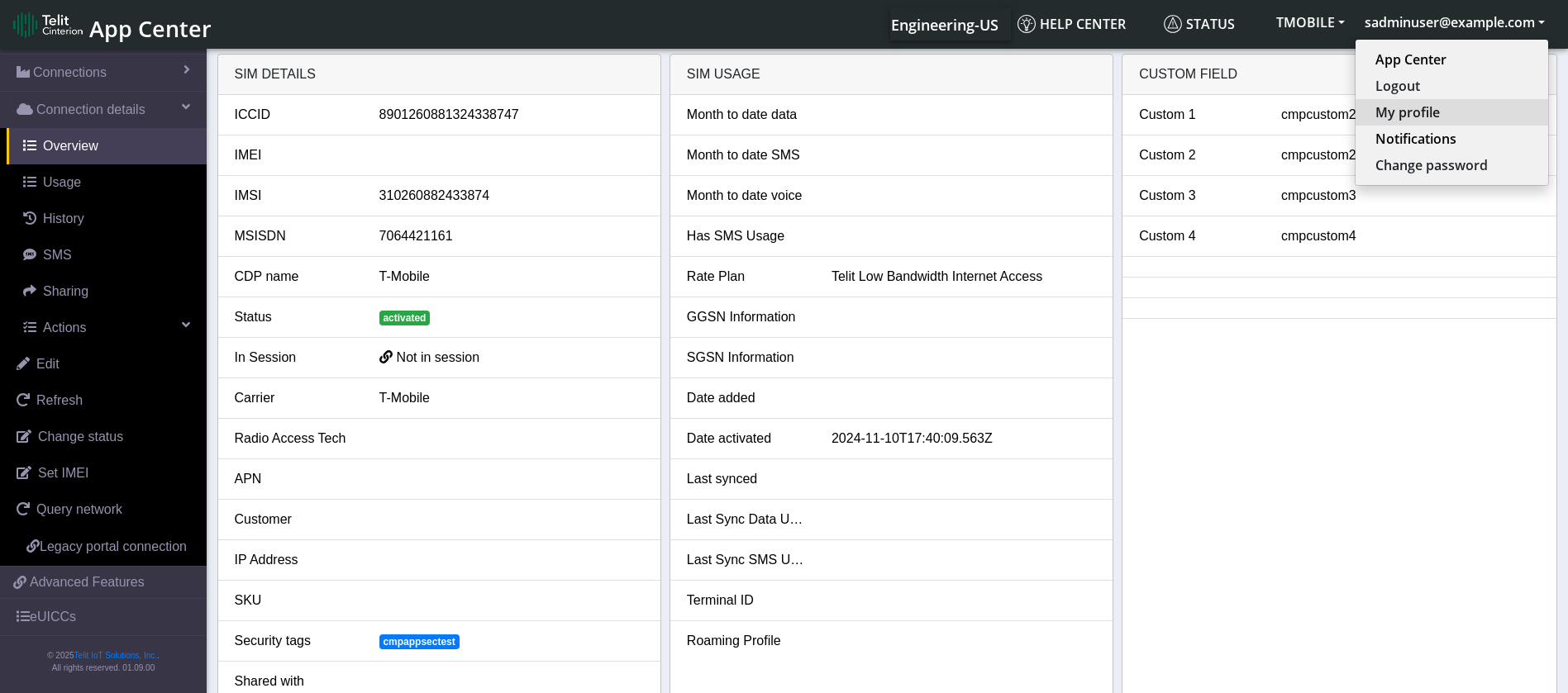 click on "My profile" at bounding box center [1451, 112] 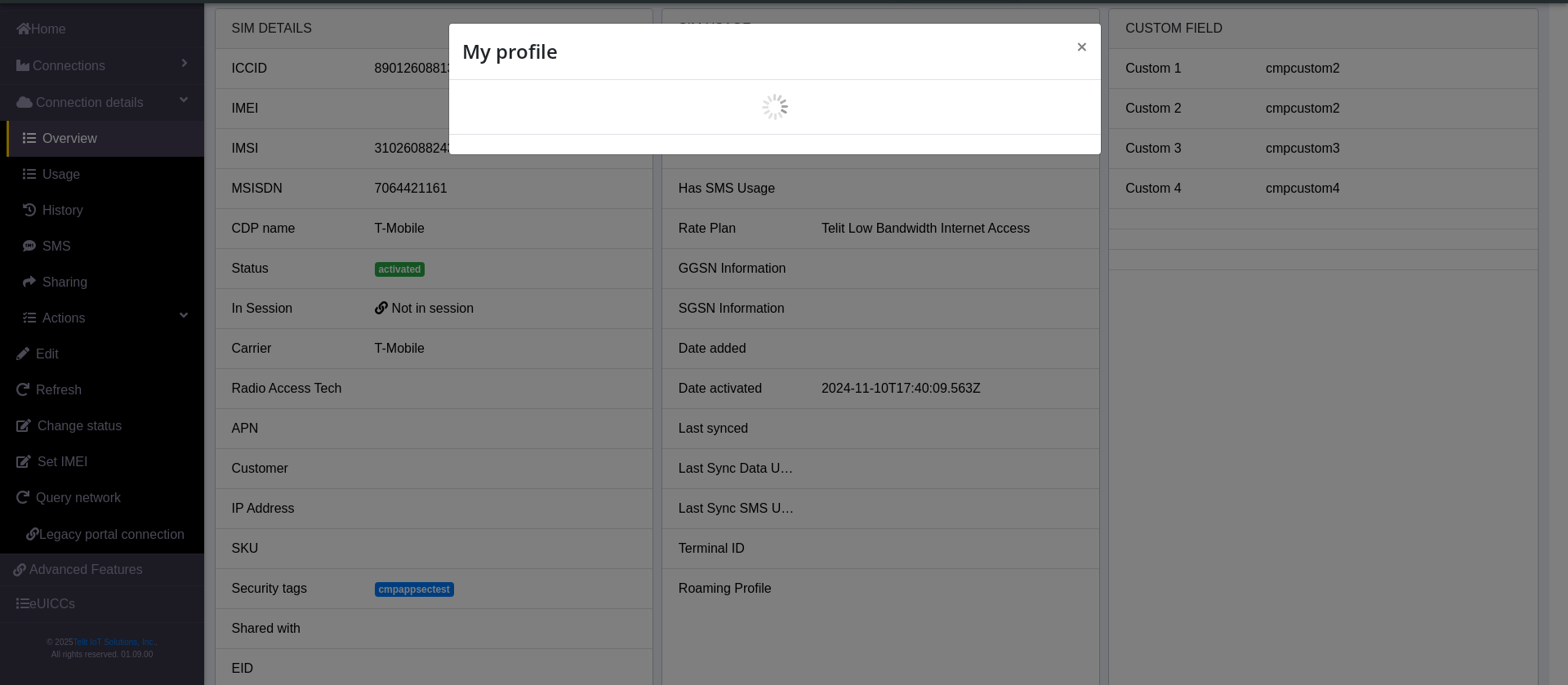 scroll, scrollTop: 6, scrollLeft: 0, axis: vertical 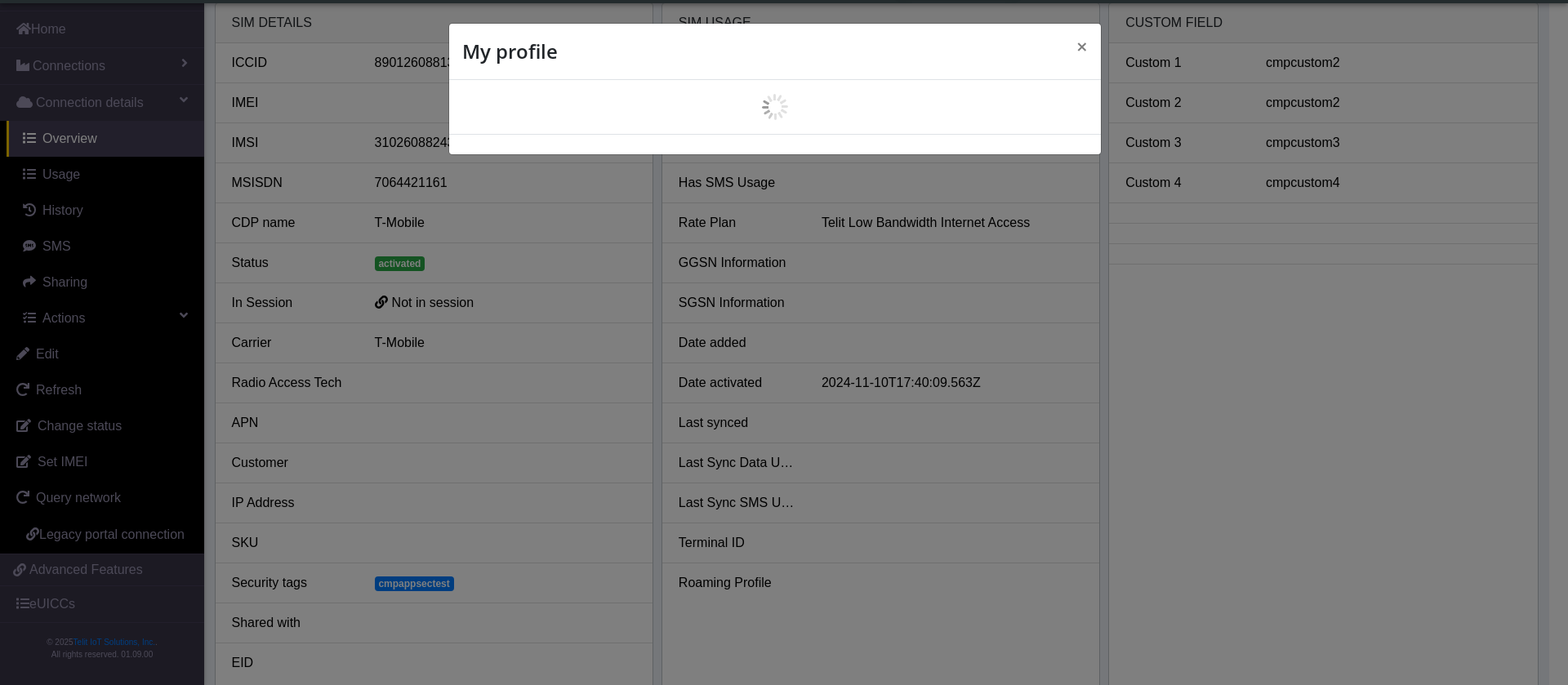 select on "en_US" 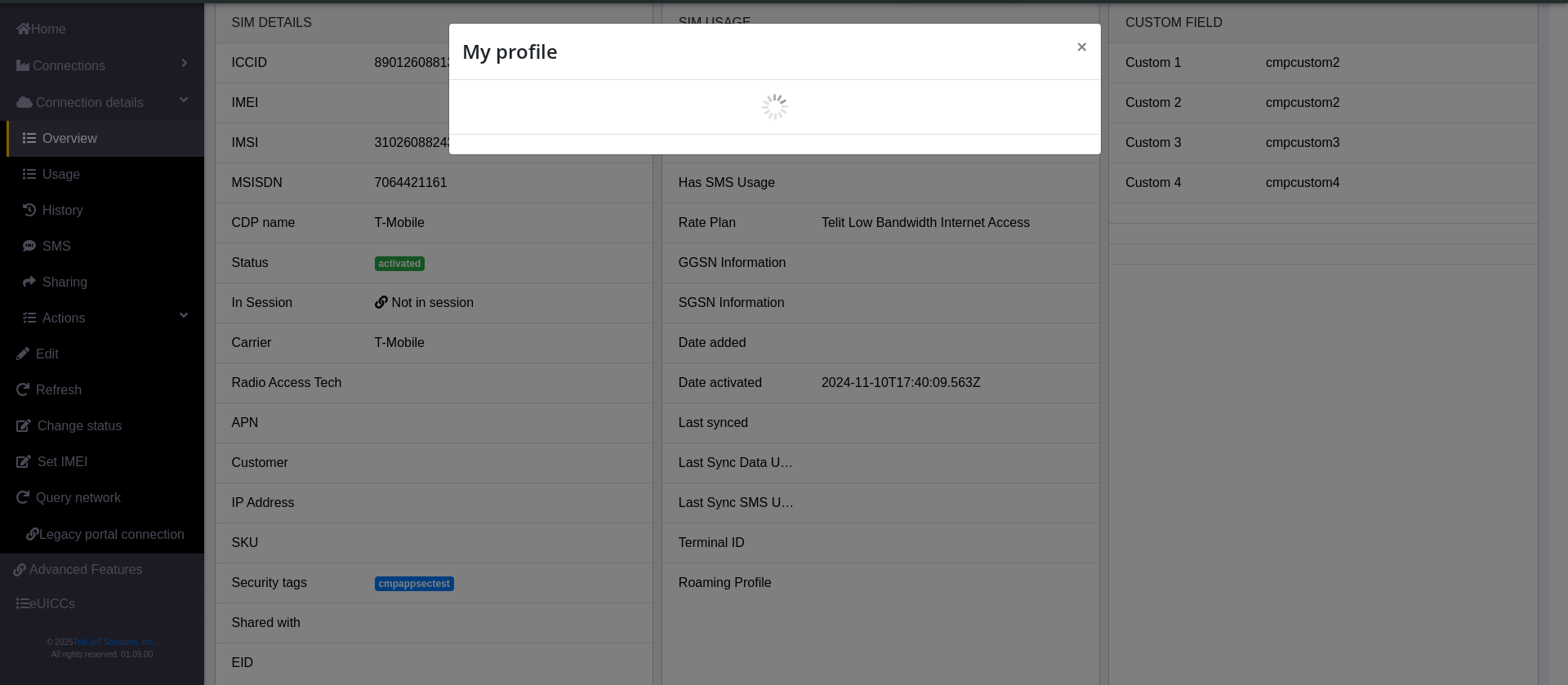 select on "6239bc9bfe2a1324a343634d" 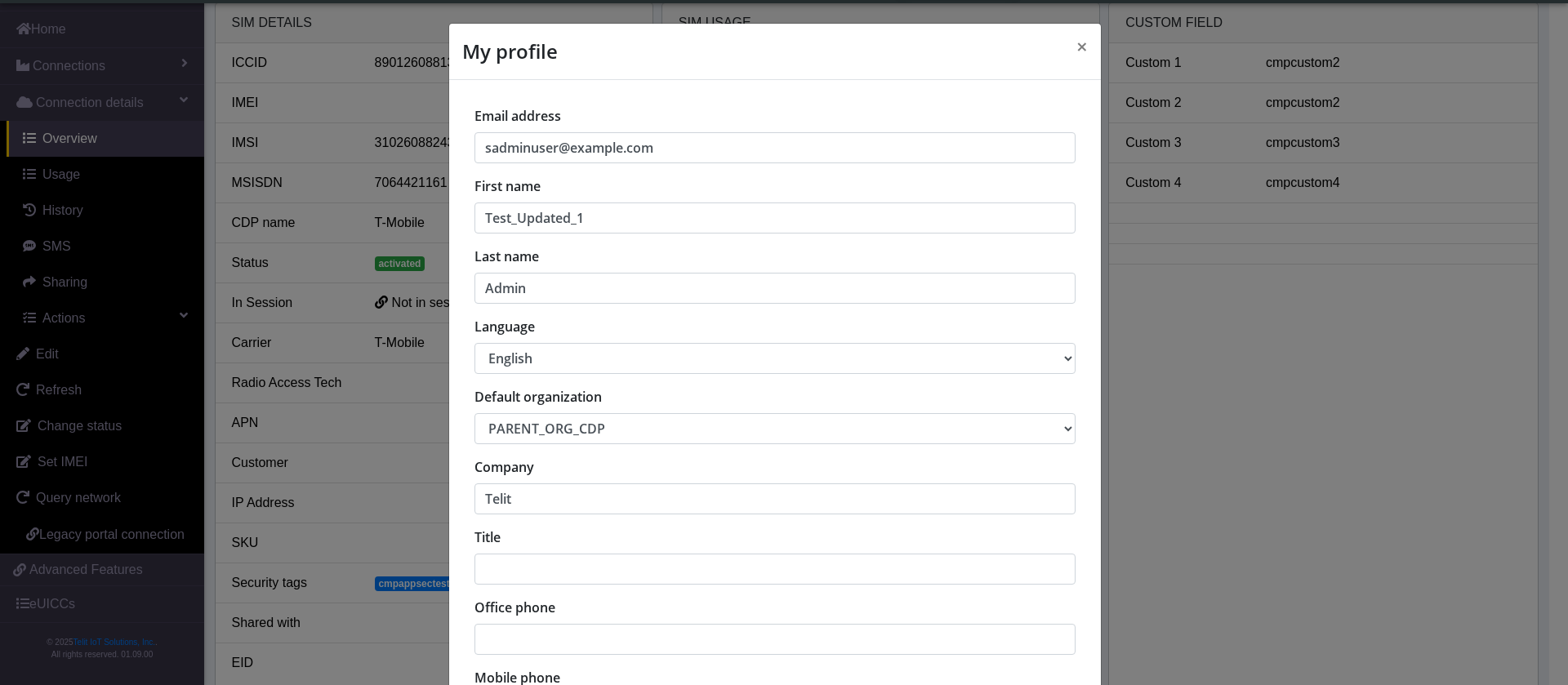 click on "中文
English
Español" at bounding box center (775, 358) 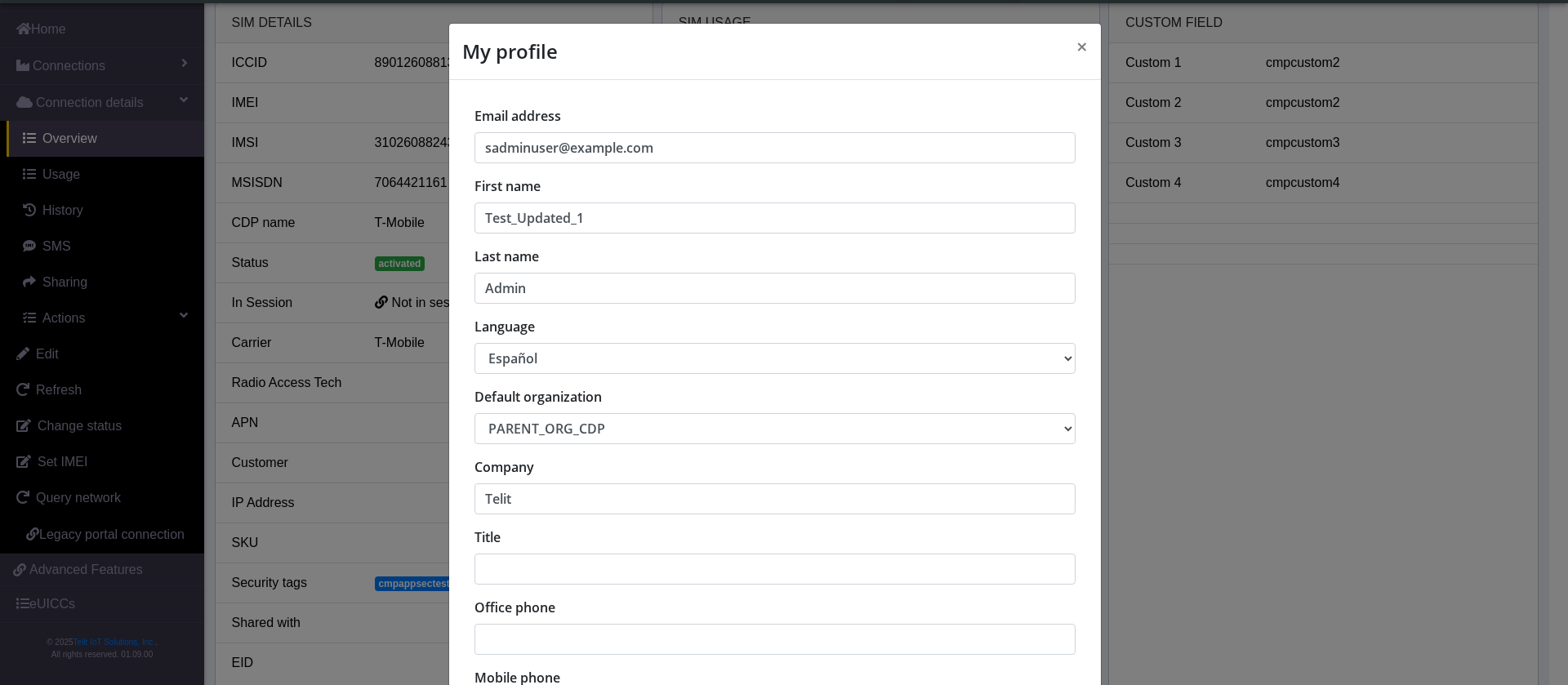 click on "中文
English
Español" at bounding box center [775, 358] 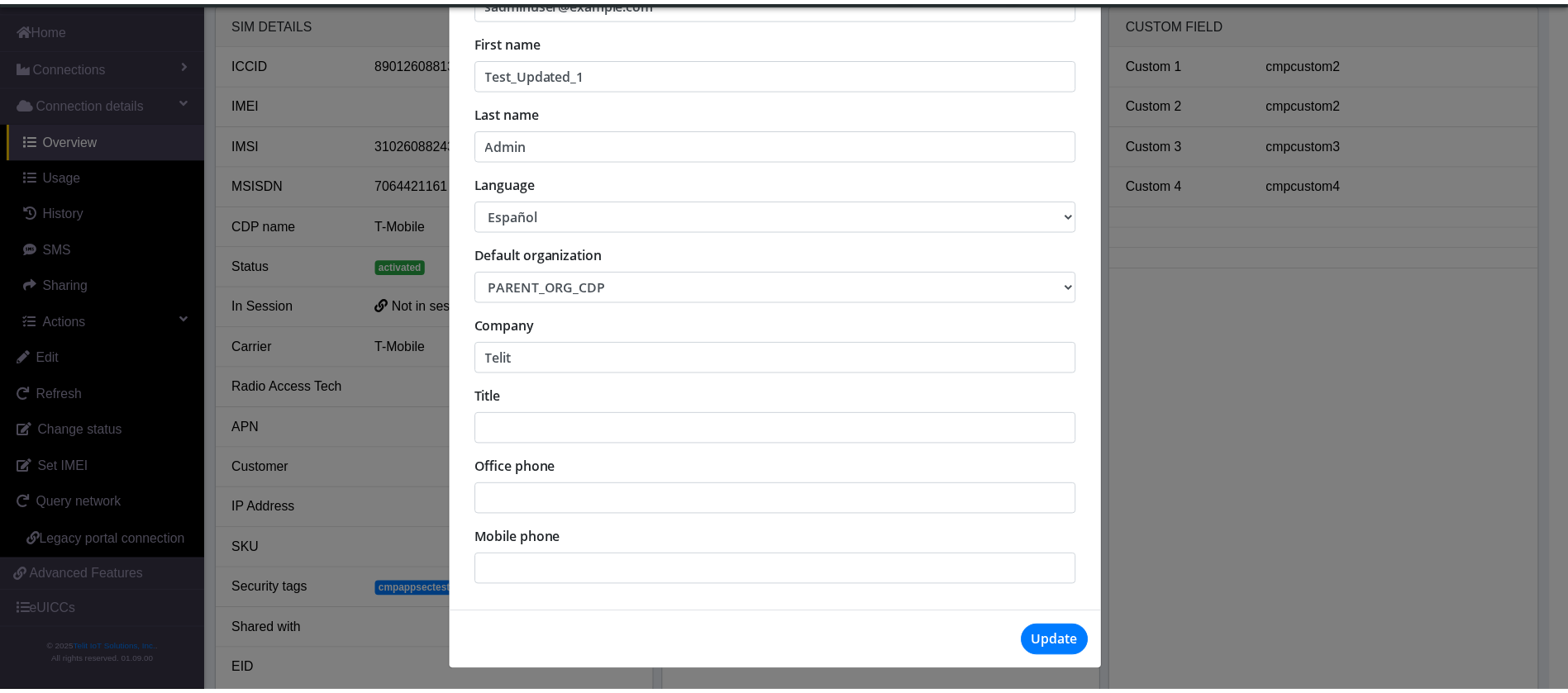 scroll, scrollTop: 150, scrollLeft: 0, axis: vertical 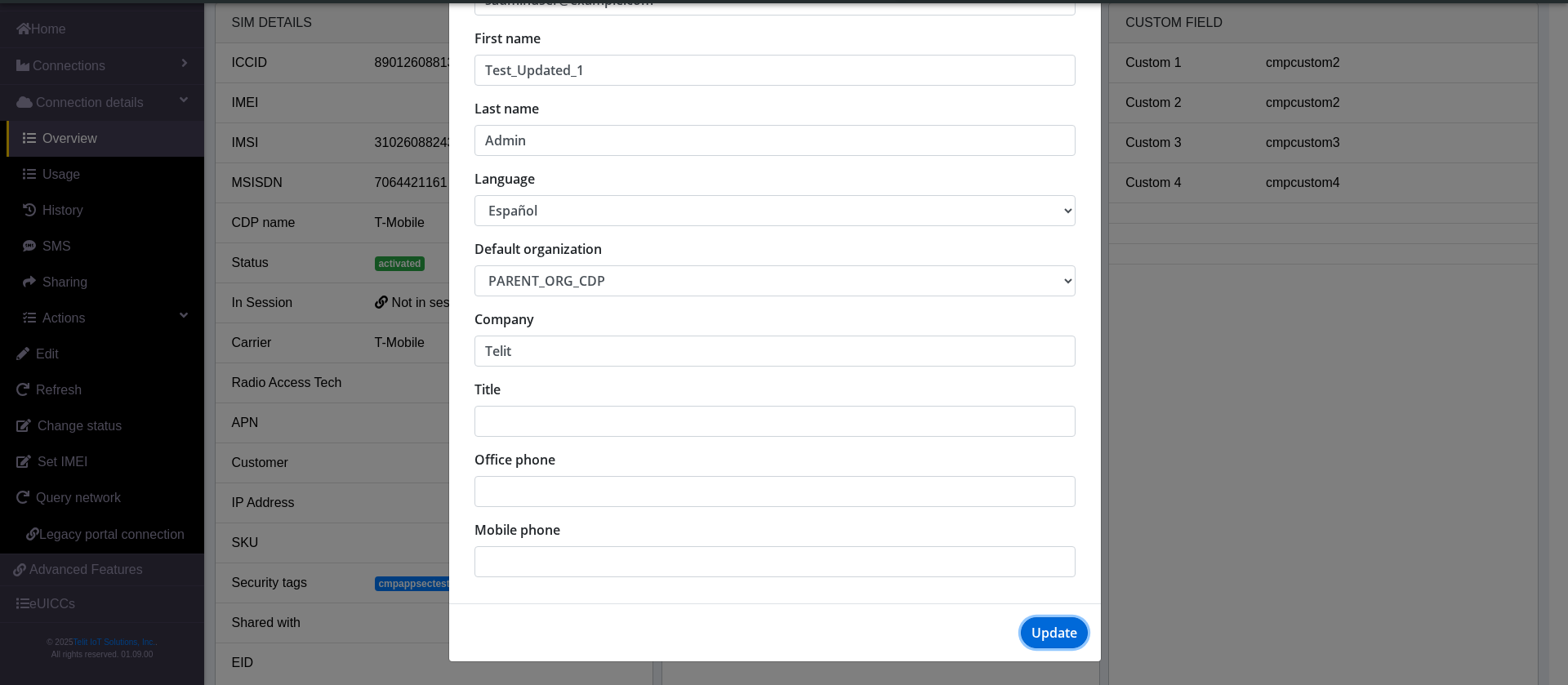 click on "Update" at bounding box center (1054, 633) 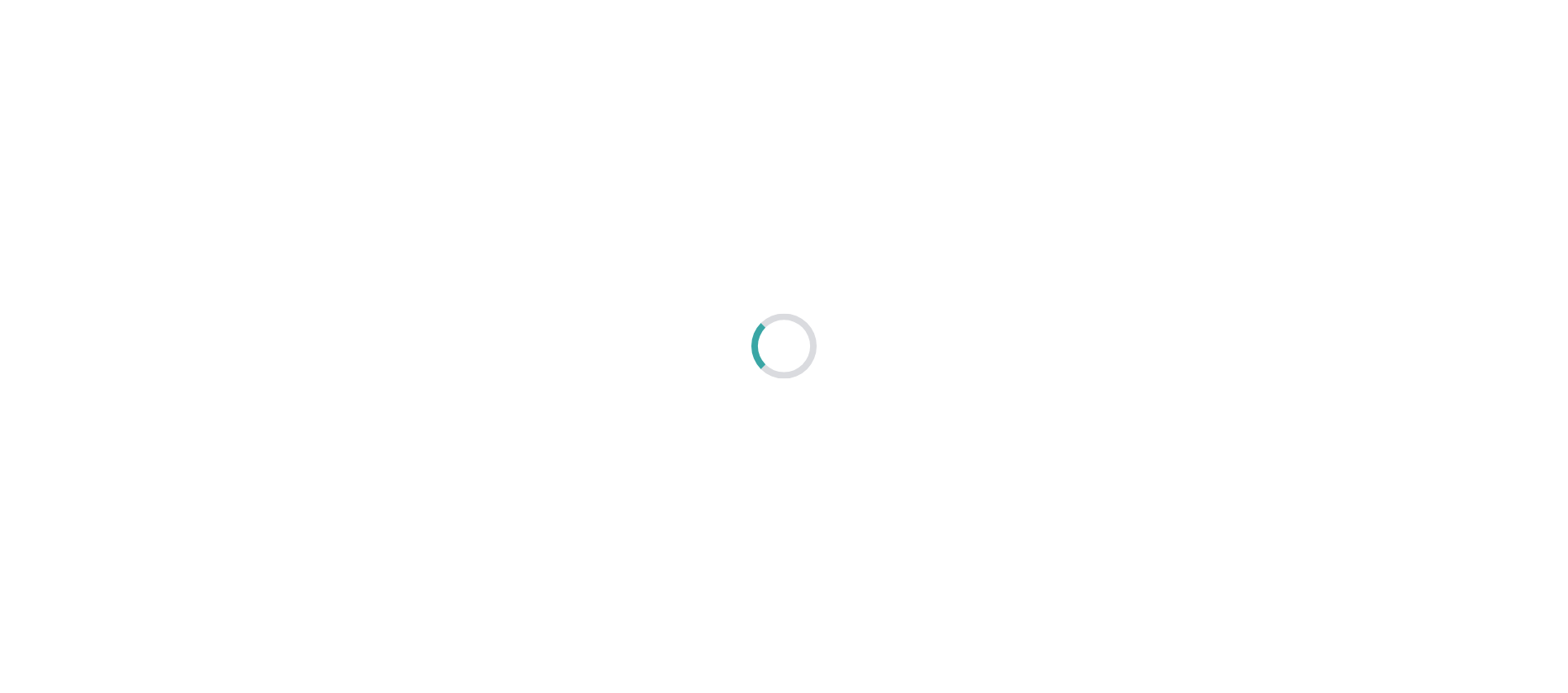 scroll, scrollTop: 0, scrollLeft: 0, axis: both 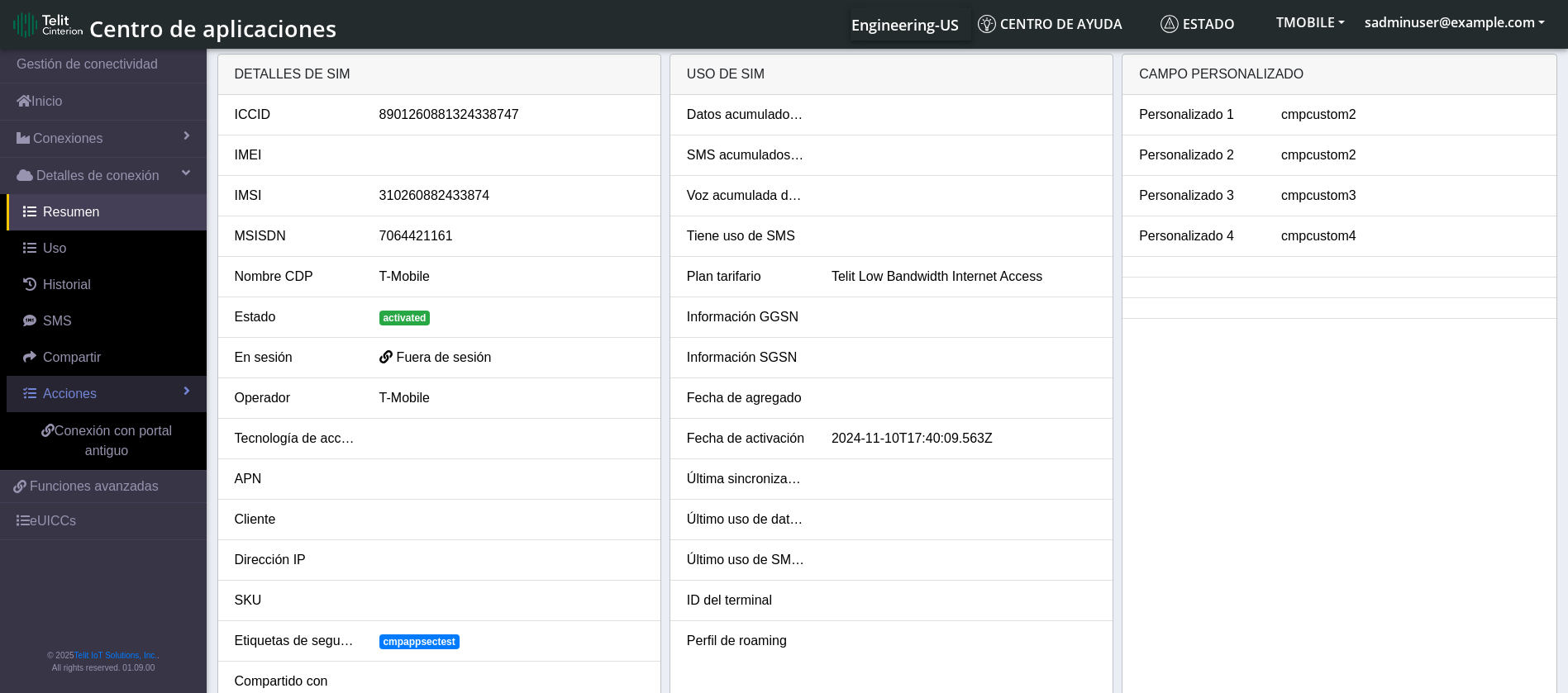 click on "Acciones" at bounding box center (107, 394) 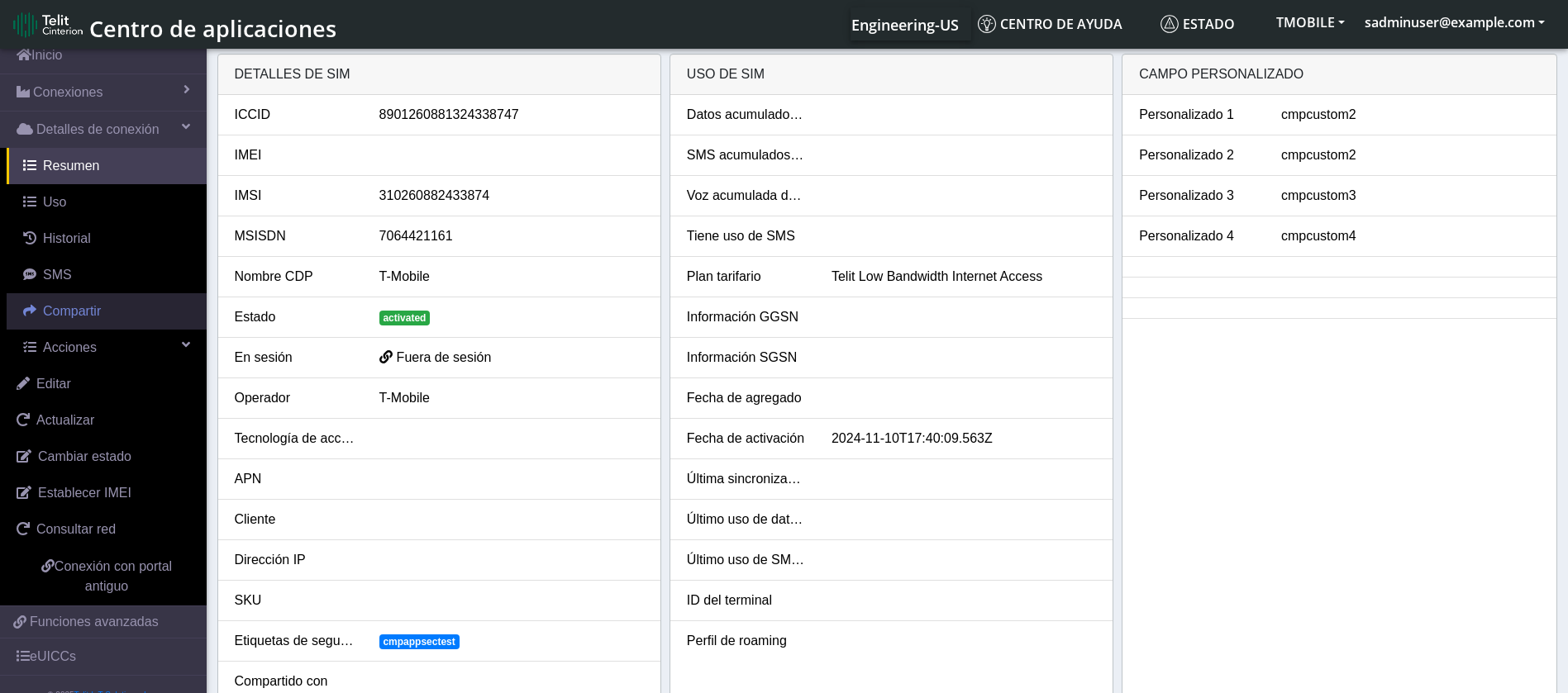 scroll, scrollTop: 86, scrollLeft: 0, axis: vertical 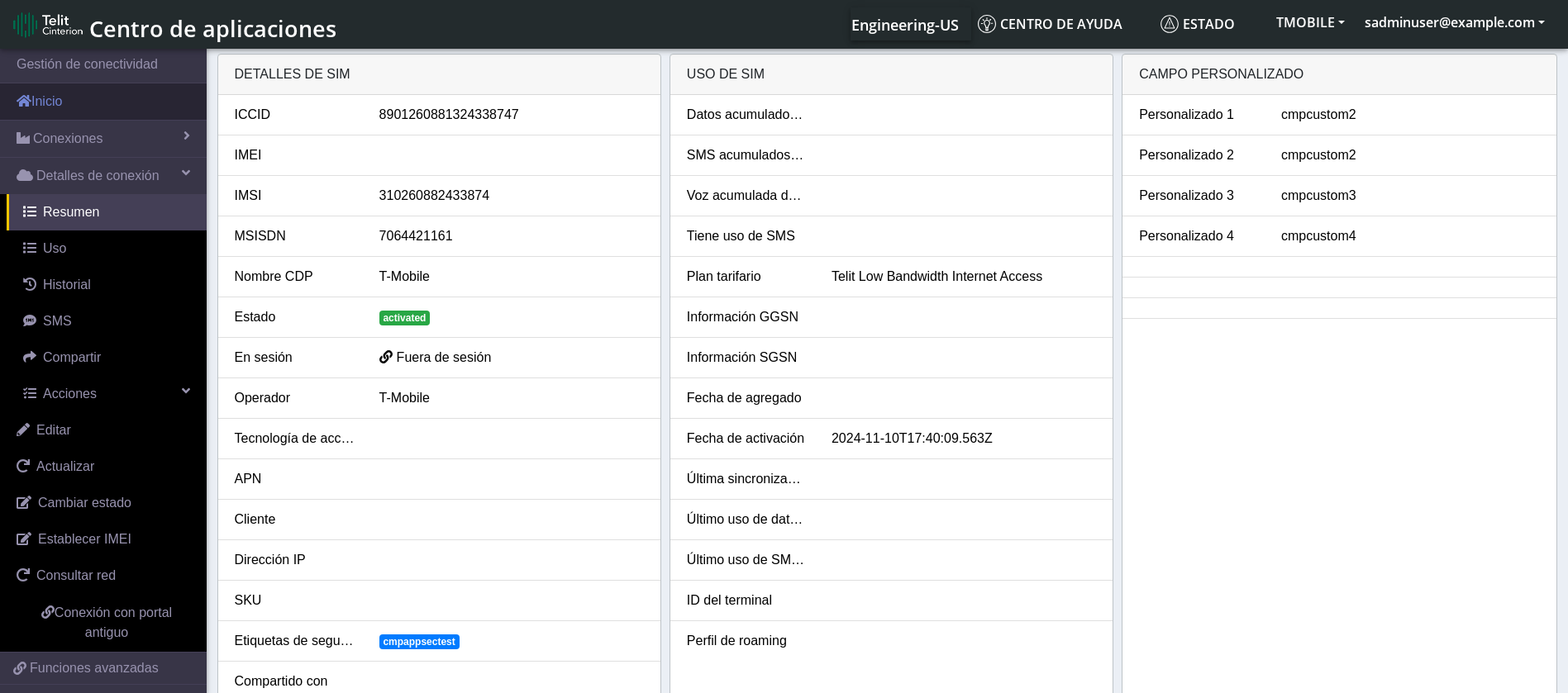 click on "Inicio" at bounding box center (103, 102) 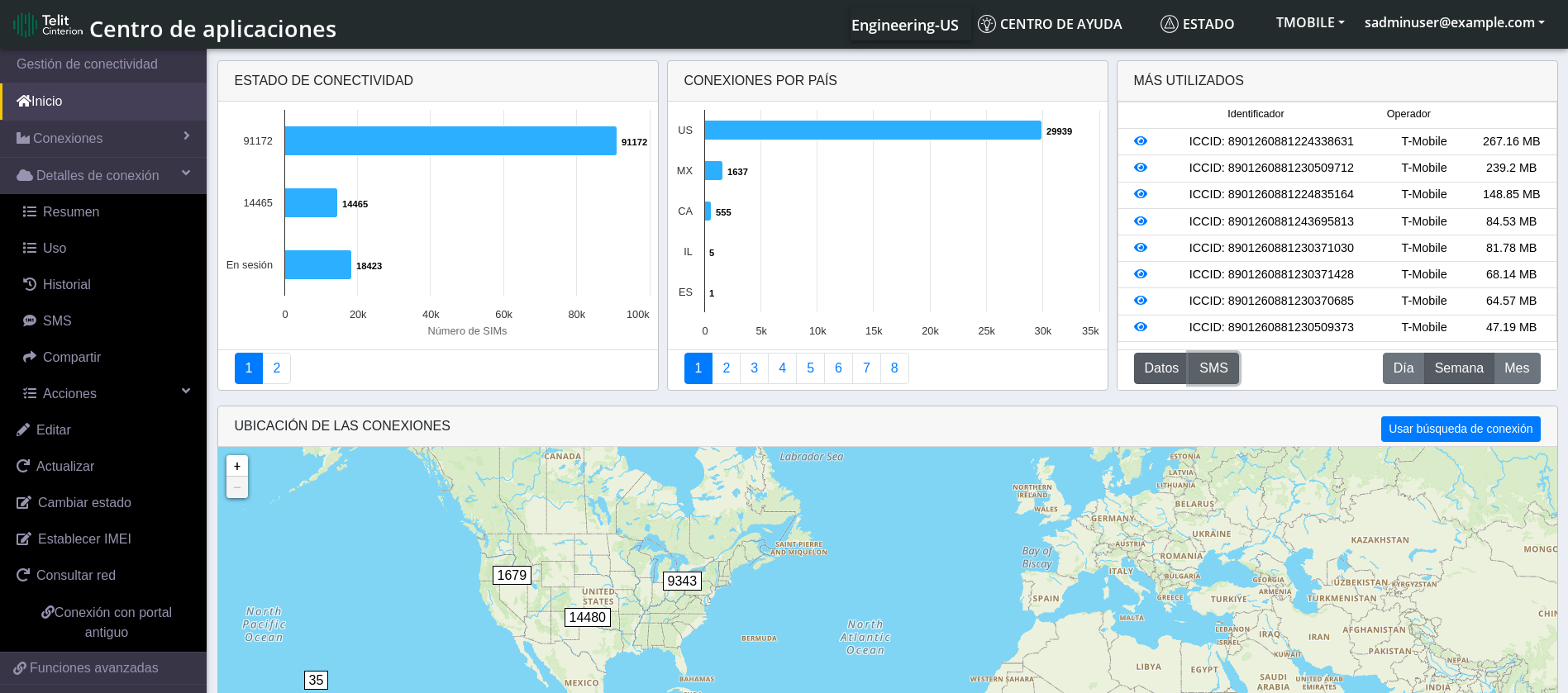 click on "SMS" 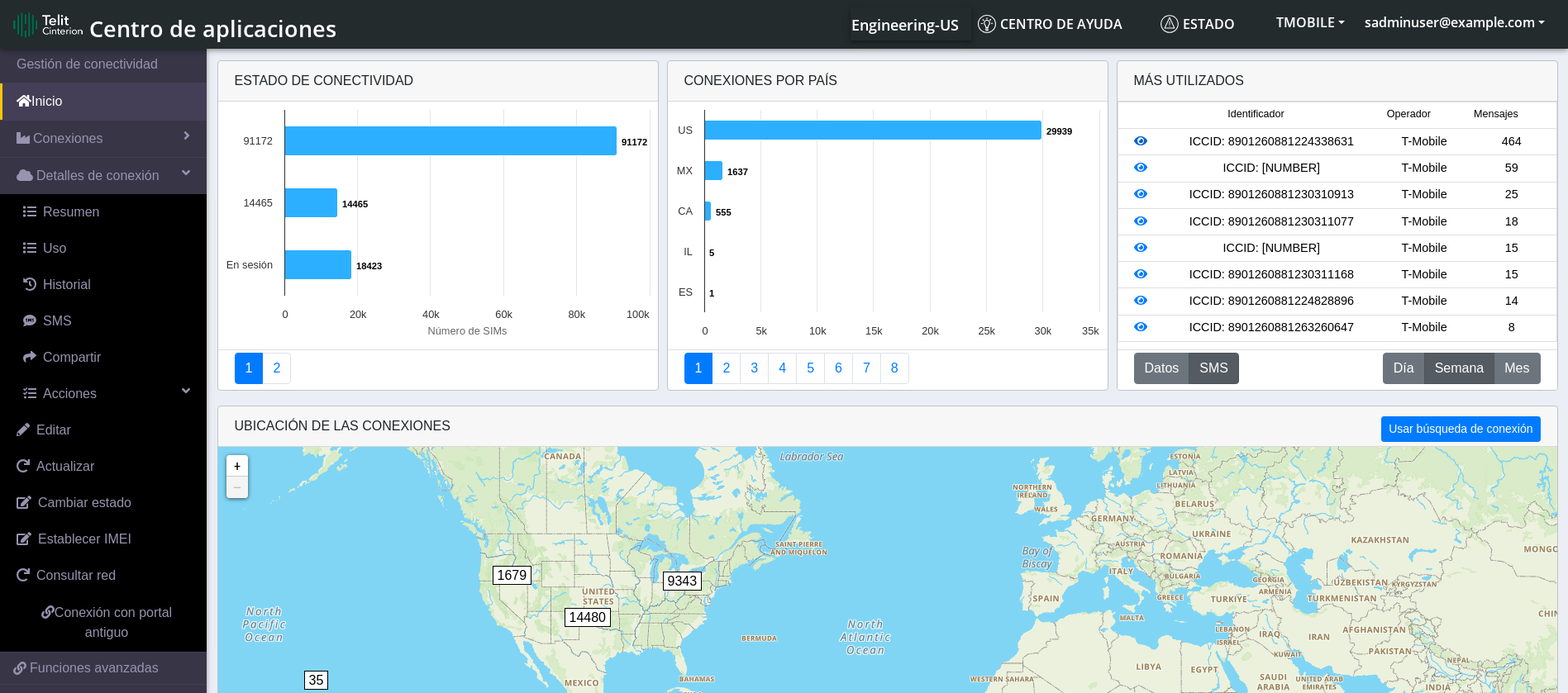 click 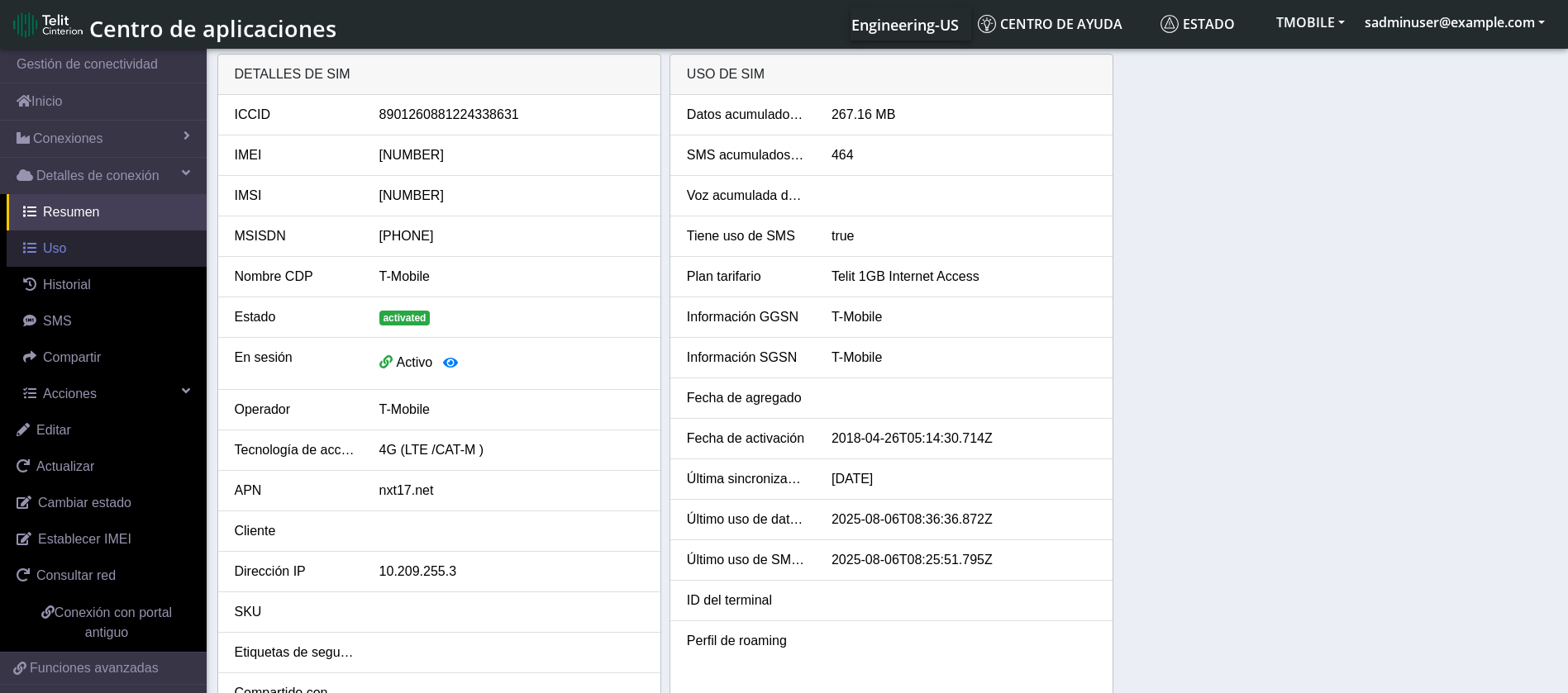 click on "Uso" at bounding box center [107, 249] 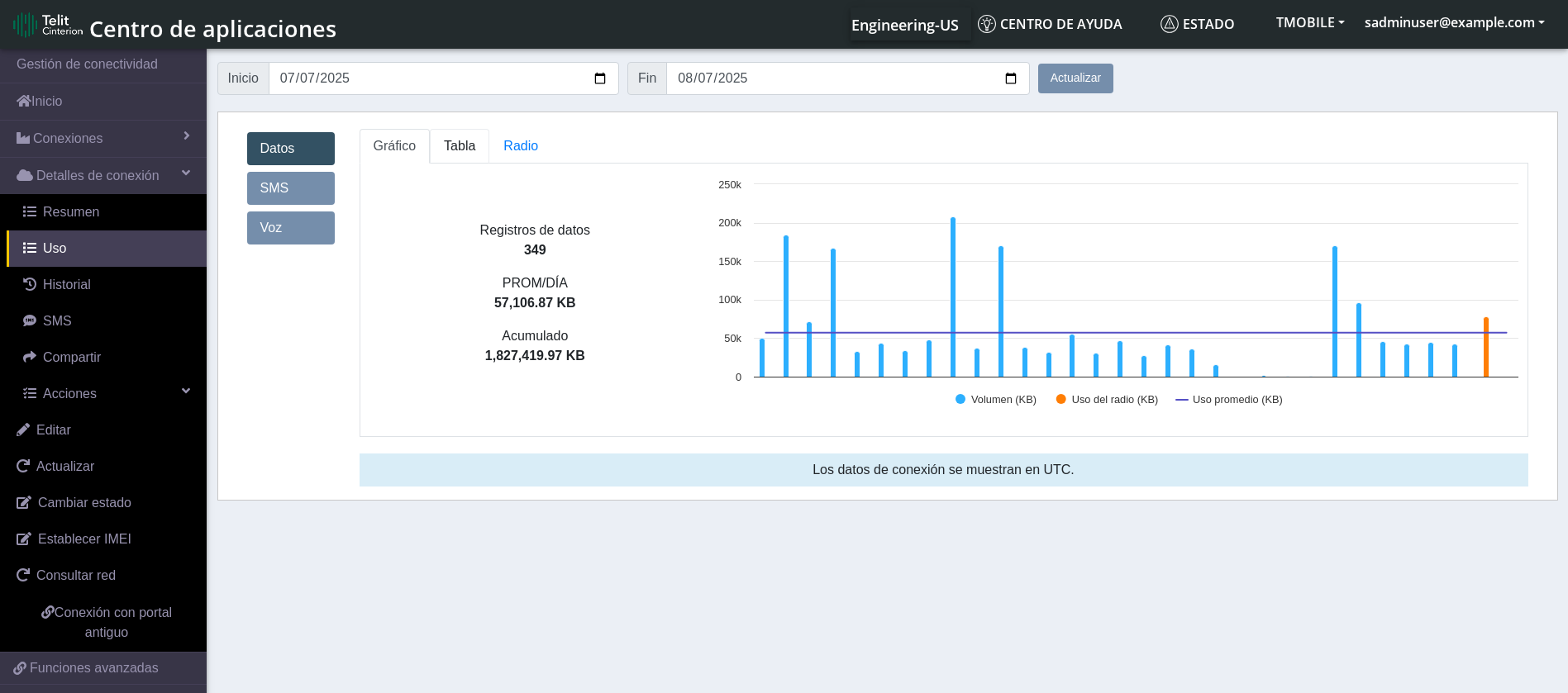 click on "Tabla" at bounding box center [460, 145] 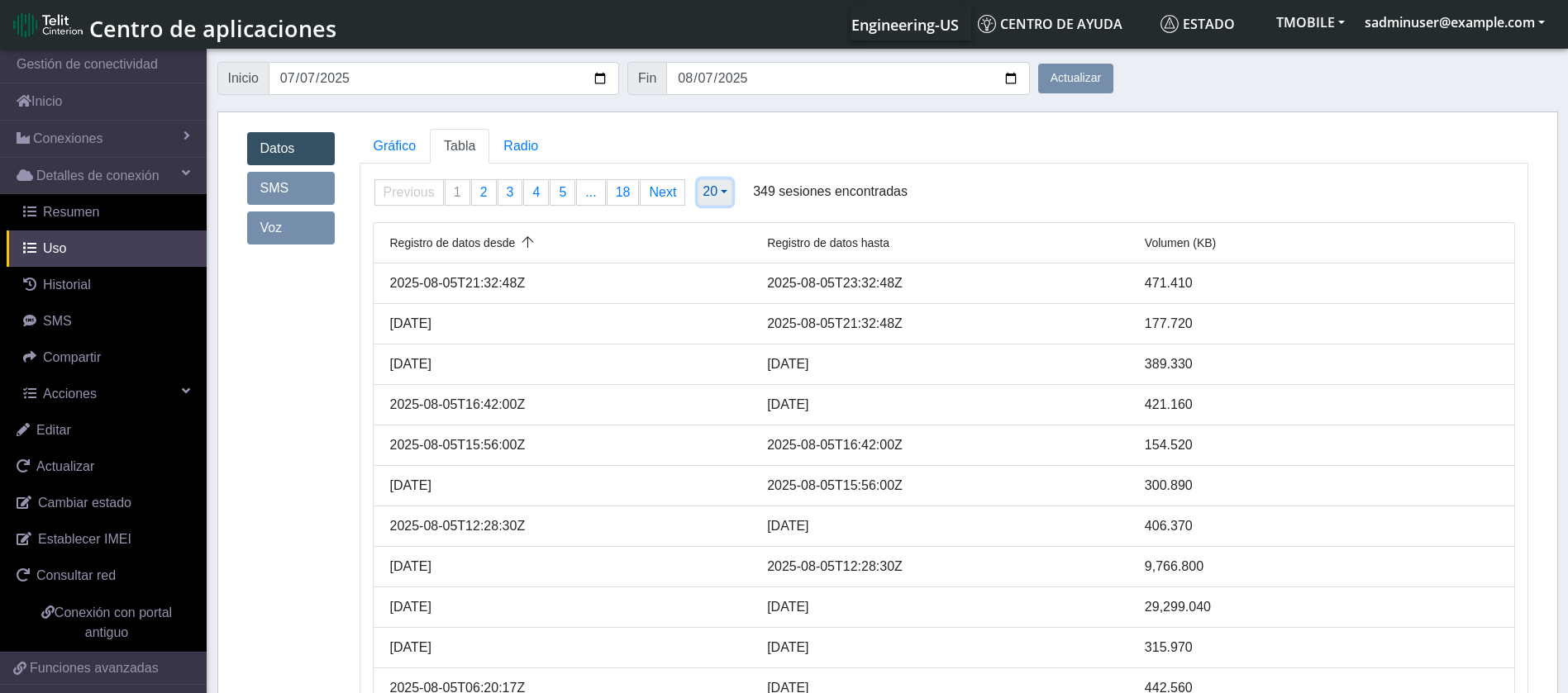 click on "20" at bounding box center (715, 192) 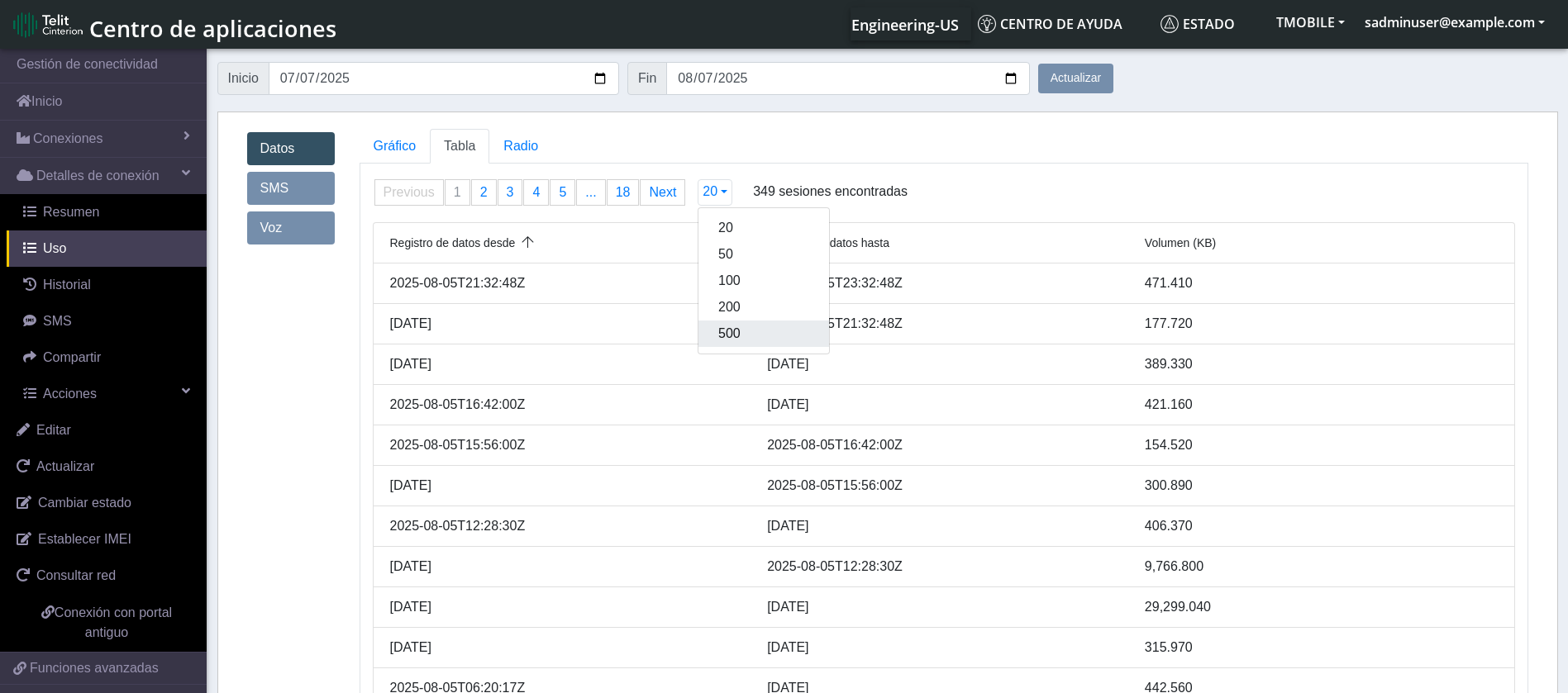 click on "500" at bounding box center [764, 334] 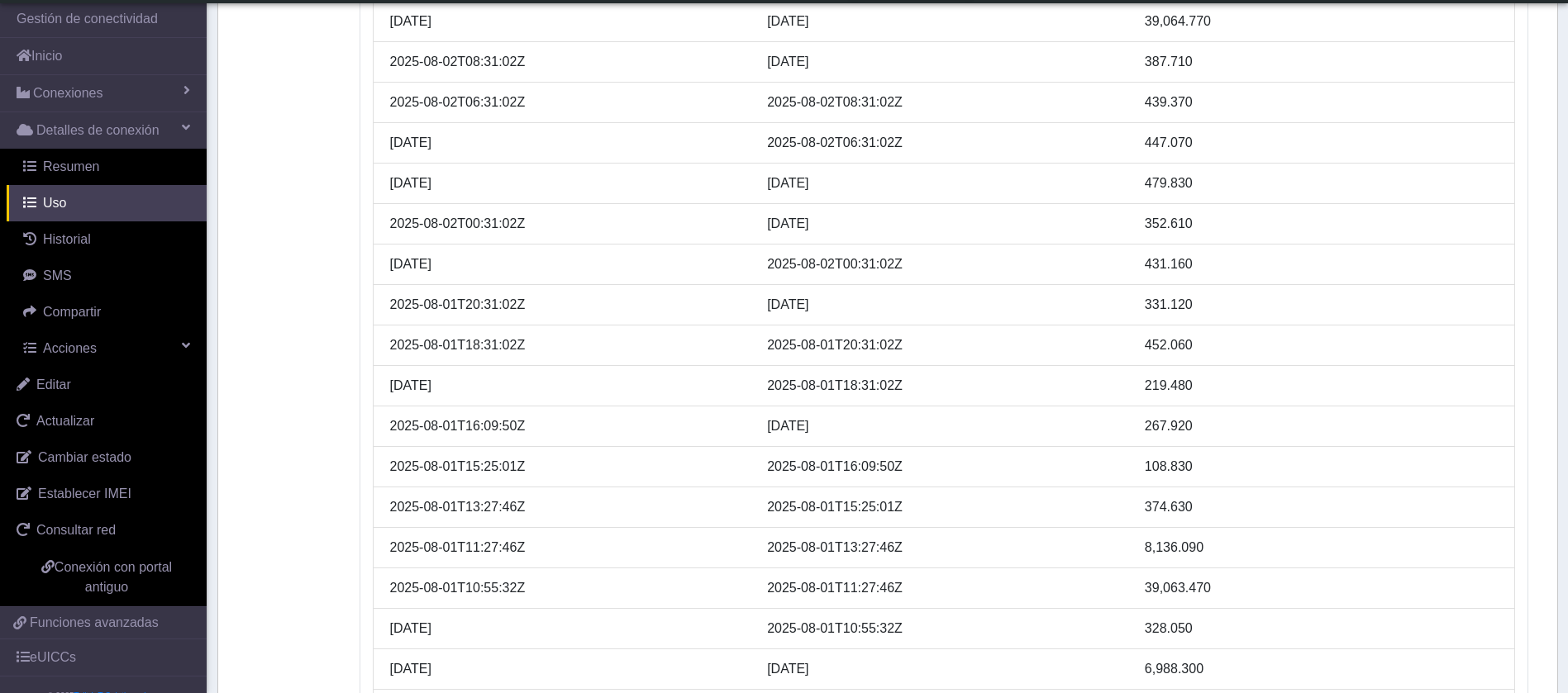 scroll, scrollTop: 2354, scrollLeft: 0, axis: vertical 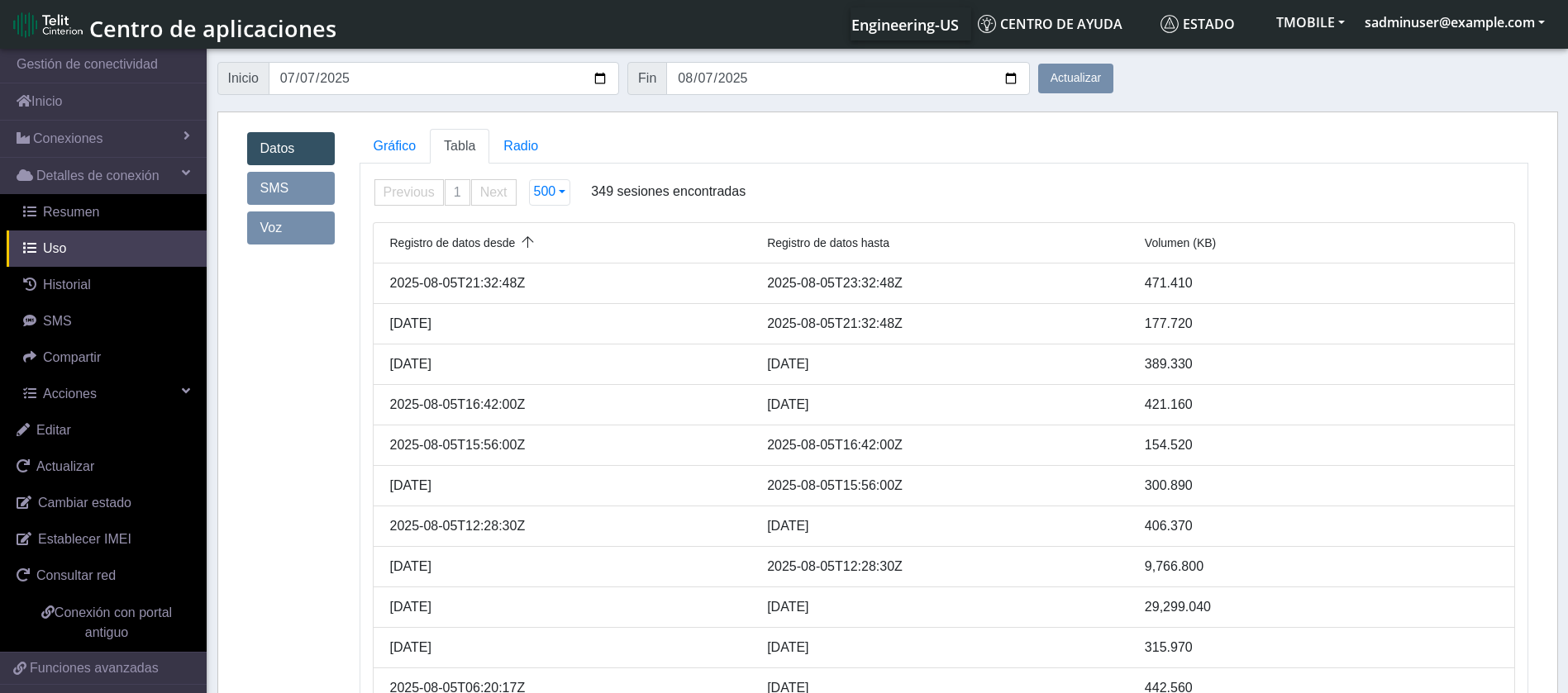 click on "SMS" at bounding box center (291, 188) 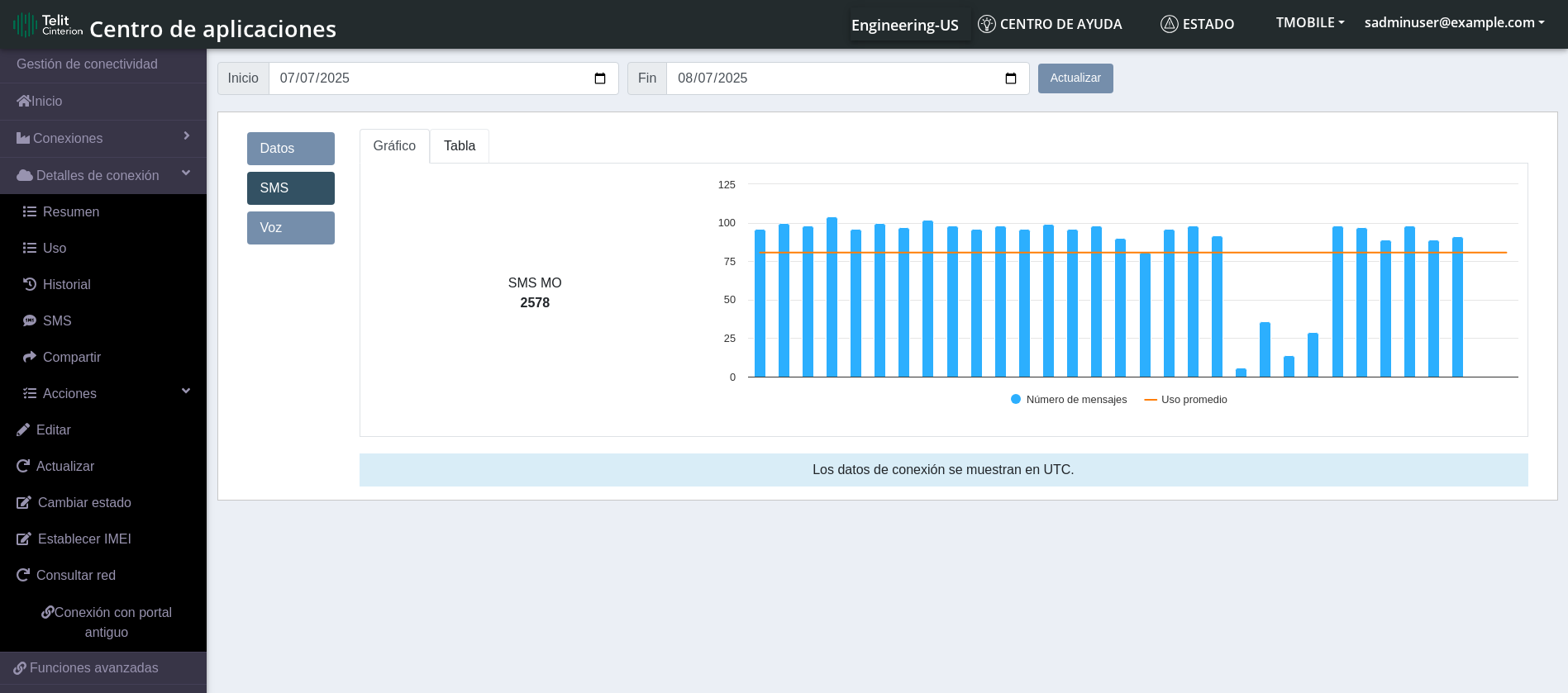 click on "Tabla" at bounding box center (460, 145) 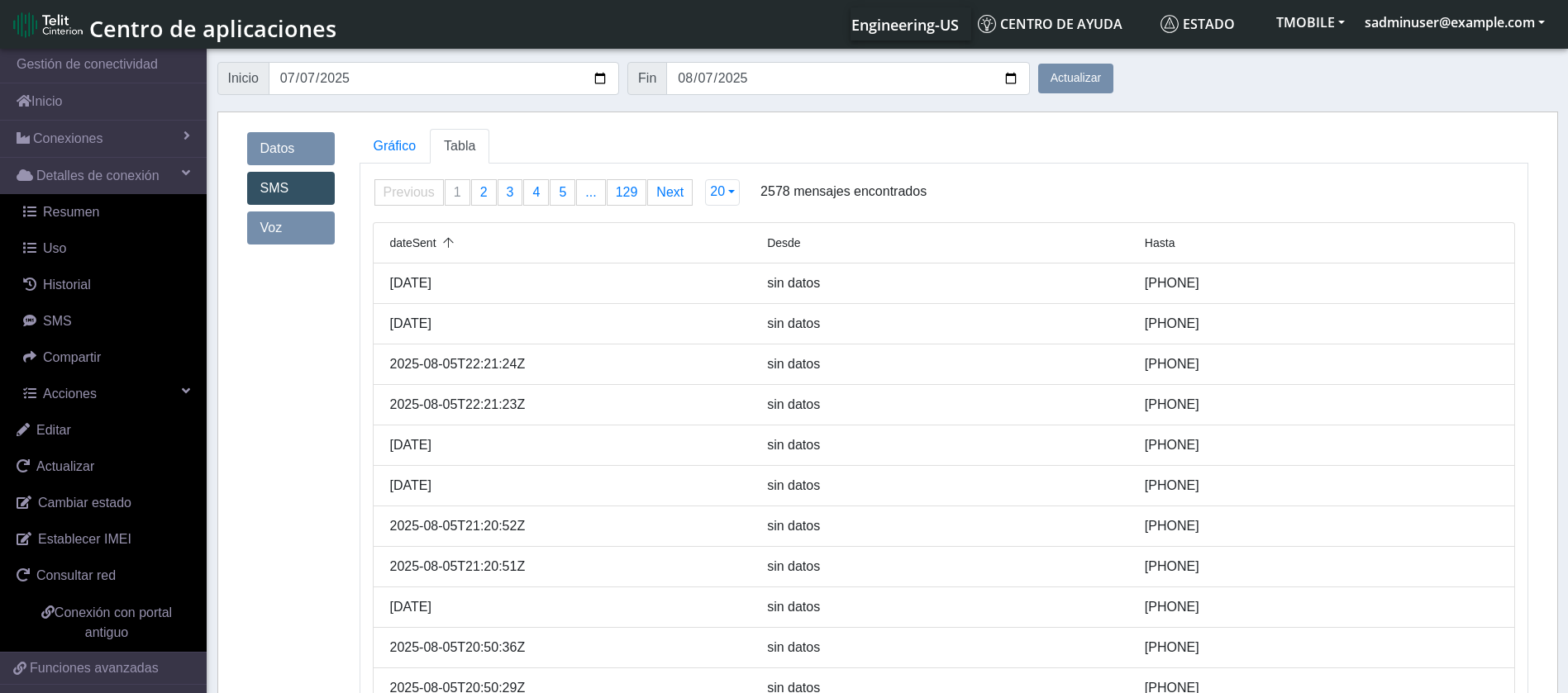 click on "Voz" at bounding box center [291, 228] 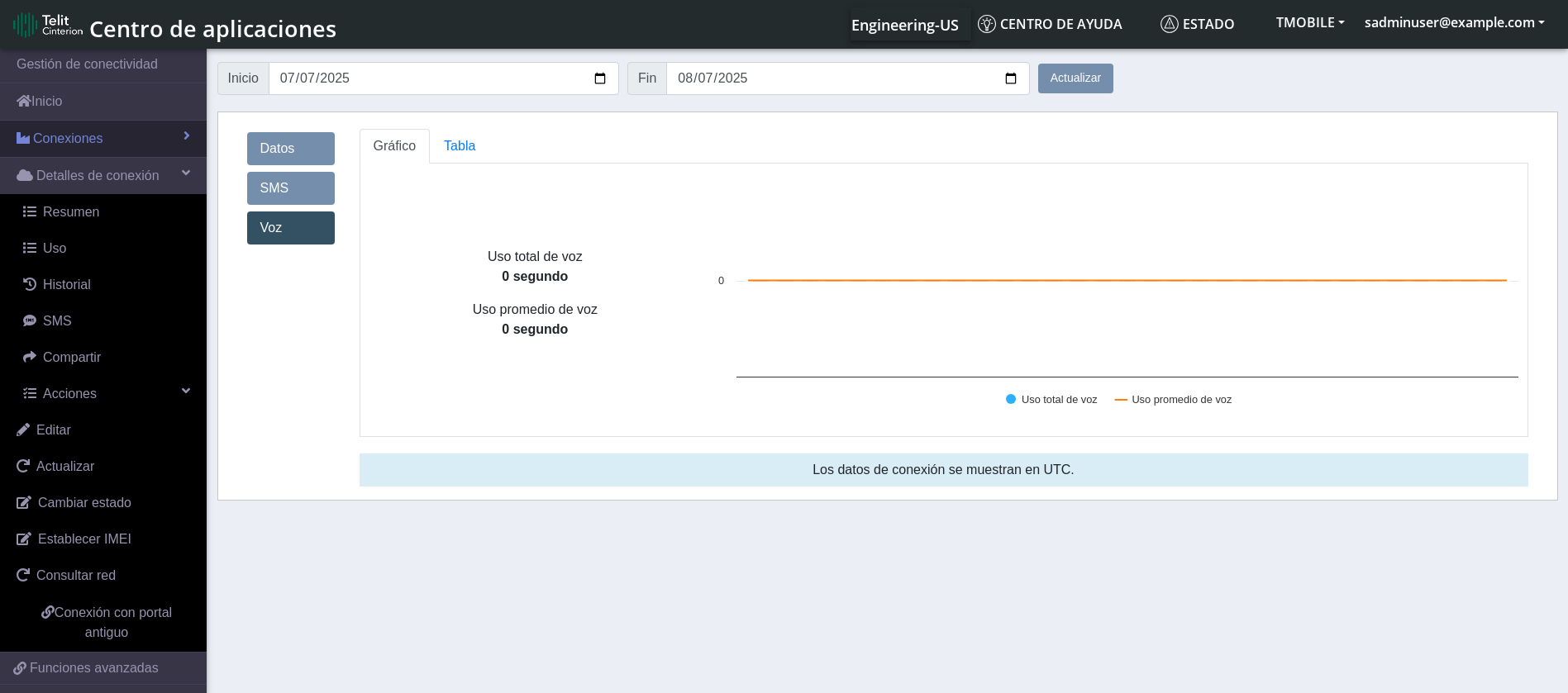 click on "Conexiones" at bounding box center [68, 139] 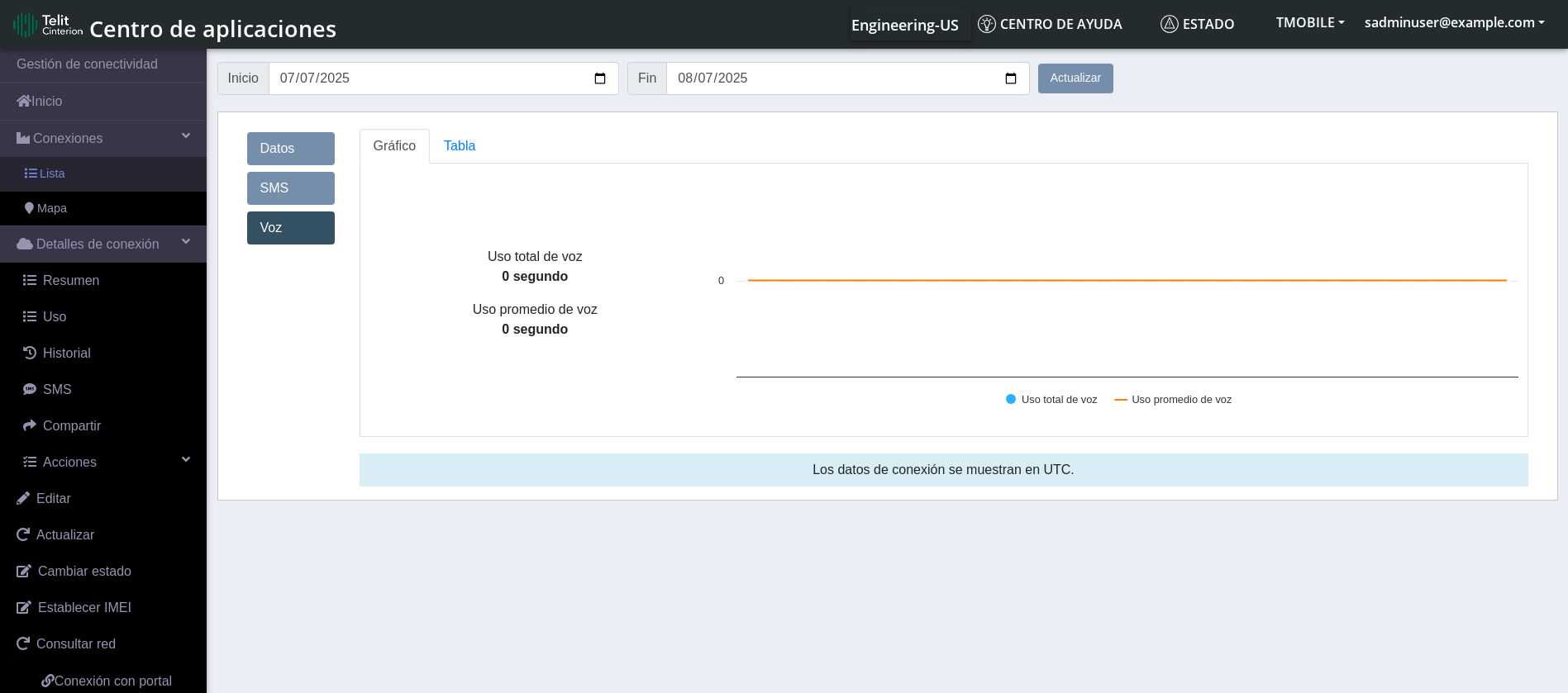 click on "Lista" at bounding box center [103, 174] 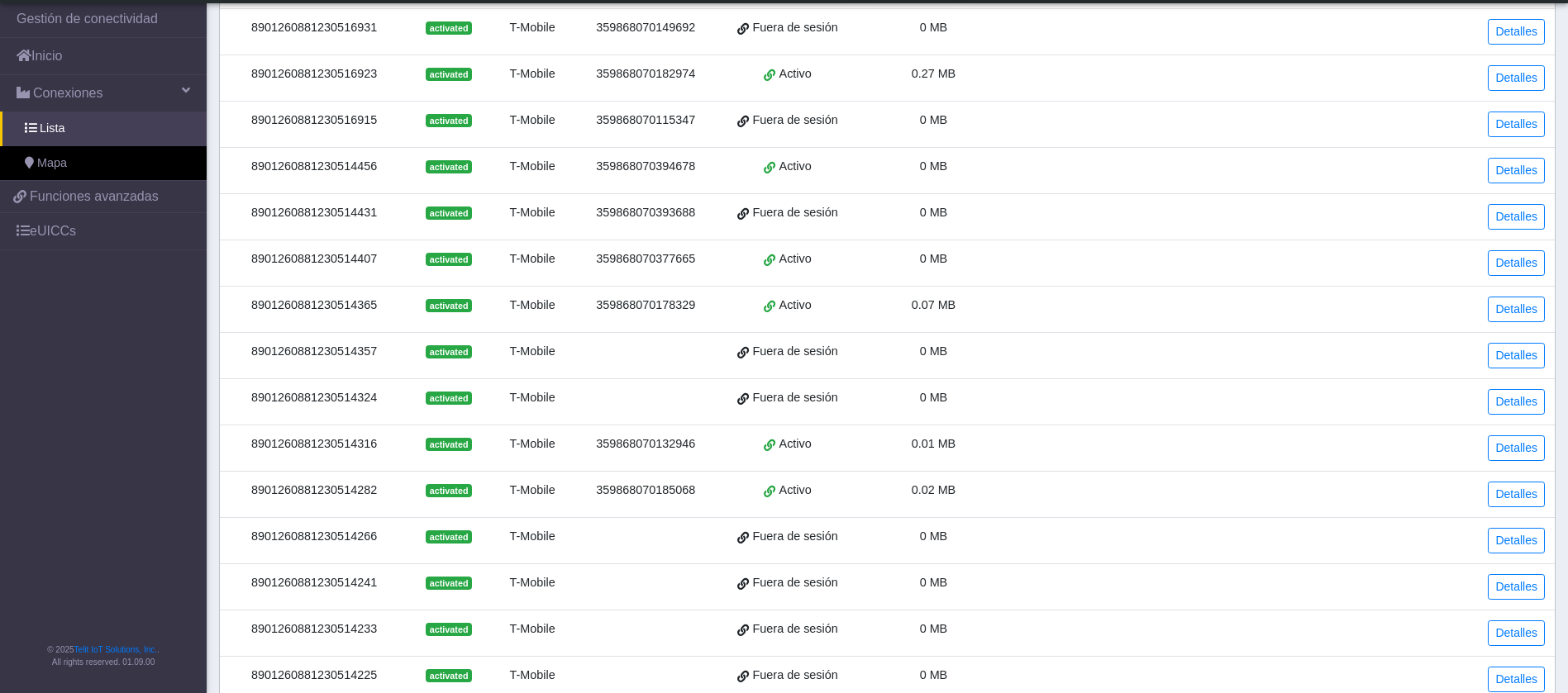 scroll, scrollTop: 490, scrollLeft: 0, axis: vertical 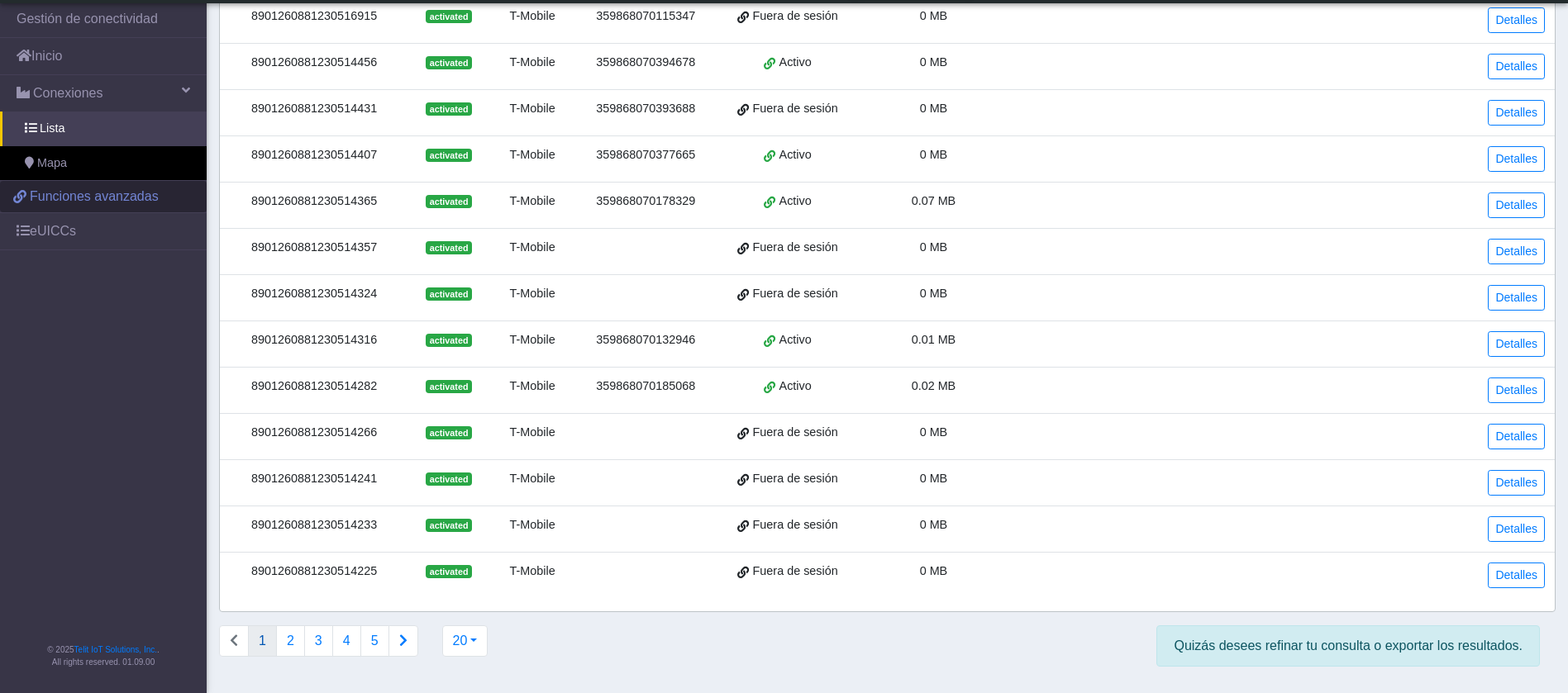 click on "Funciones avanzadas" at bounding box center (94, 197) 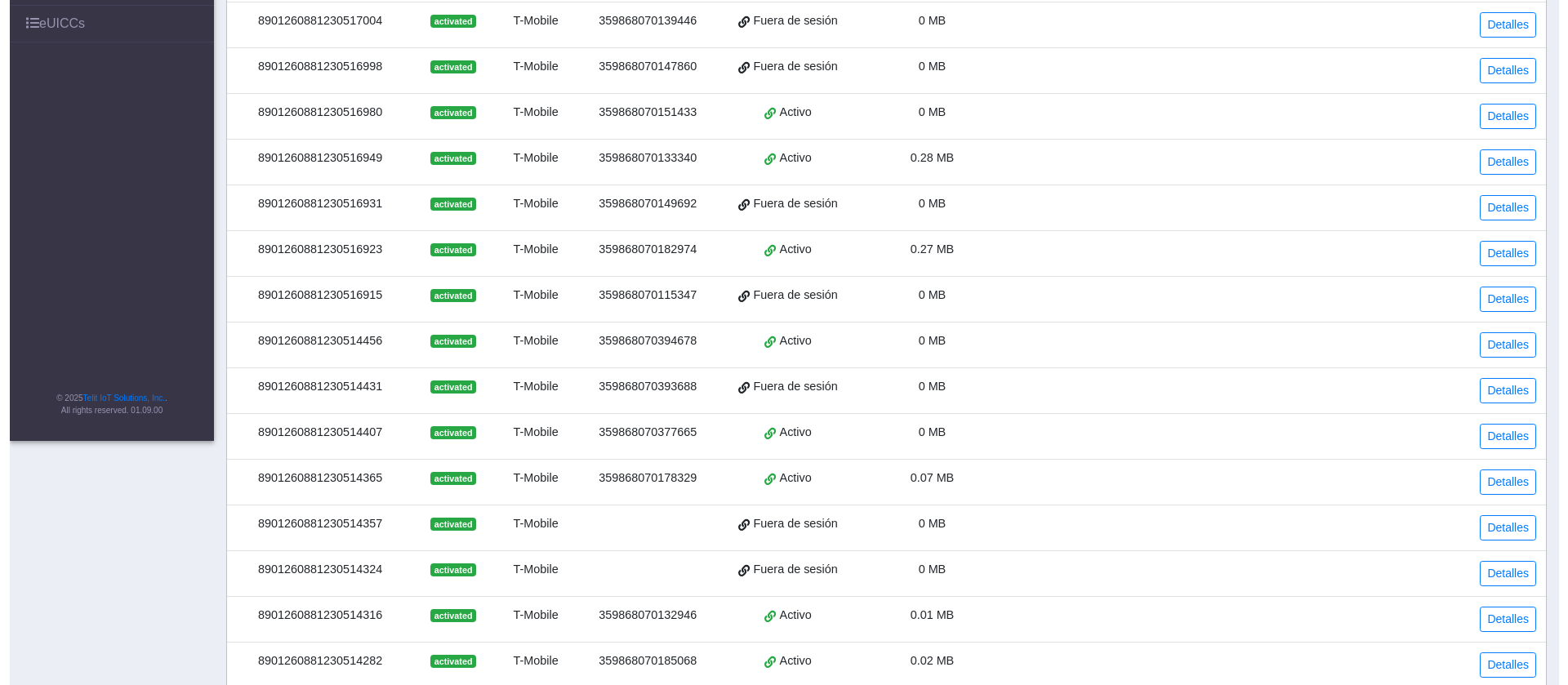 scroll, scrollTop: 0, scrollLeft: 0, axis: both 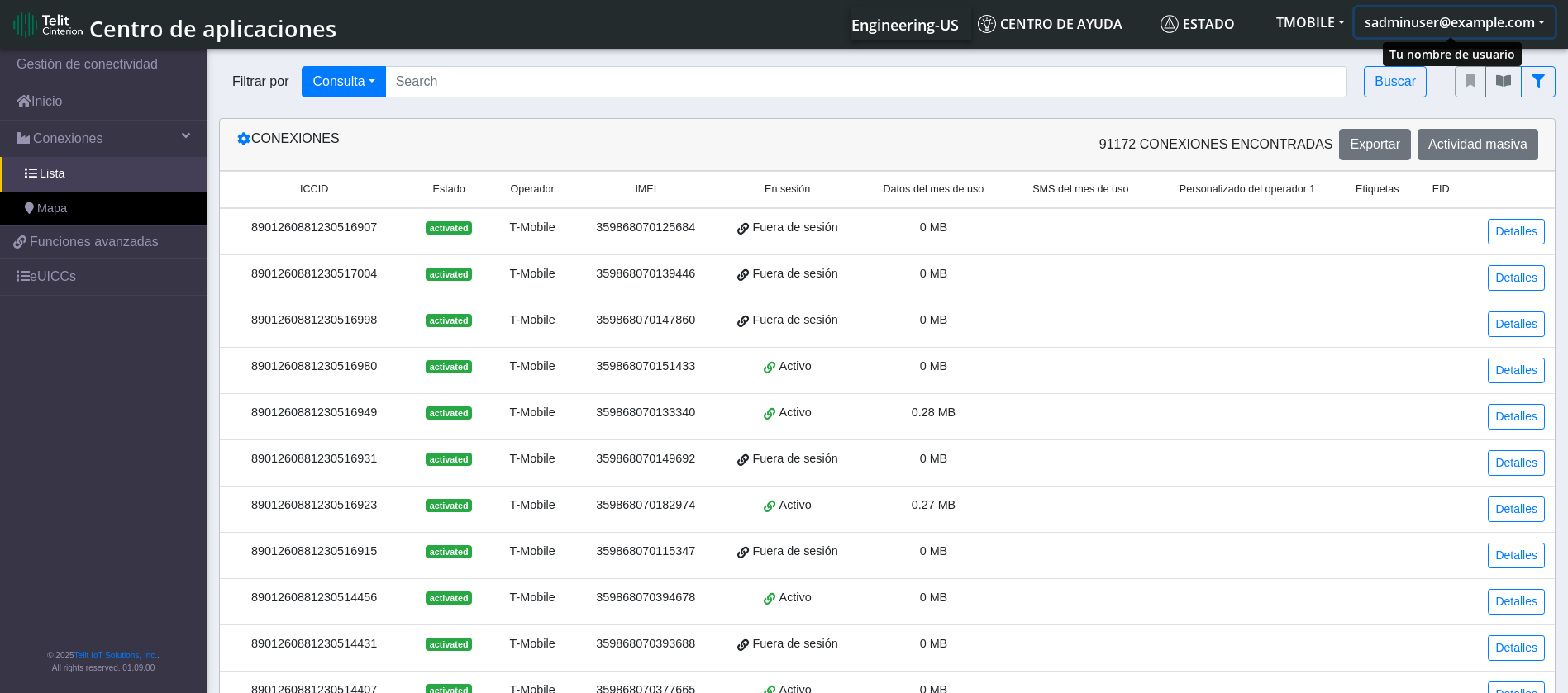 click on "sadminuser@example.com" at bounding box center (1455, 22) 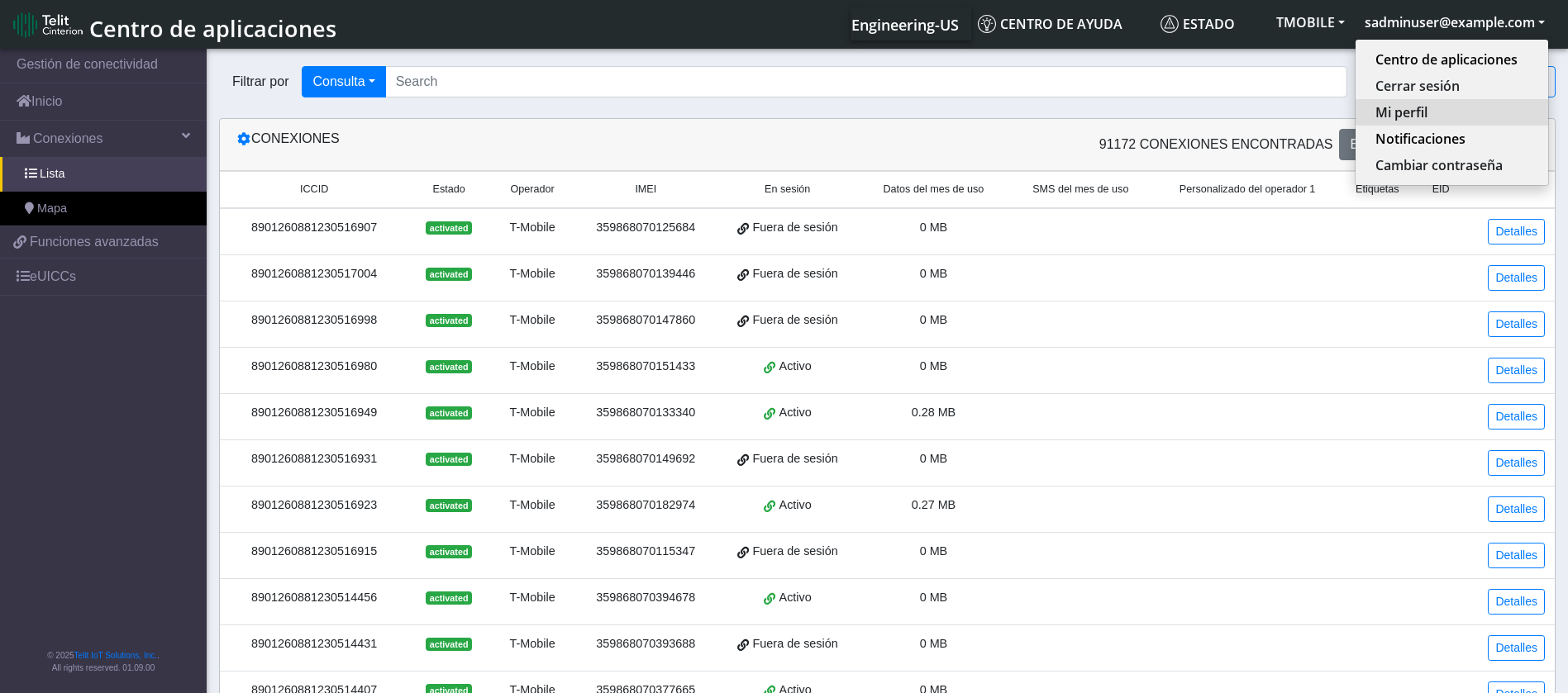 click on "Mi perfil" at bounding box center (1451, 112) 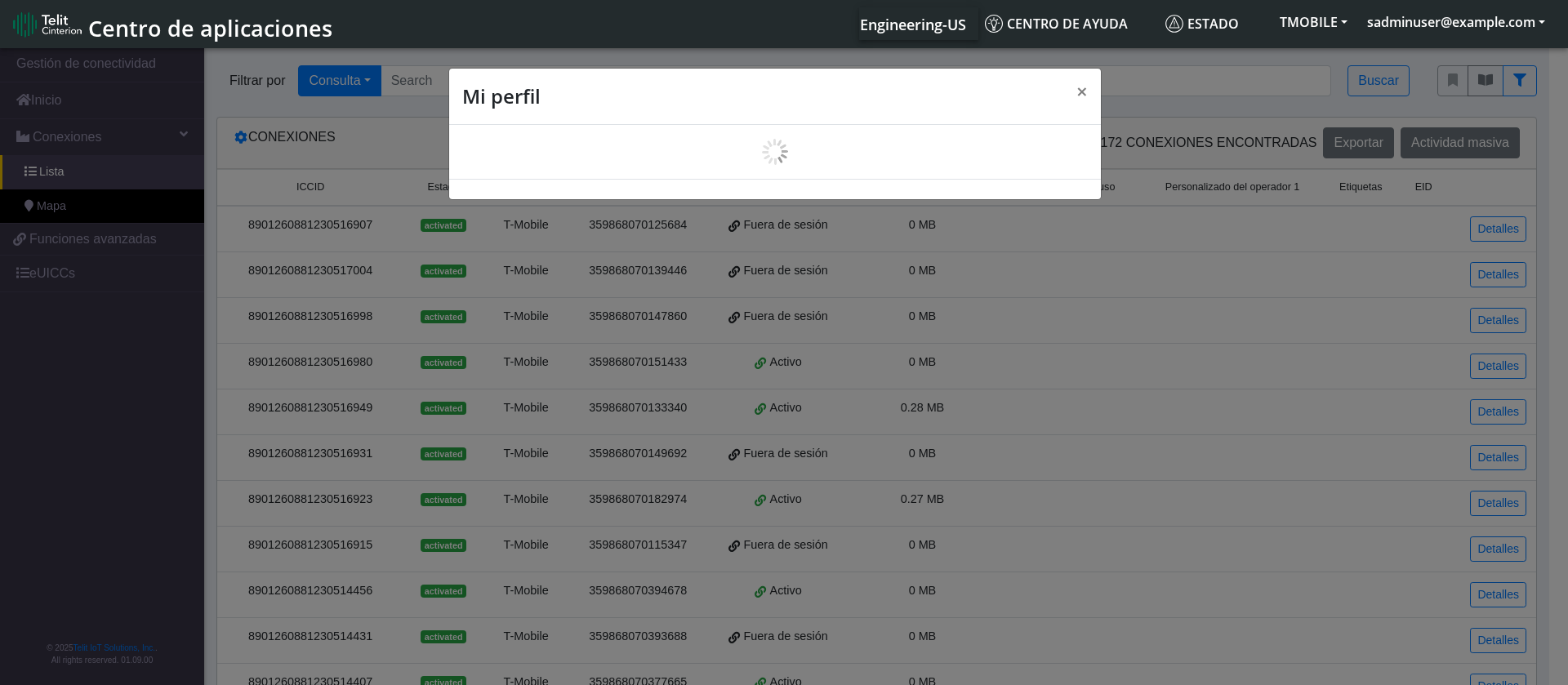 scroll, scrollTop: 6, scrollLeft: 0, axis: vertical 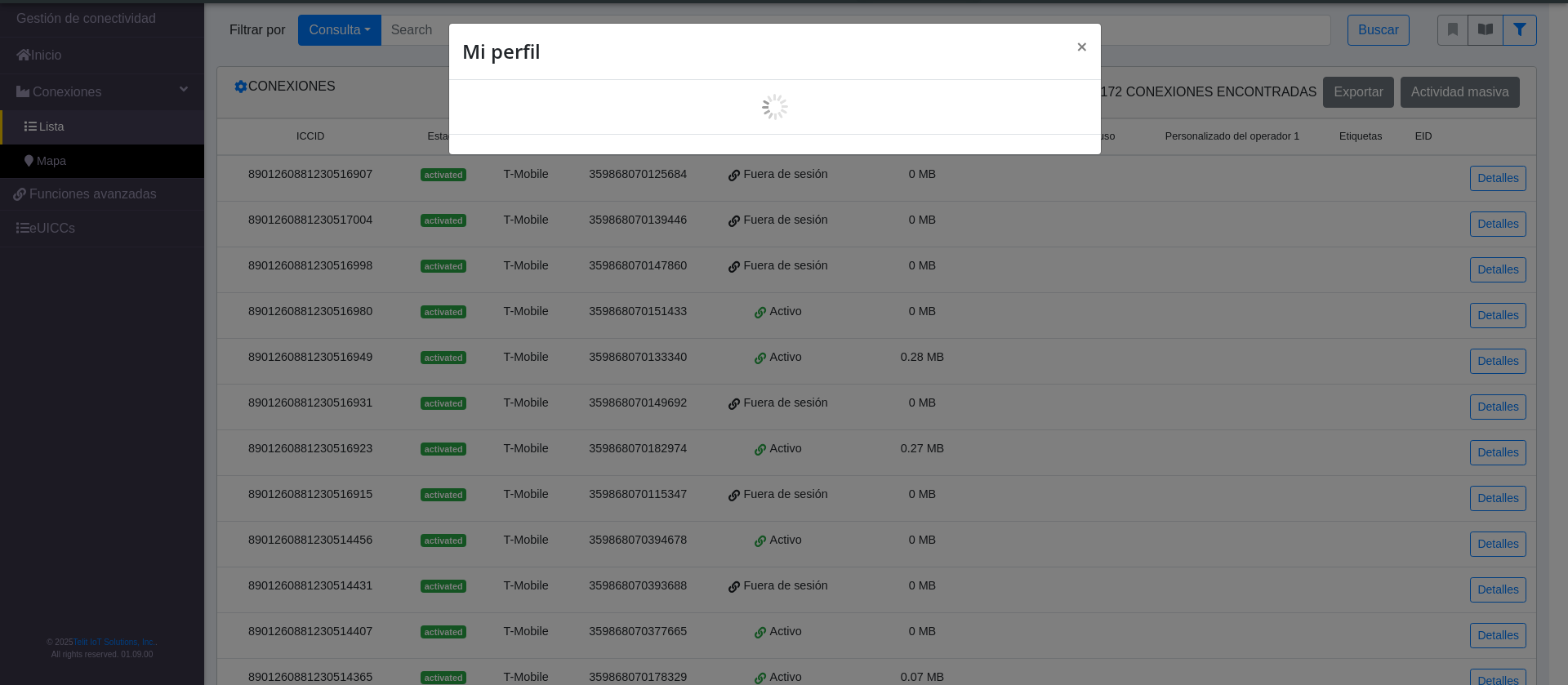 select on "es" 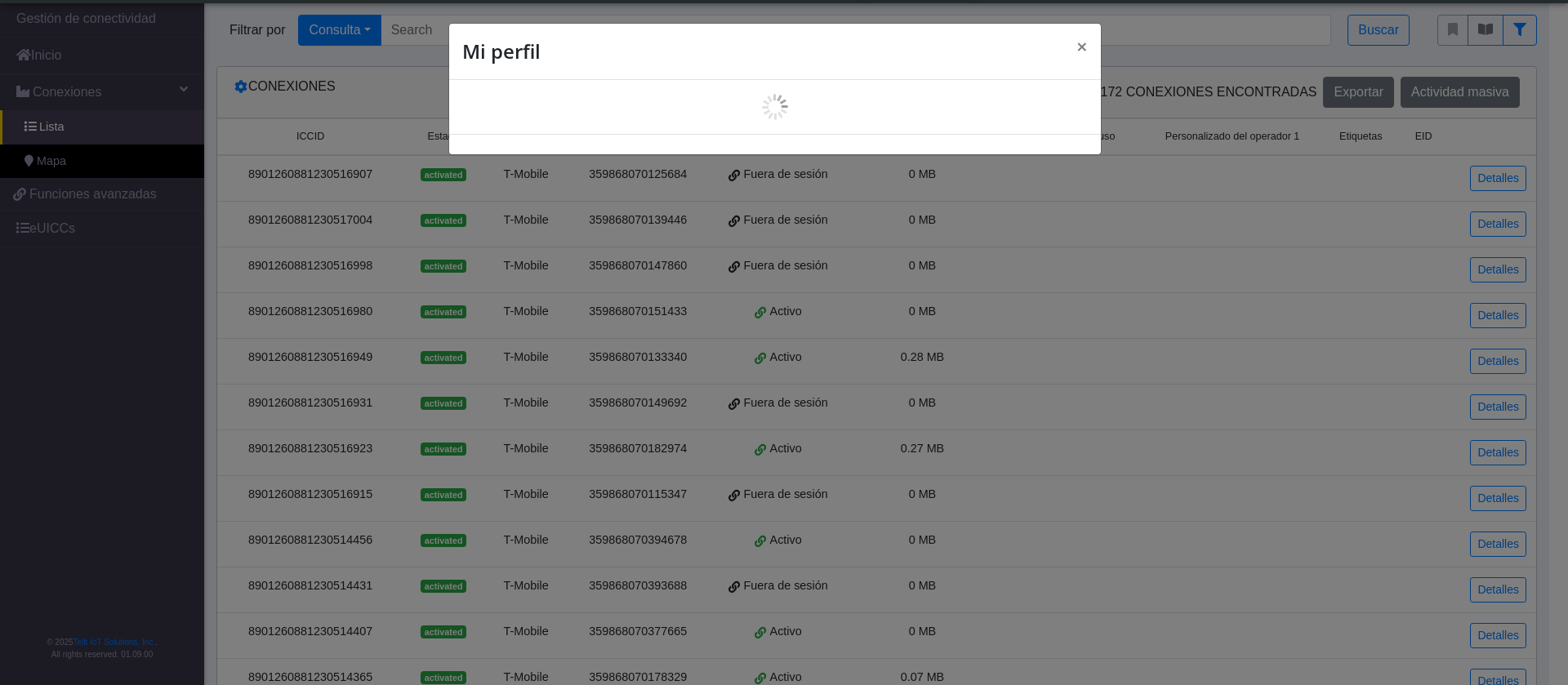 select on "6239bc9bfe2a1324a343634d" 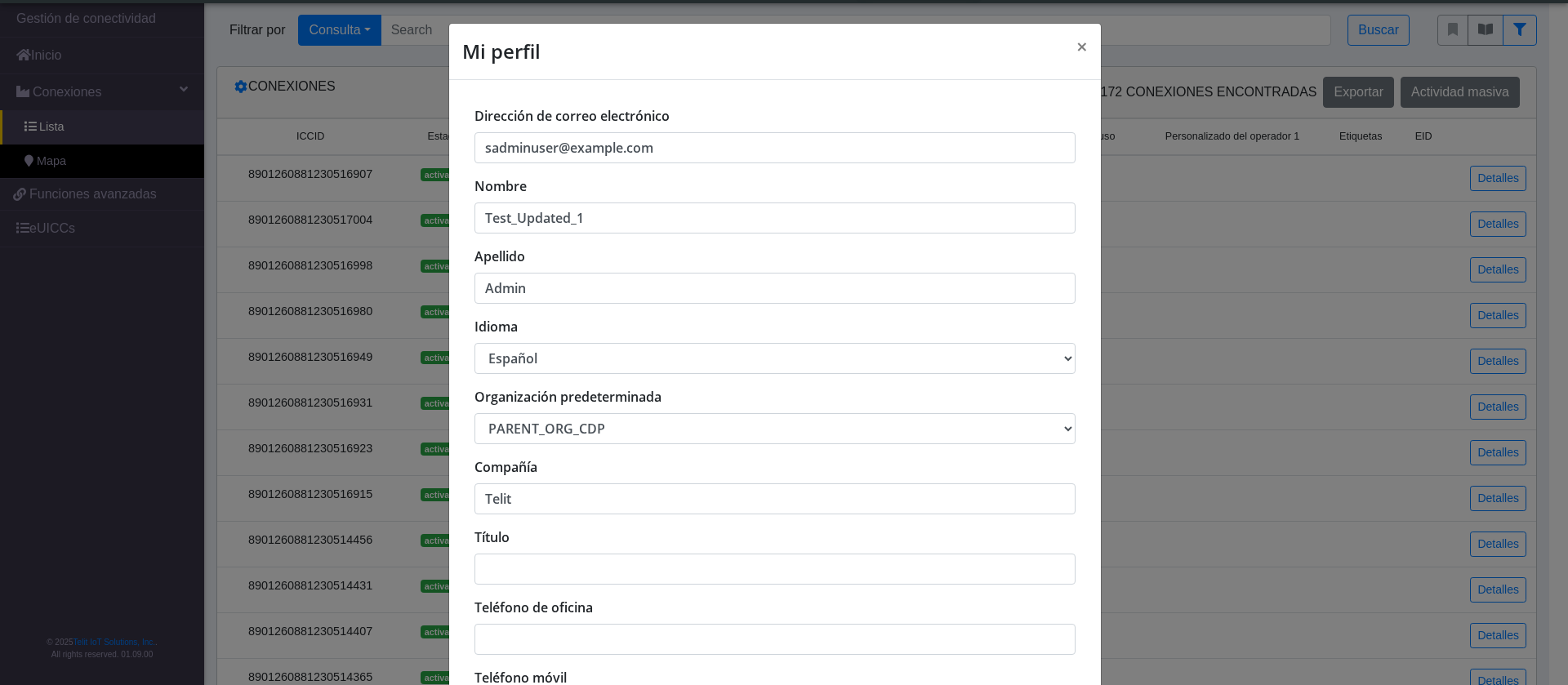 click on "中文
English
Español" at bounding box center (775, 358) 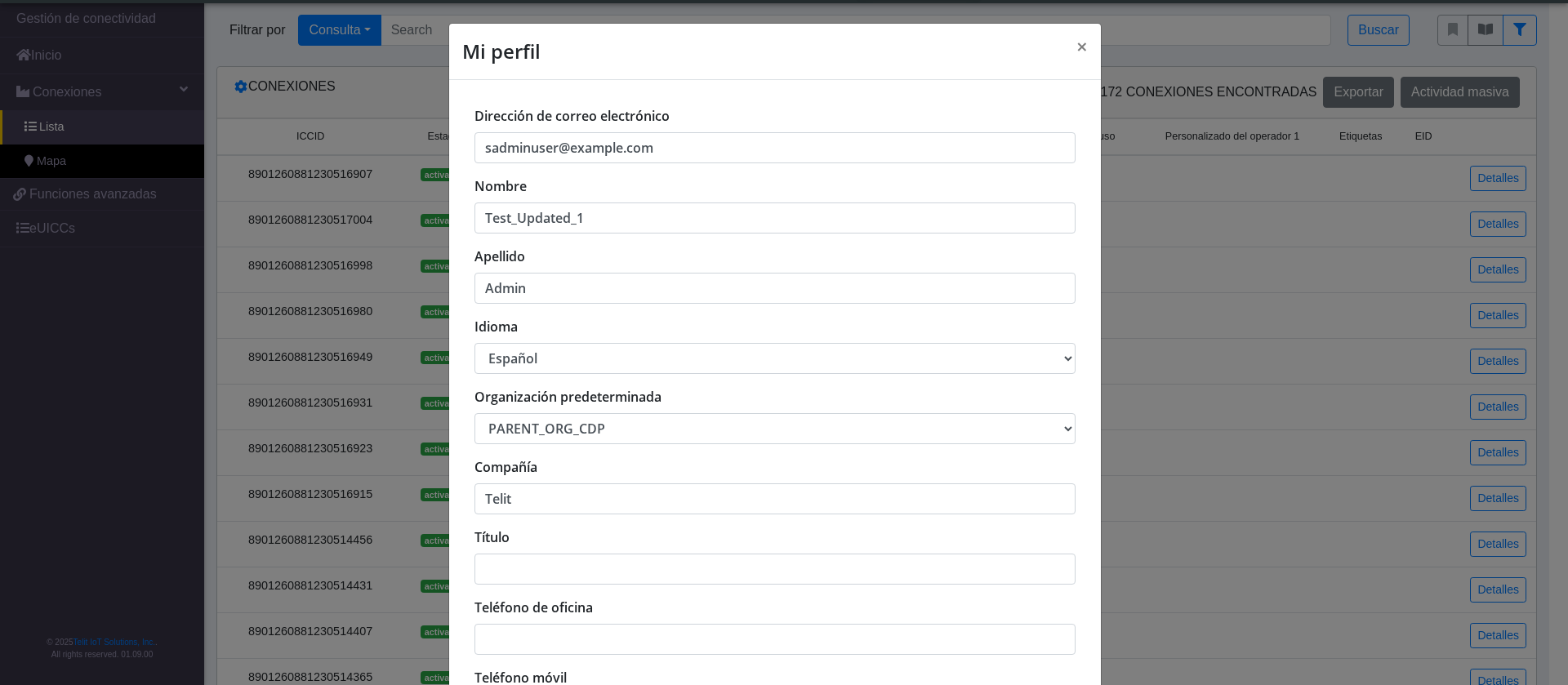 select on "en_US" 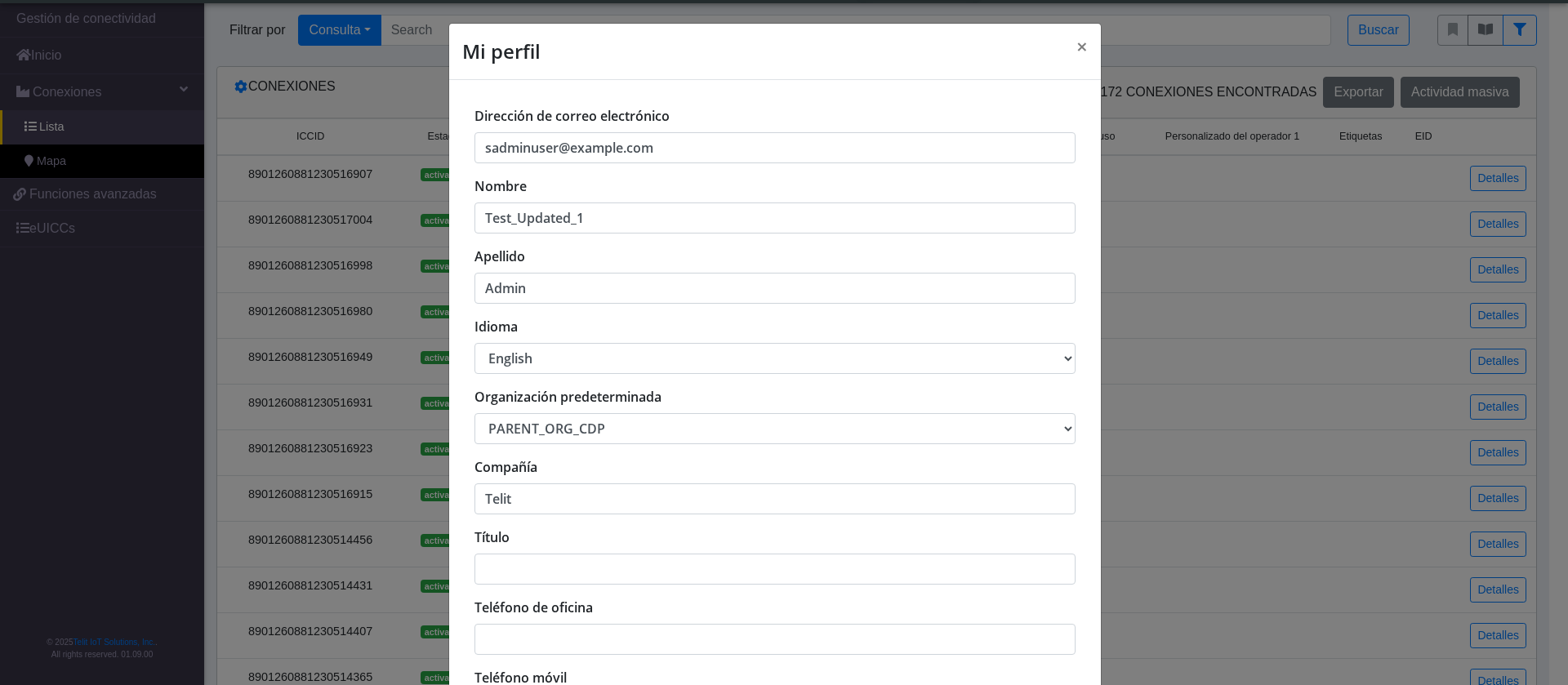 click on "中文
English
Español" at bounding box center (775, 358) 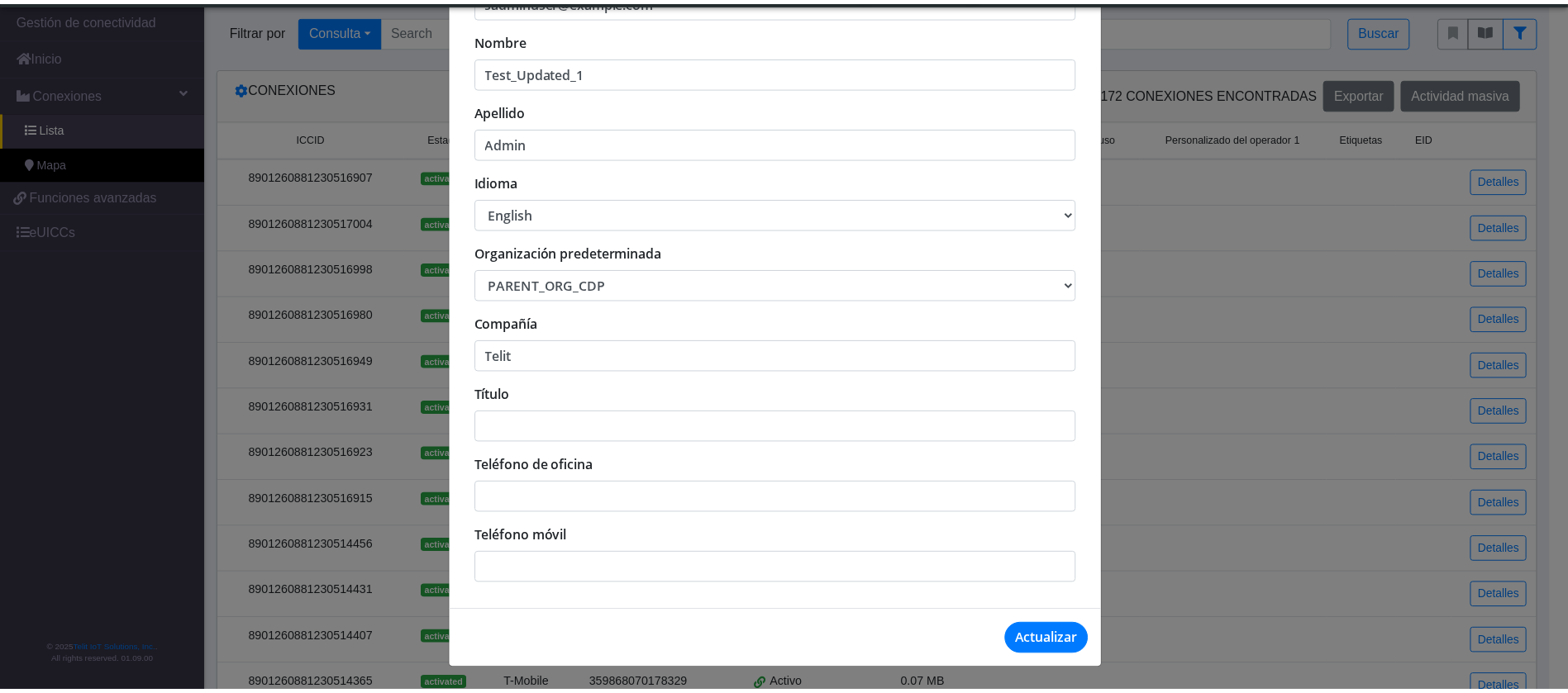 scroll, scrollTop: 150, scrollLeft: 0, axis: vertical 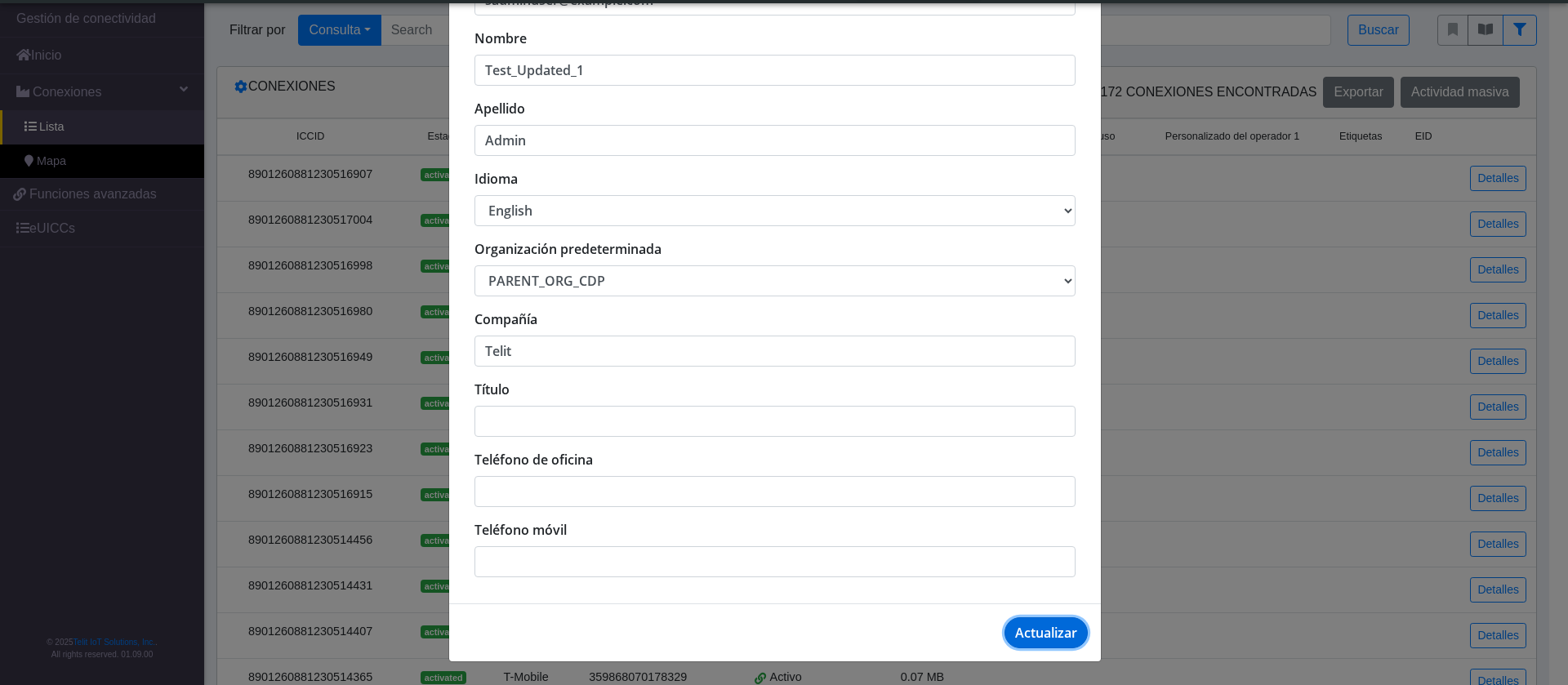 click on "Actualizar" at bounding box center [1046, 633] 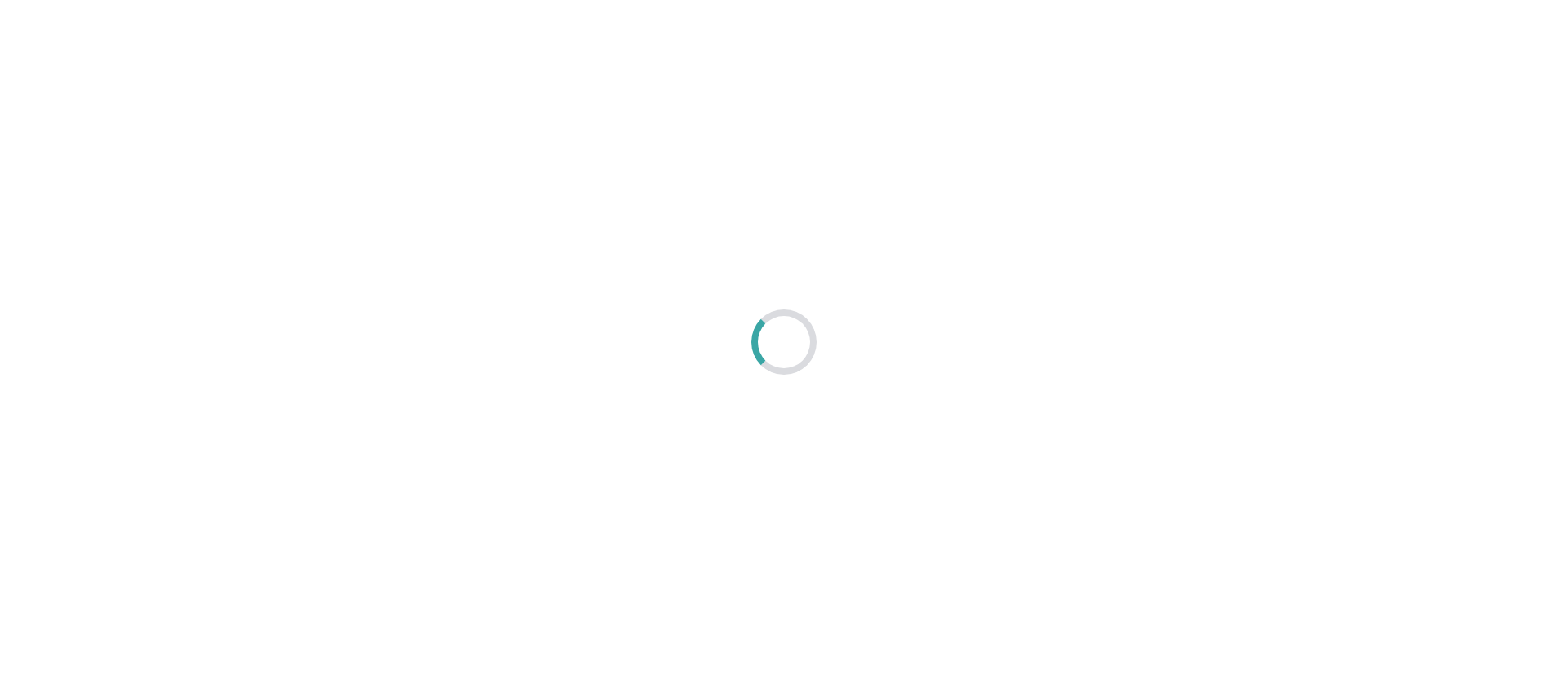 scroll, scrollTop: 0, scrollLeft: 0, axis: both 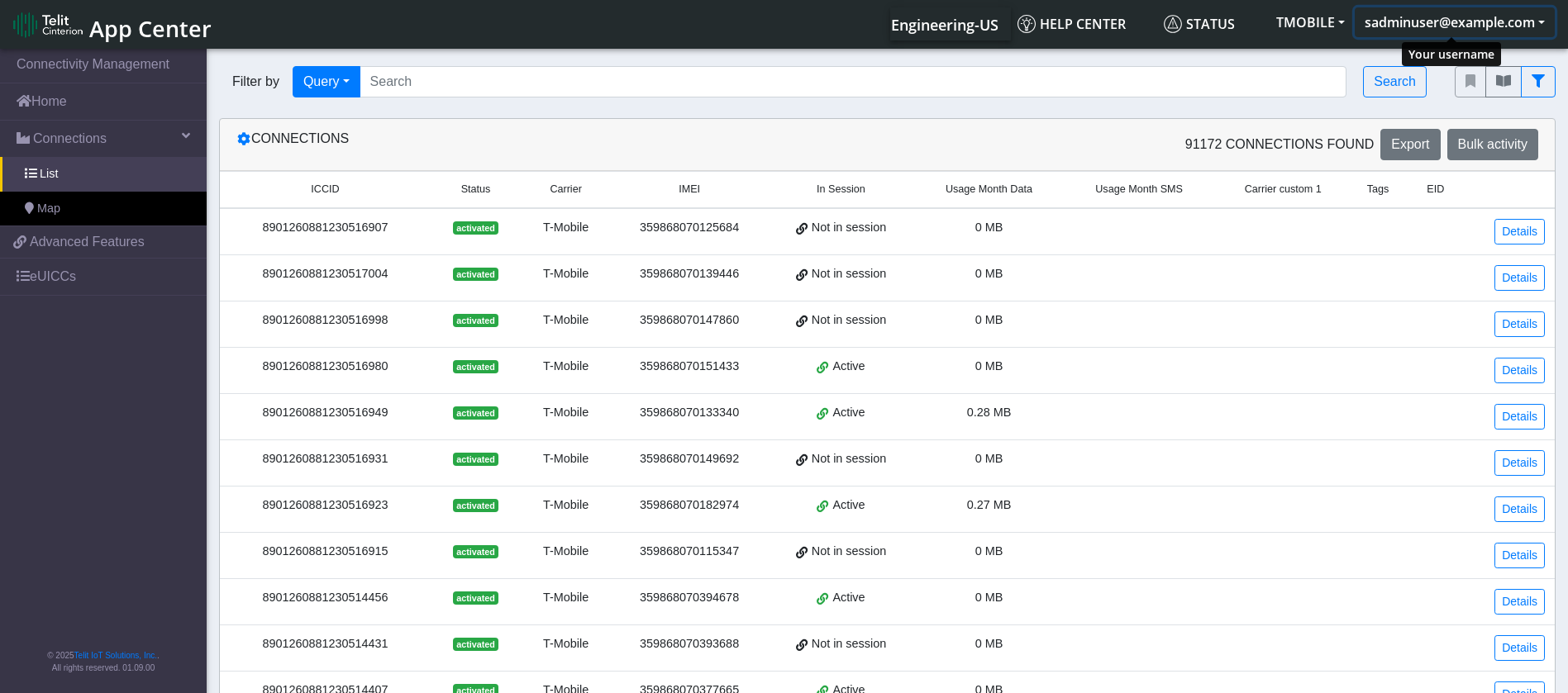 click on "sadminuser@example.com" at bounding box center [1455, 22] 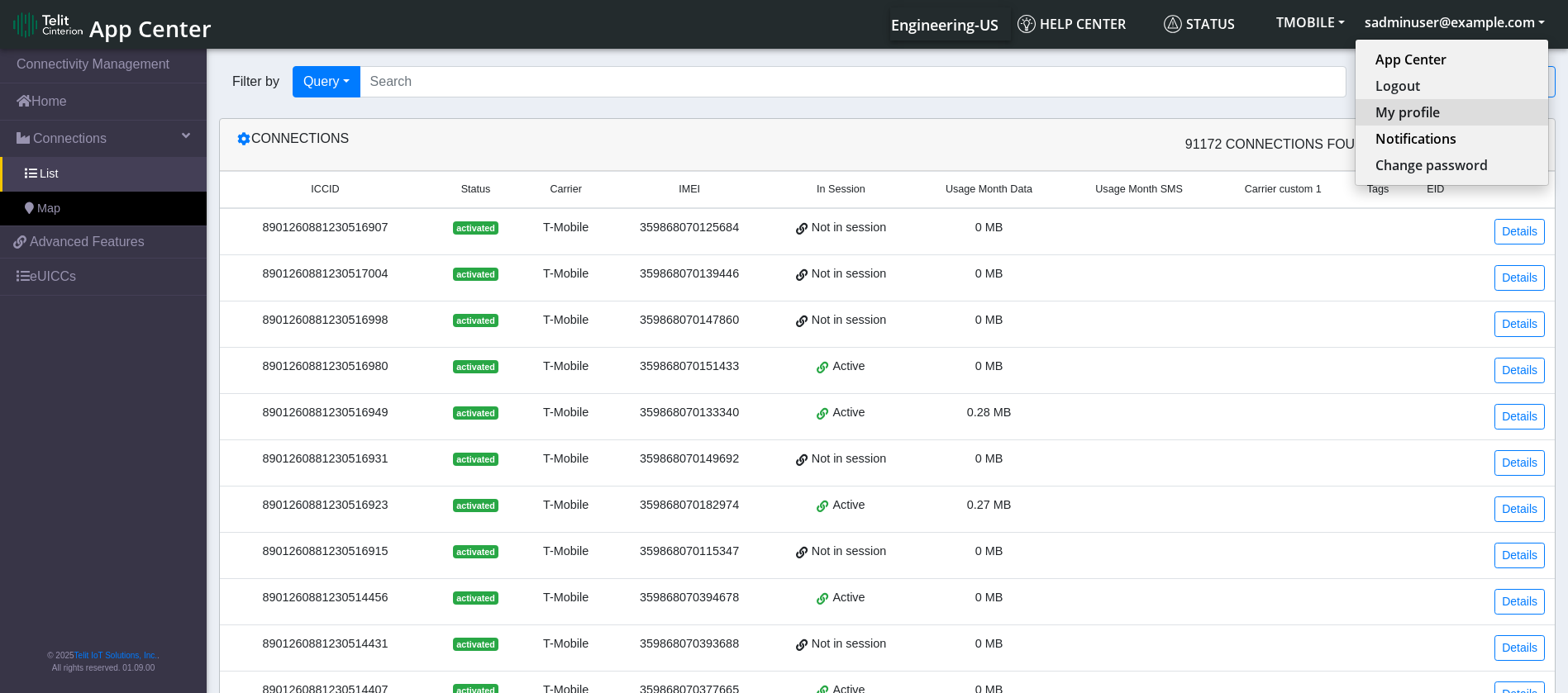 click on "My profile" at bounding box center [1451, 112] 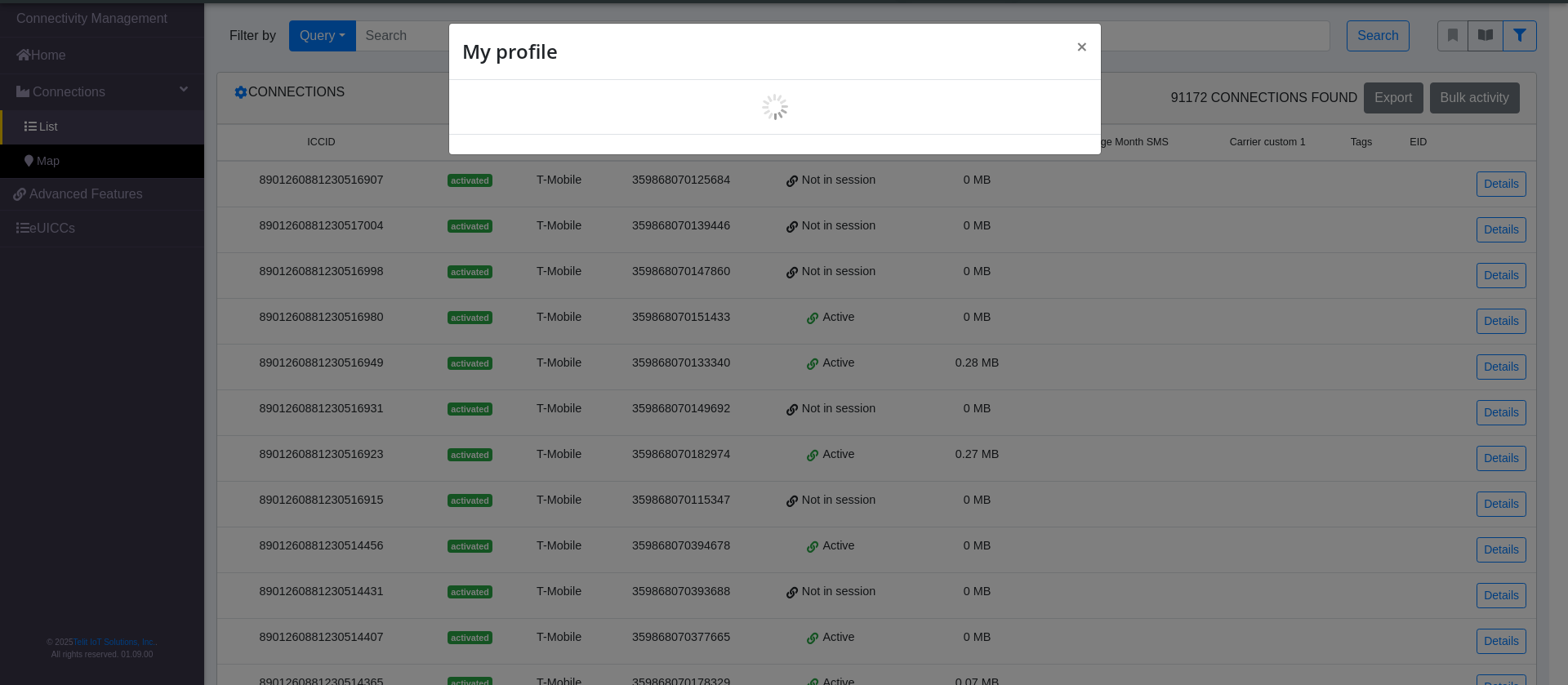 scroll, scrollTop: 6, scrollLeft: 0, axis: vertical 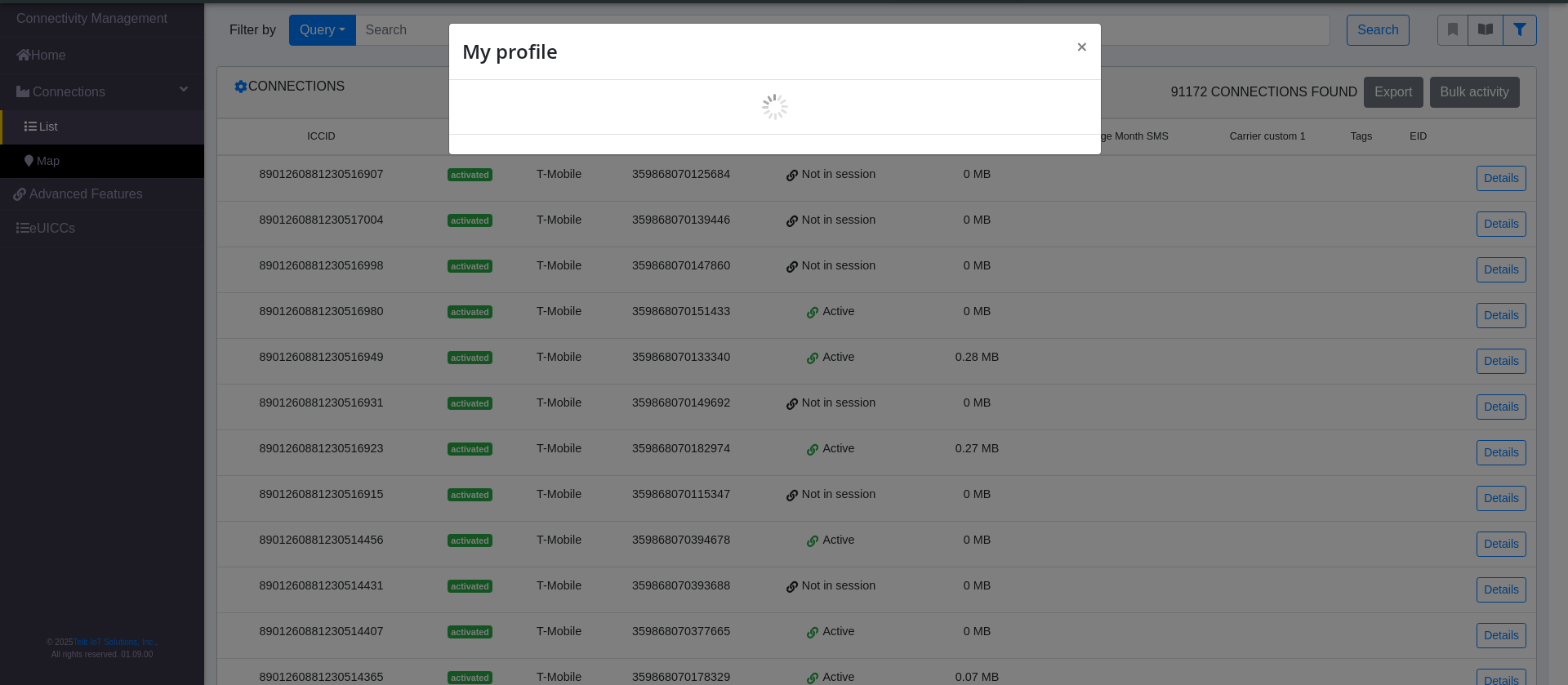 select on "en_US" 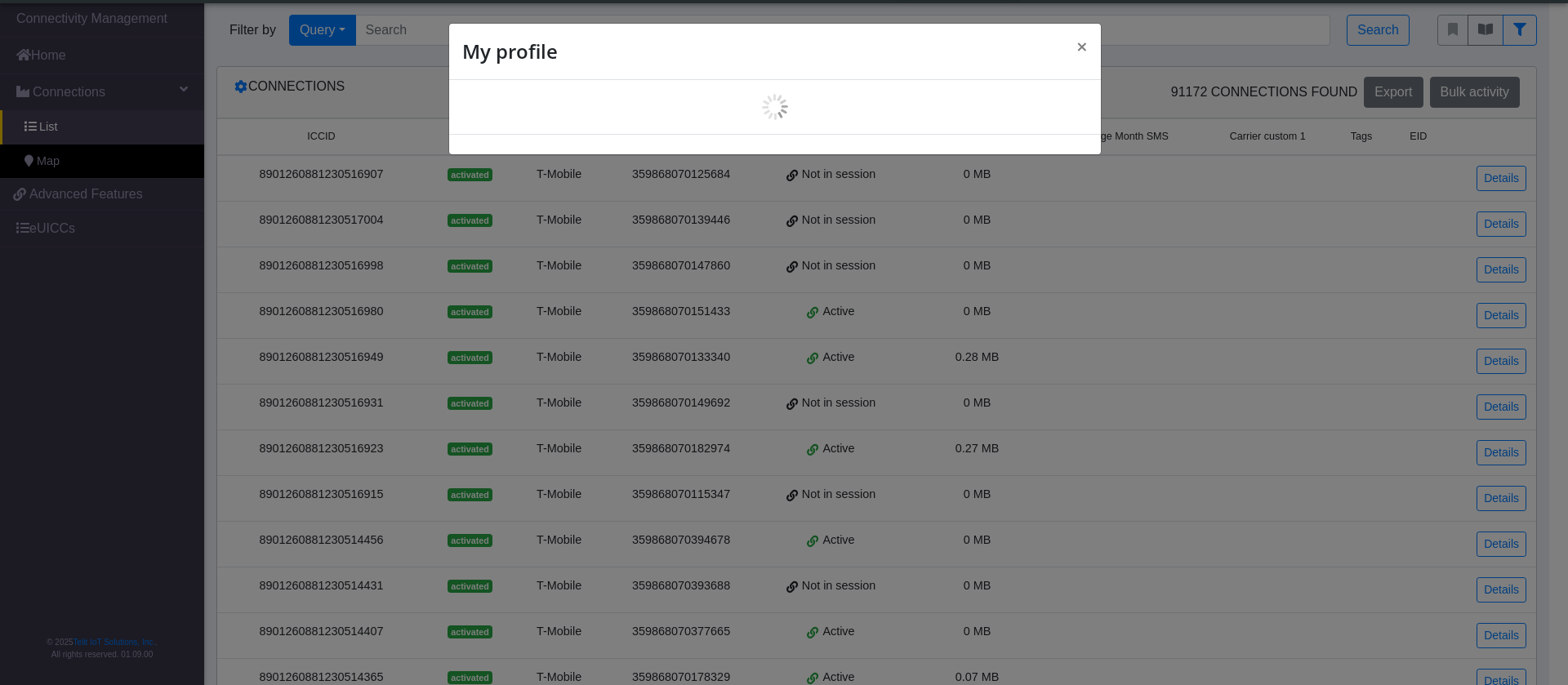 select on "6239bc9bfe2a1324a343634d" 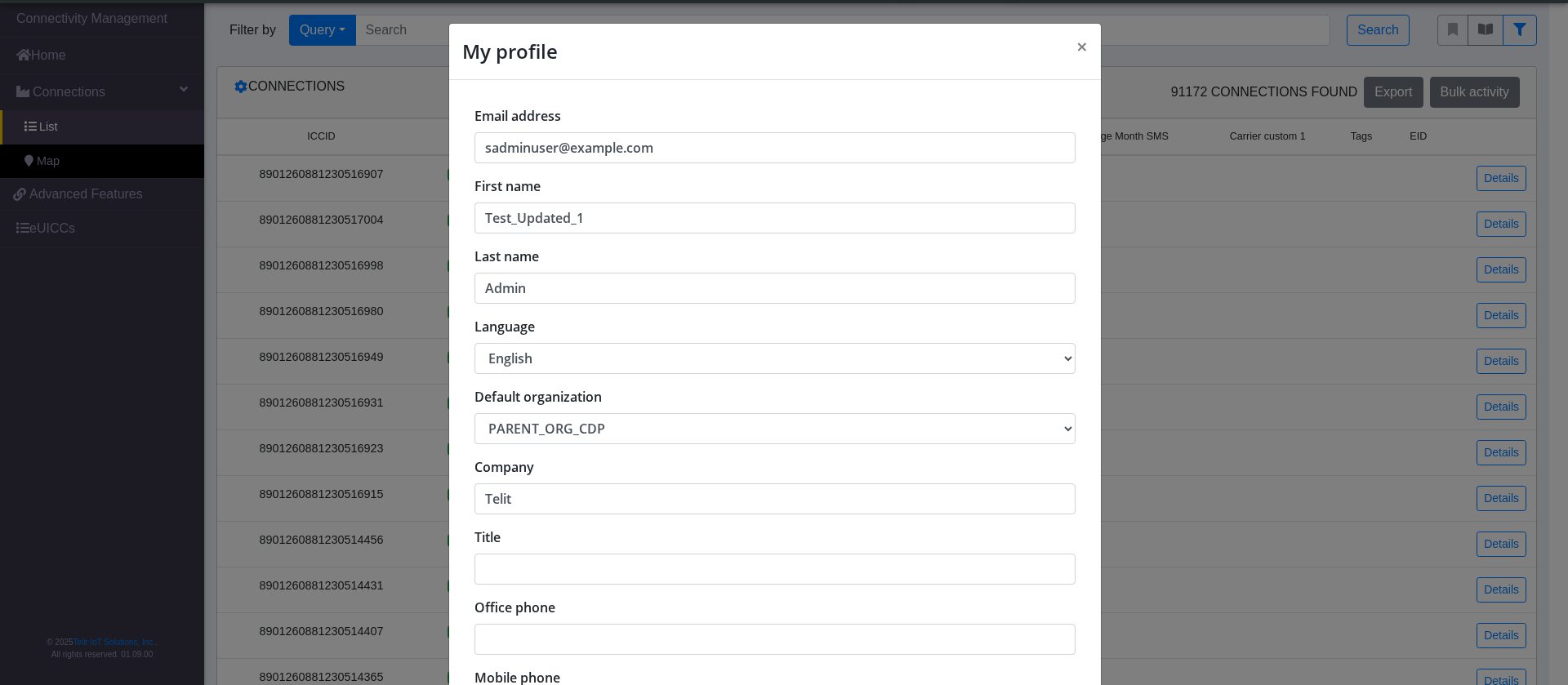 click on "中文
English
Español" at bounding box center (775, 358) 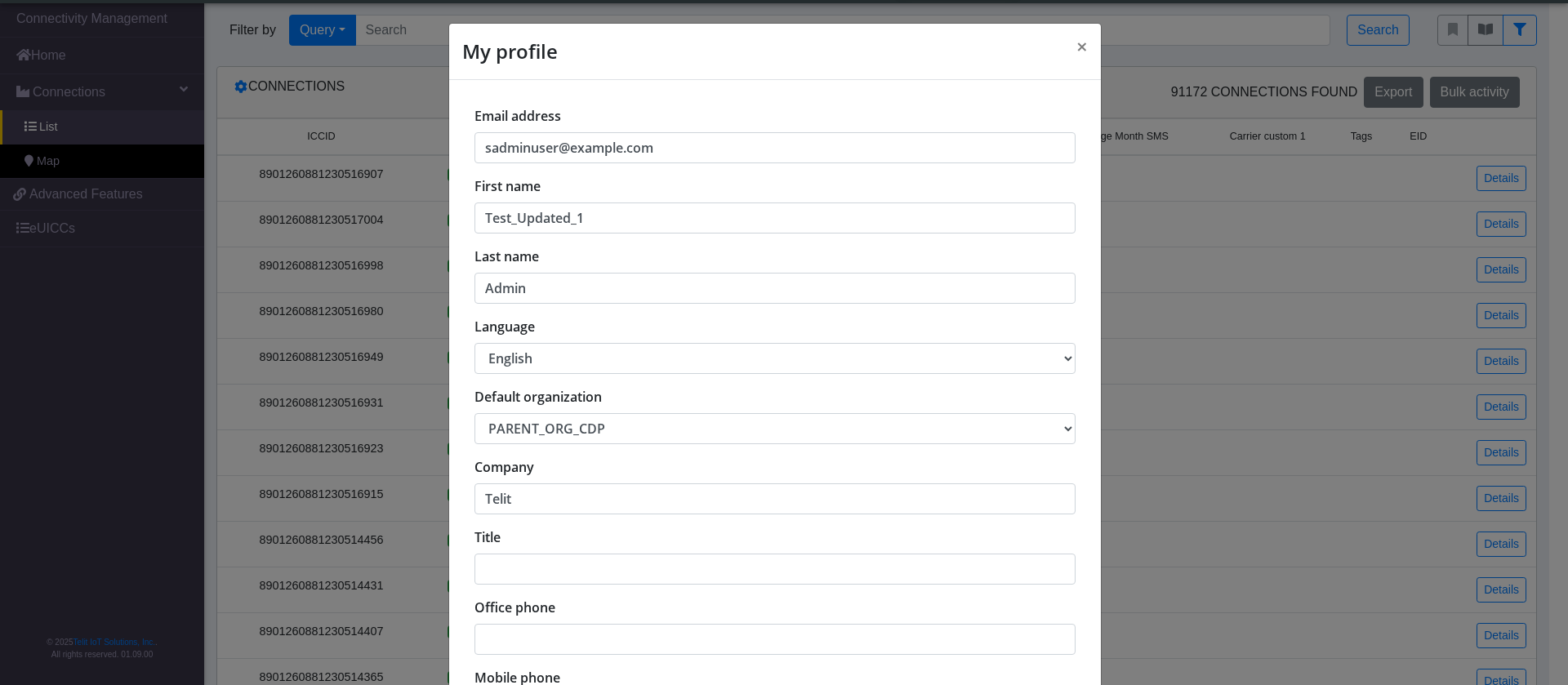 select on "es" 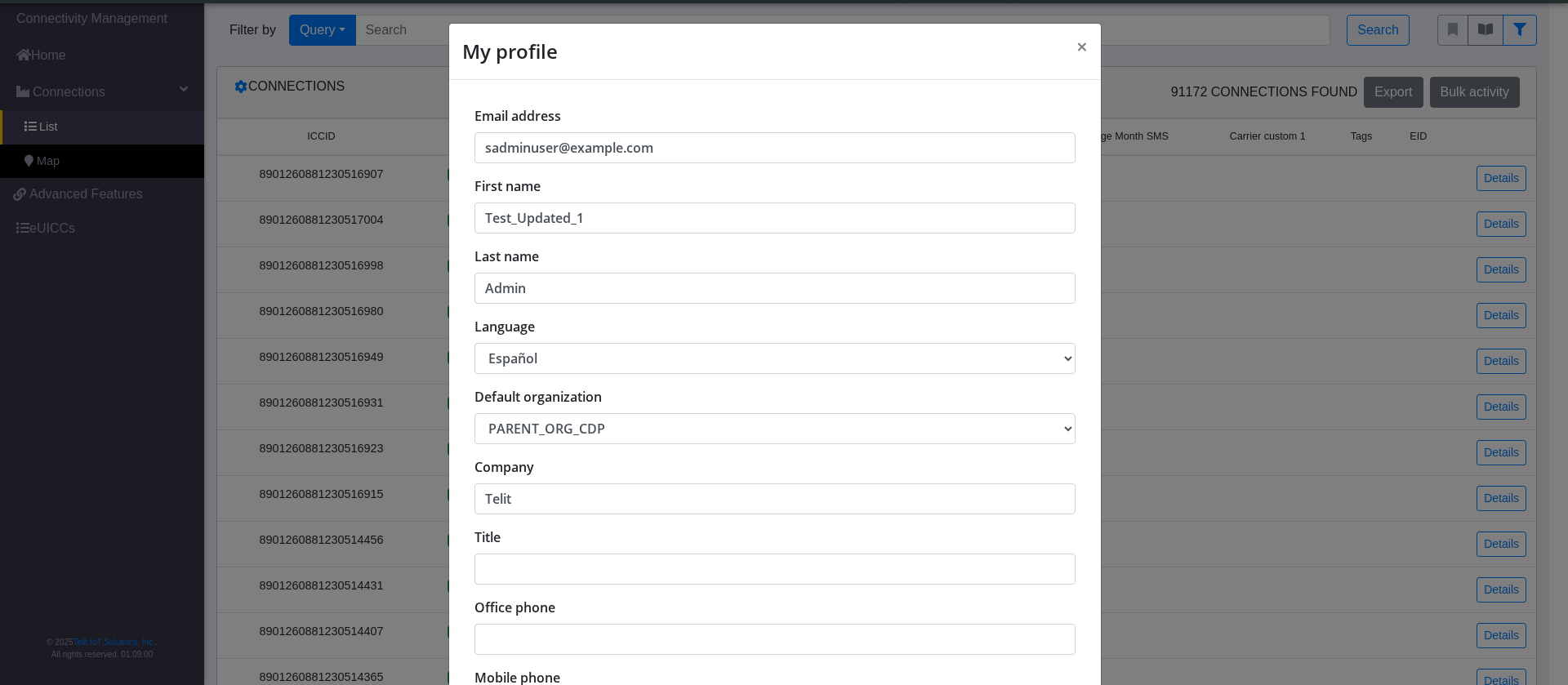 click on "中文
English
Español" at bounding box center [775, 358] 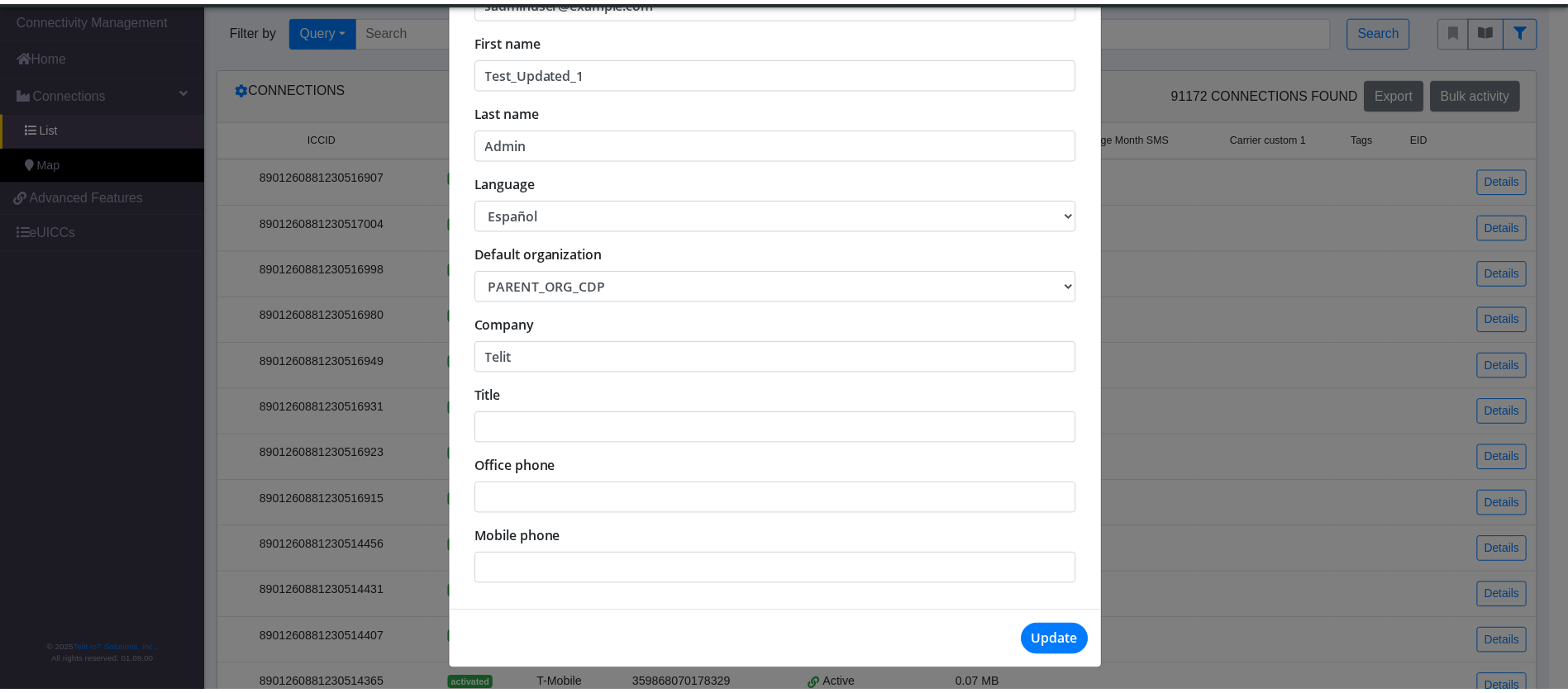 scroll, scrollTop: 150, scrollLeft: 0, axis: vertical 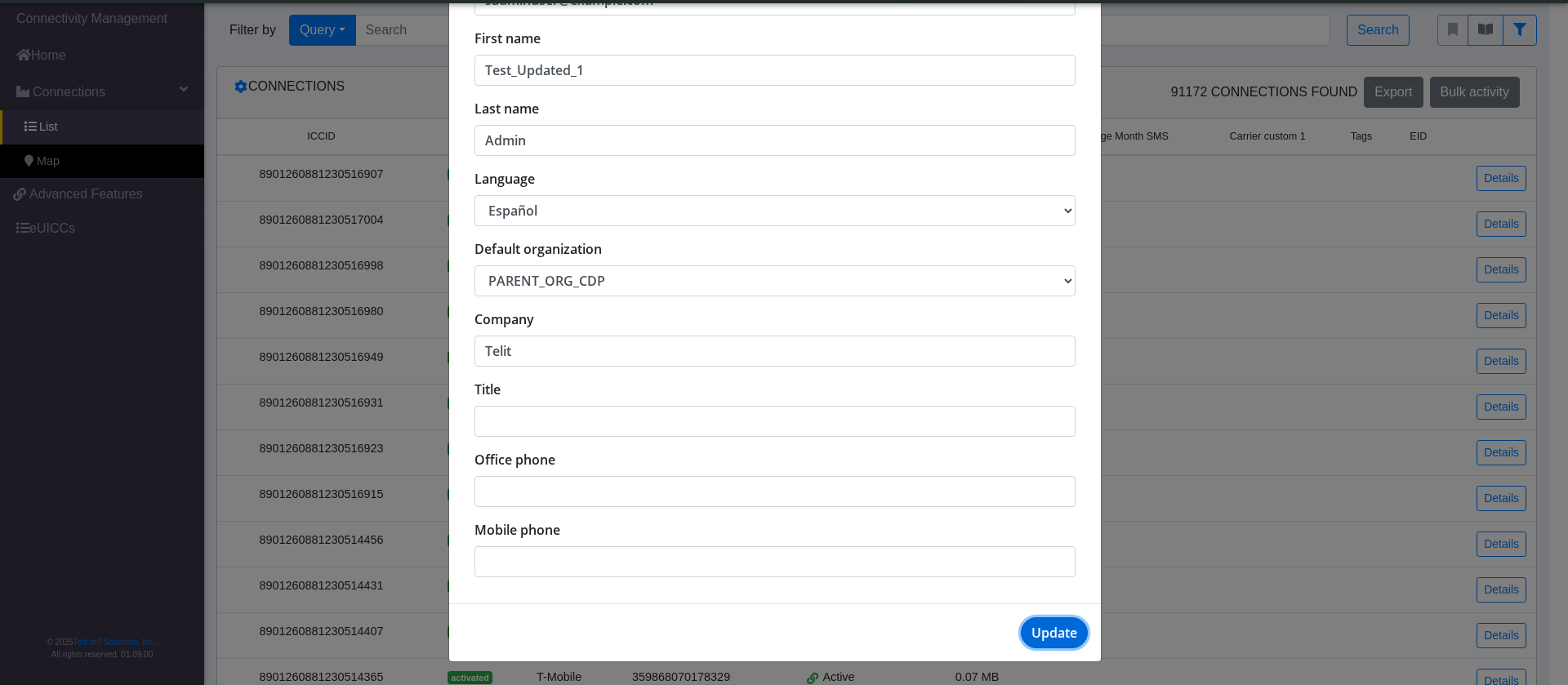 click on "Update" at bounding box center [1054, 633] 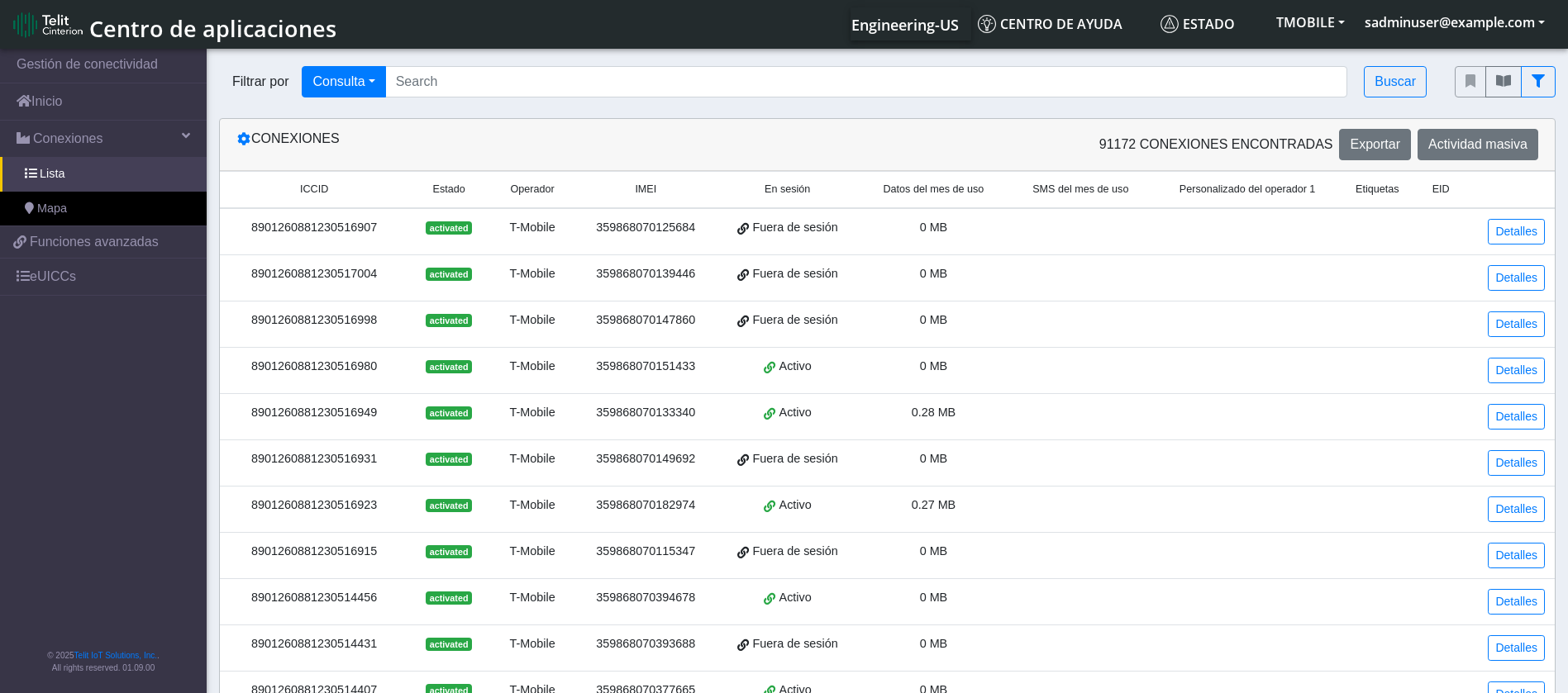 scroll, scrollTop: 0, scrollLeft: 0, axis: both 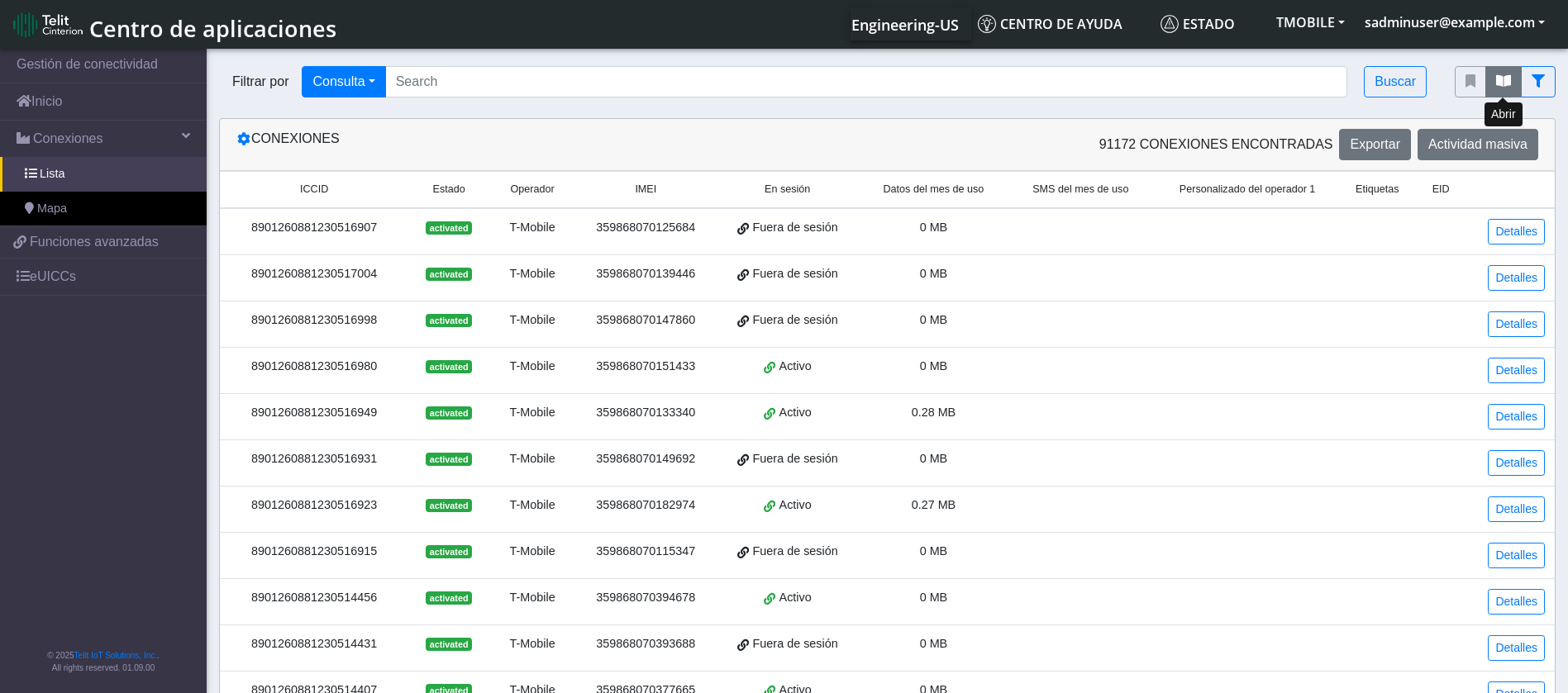 click at bounding box center [1504, 81] 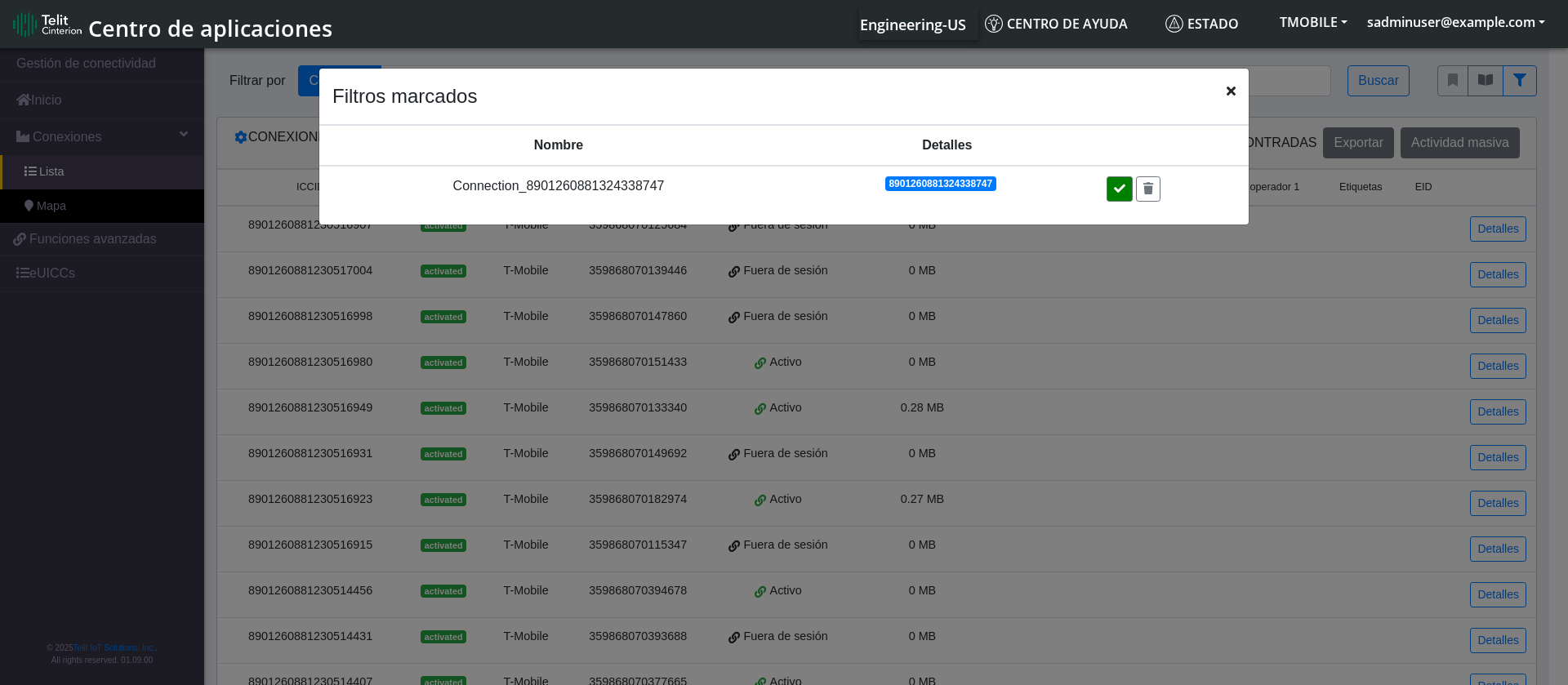 click at bounding box center [1120, 189] 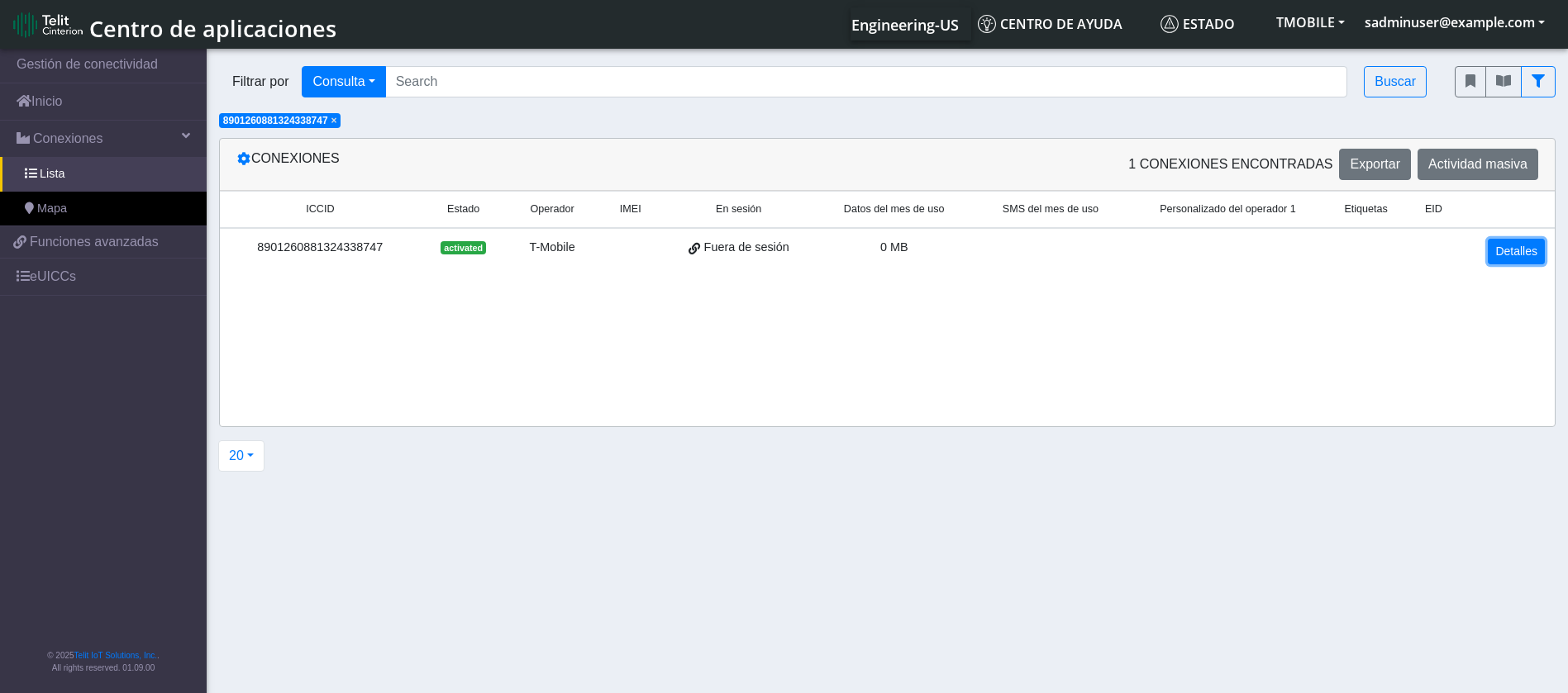 click on "Detalles" at bounding box center (1516, 251) 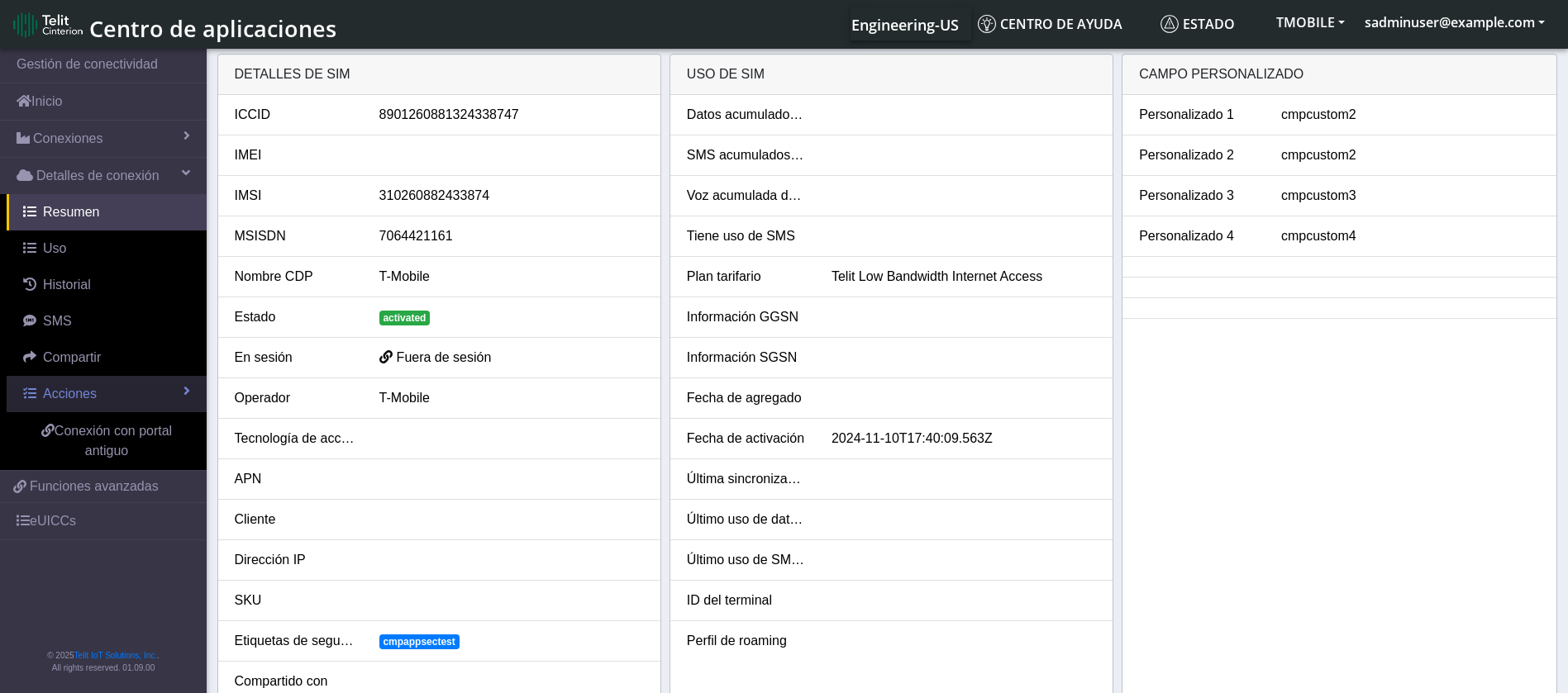 click on "Acciones" at bounding box center [107, 394] 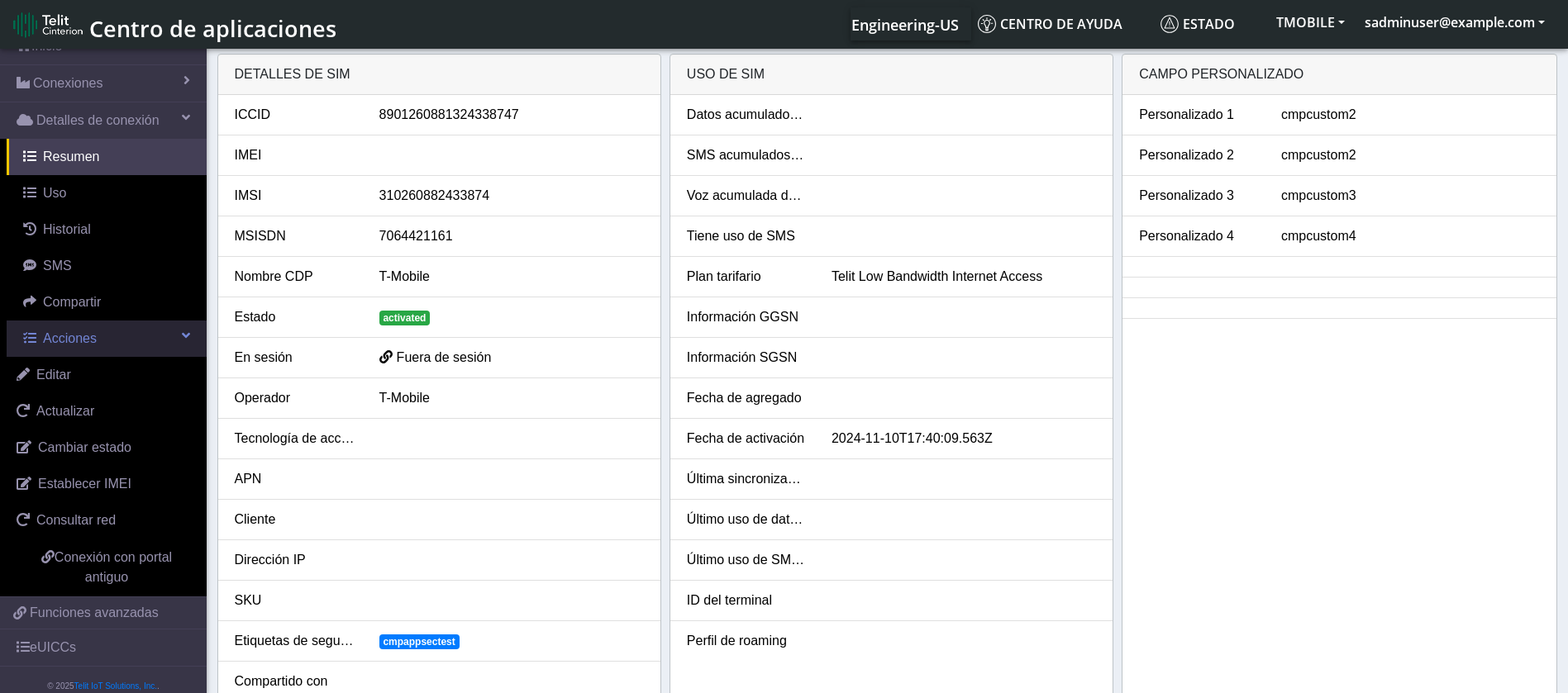 scroll, scrollTop: 86, scrollLeft: 0, axis: vertical 